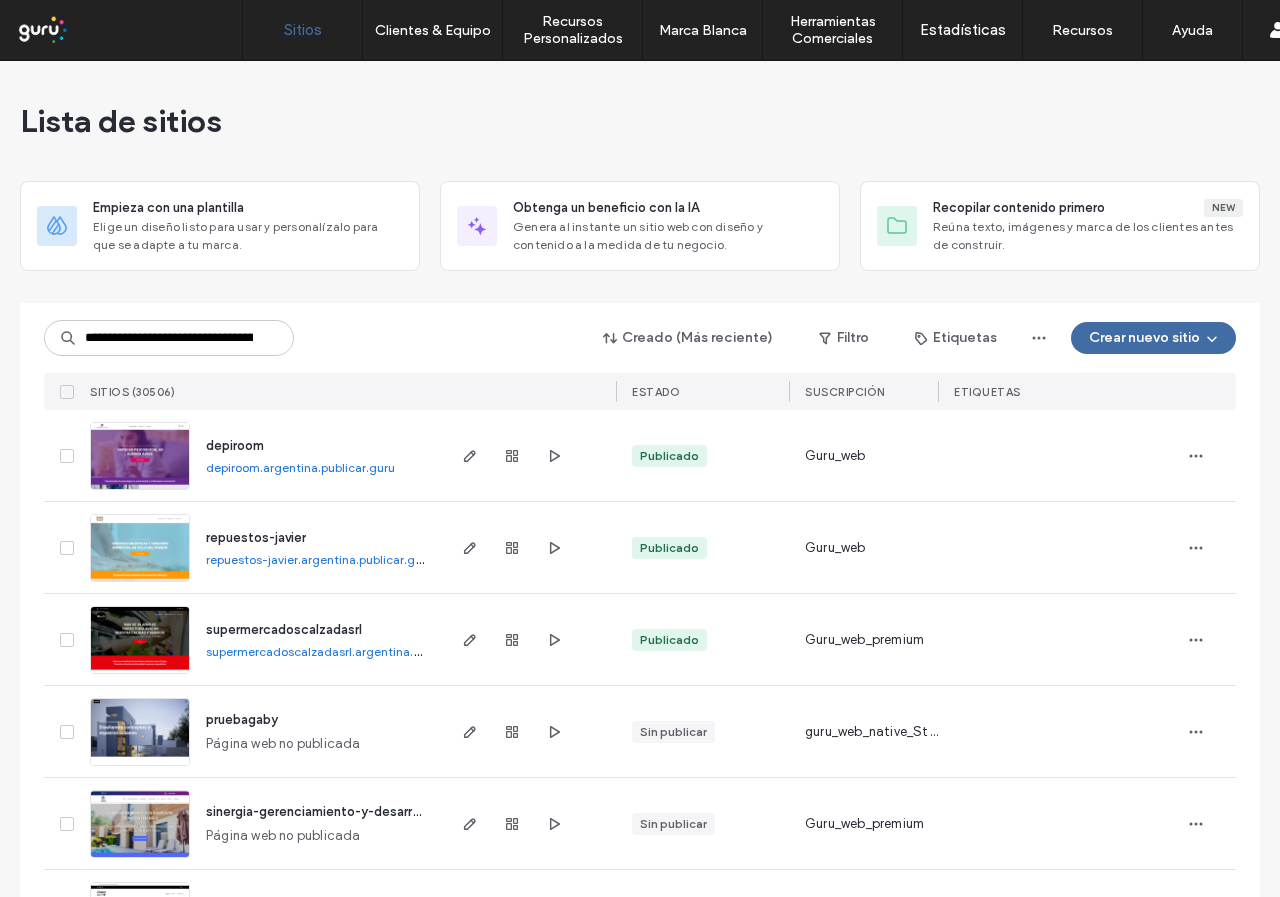 scroll, scrollTop: 0, scrollLeft: 0, axis: both 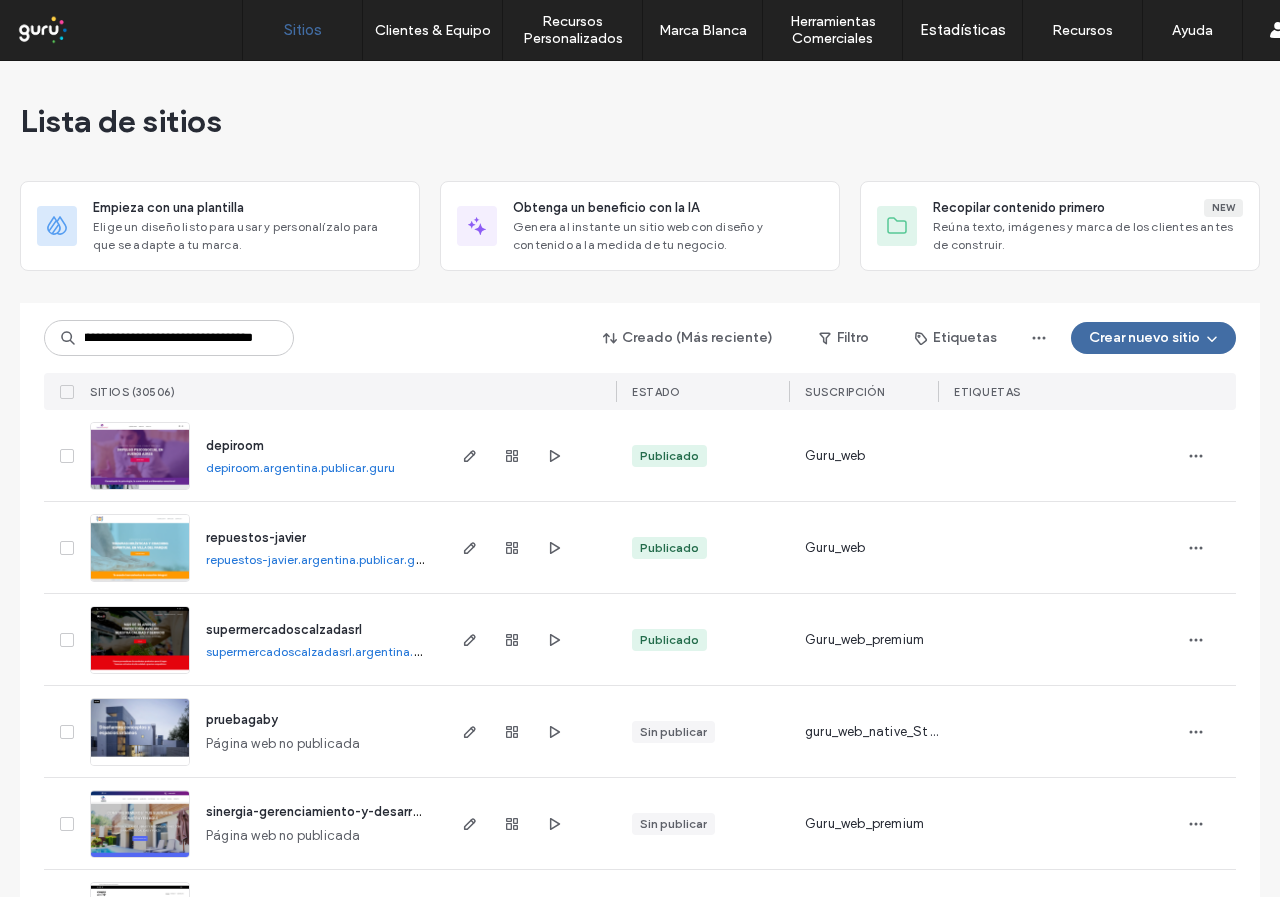 type on "**********" 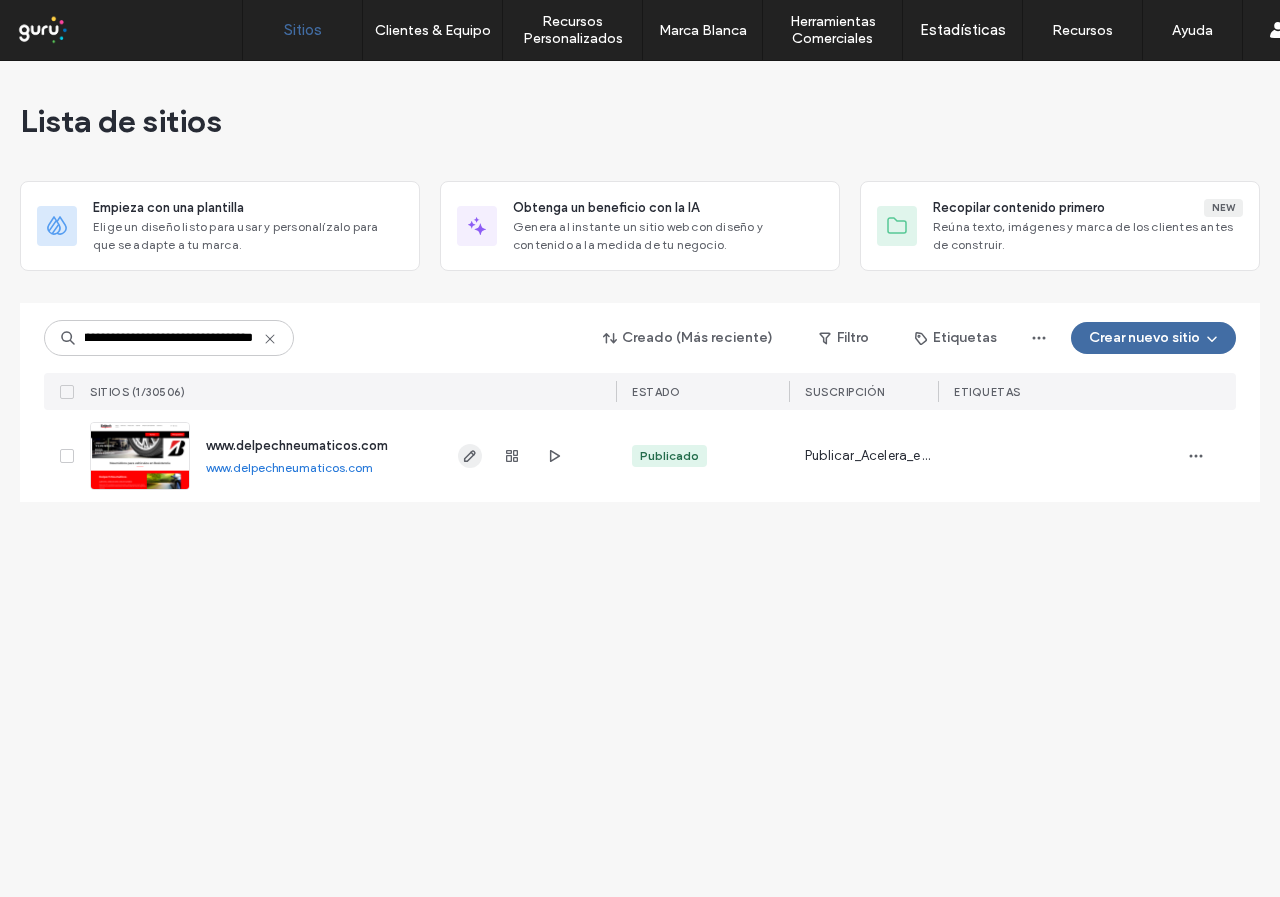 click at bounding box center [470, 456] 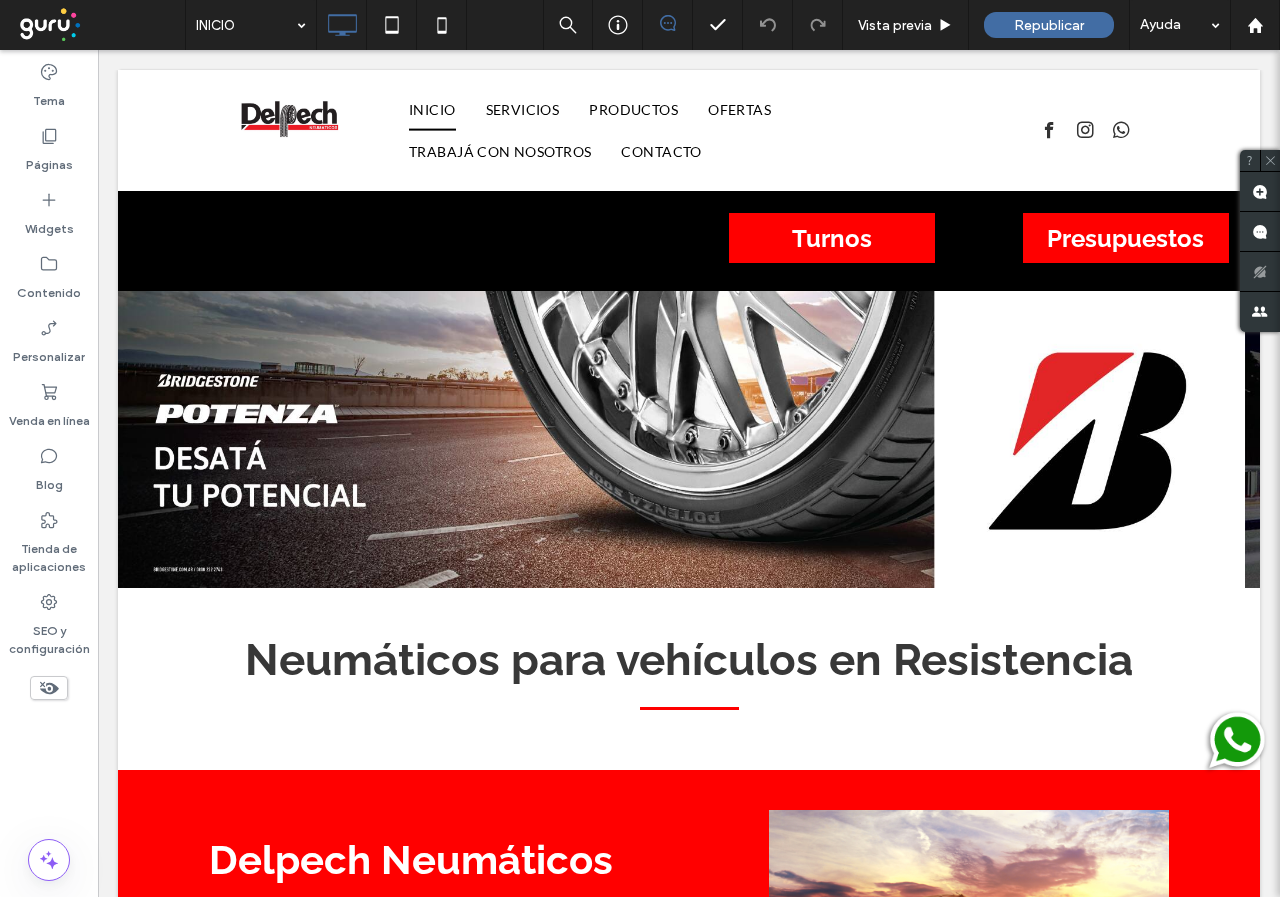 scroll, scrollTop: 1454, scrollLeft: 0, axis: vertical 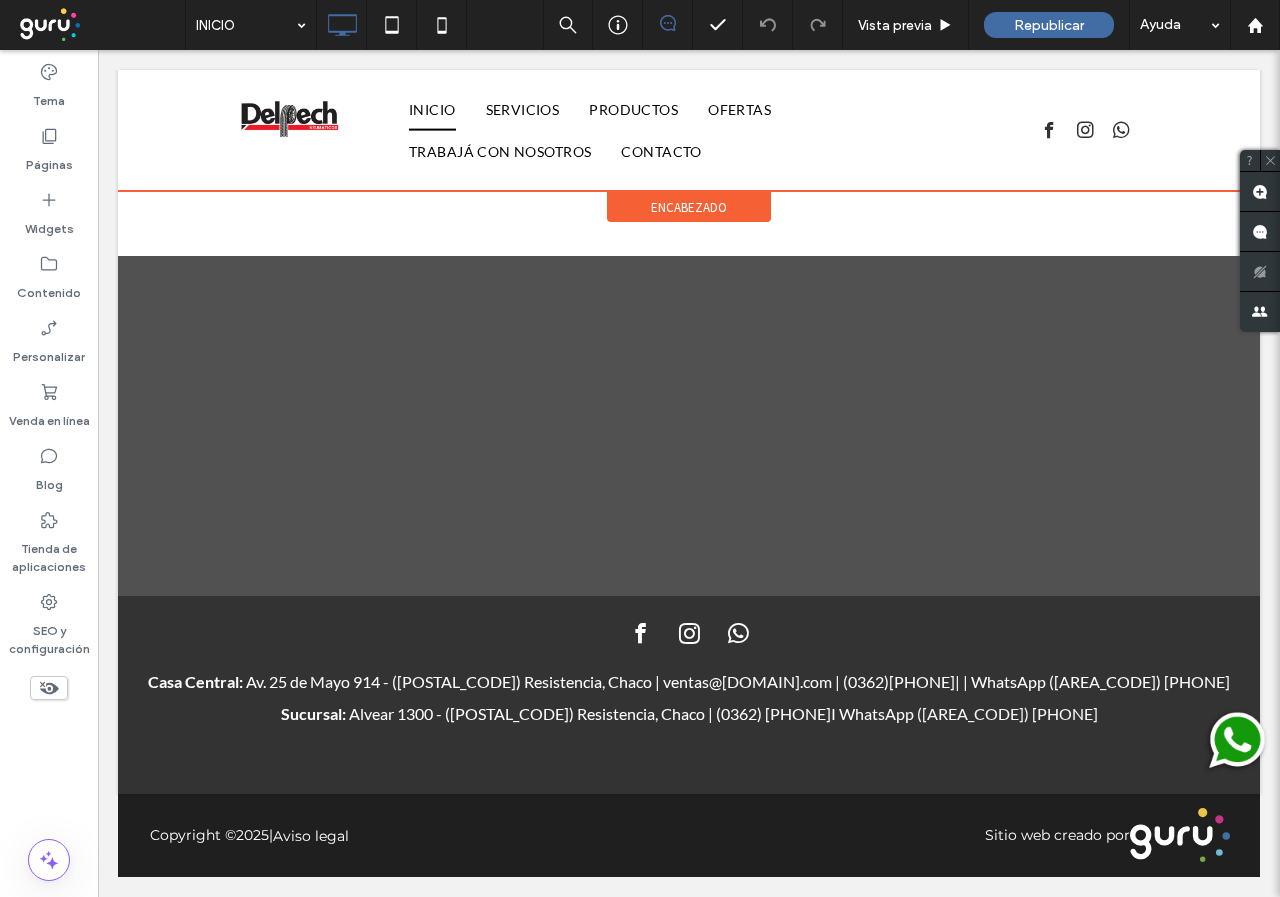 click at bounding box center (689, 130) 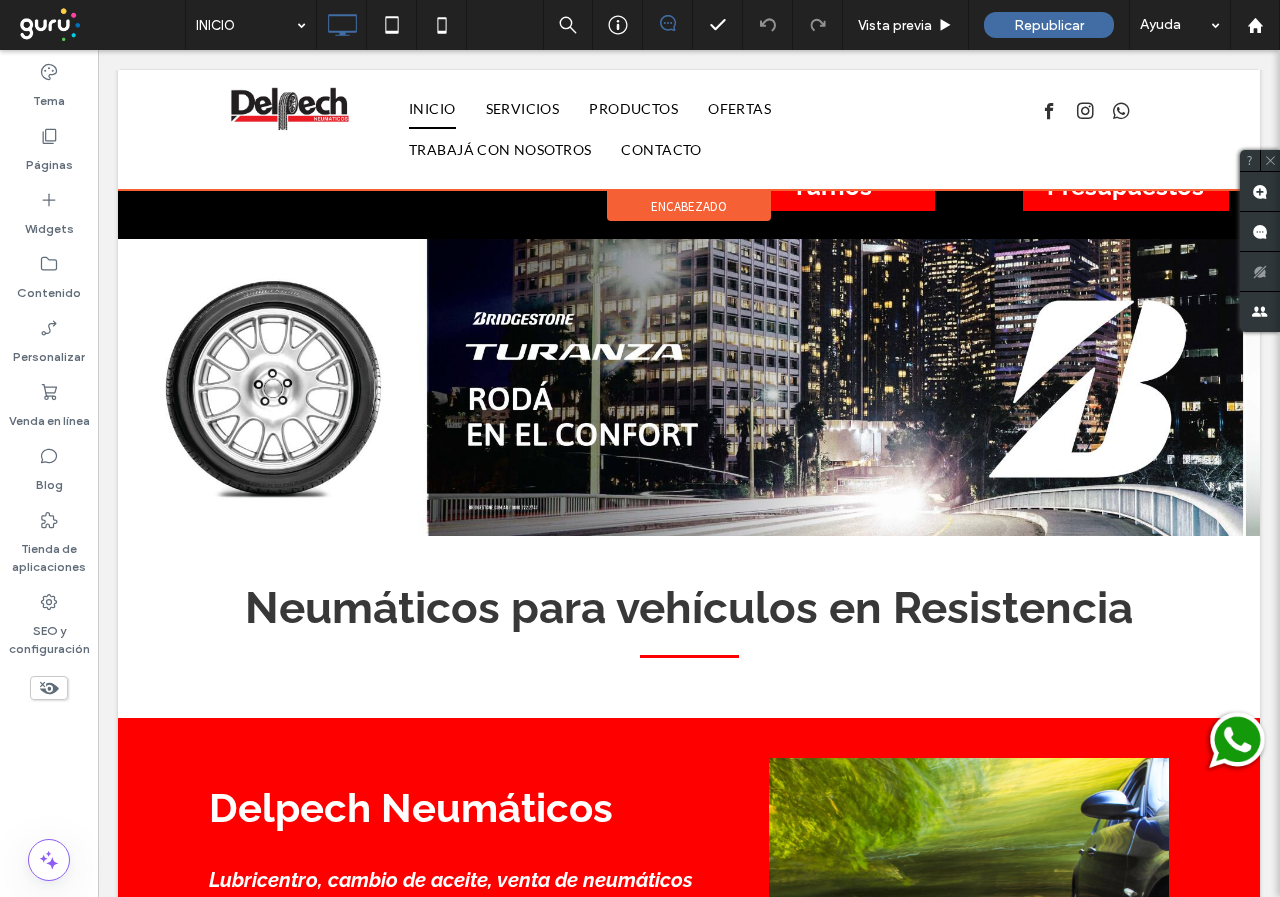 scroll, scrollTop: 0, scrollLeft: 0, axis: both 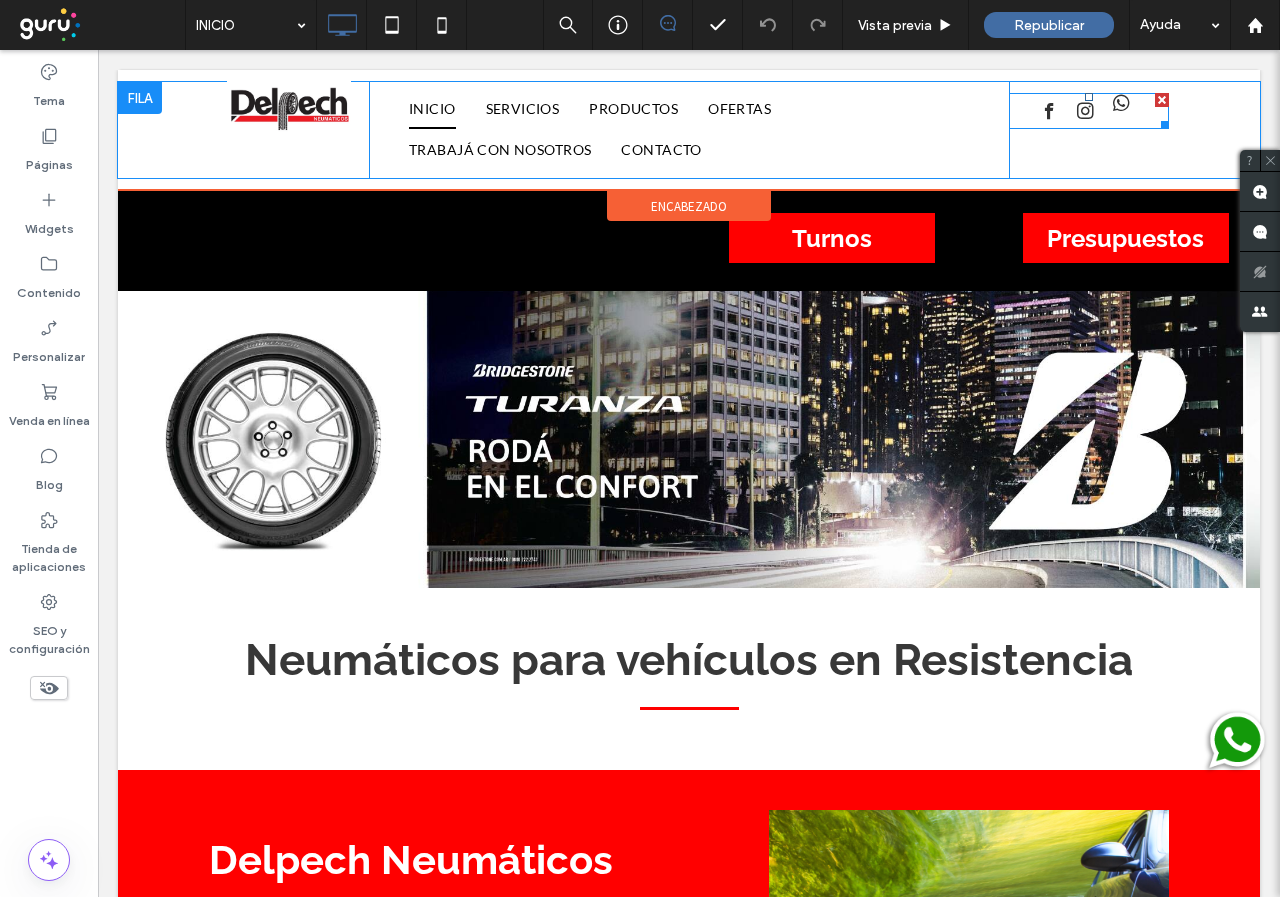 click at bounding box center [1121, 114] 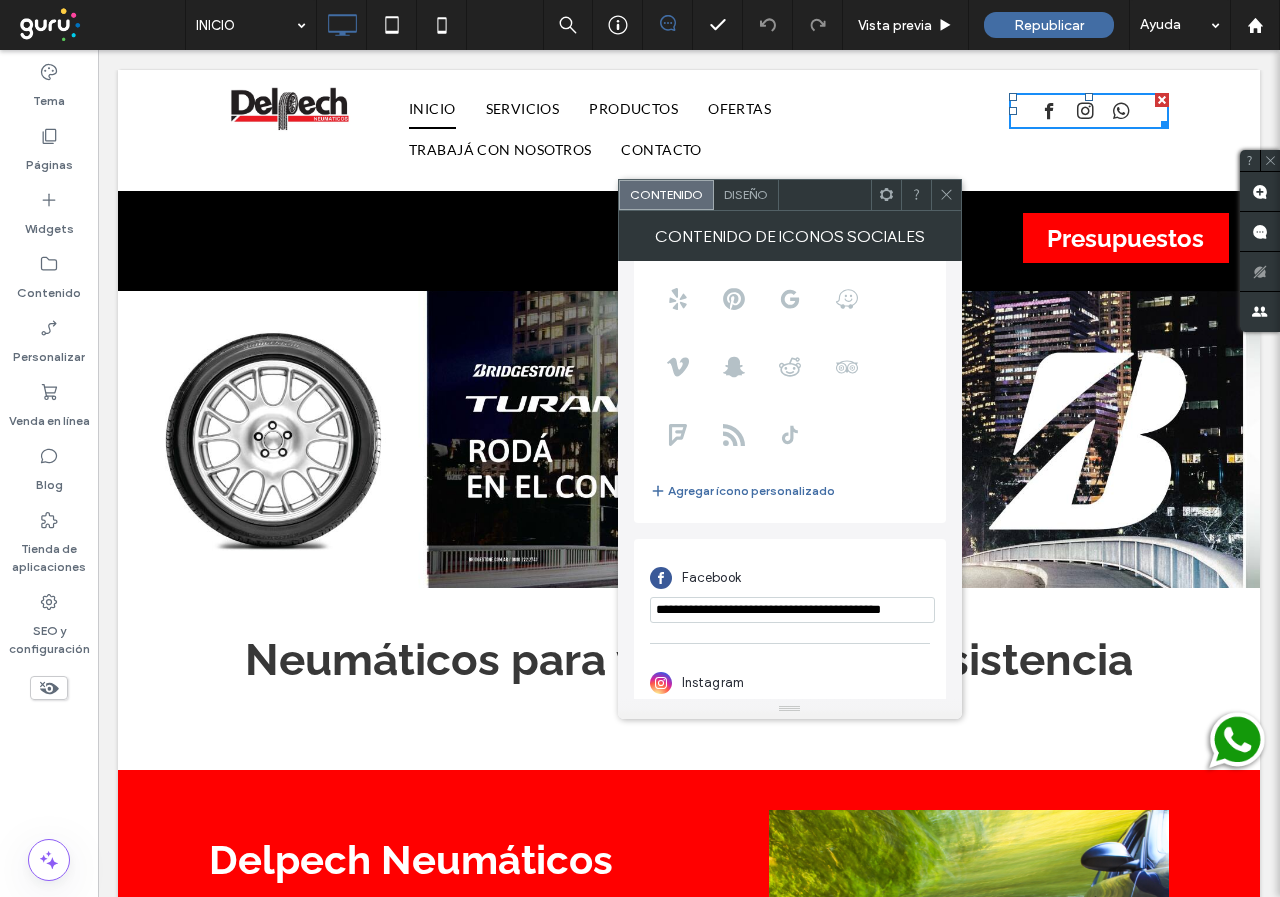 scroll, scrollTop: 349, scrollLeft: 0, axis: vertical 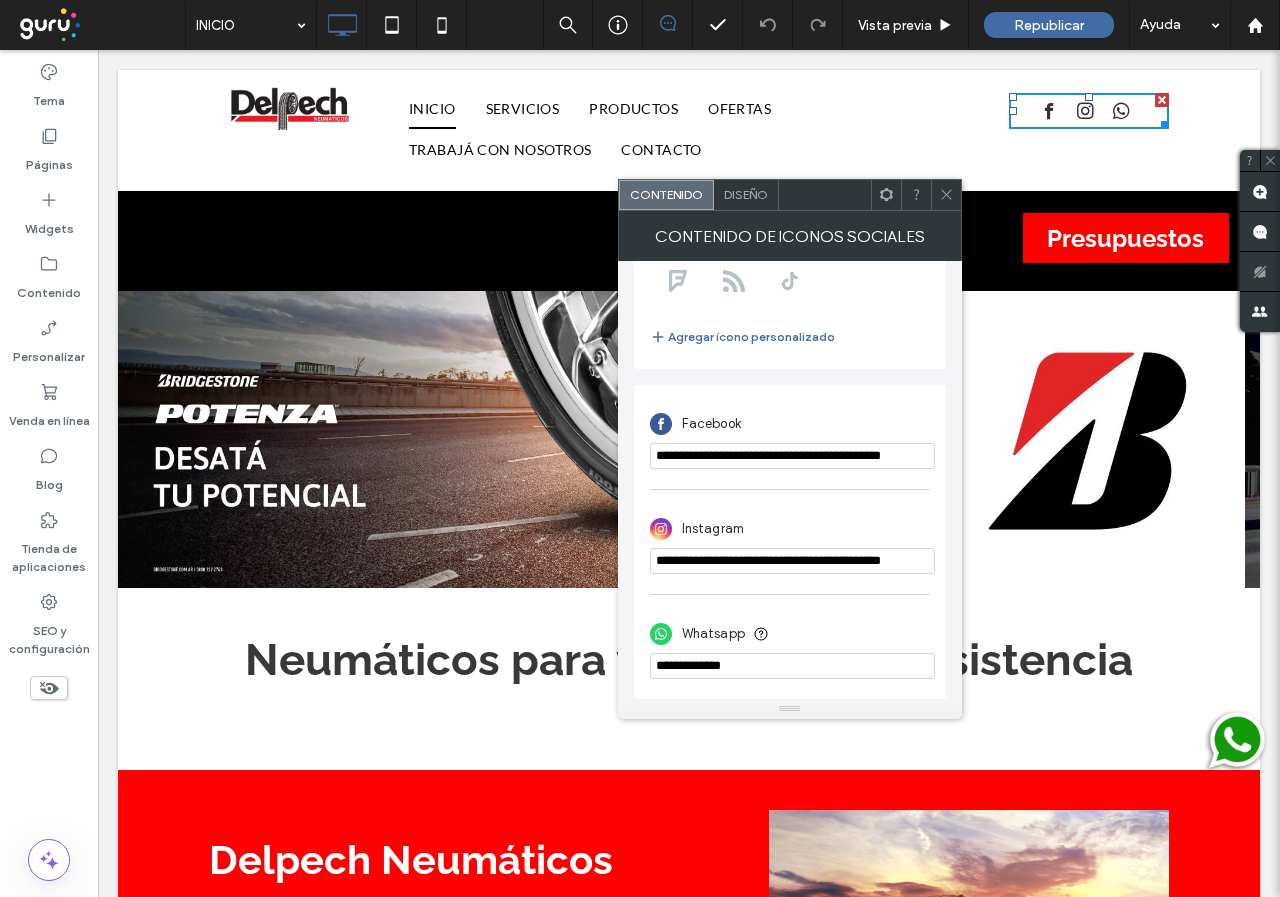 drag, startPoint x: 890, startPoint y: 717, endPoint x: 604, endPoint y: 662, distance: 291.24045 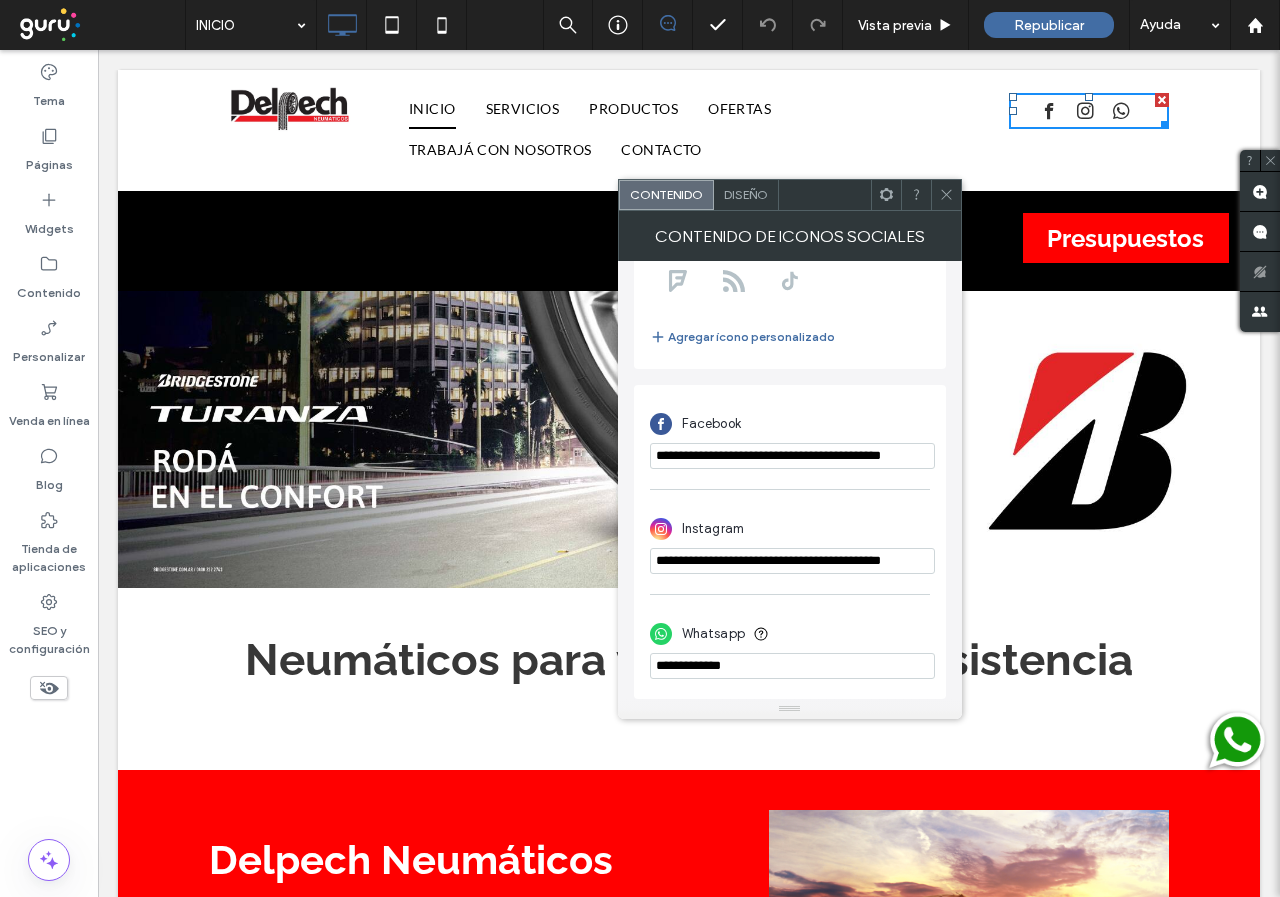 paste on "**********" 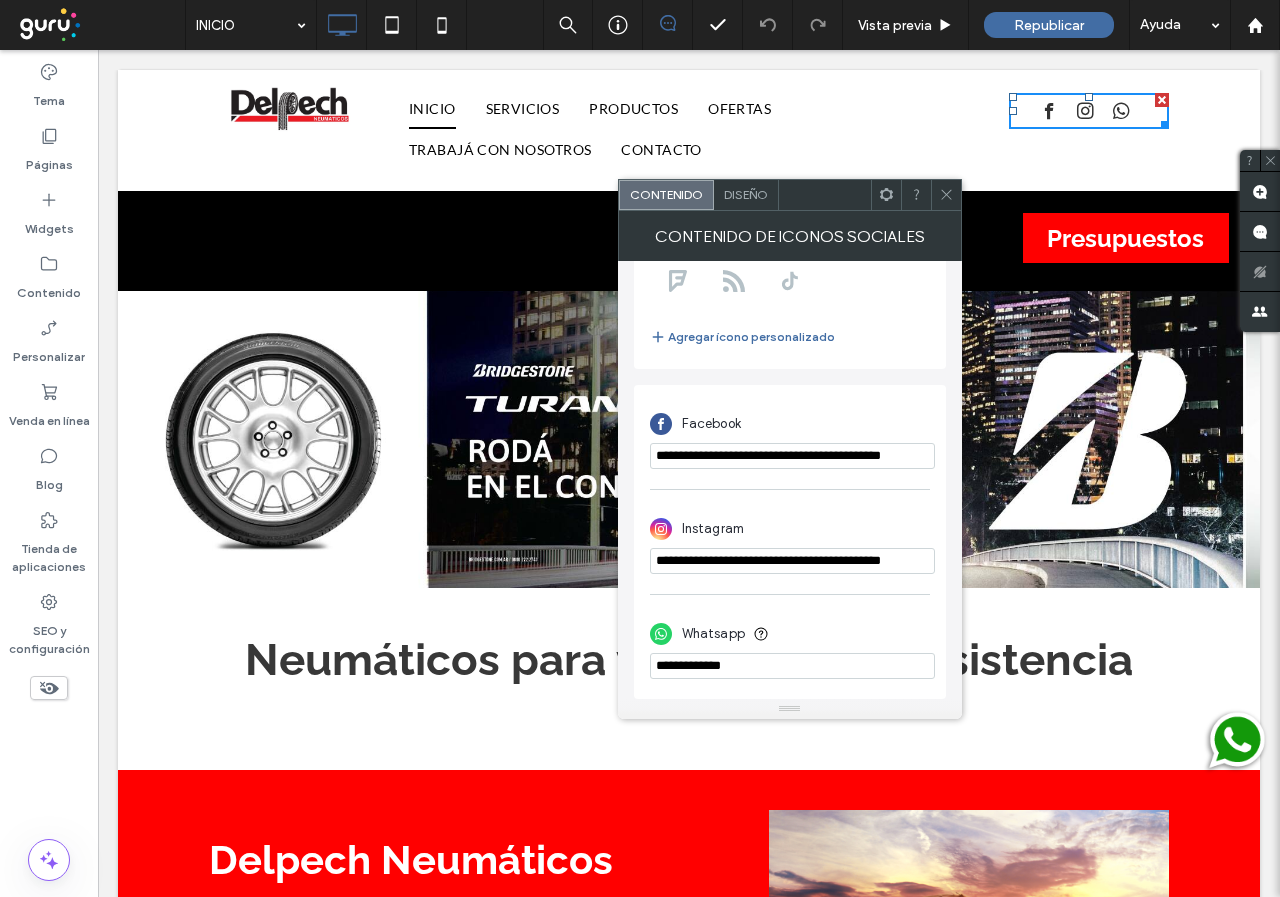 type on "**********" 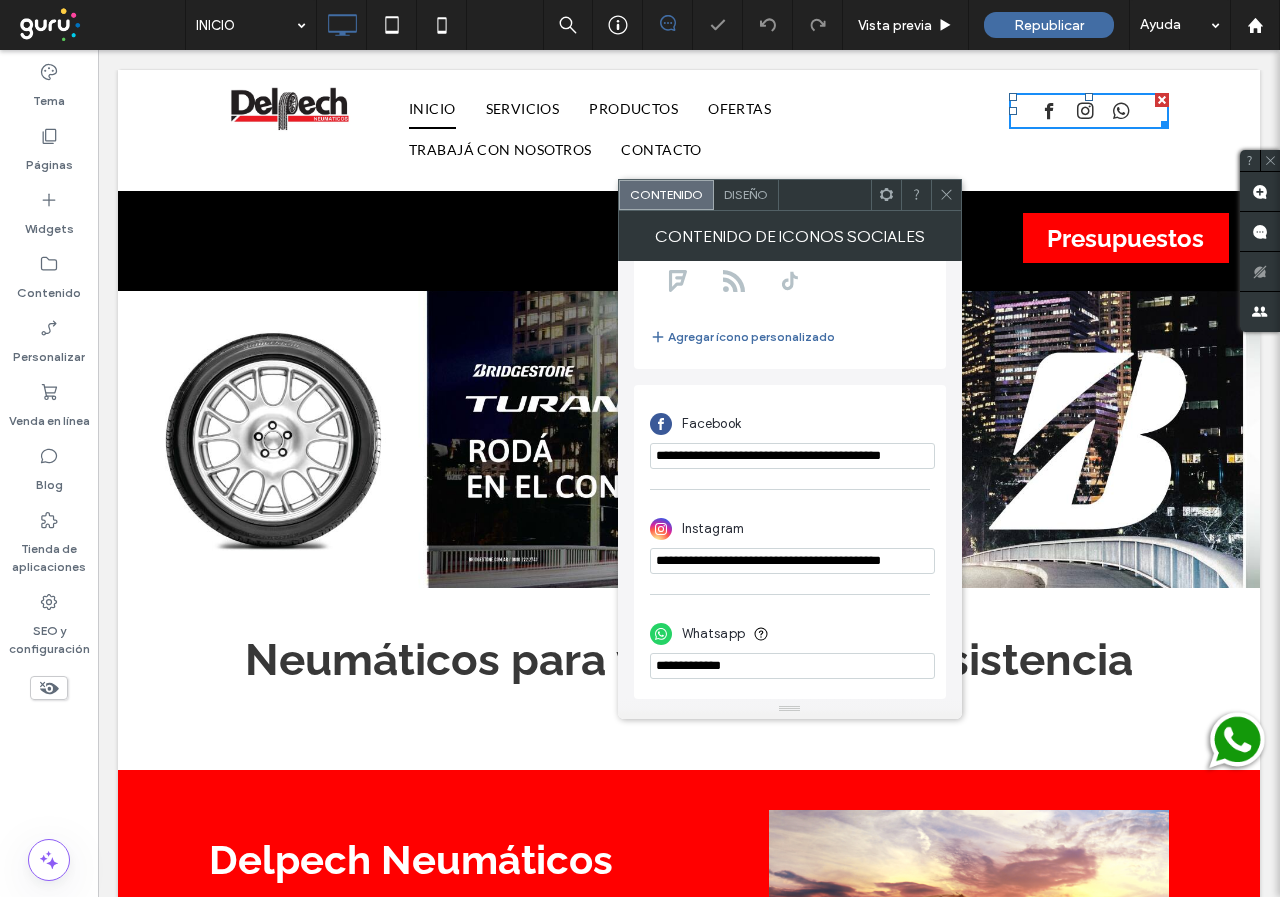 click 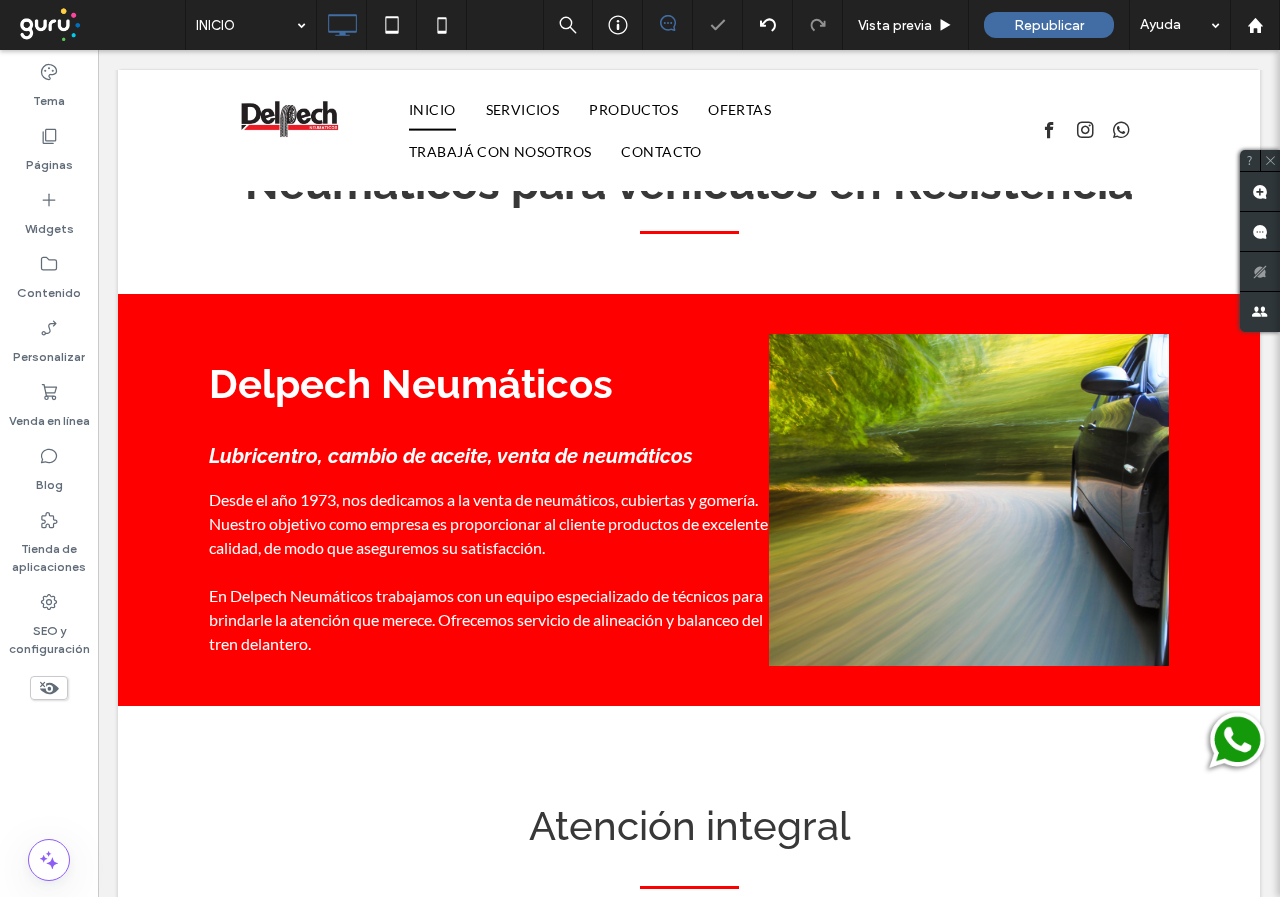 scroll, scrollTop: 600, scrollLeft: 0, axis: vertical 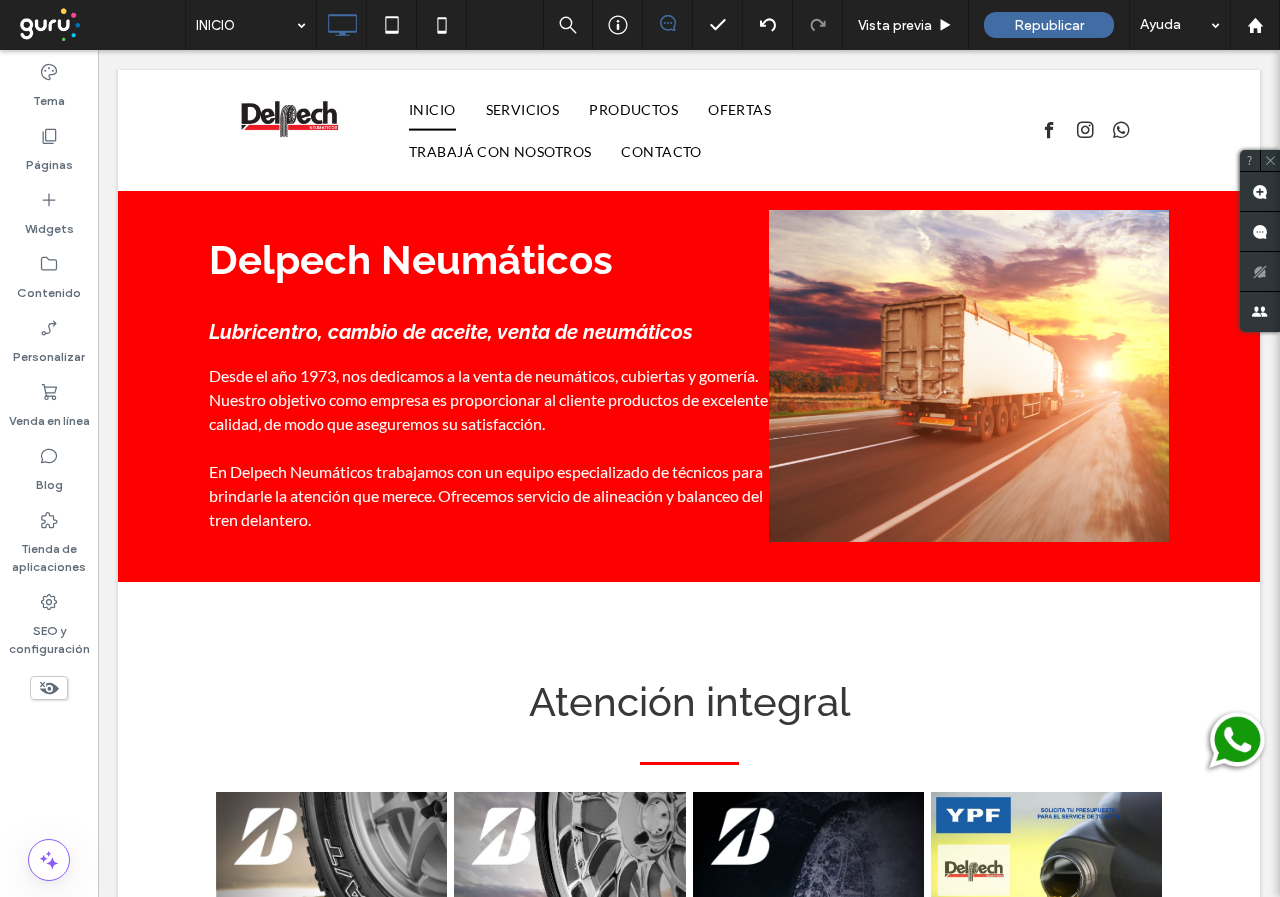 click at bounding box center (1235, 742) 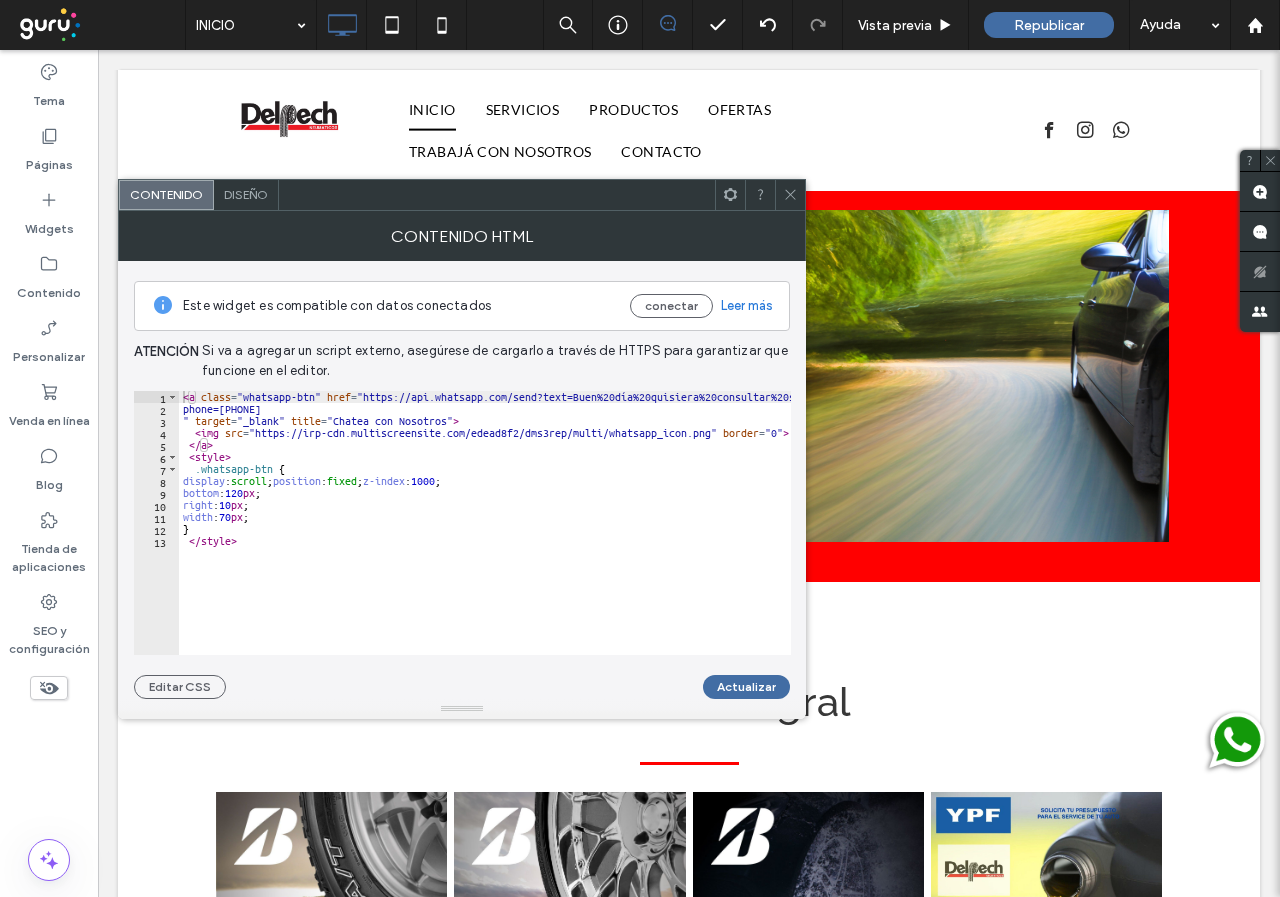 scroll, scrollTop: 0, scrollLeft: 0, axis: both 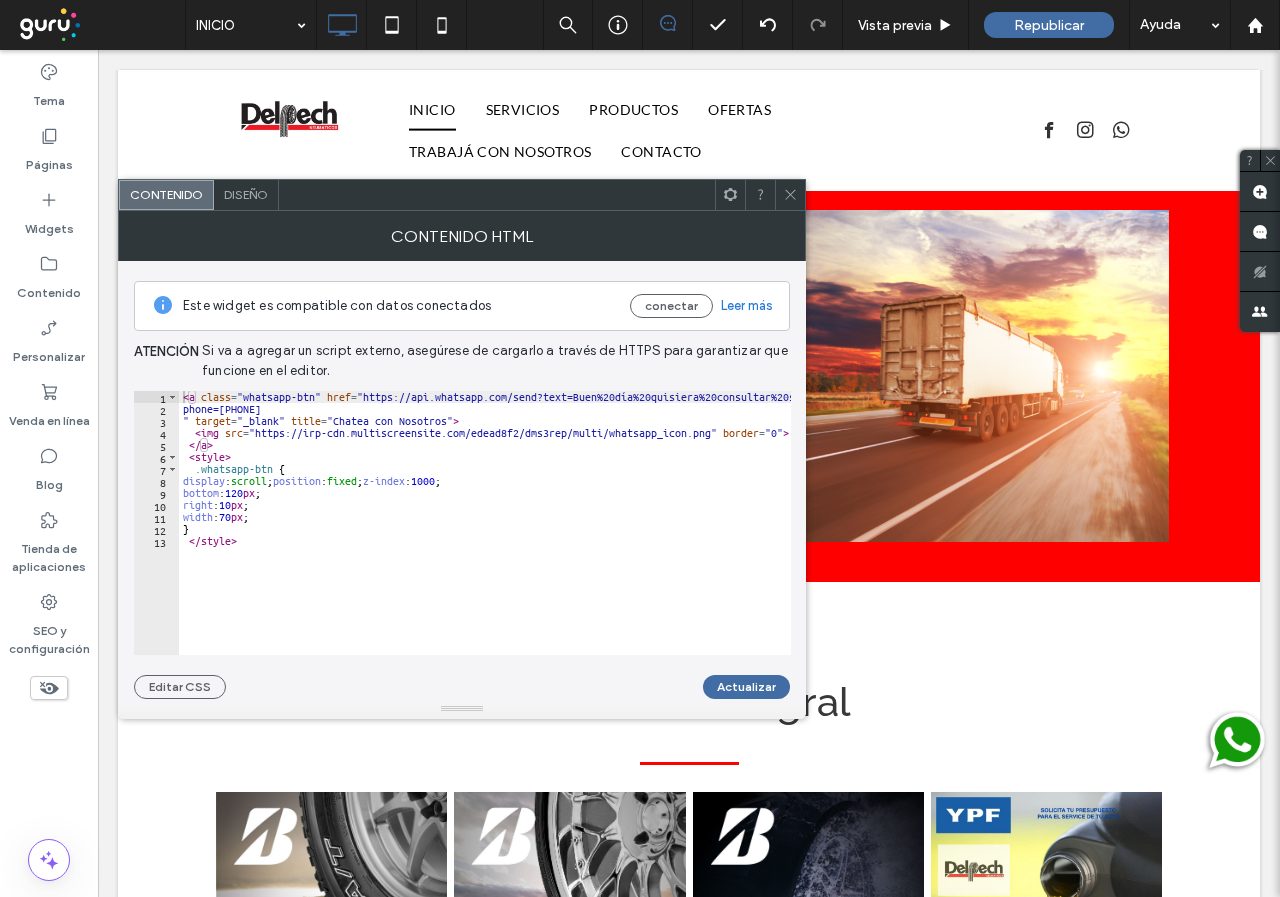 click at bounding box center (790, 195) 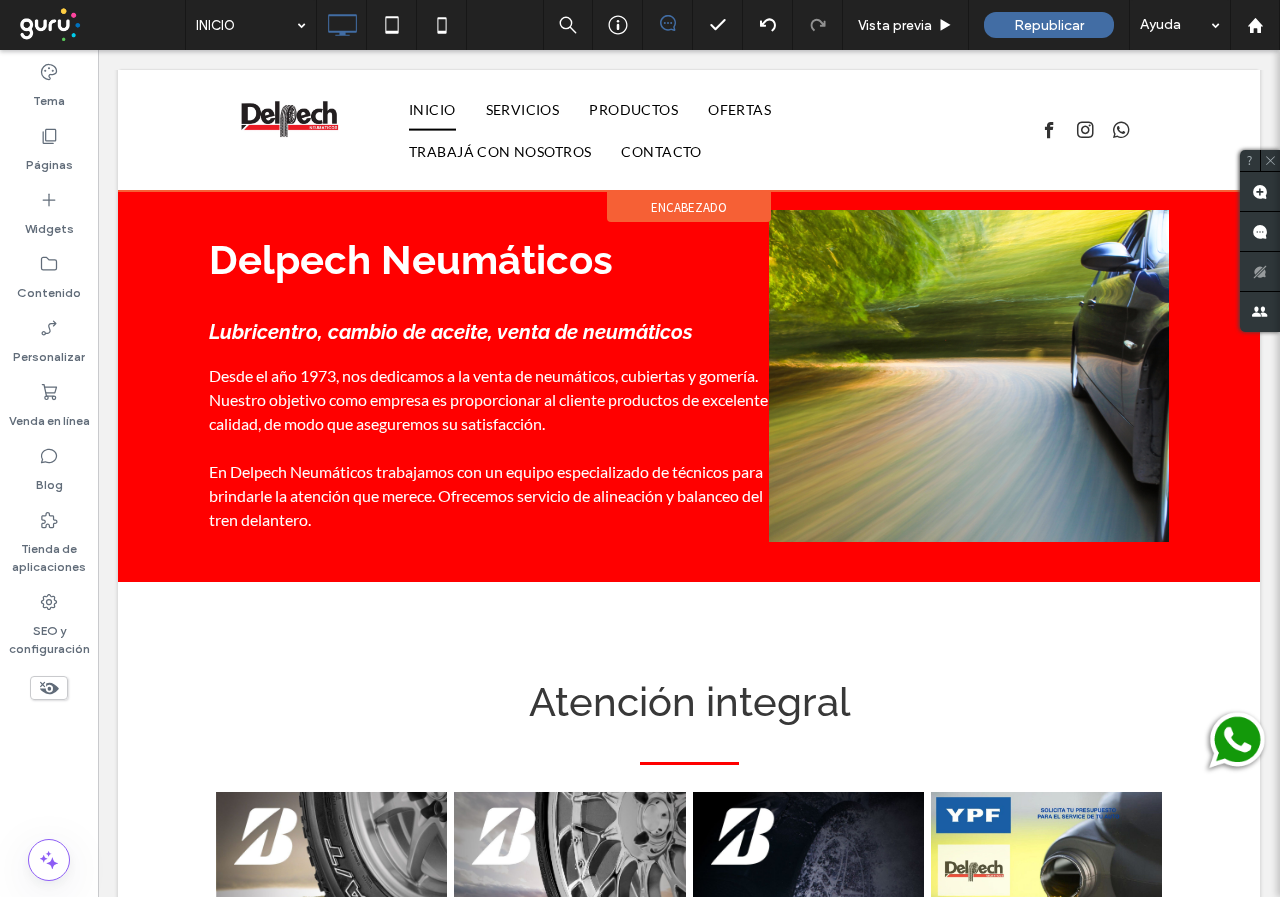click at bounding box center [689, 130] 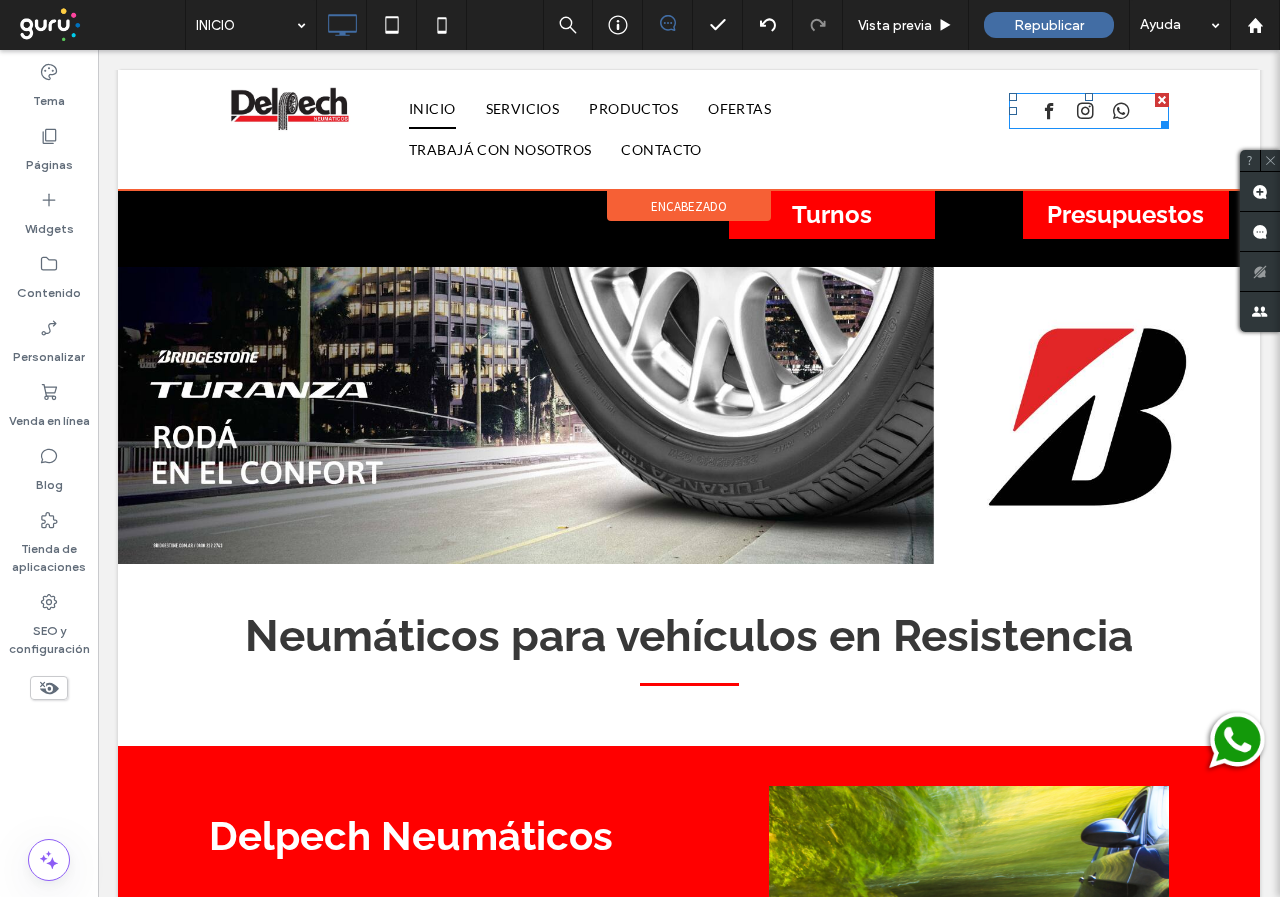 scroll, scrollTop: 0, scrollLeft: 0, axis: both 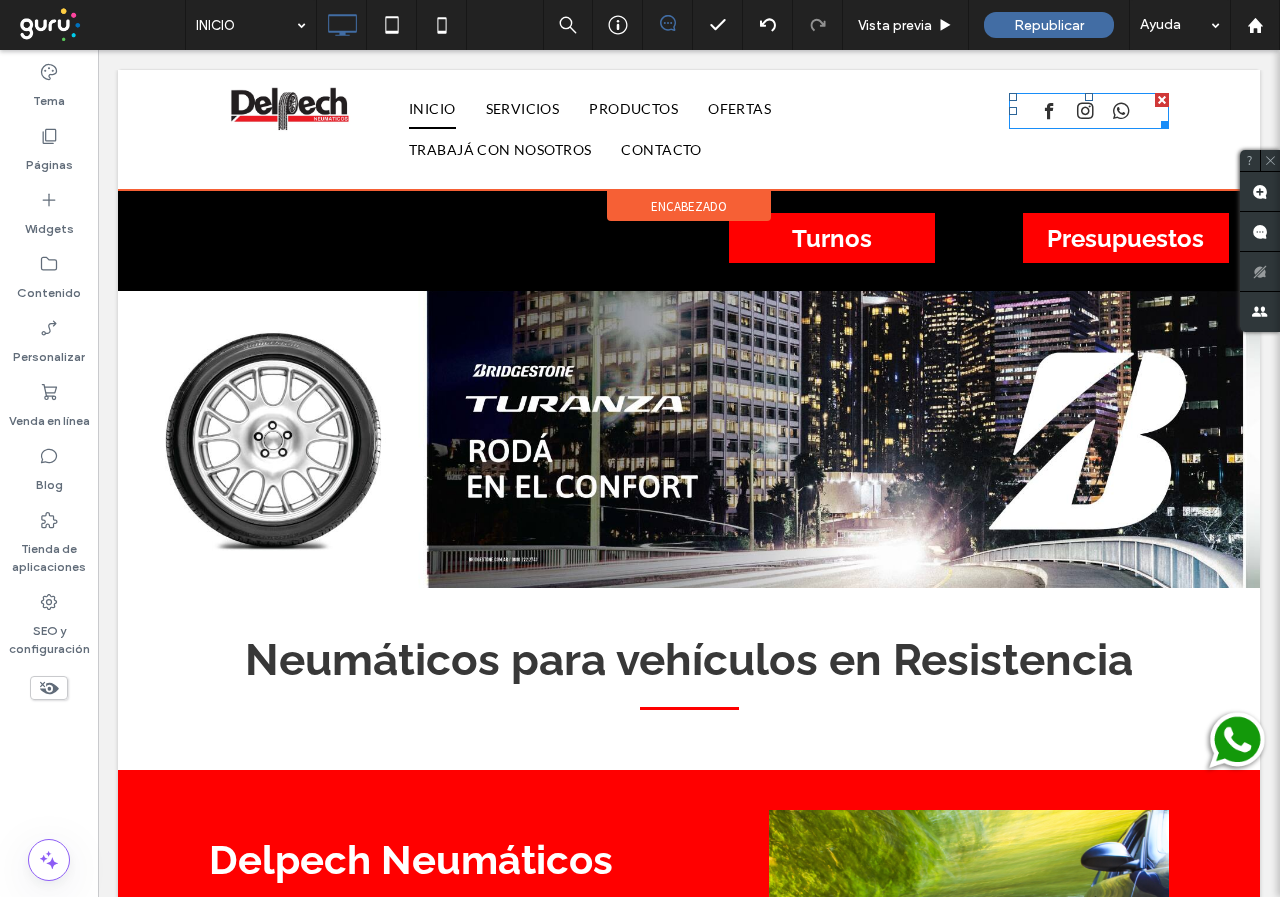 click at bounding box center (1121, 114) 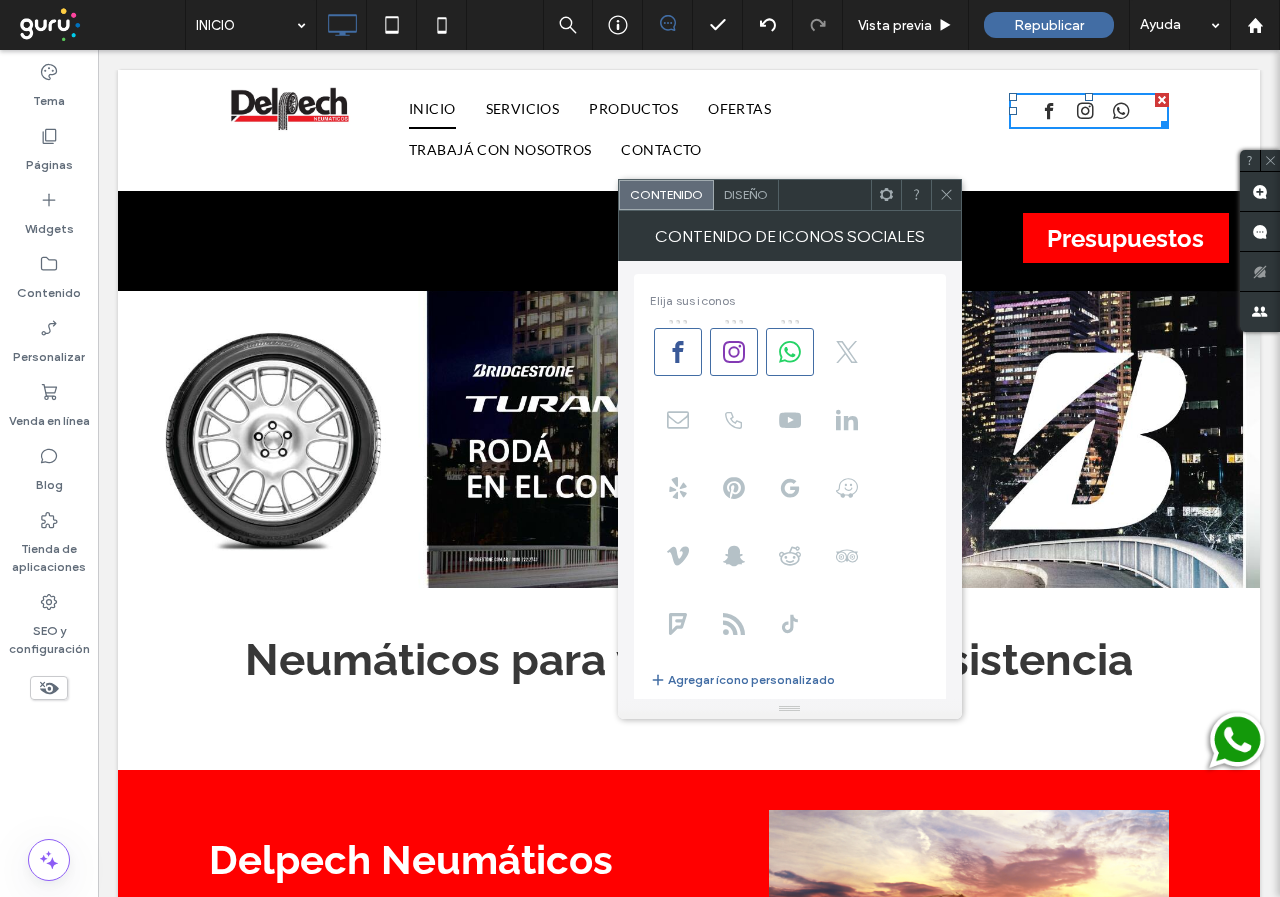 scroll, scrollTop: 0, scrollLeft: 0, axis: both 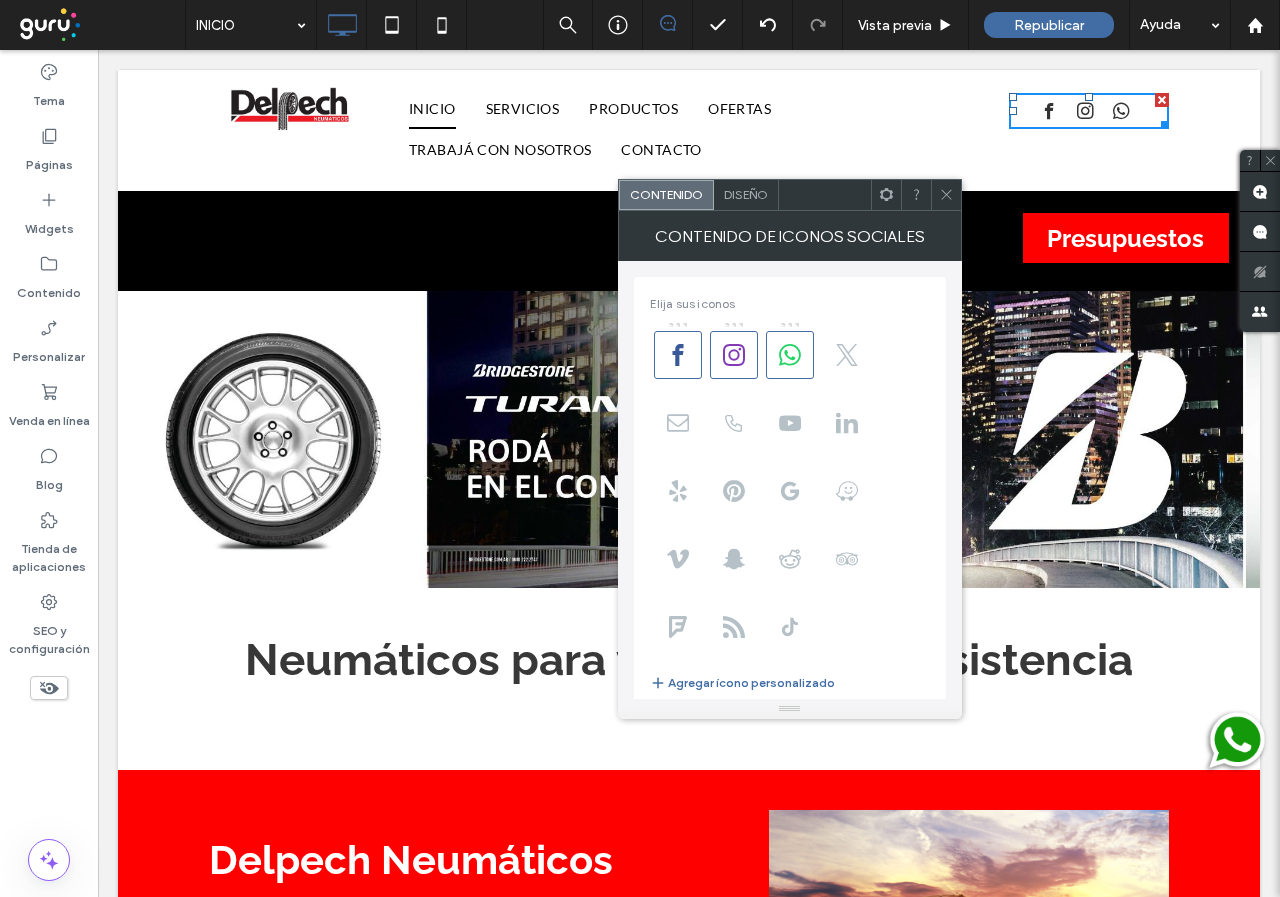 click 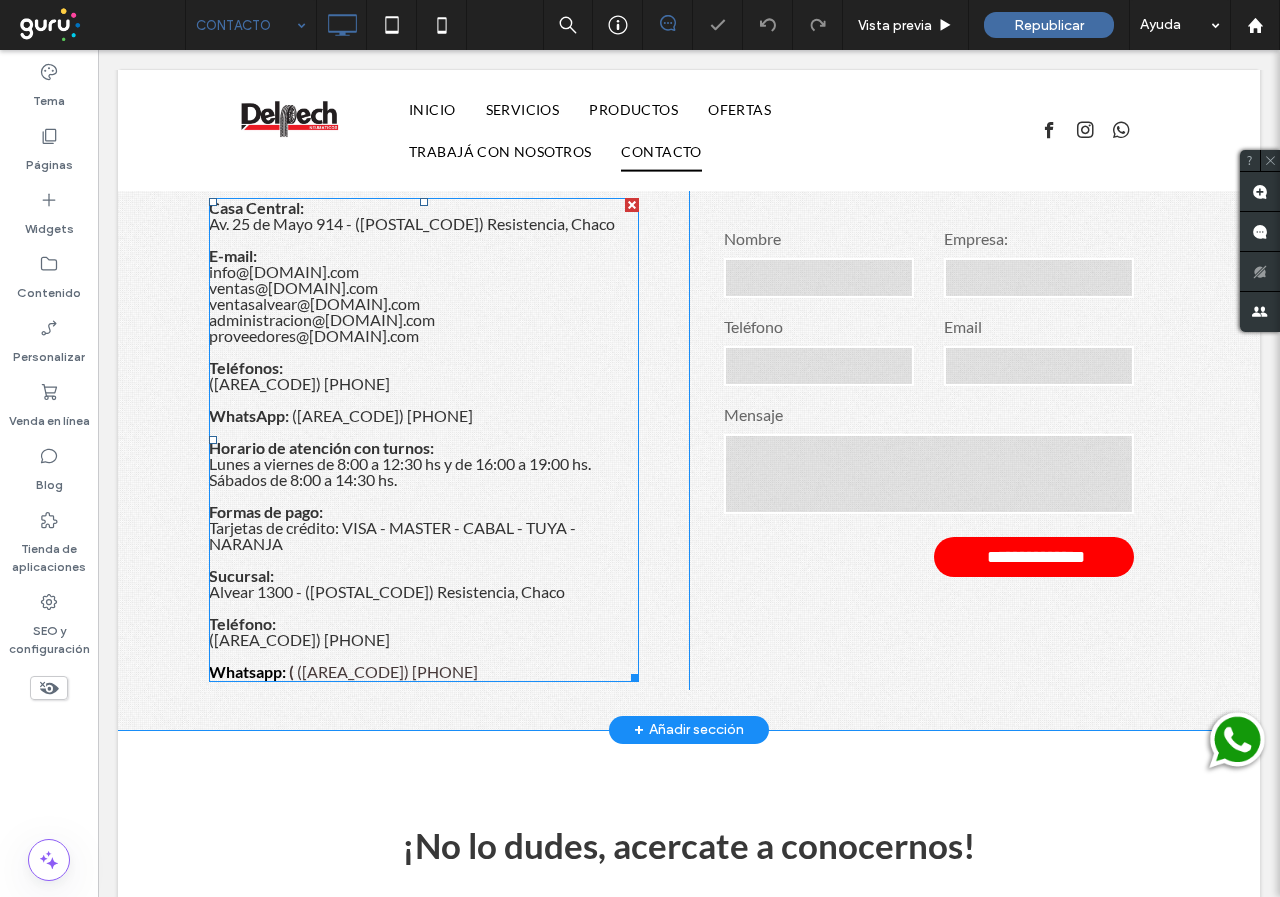 scroll, scrollTop: 901, scrollLeft: 0, axis: vertical 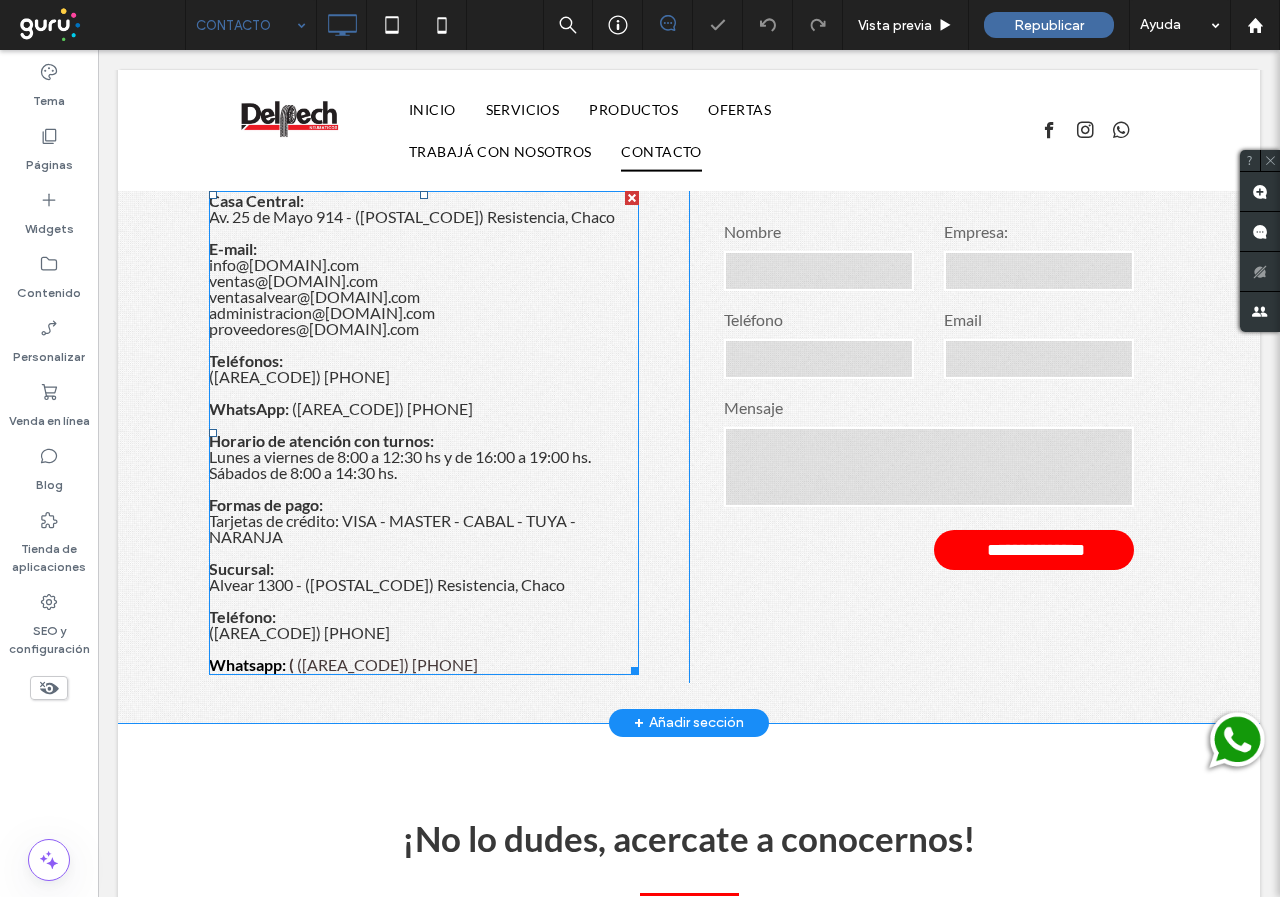 click on "([PHONE])" at bounding box center [382, 408] 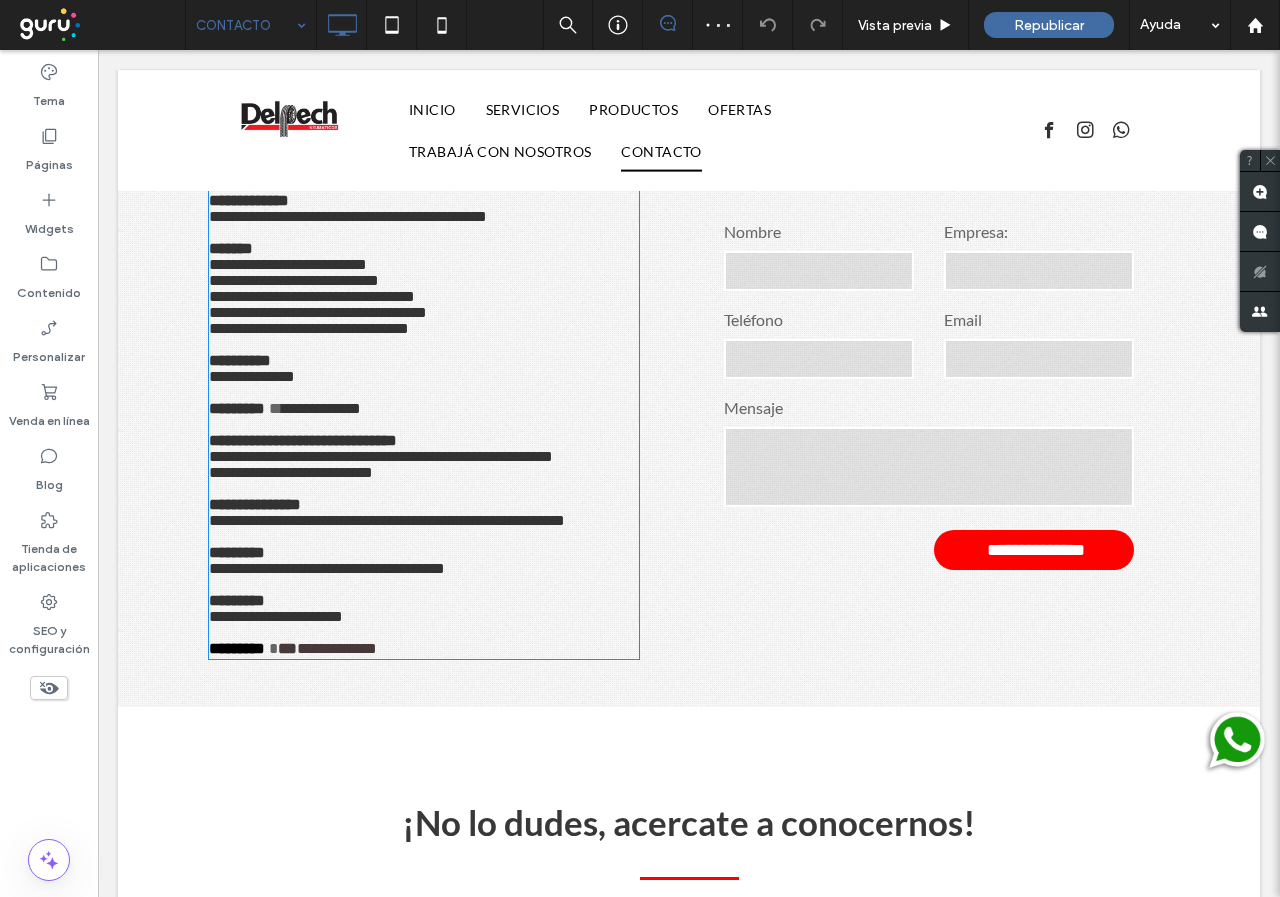 type on "****" 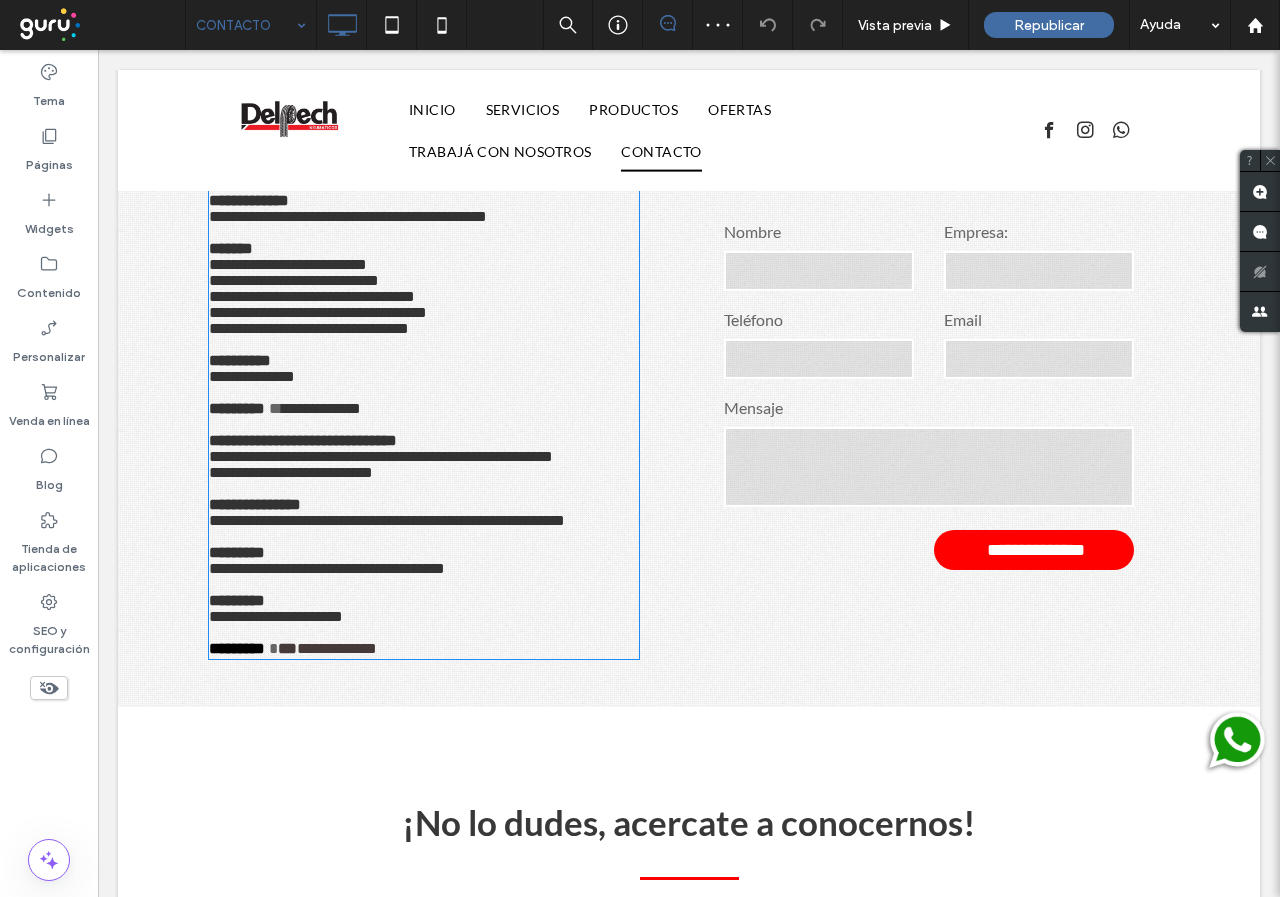 type on "**" 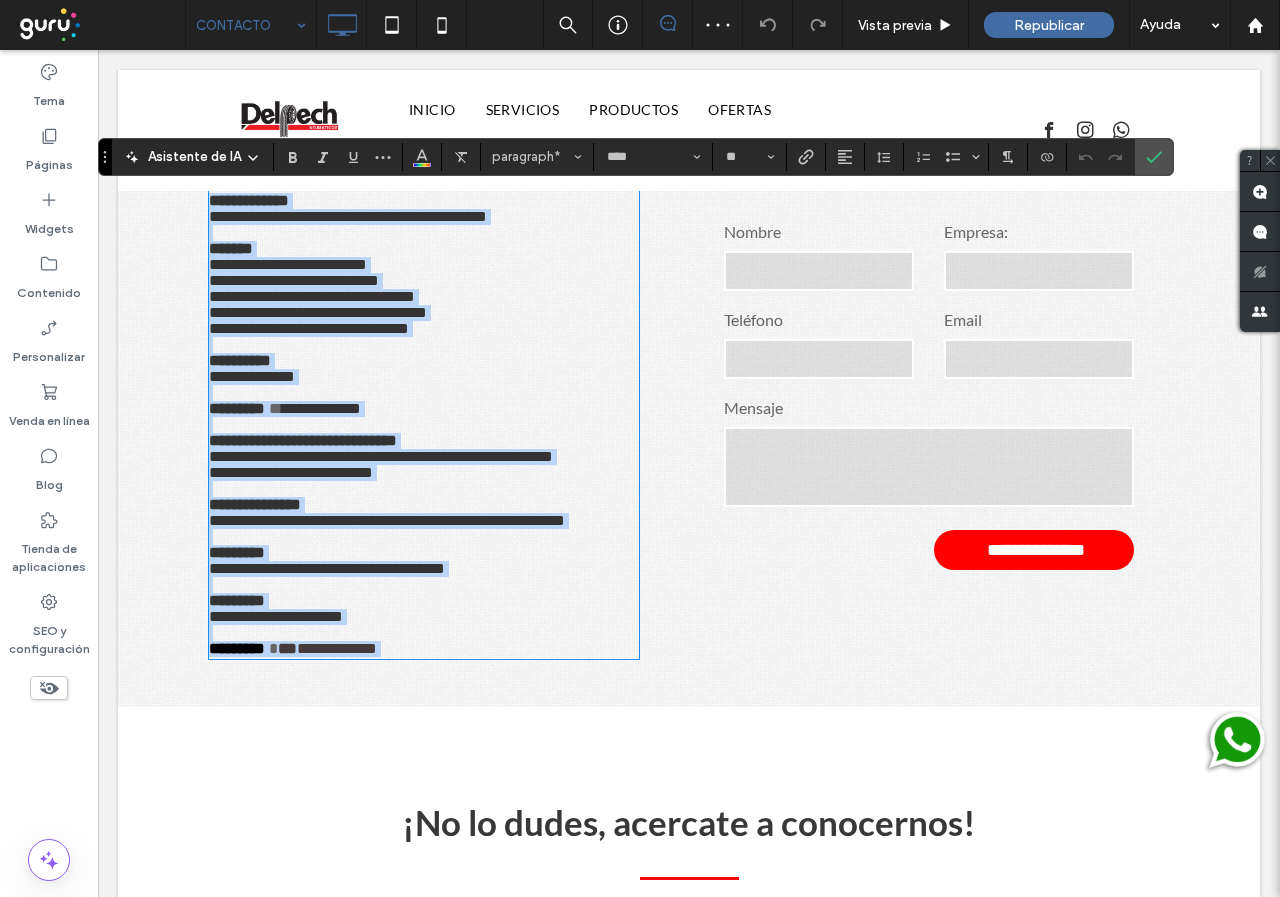 click on "**********" at bounding box center (321, 408) 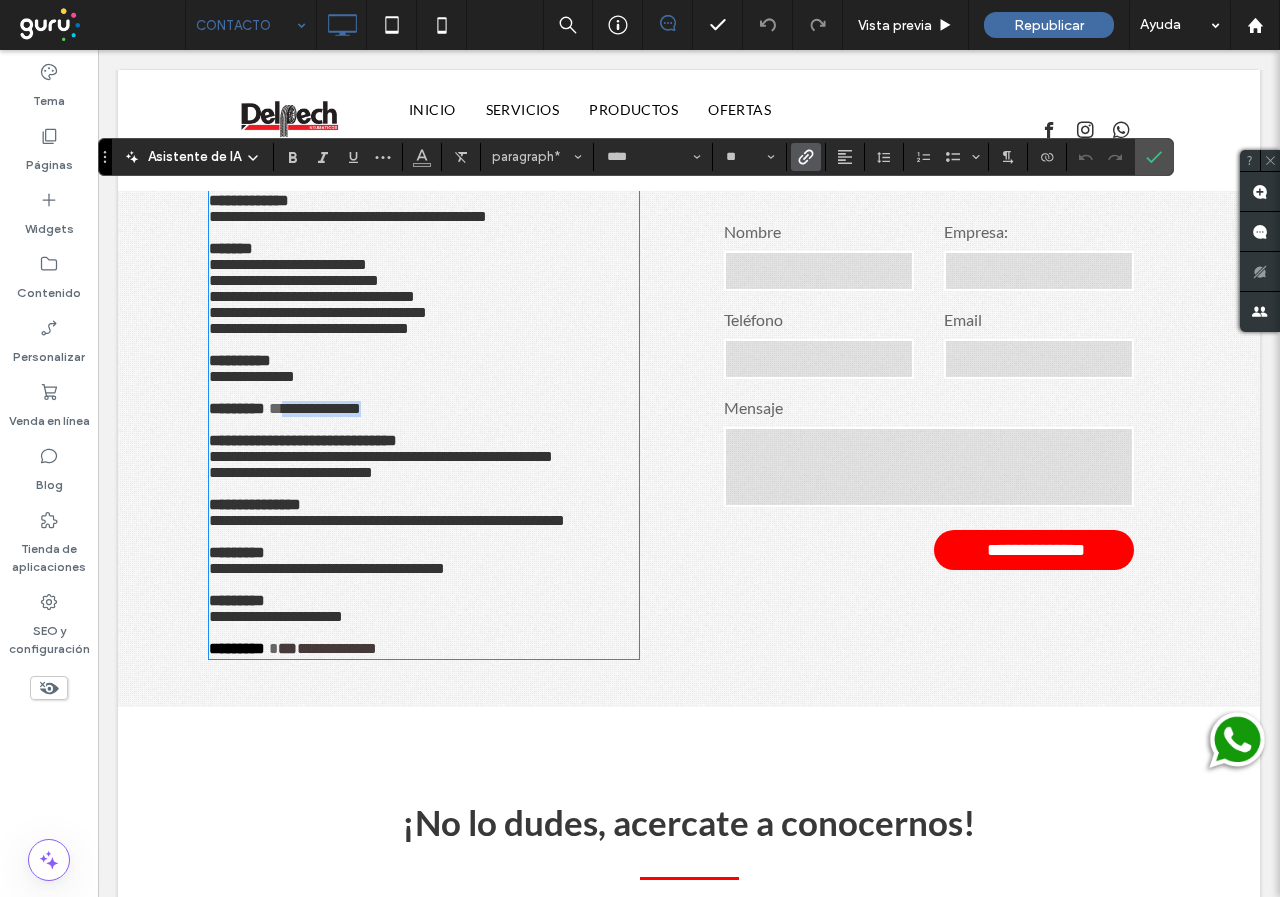 drag, startPoint x: 289, startPoint y: 409, endPoint x: 407, endPoint y: 400, distance: 118.34272 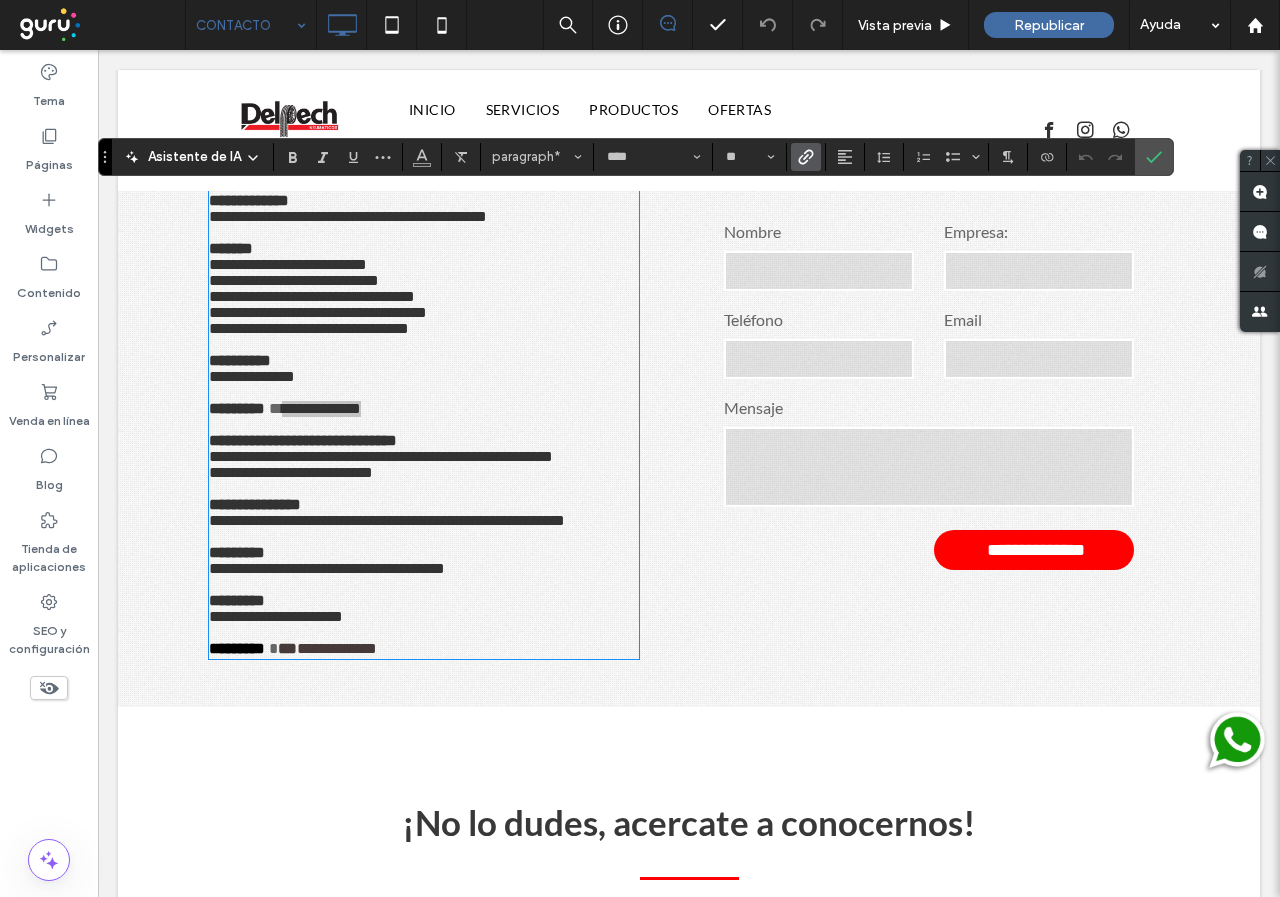 click 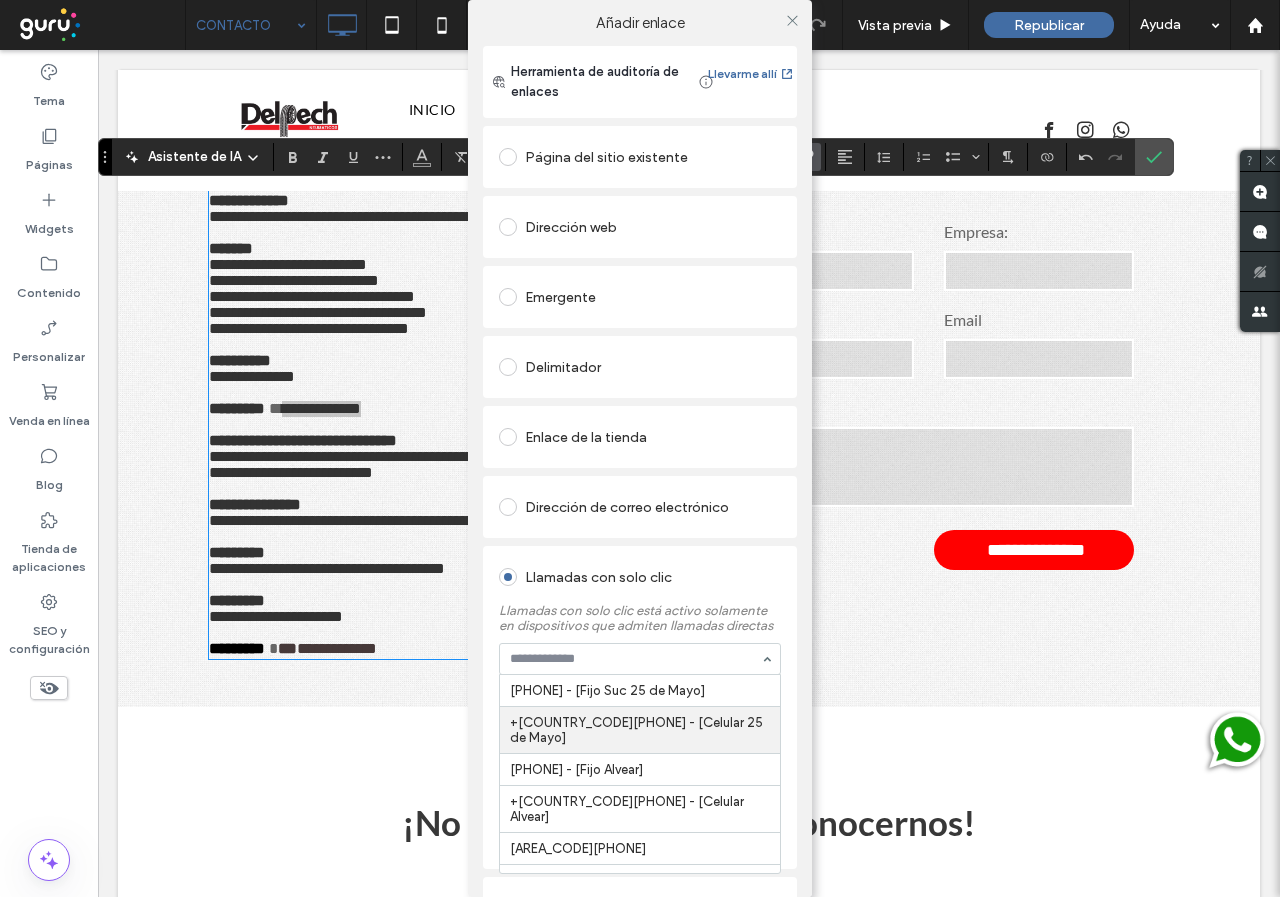 scroll, scrollTop: 25, scrollLeft: 0, axis: vertical 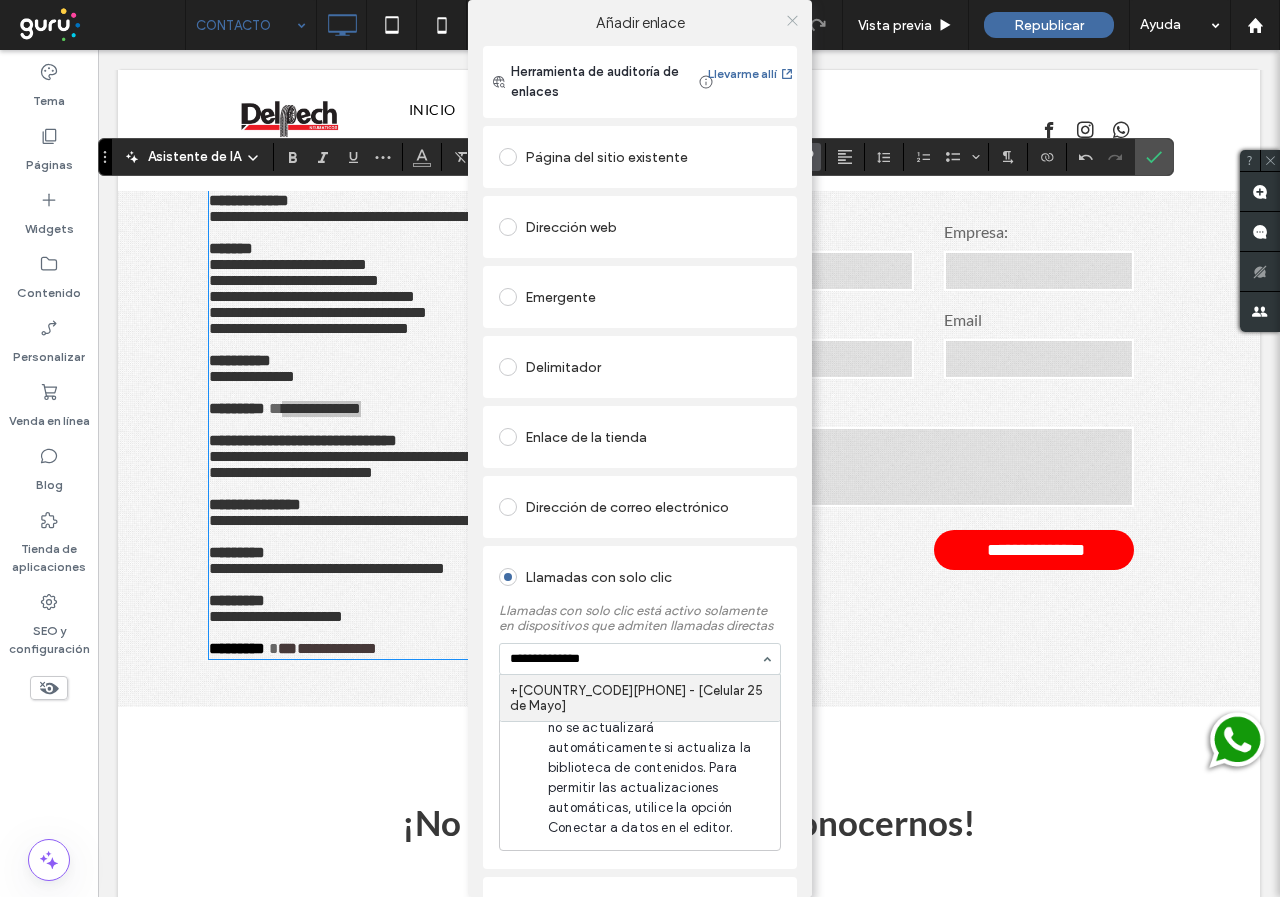 type on "**********" 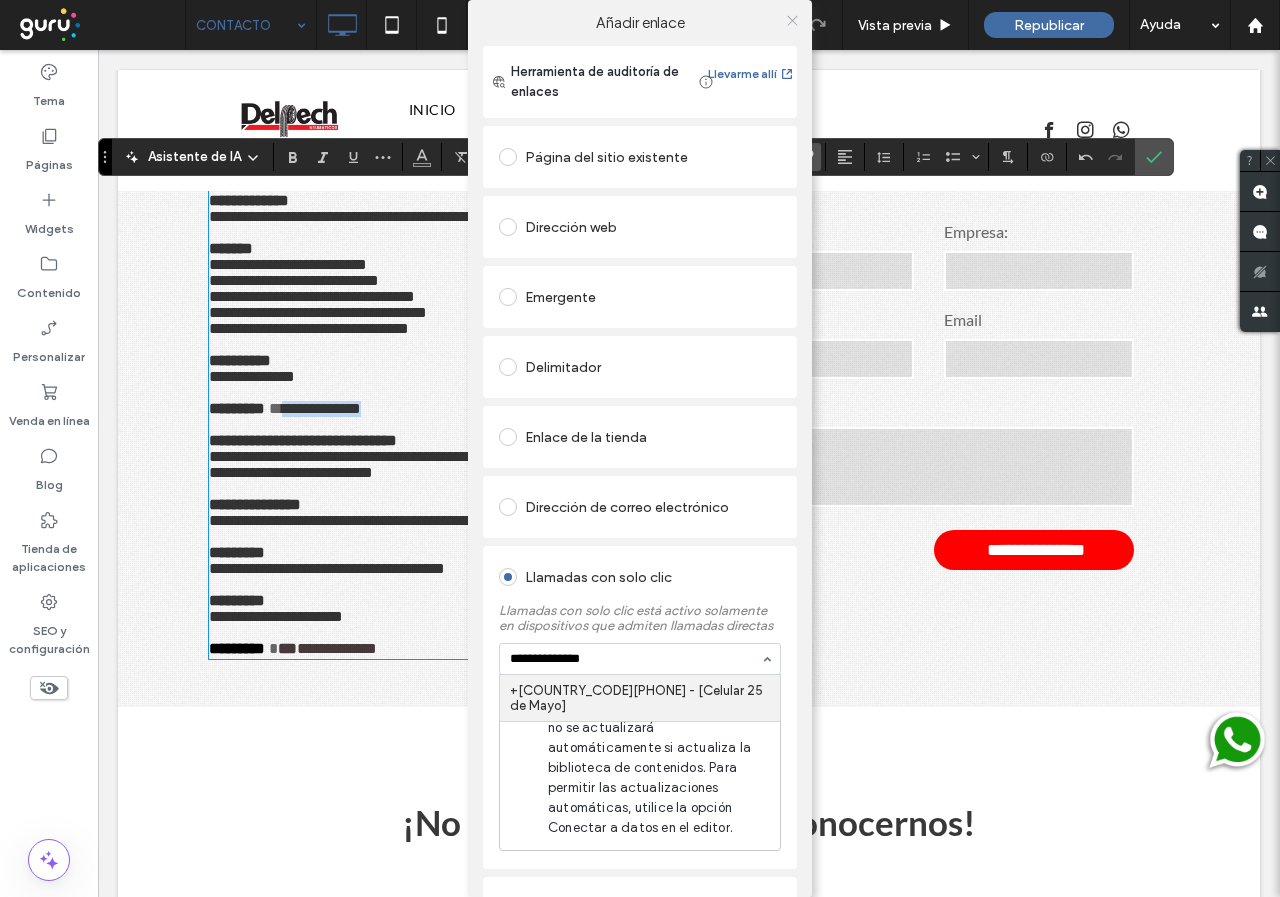 type 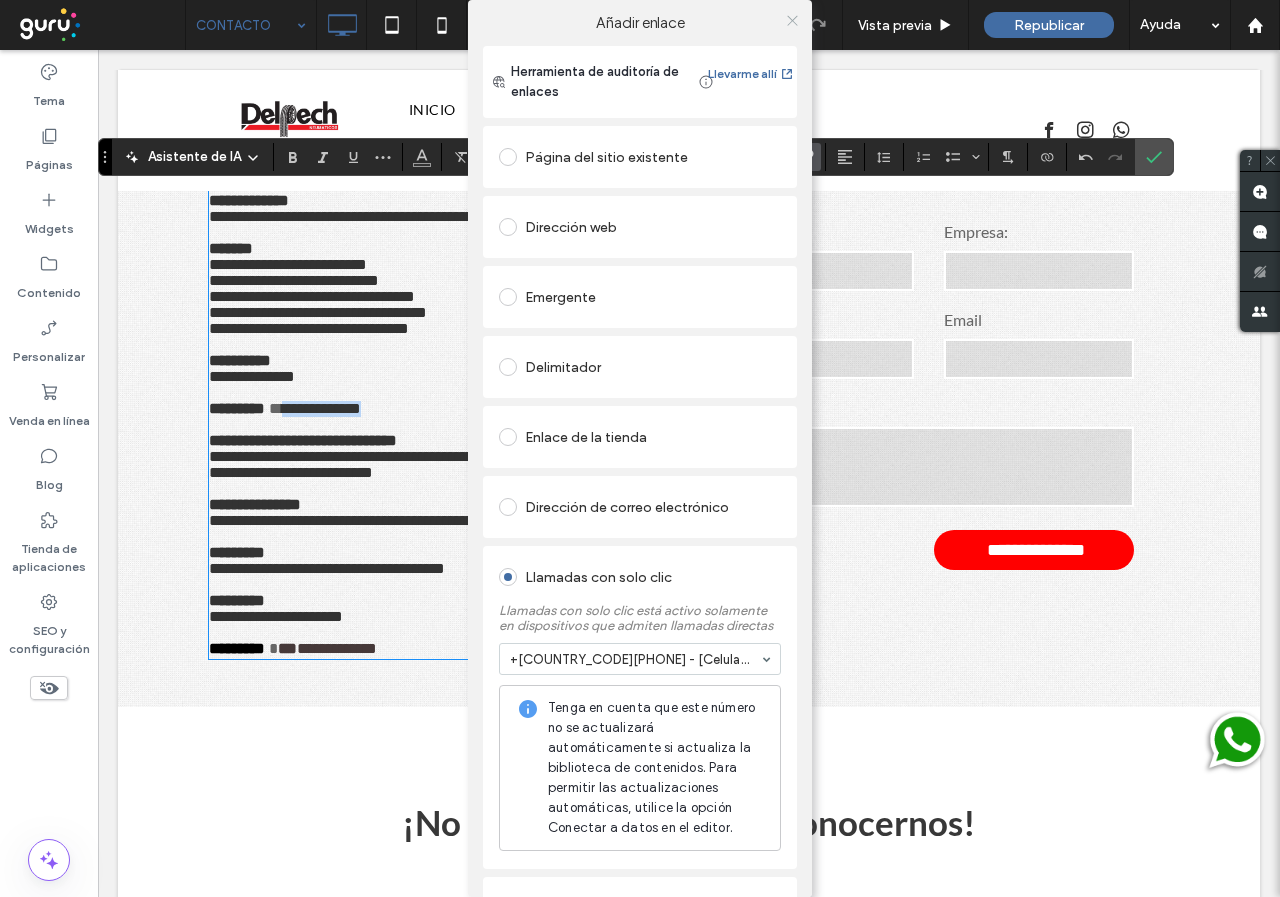 click 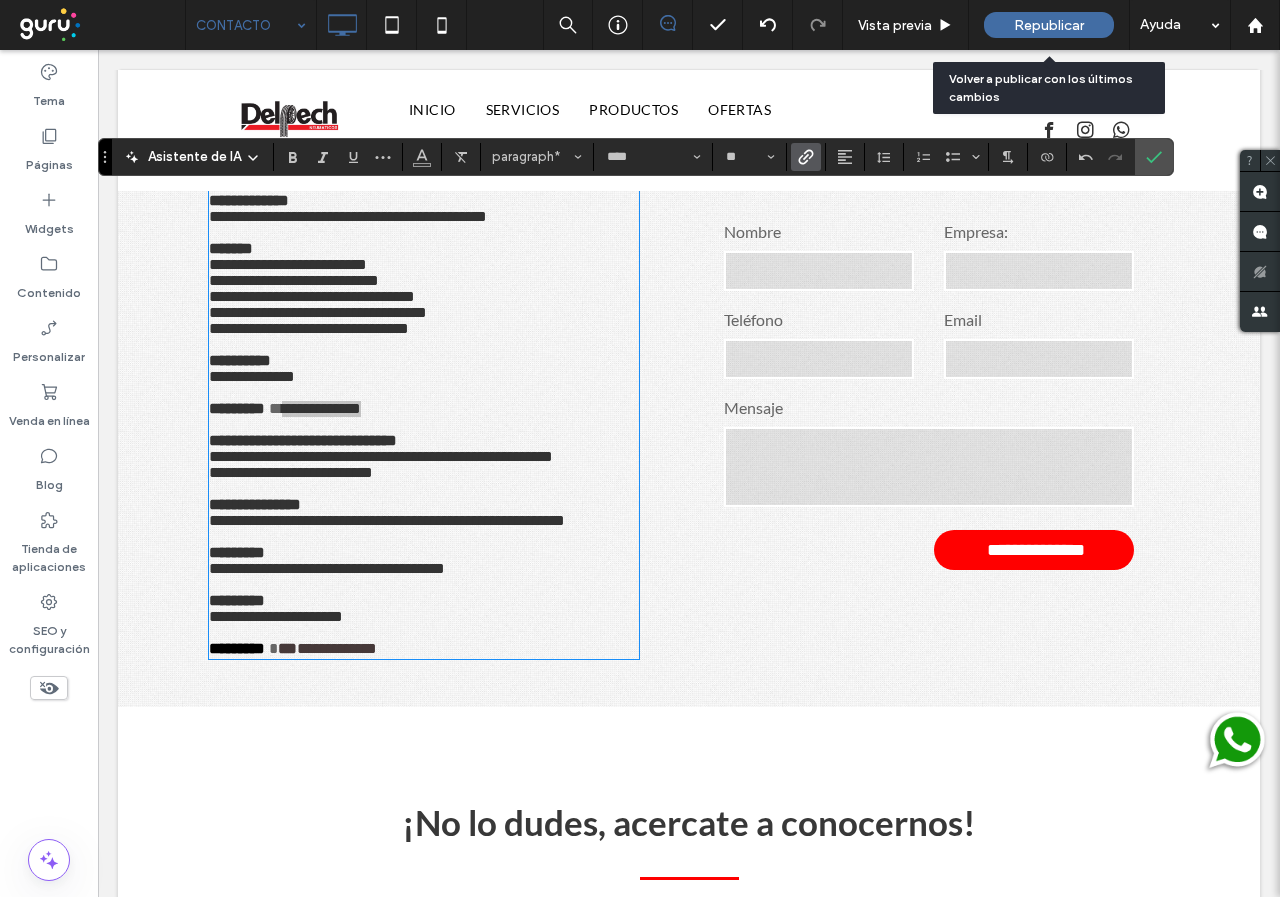 click on "Republicar" at bounding box center (1049, 25) 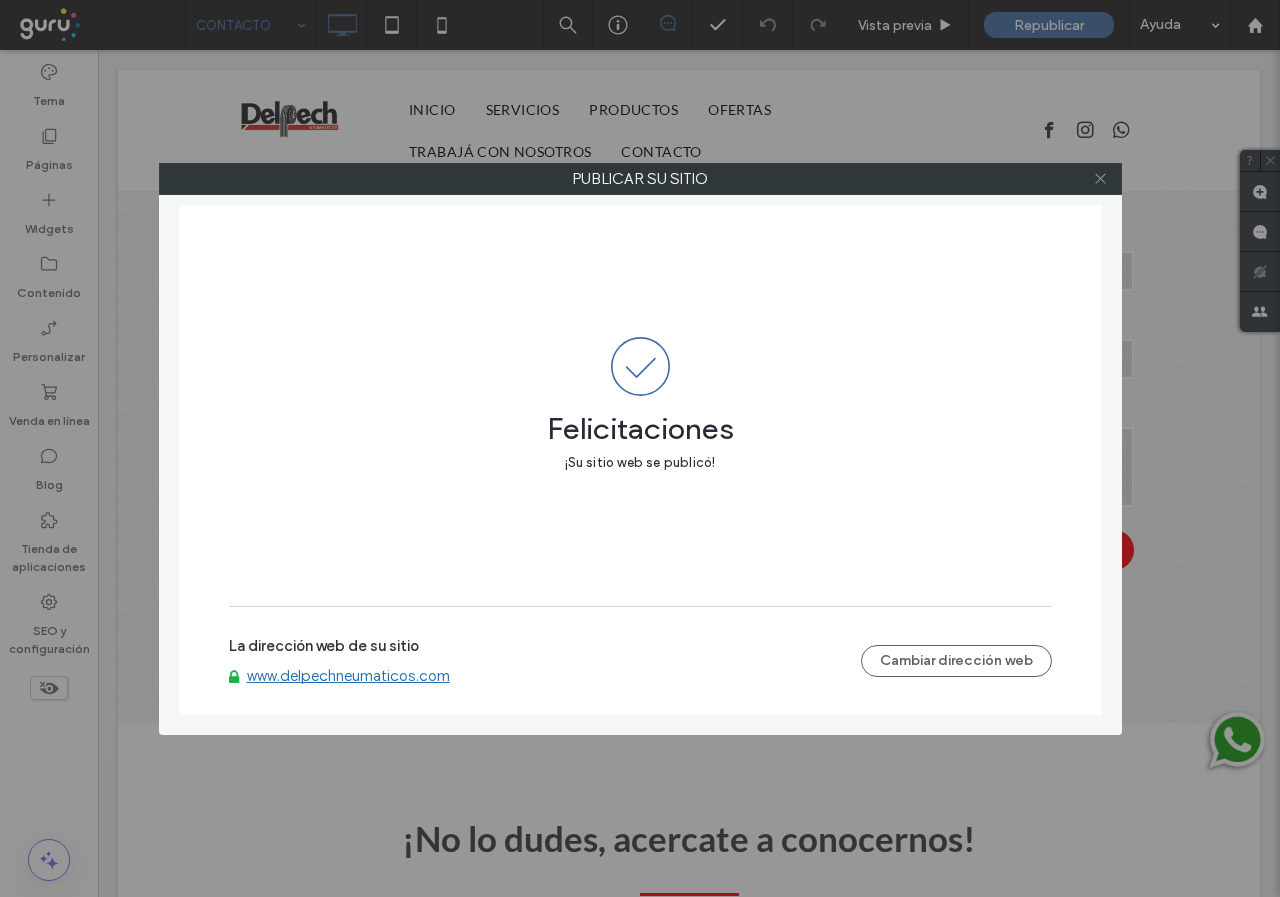 click 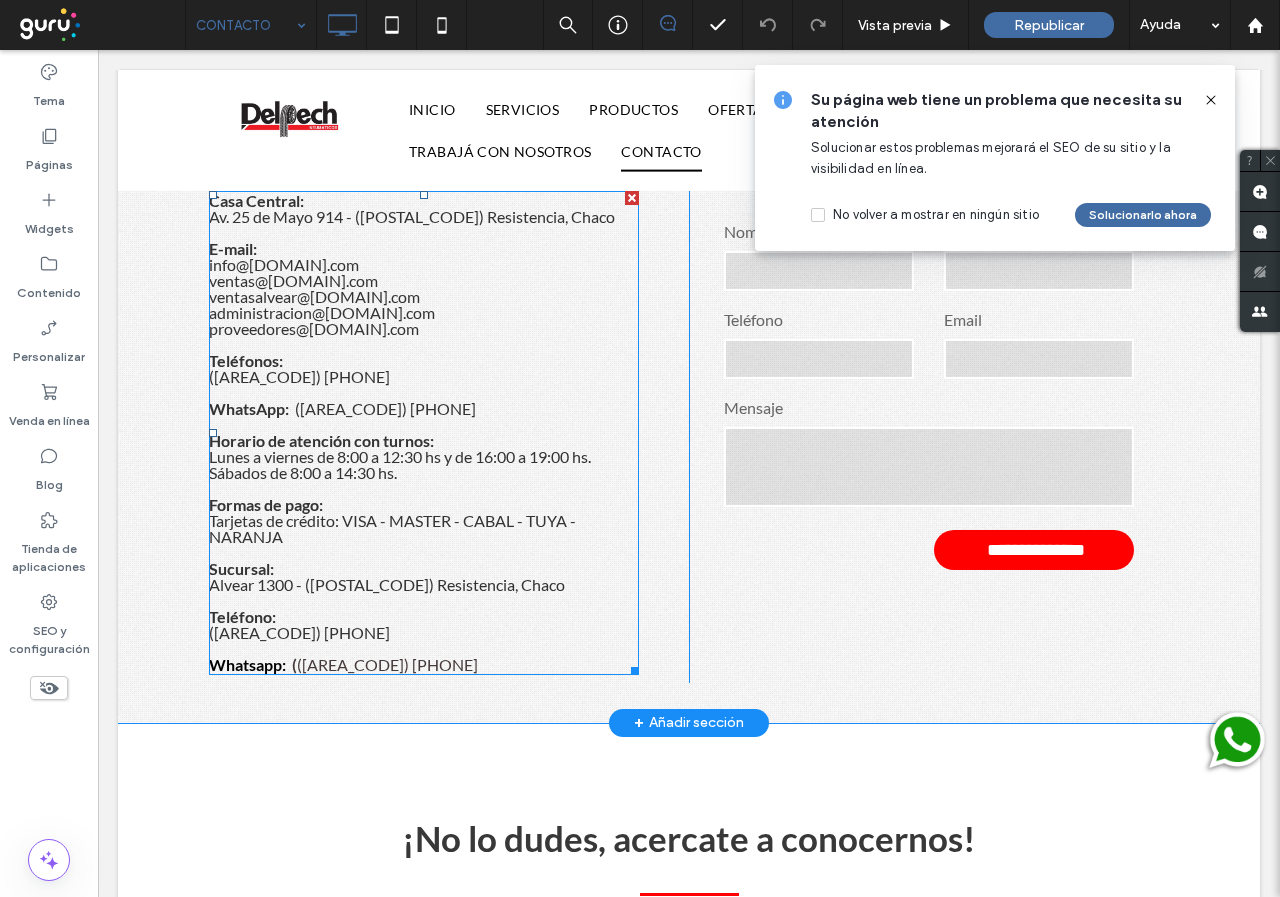 click on "([PHONE])" at bounding box center [299, 376] 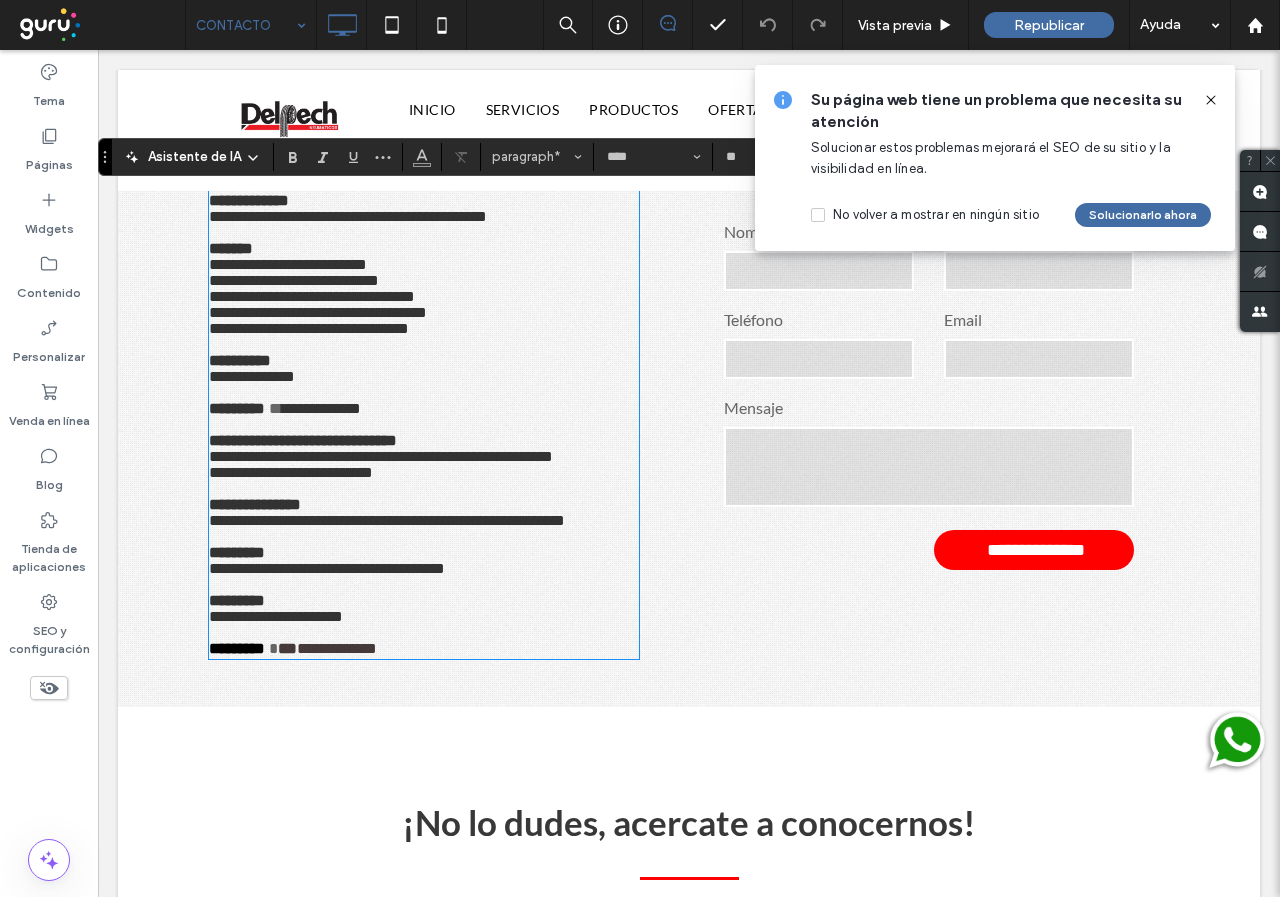 click on "**********" at bounding box center (252, 376) 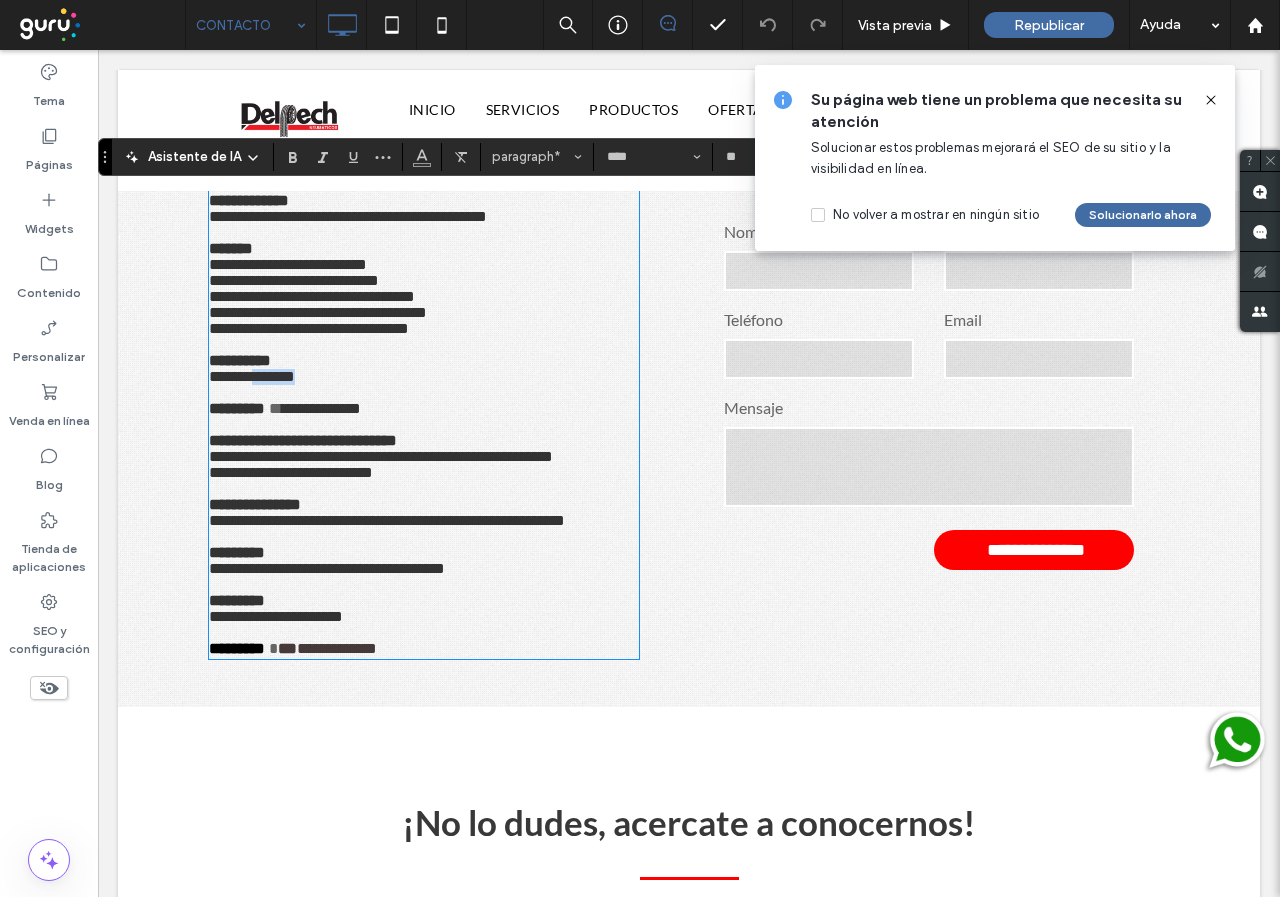 click on "**********" at bounding box center (252, 376) 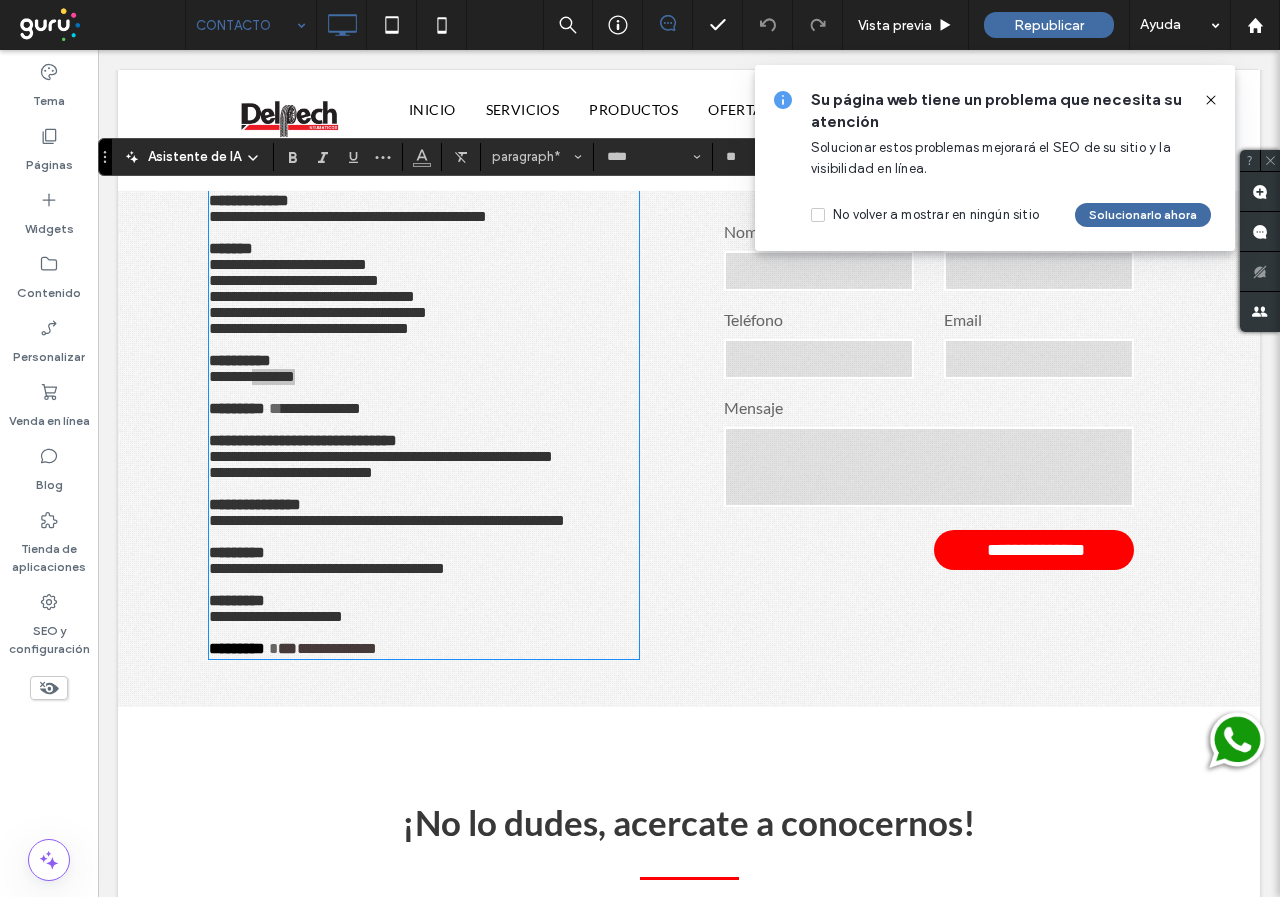 click 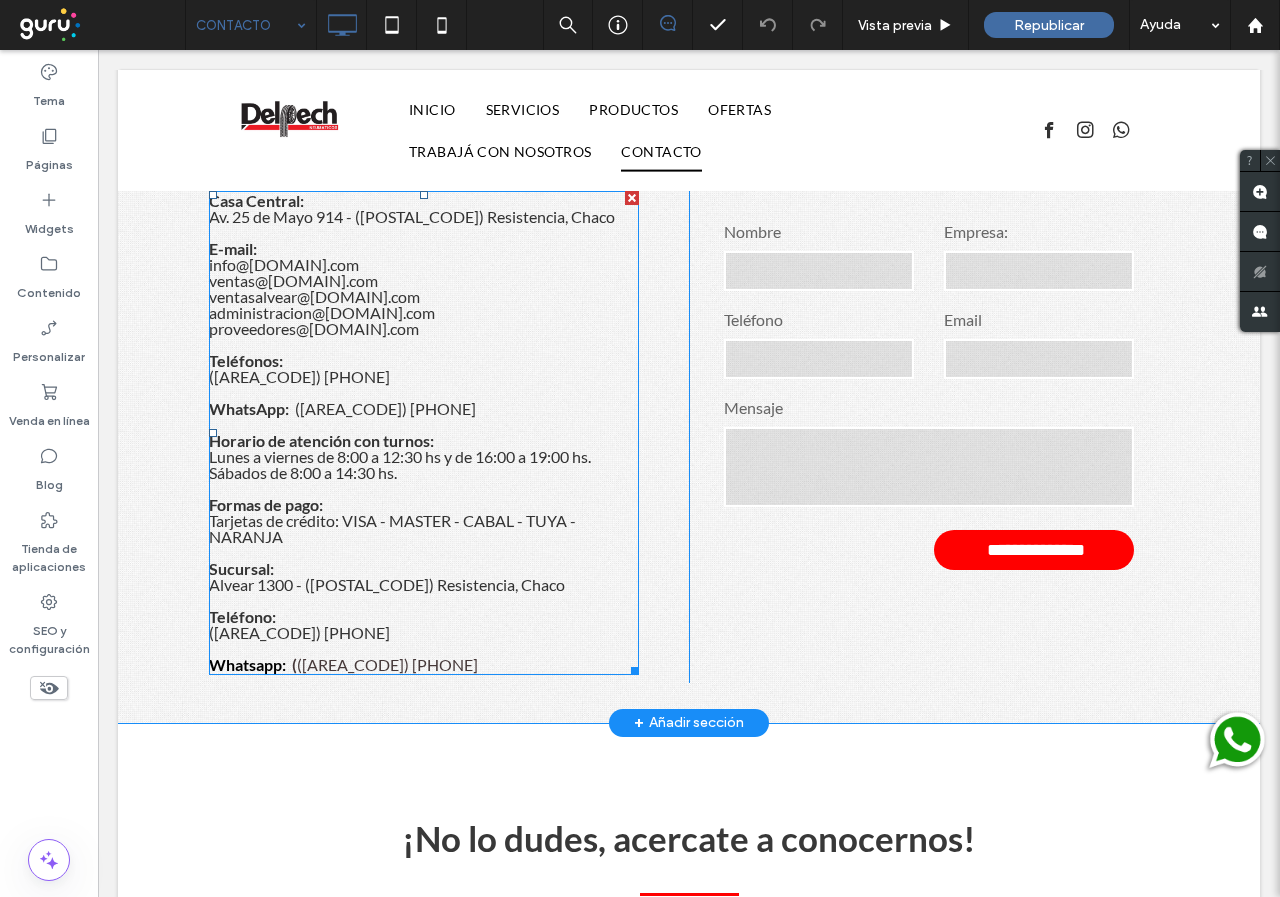 click on "([PHONE])" at bounding box center (424, 377) 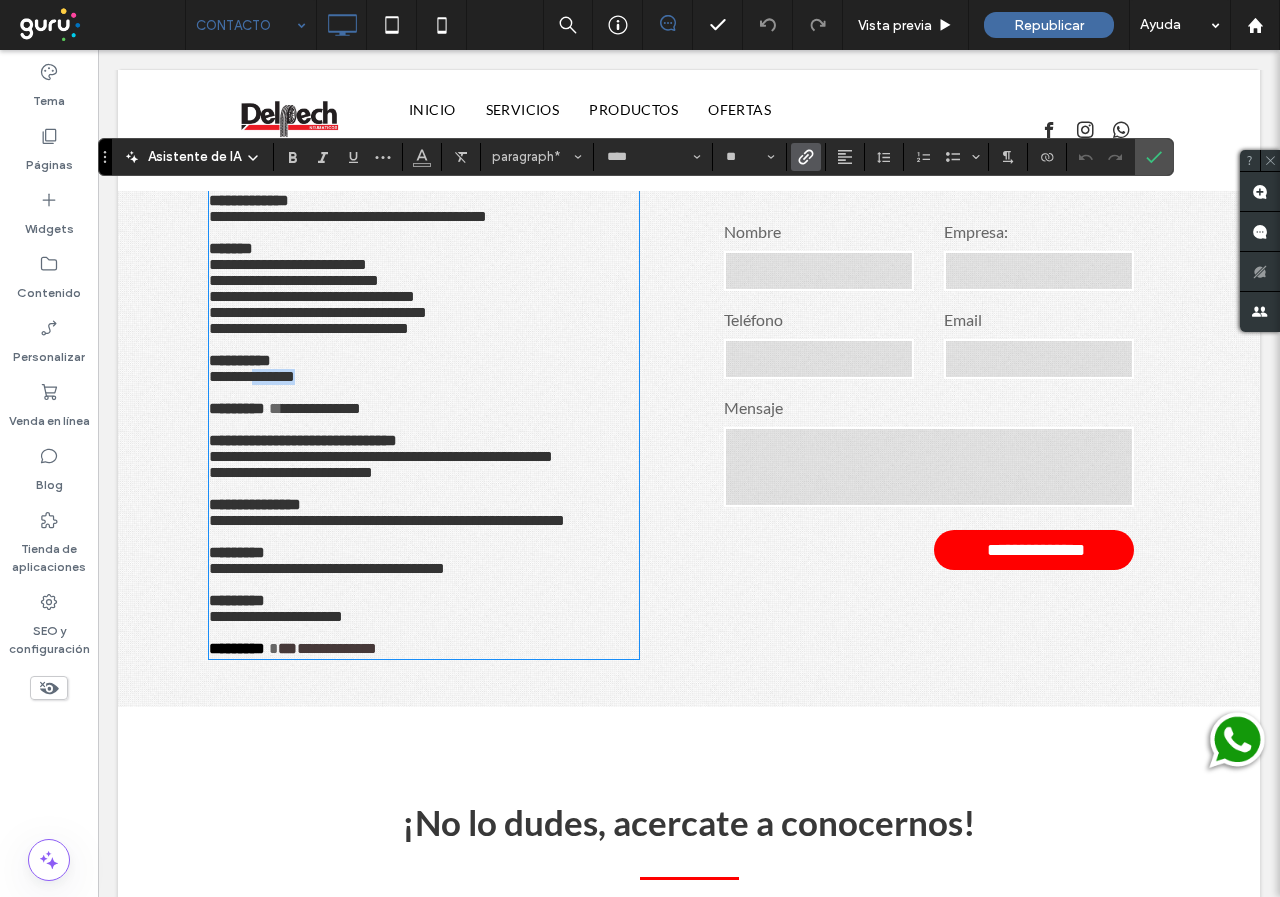 click on "**********" at bounding box center (424, 377) 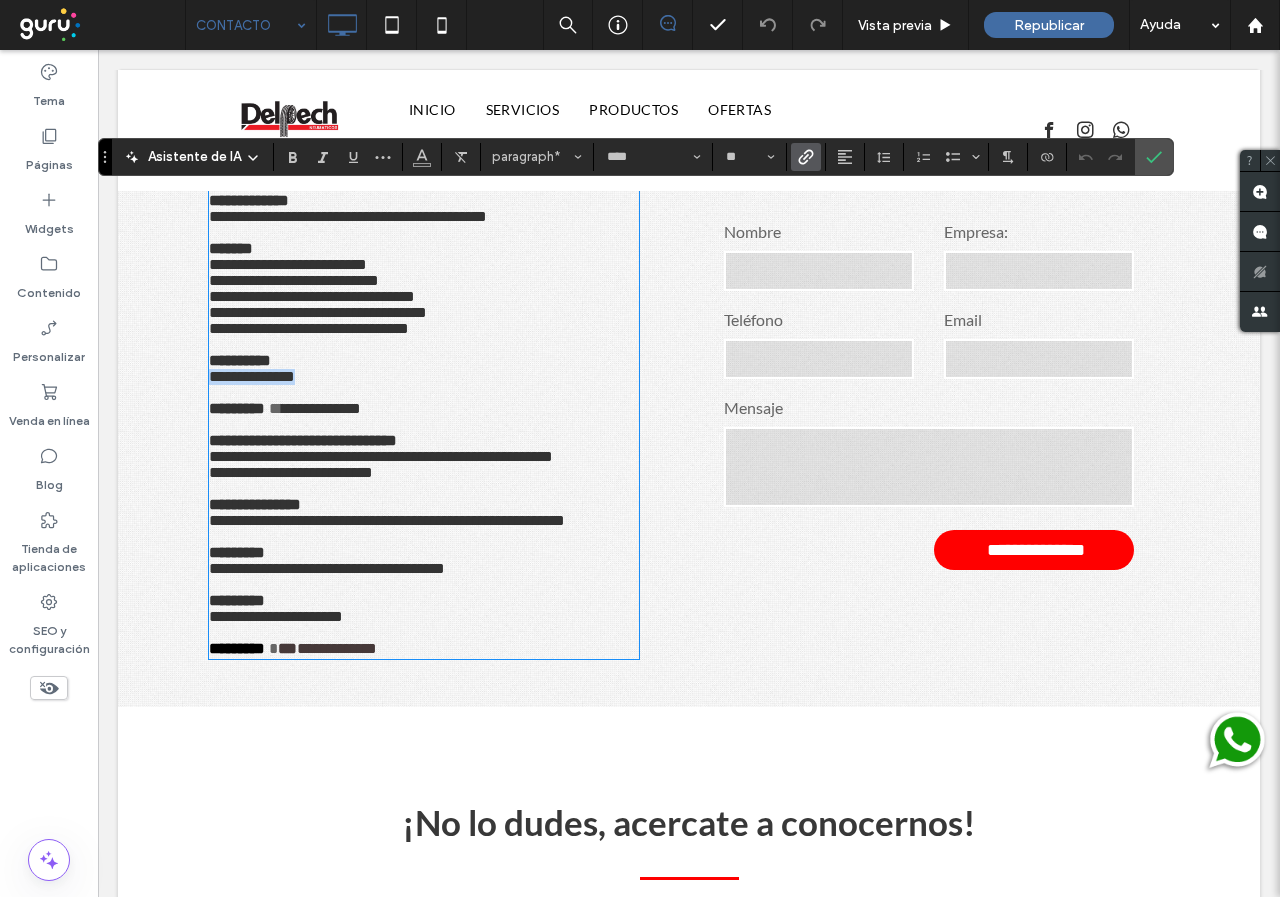 drag, startPoint x: 325, startPoint y: 374, endPoint x: 202, endPoint y: 377, distance: 123.03658 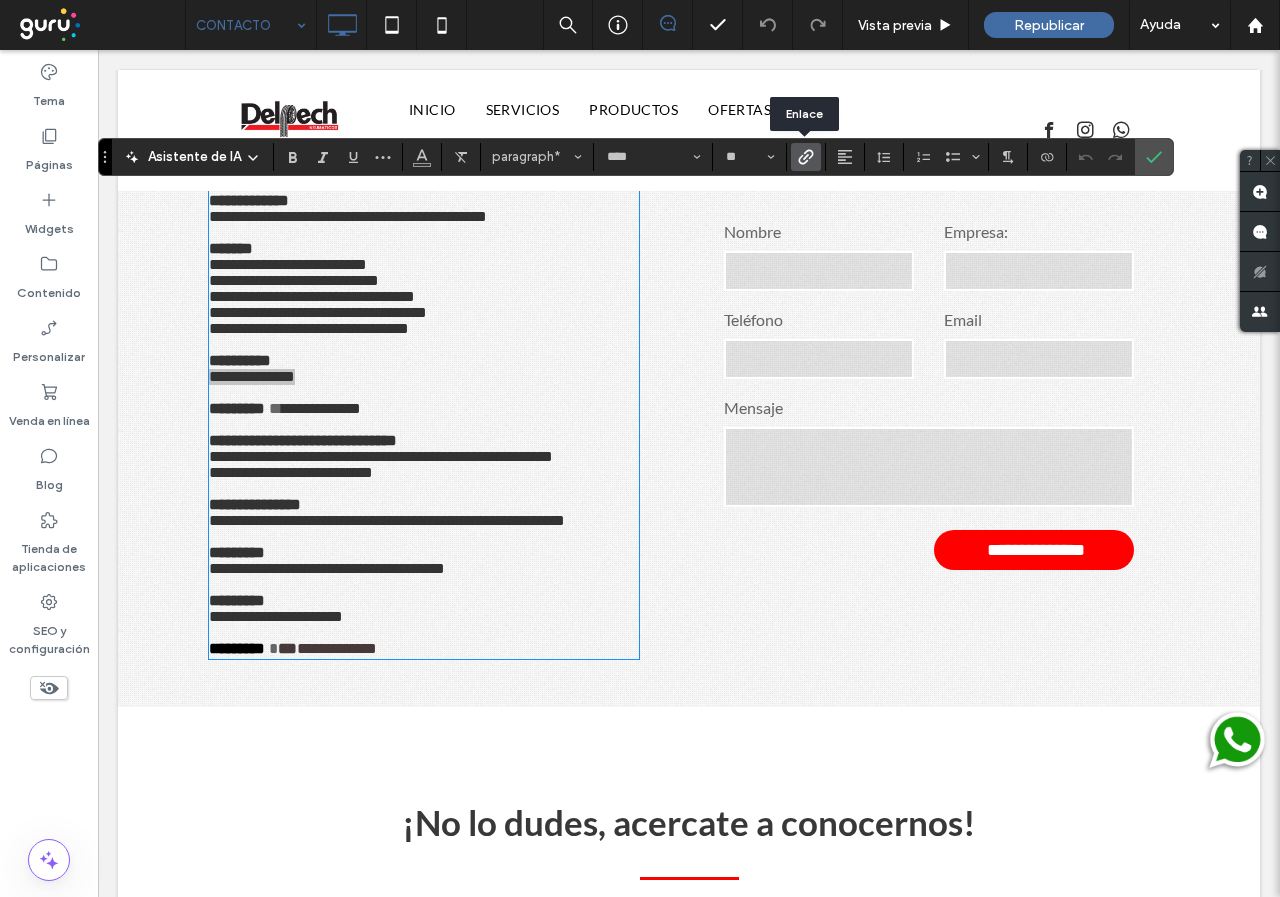 click 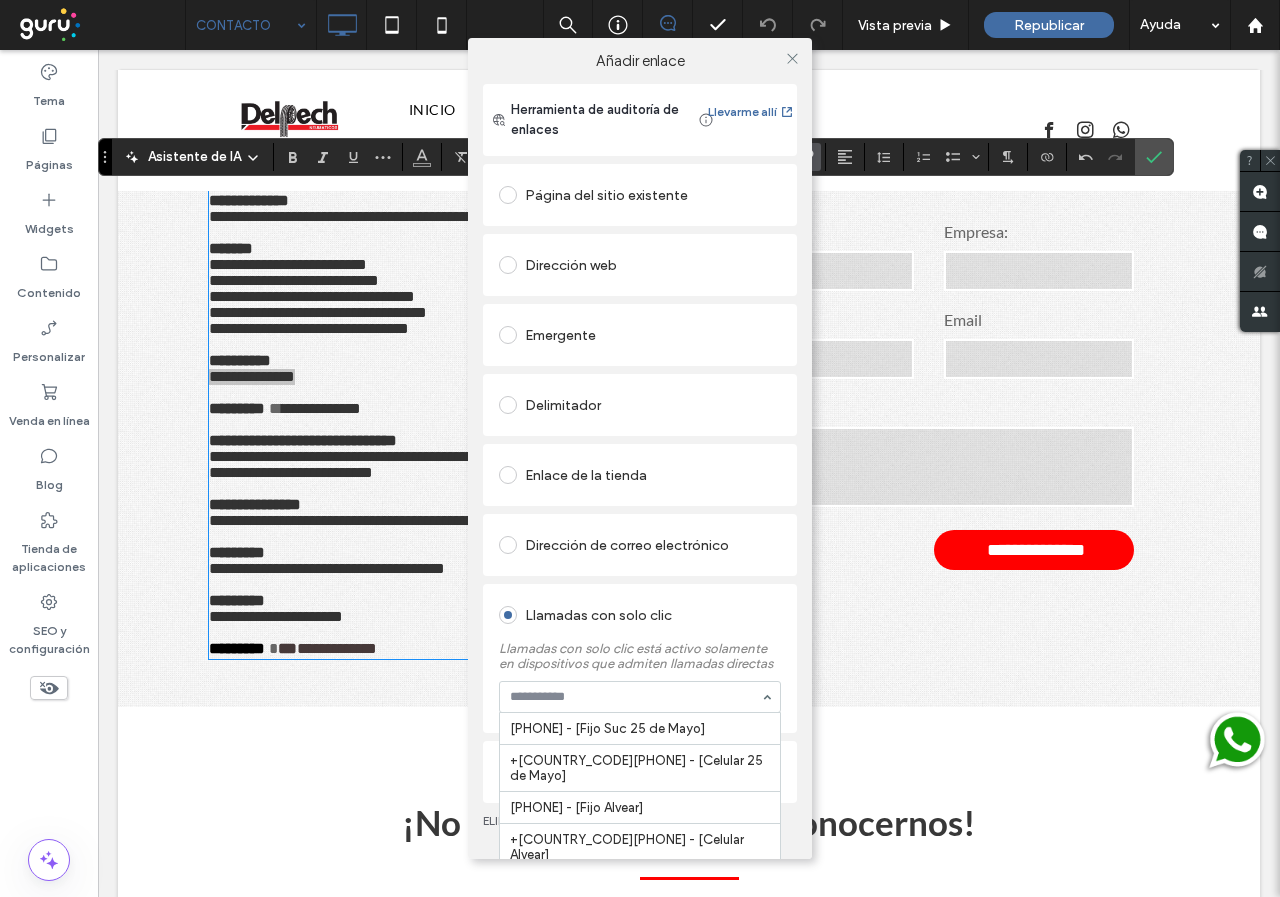 scroll, scrollTop: 25, scrollLeft: 0, axis: vertical 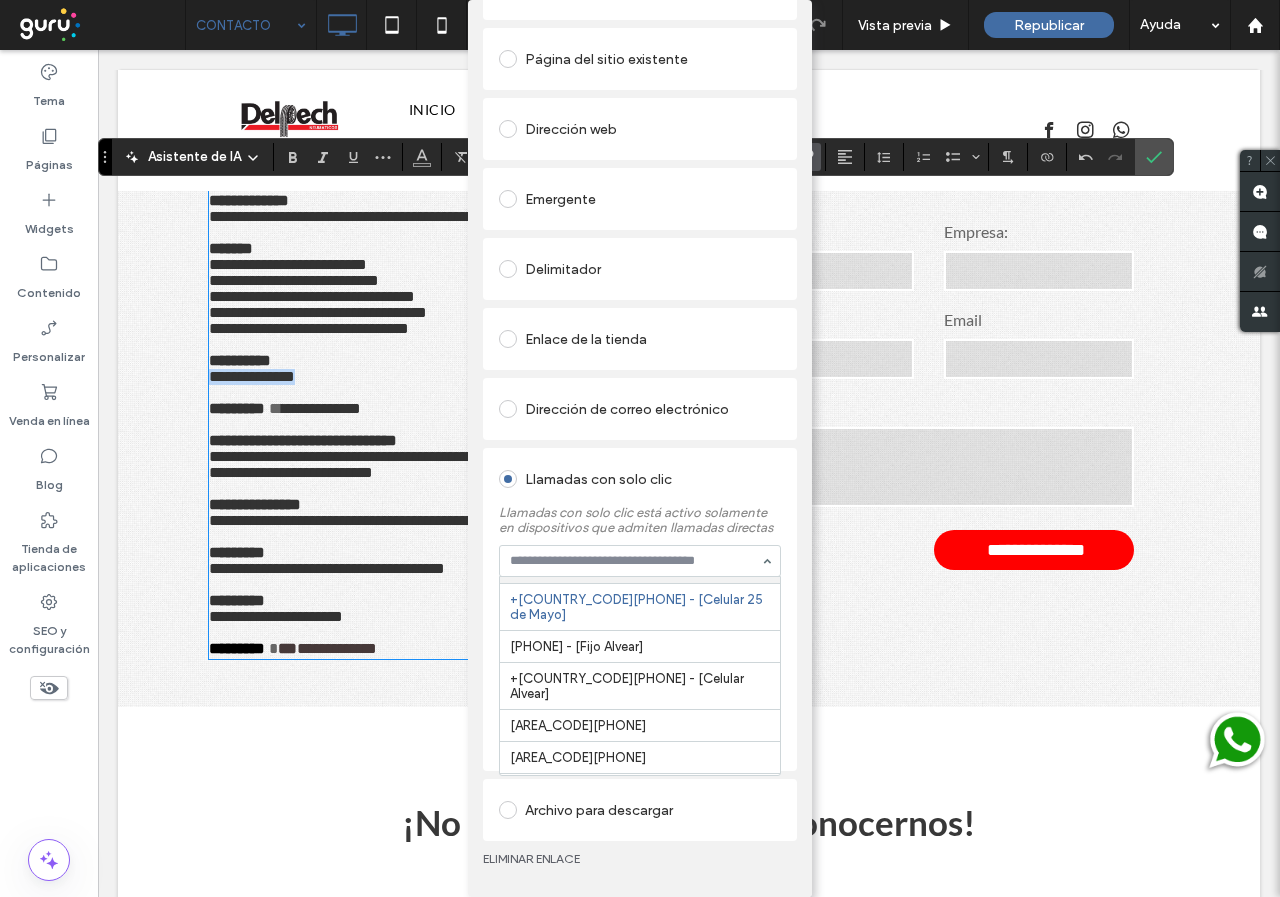 click on "Añadir enlace Herramienta de auditoría de enlaces Llevarme allí Página del sitio existente Dirección web Emergente Delimitador Enlace de la tienda Dirección de correo electrónico Llamadas con solo clic Llamadas con solo clic está activo solamente en dispositivos que admiten llamadas directas 3625444214 - [Fijo Suc 25 de Mayo] +5493624092882 - [Celular 25 de Mayo] 3625434080  - [Fijo Alvear] +5493625434080  - [Celular Alvear] 03624447223 03624428157 5493624603968 Tenga en cuenta que este número no se actualizará automáticamente si actualiza la biblioteca de contenidos. Para permitir las actualizaciones automáticas, utilice la opción Conectar a datos en el editor. Archivo para descargar ELIMINAR ENLACE" at bounding box center [640, 448] 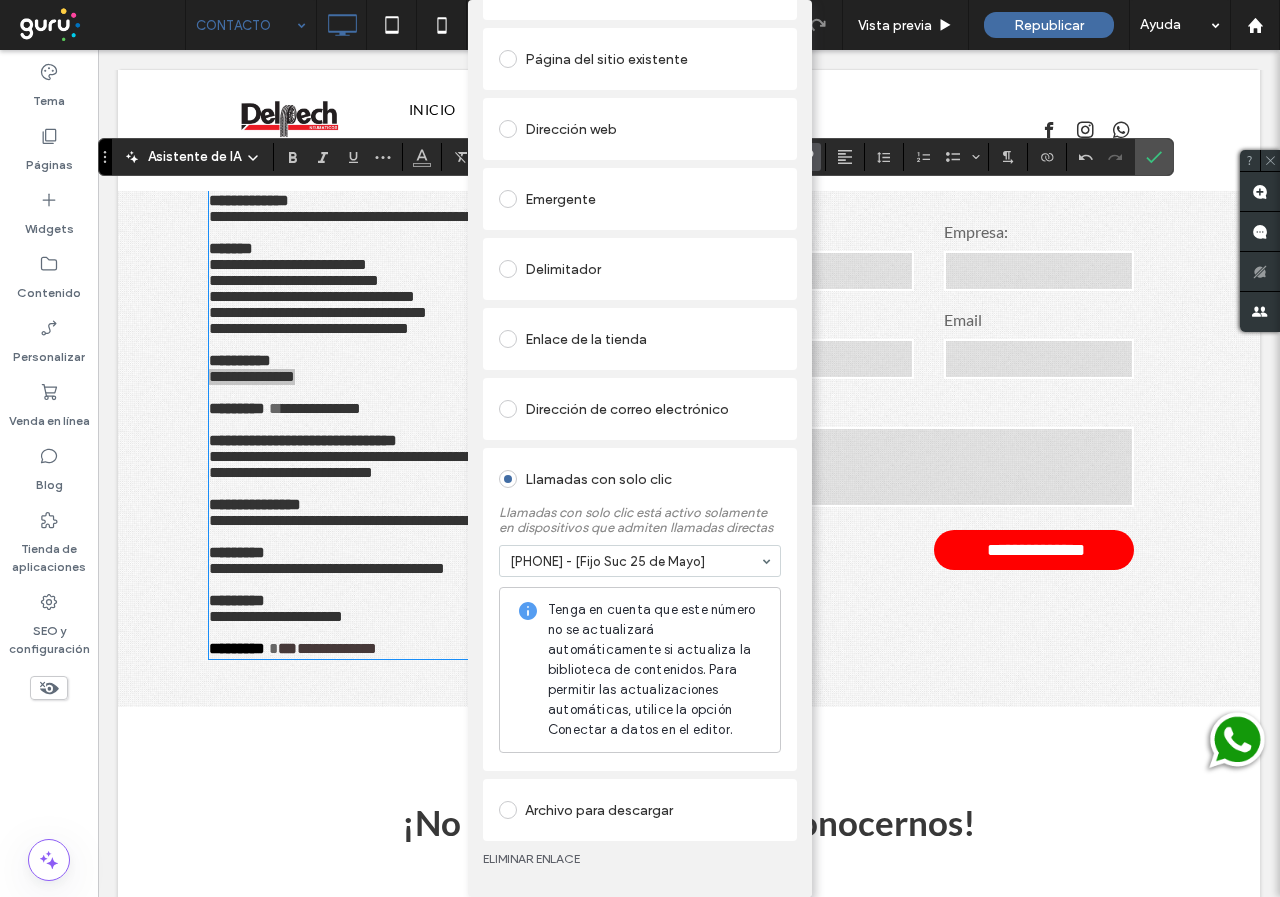 click on "Añadir enlace Herramienta de auditoría de enlaces Llevarme allí Página del sitio existente Dirección web Emergente Delimitador Enlace de la tienda Dirección de correo electrónico Llamadas con solo clic Llamadas con solo clic está activo solamente en dispositivos que admiten llamadas directas 3625444214 - [Fijo Suc 25 de Mayo] Tenga en cuenta que este número no se actualizará automáticamente si actualiza la biblioteca de contenidos. Para permitir las actualizaciones automáticas, utilice la opción Conectar a datos en el editor. Archivo para descargar ELIMINAR ENLACE" at bounding box center [640, 448] 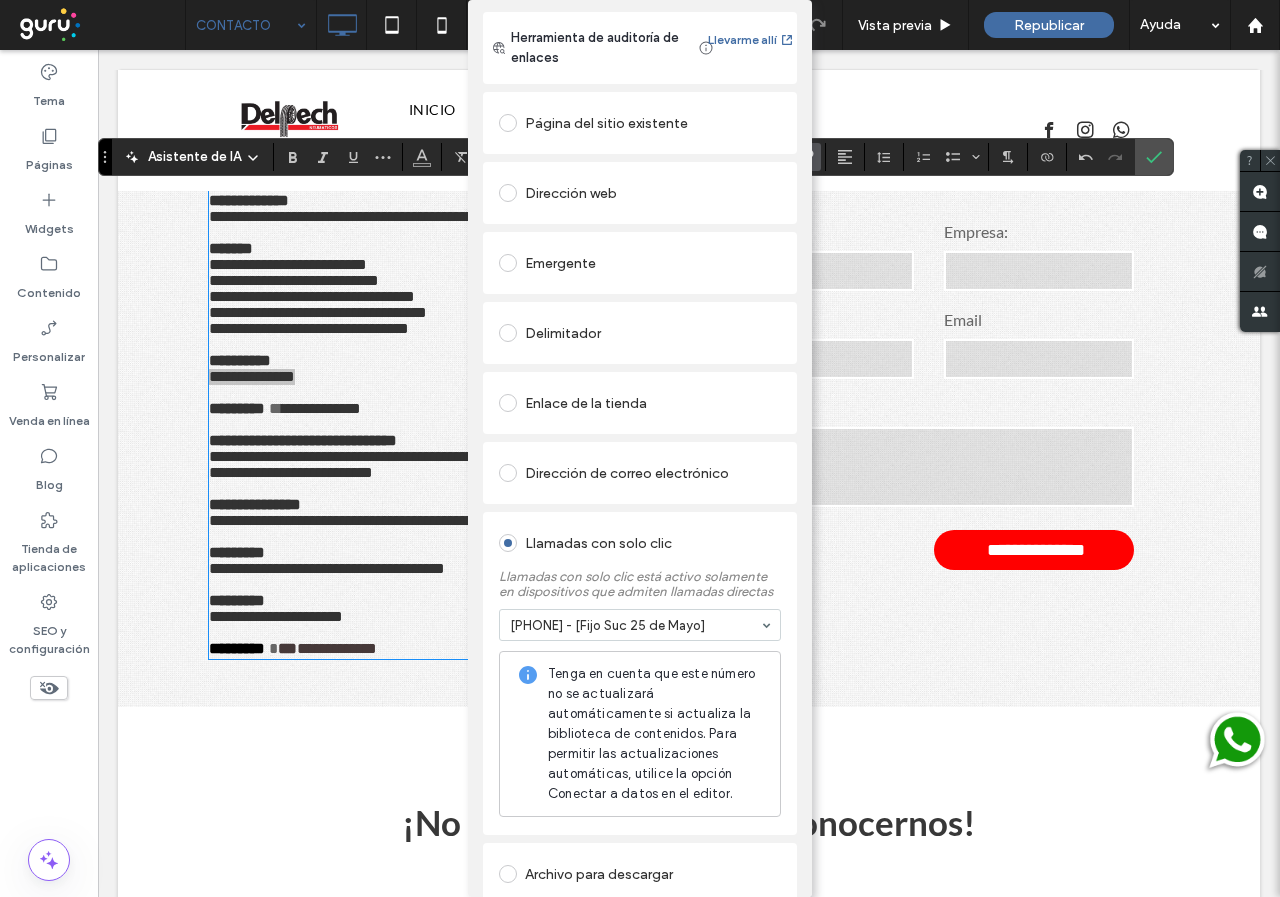 scroll, scrollTop: 0, scrollLeft: 0, axis: both 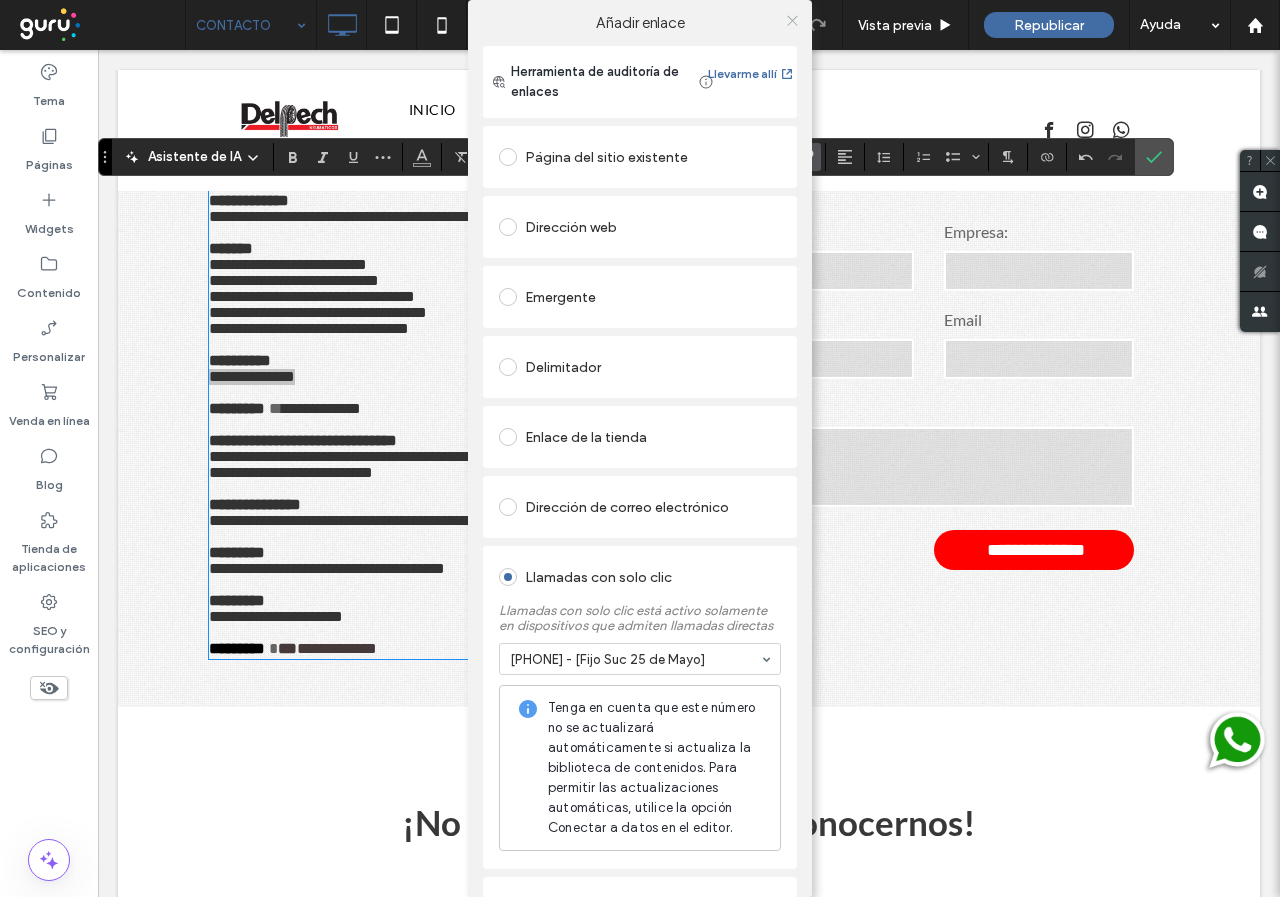 click 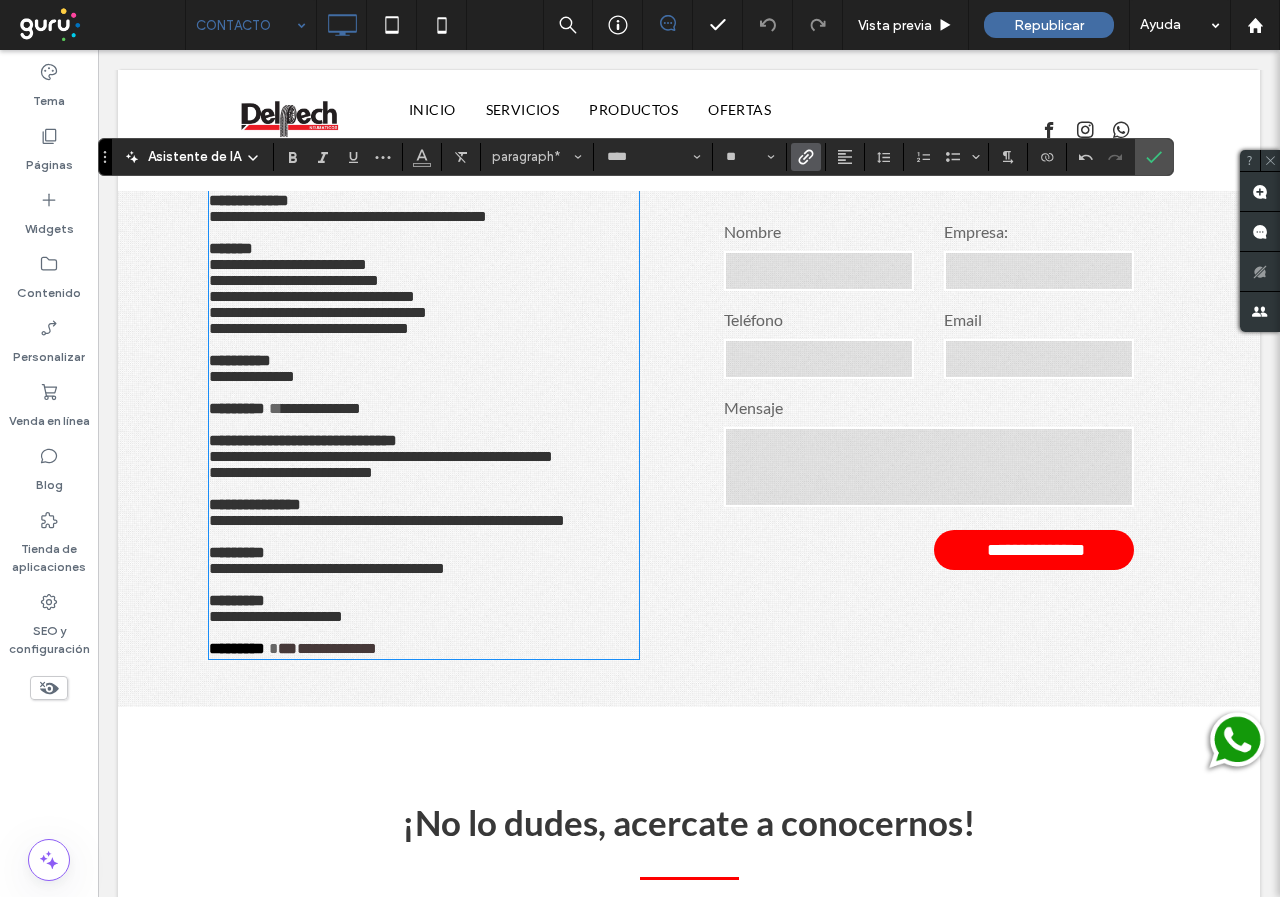 click on "**********" at bounding box center (424, 361) 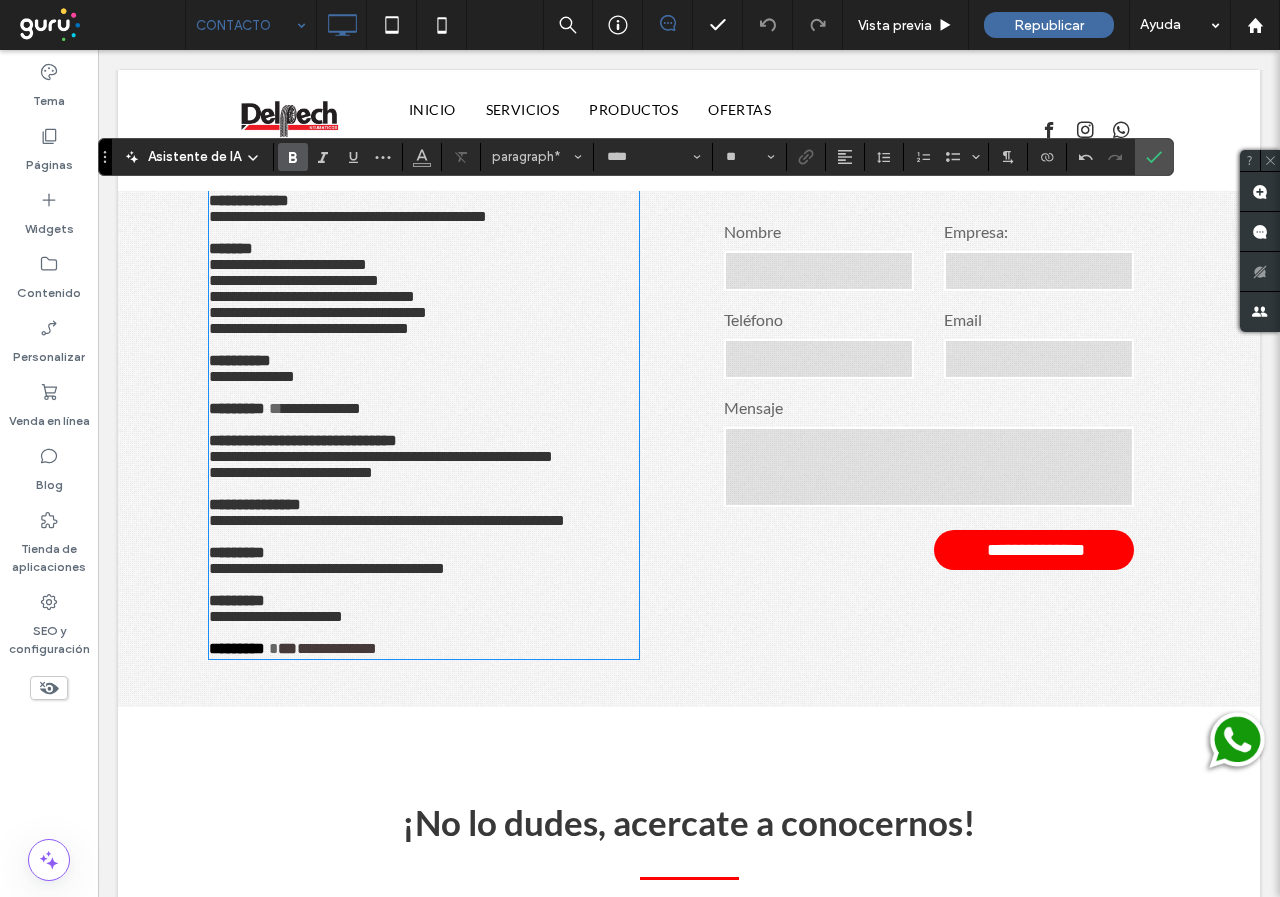 click on "**********" at bounding box center (424, 361) 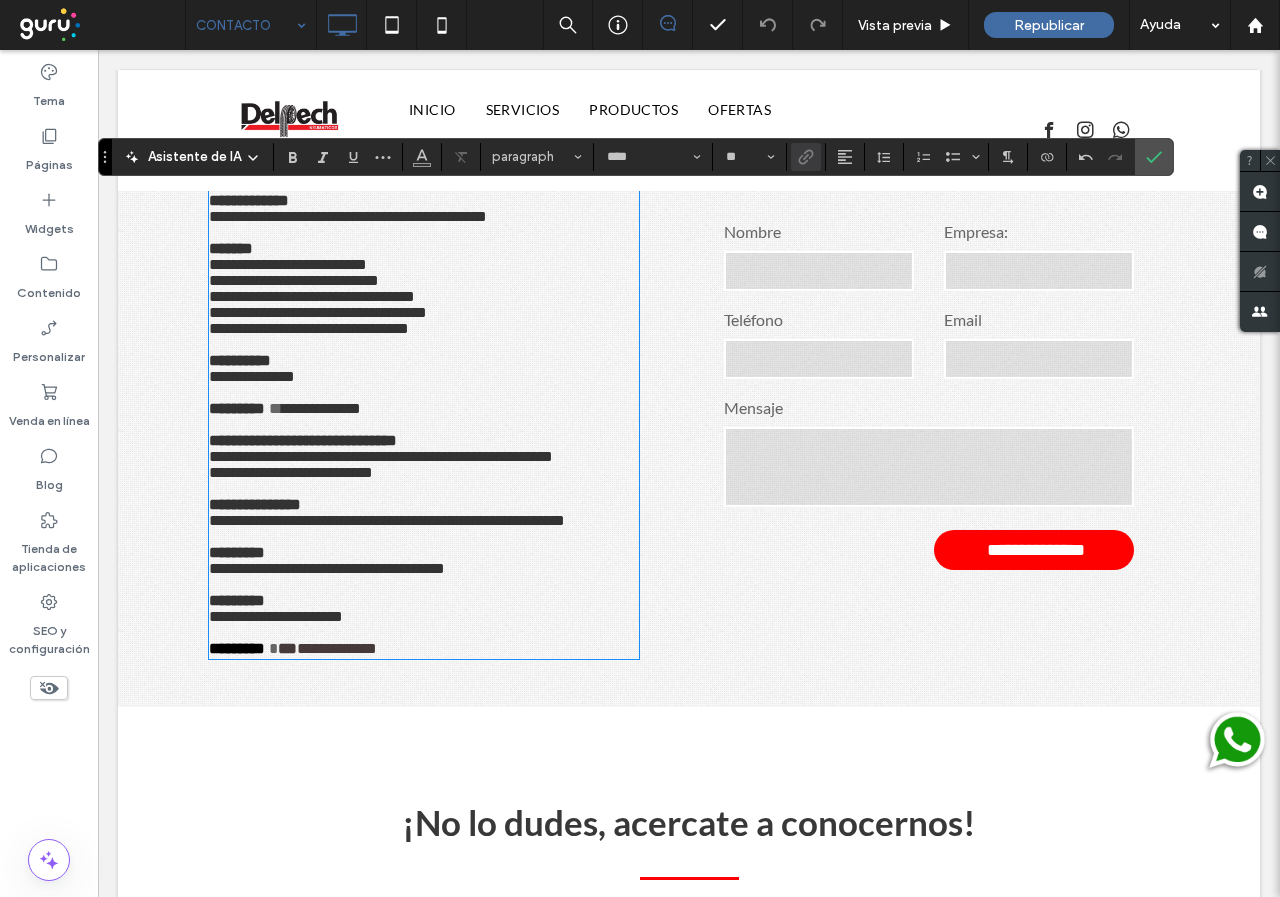 click on "**********" at bounding box center [424, 377] 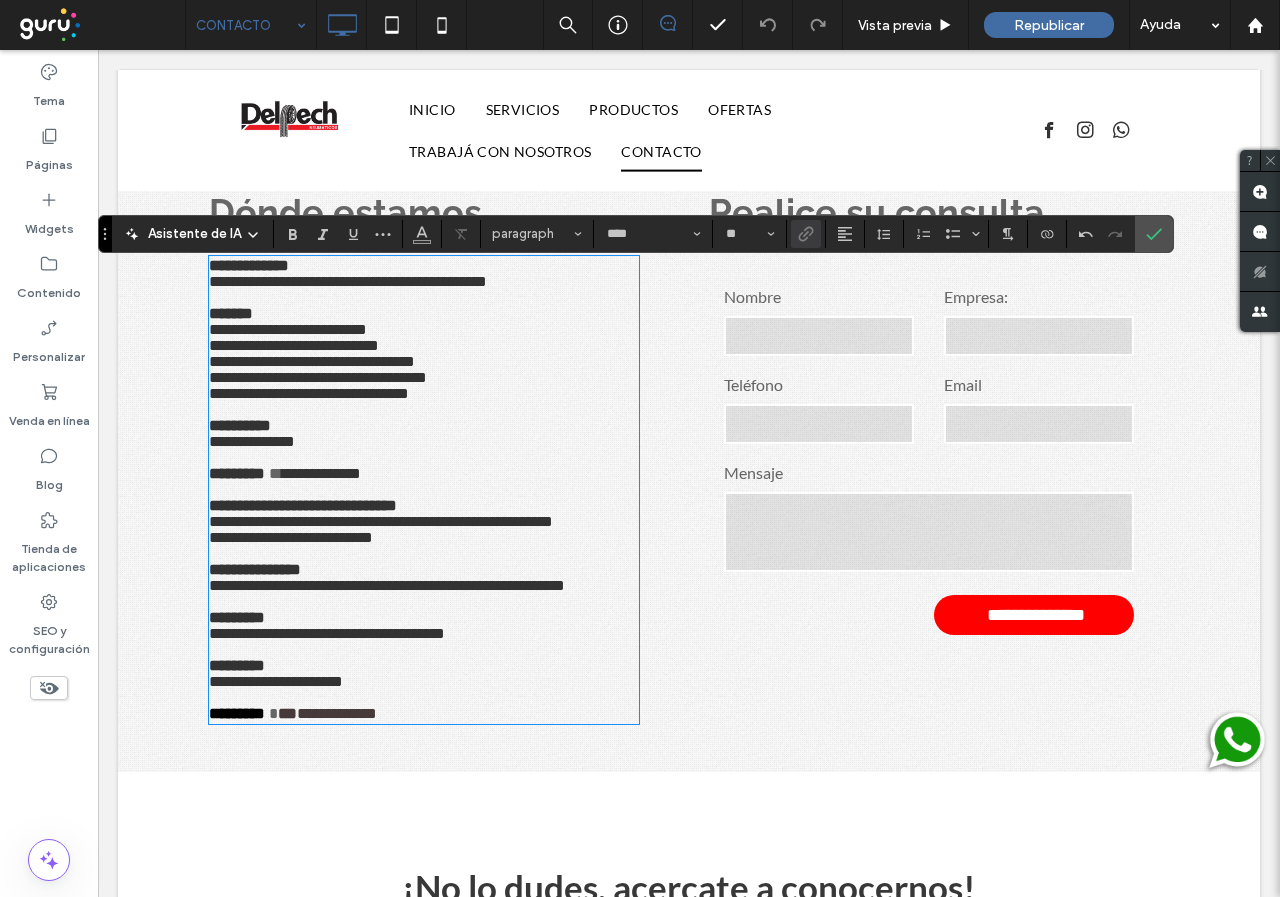 scroll, scrollTop: 801, scrollLeft: 0, axis: vertical 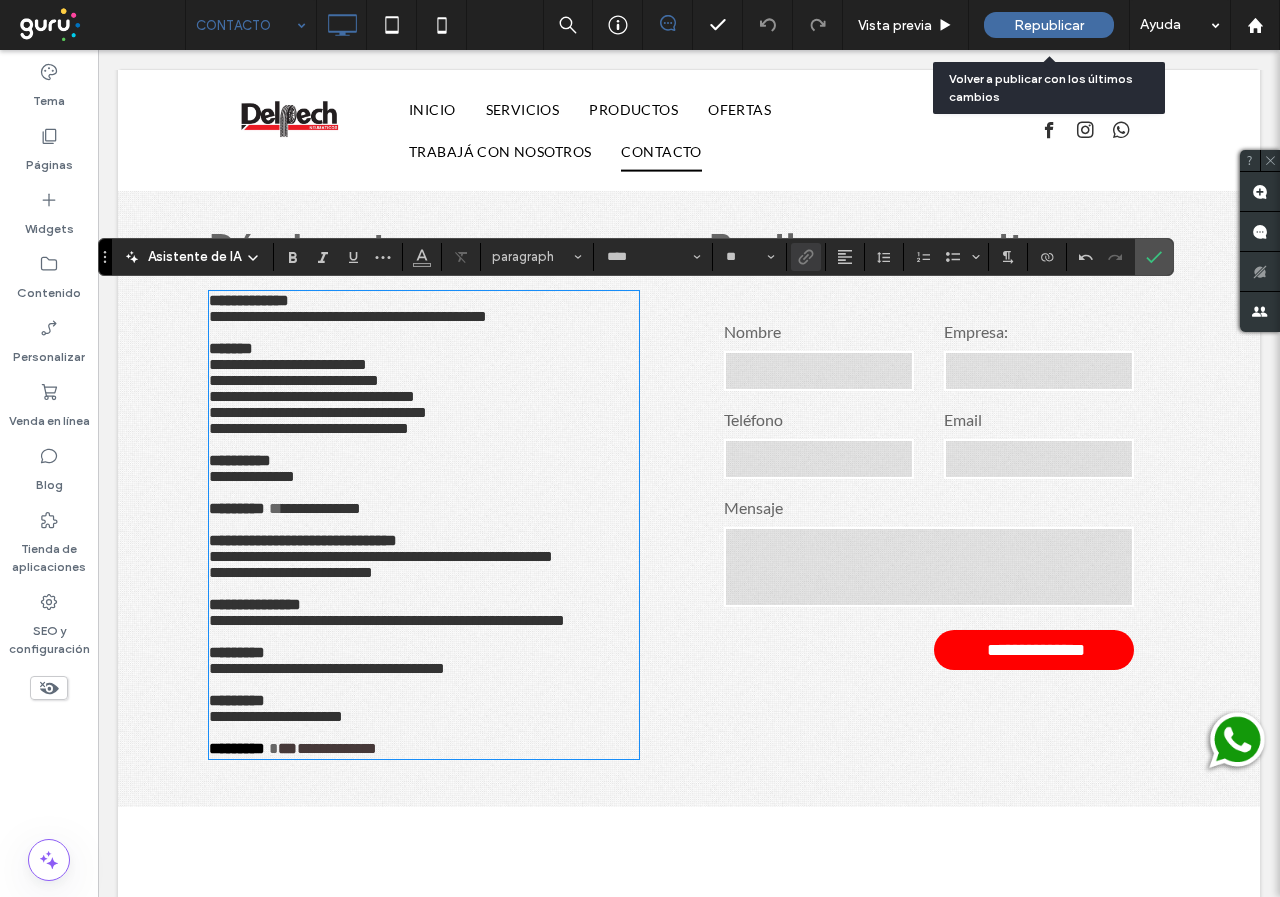 click on "Republicar" at bounding box center [1049, 25] 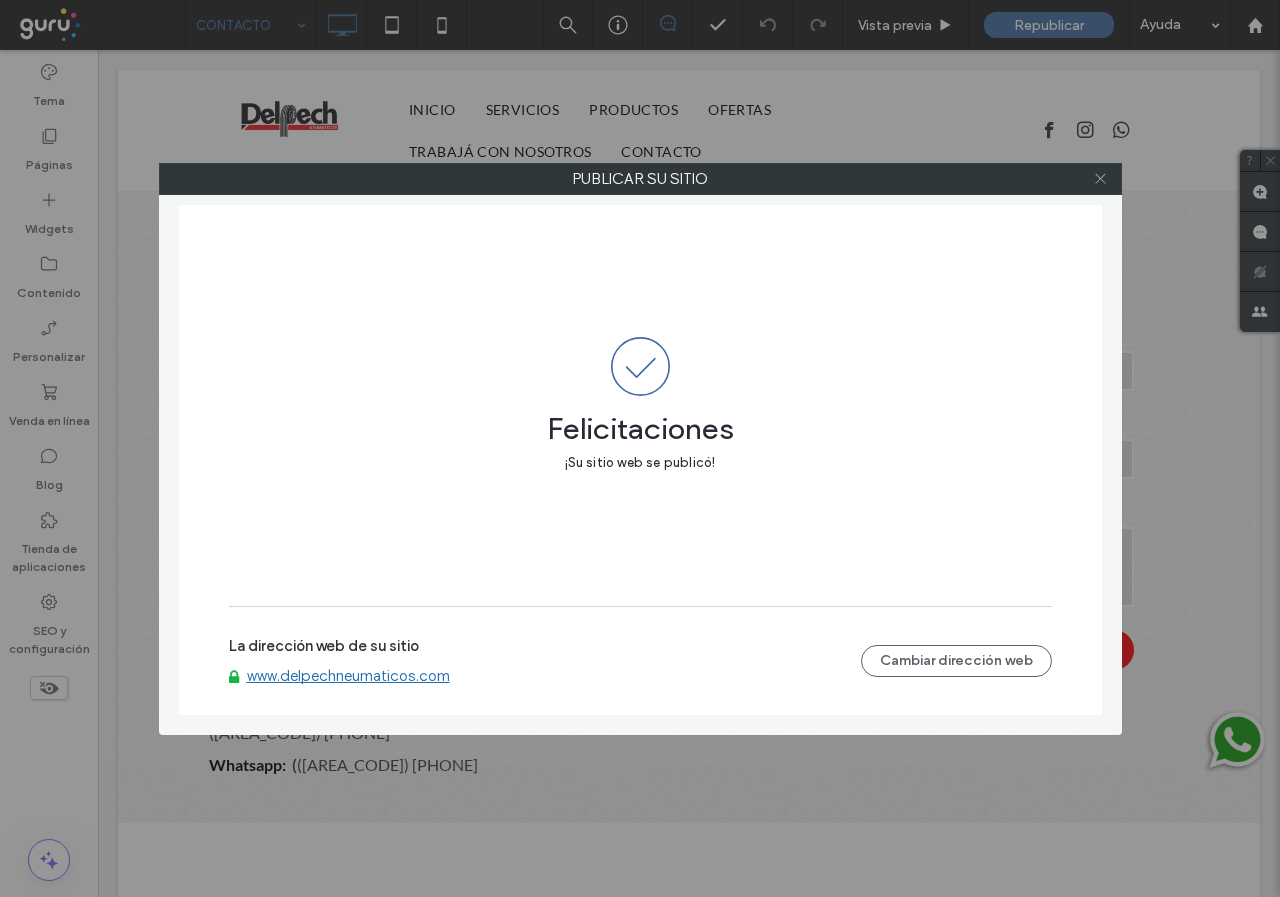 click 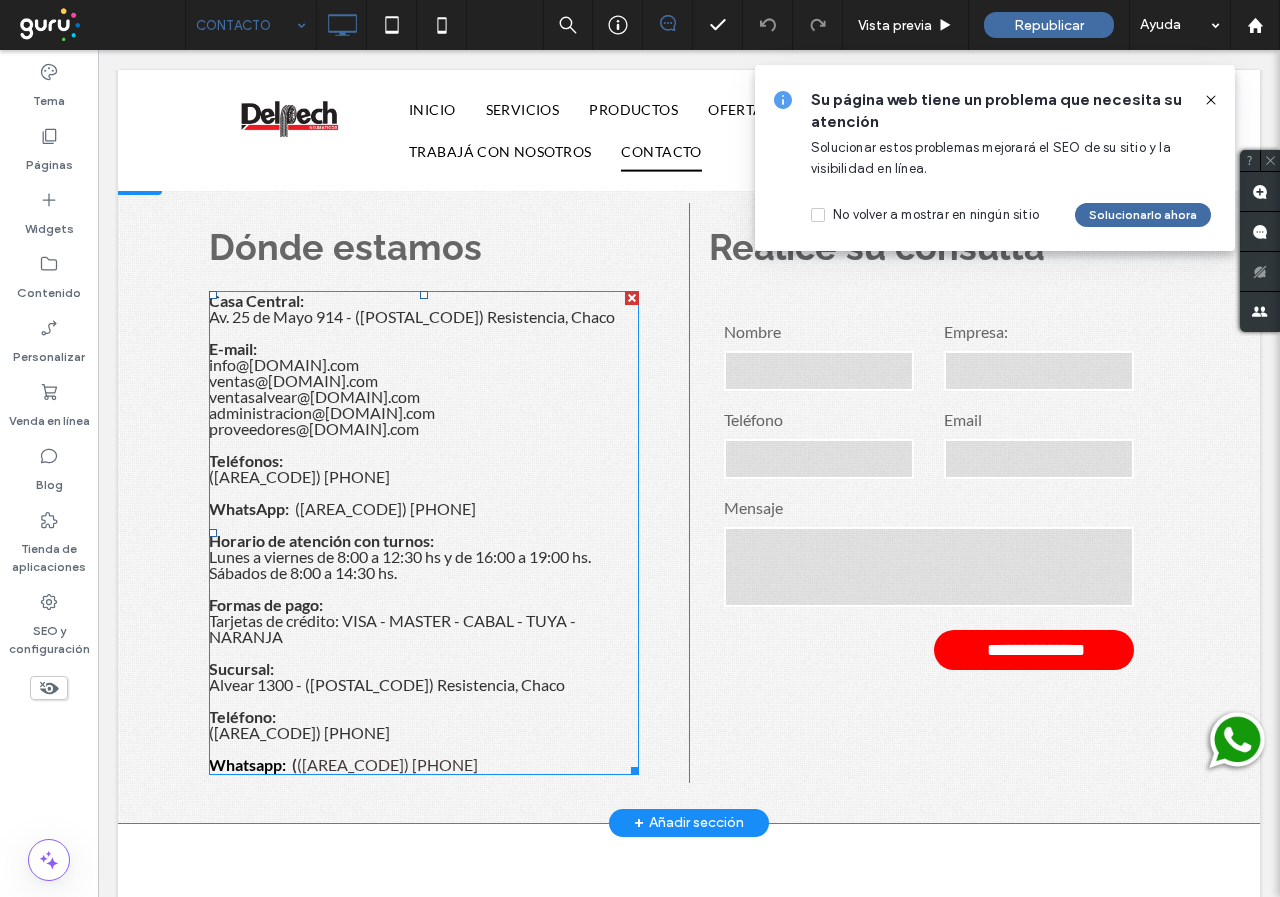 click on "([PHONE])" at bounding box center (299, 732) 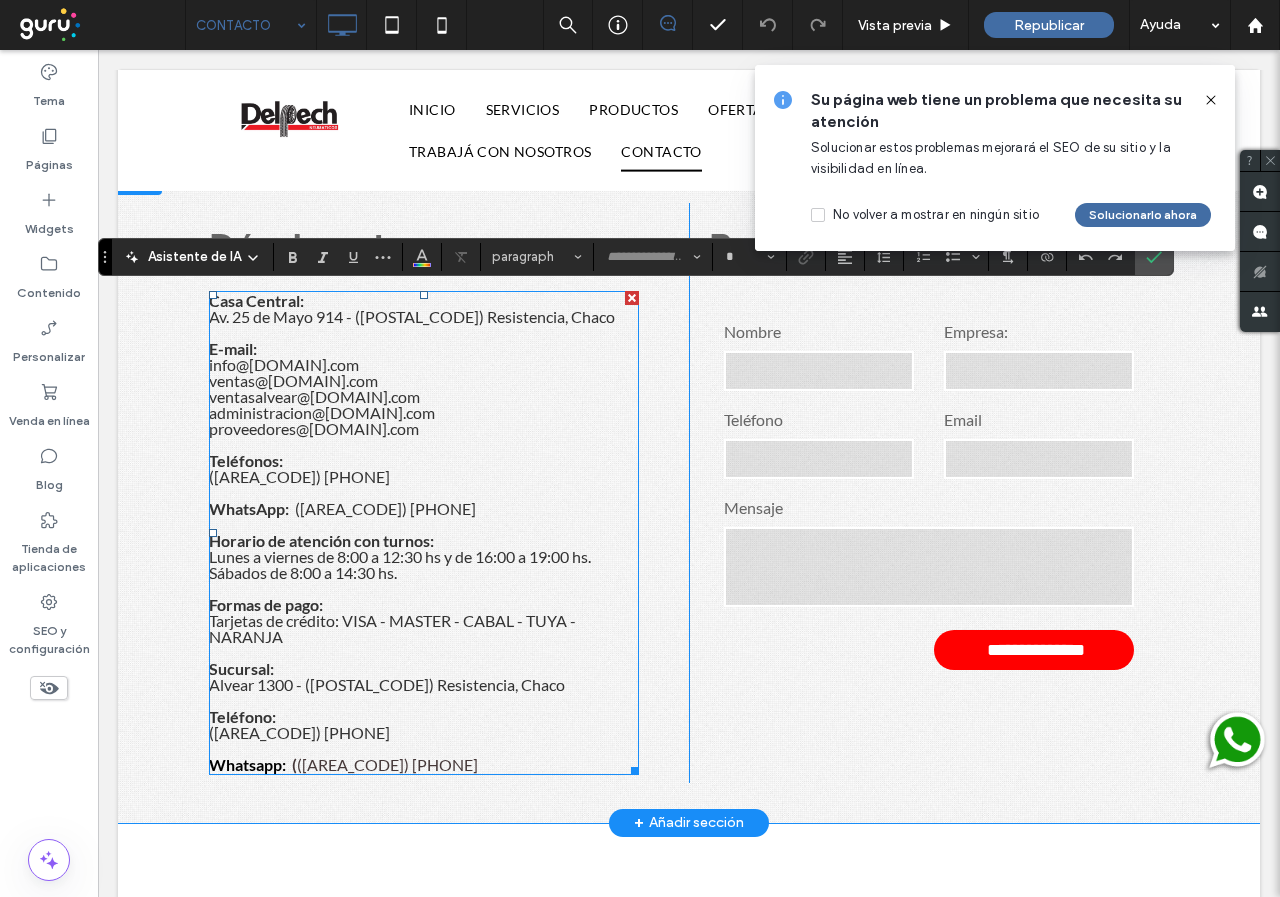type on "****" 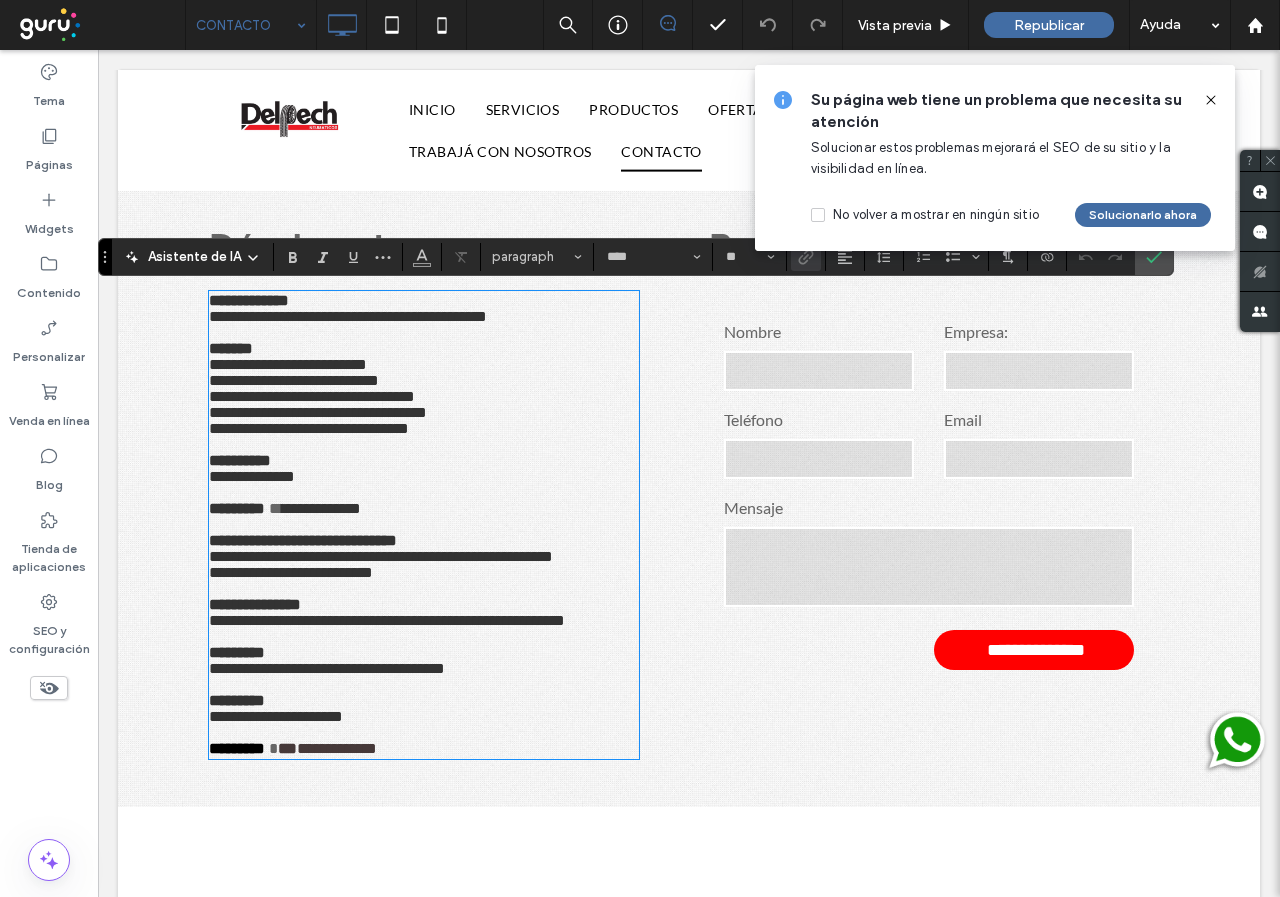 click on "**********" at bounding box center (276, 716) 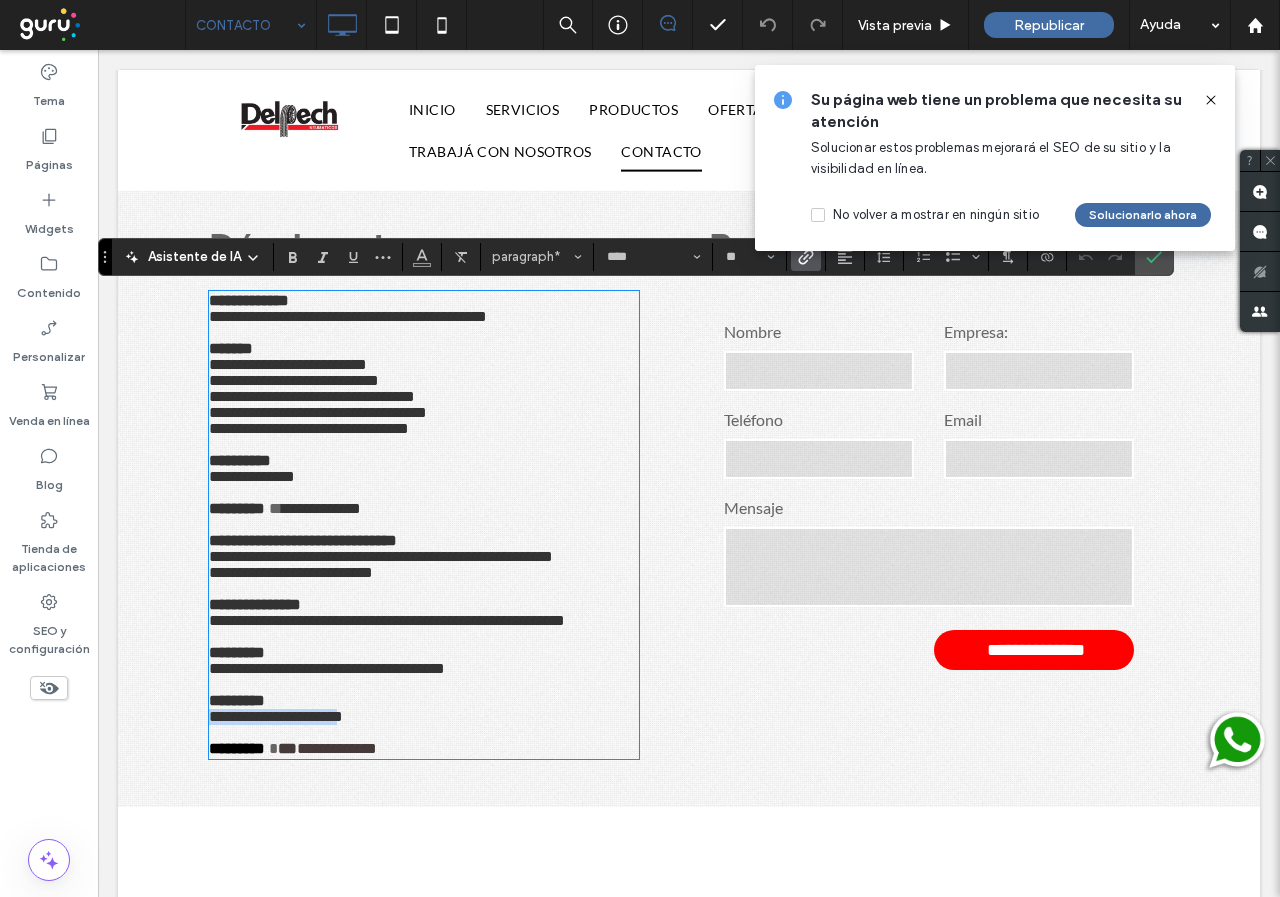 drag, startPoint x: 316, startPoint y: 736, endPoint x: 199, endPoint y: 730, distance: 117.15375 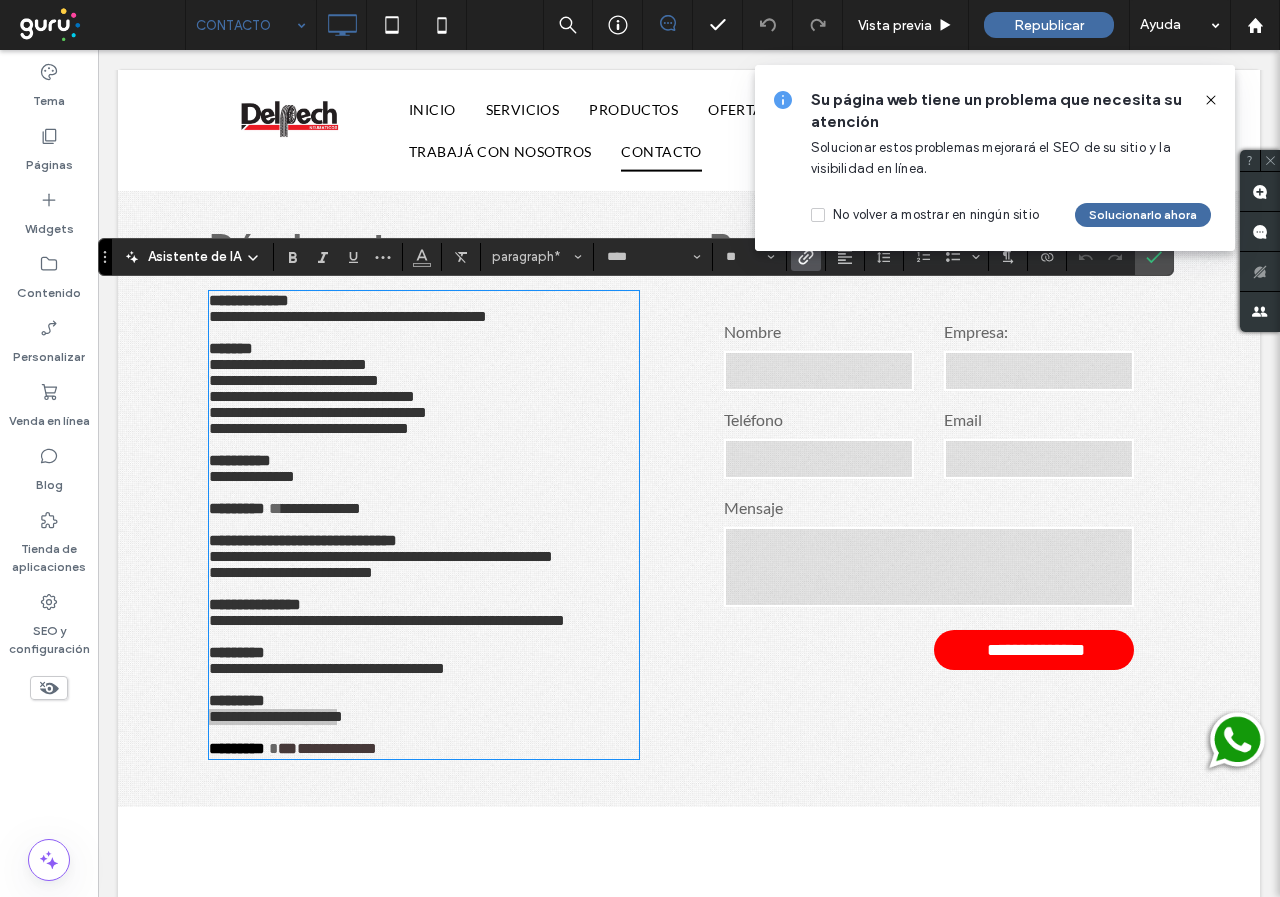 click at bounding box center (802, 257) 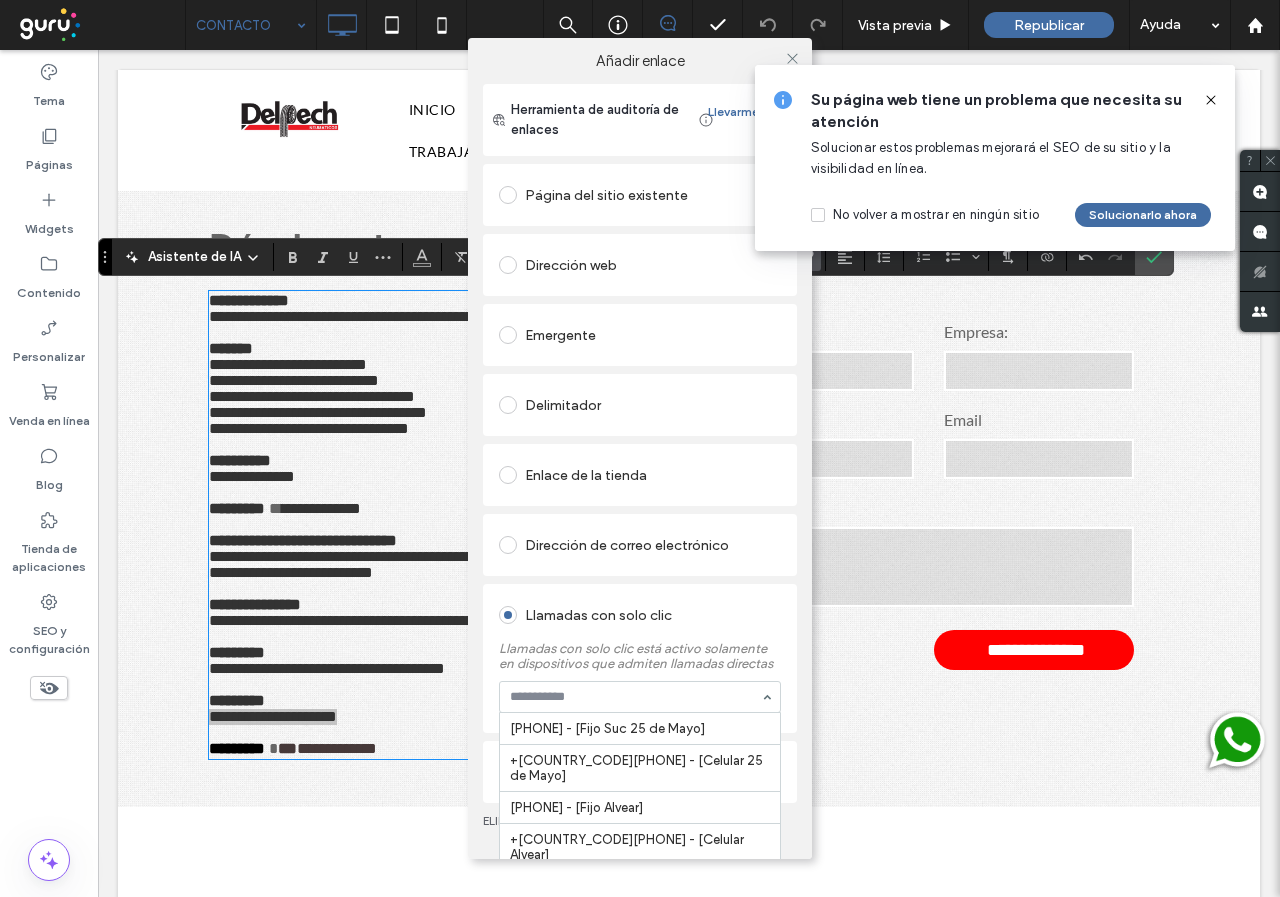 scroll, scrollTop: 25, scrollLeft: 0, axis: vertical 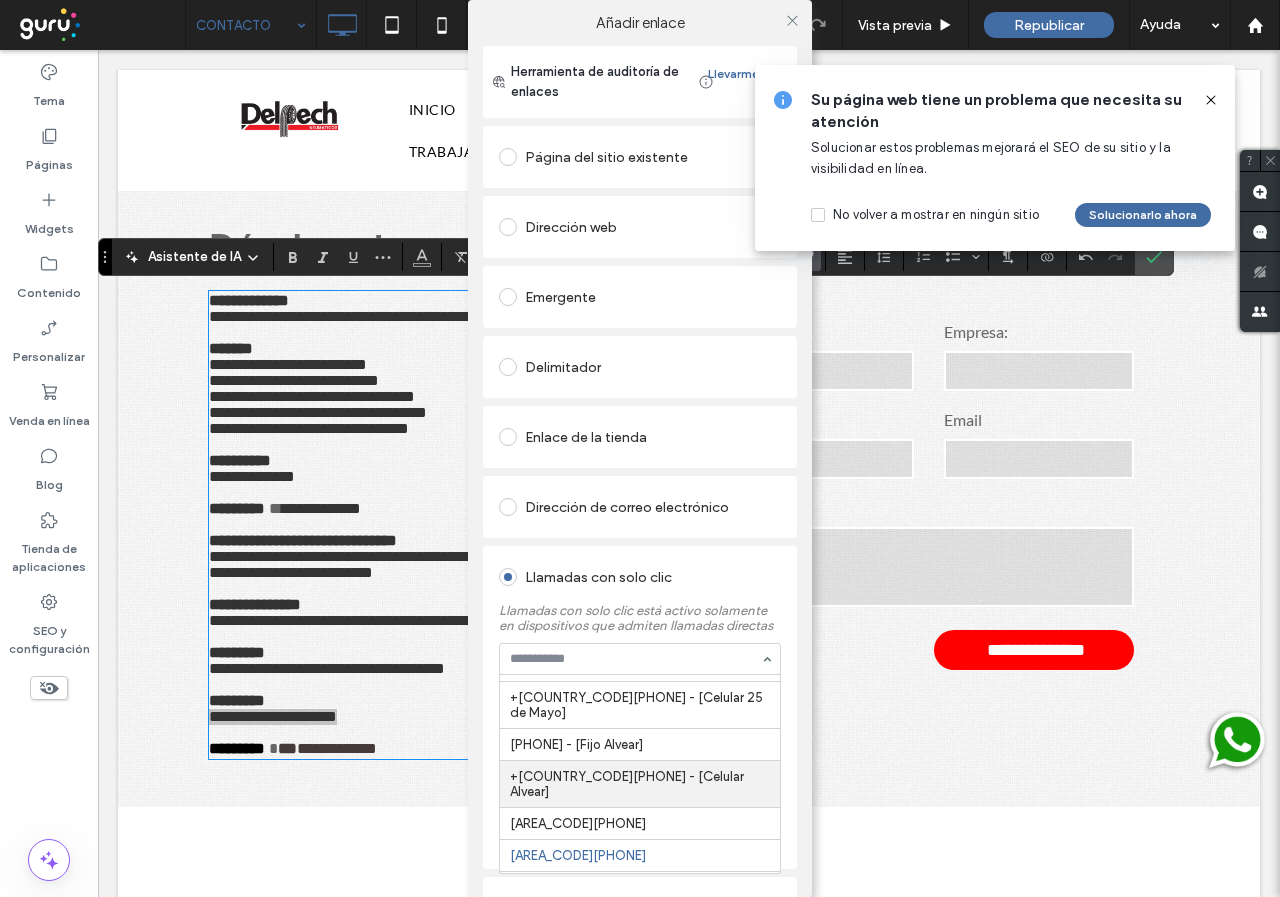 type on "*" 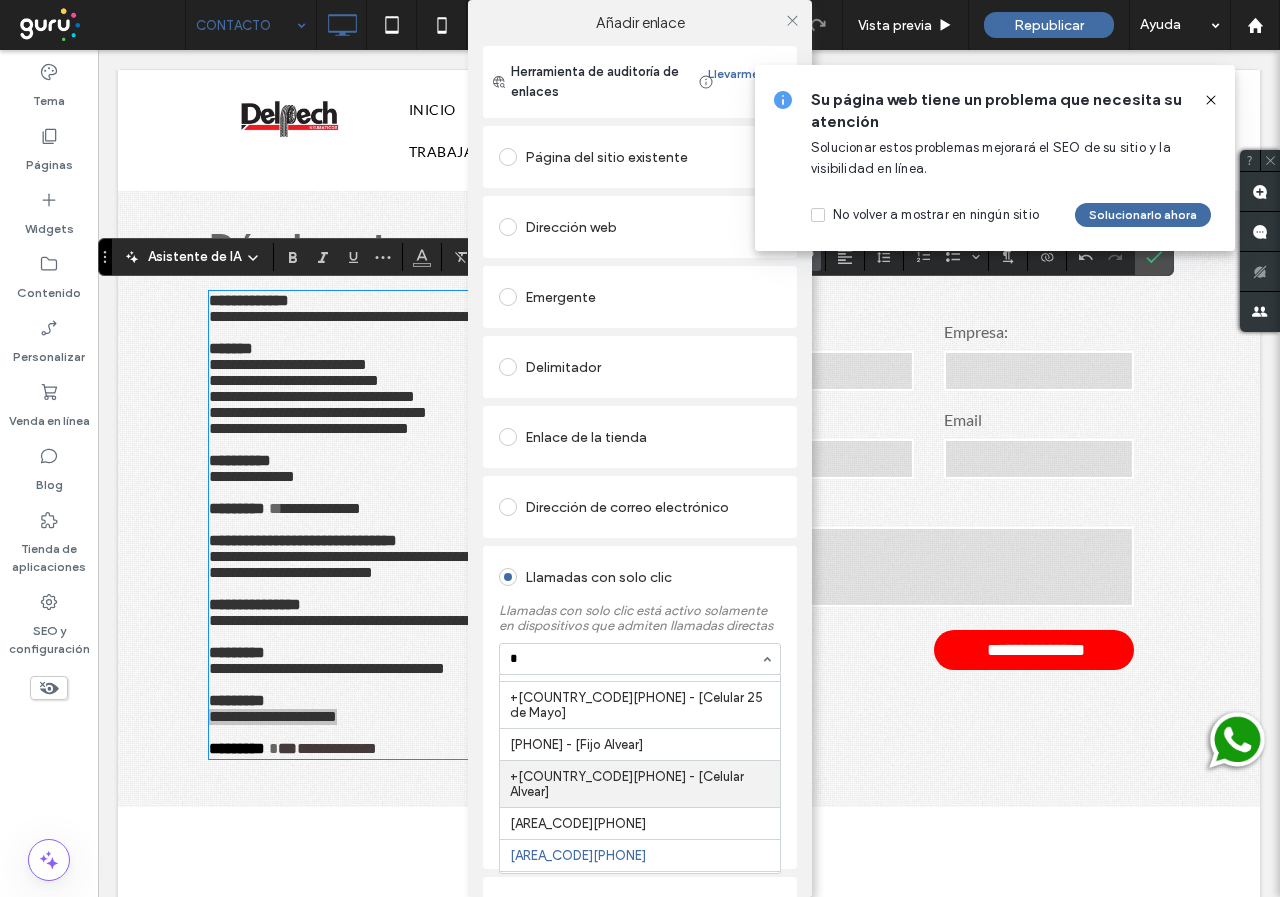 scroll, scrollTop: 0, scrollLeft: 0, axis: both 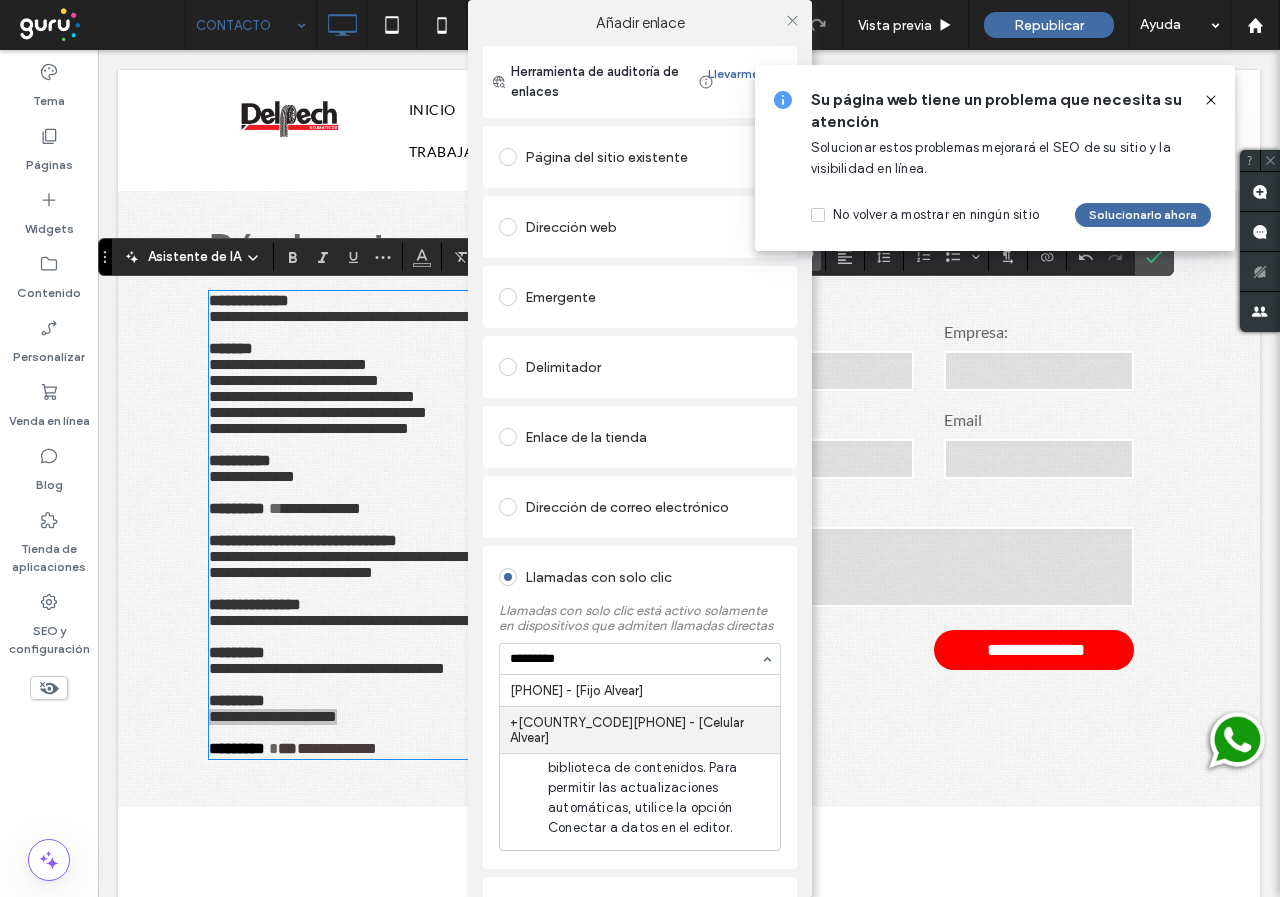 type on "**********" 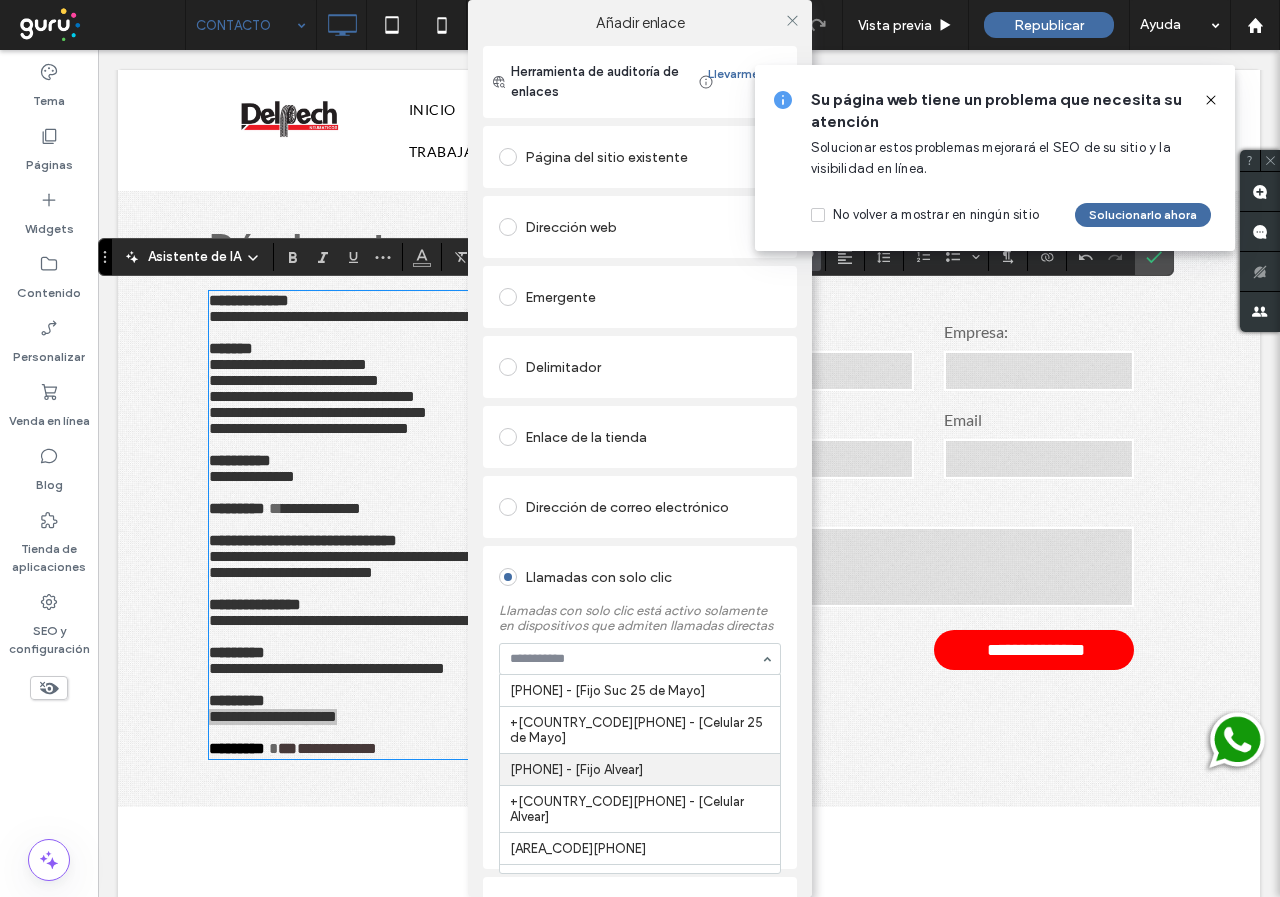 scroll, scrollTop: 25, scrollLeft: 0, axis: vertical 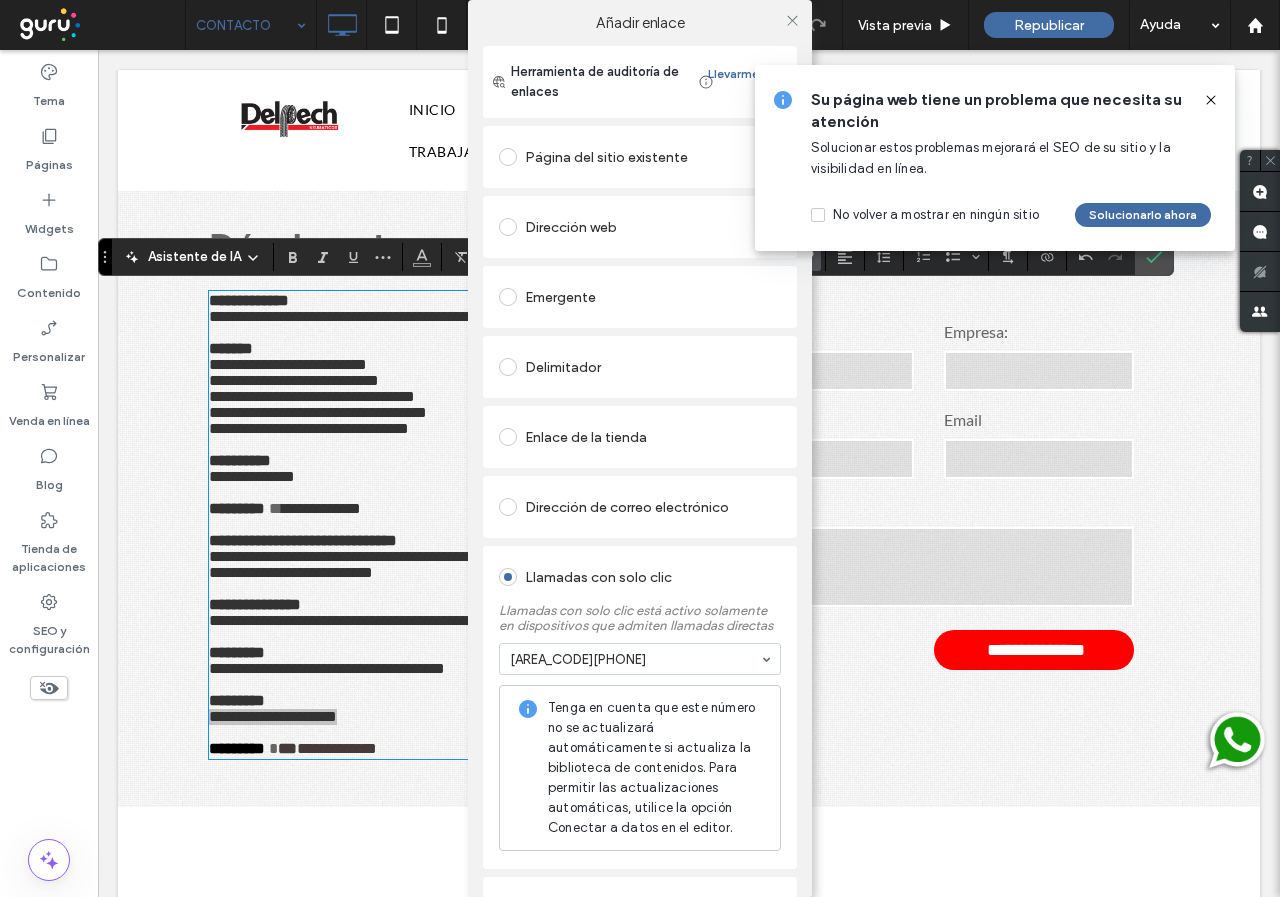 click on "Añadir enlace Herramienta de auditoría de enlaces Llevarme allí Página del sitio existente Dirección web Emergente Delimitador Enlace de la tienda Dirección de correo electrónico Llamadas con solo clic Llamadas con solo clic está activo solamente en dispositivos que admiten llamadas directas 03624428157 Tenga en cuenta que este número no se actualizará automáticamente si actualiza la biblioteca de contenidos. Para permitir las actualizaciones automáticas, utilice la opción Conectar a datos en el editor. Archivo para descargar ELIMINAR ENLACE" at bounding box center [640, 448] 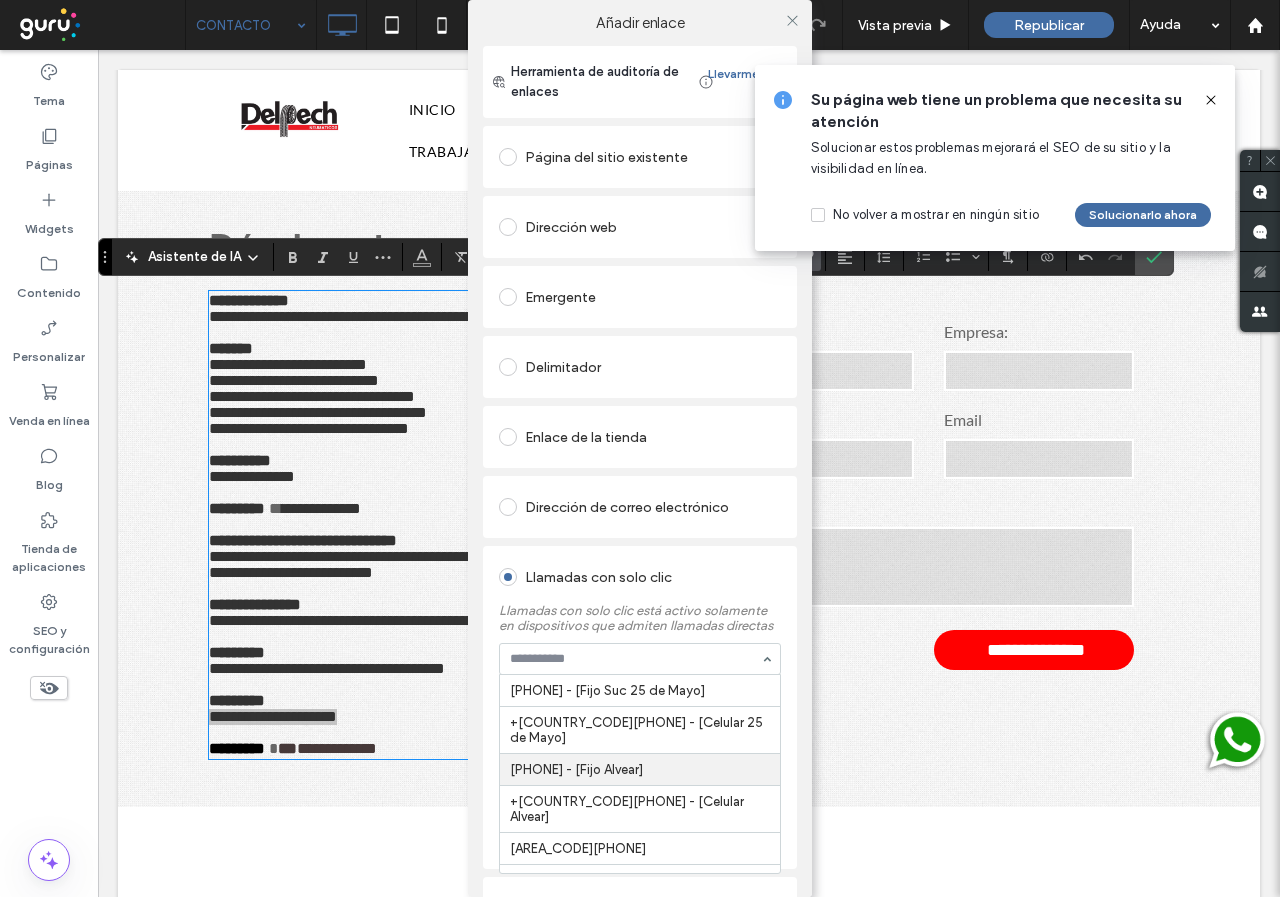 scroll, scrollTop: 25, scrollLeft: 0, axis: vertical 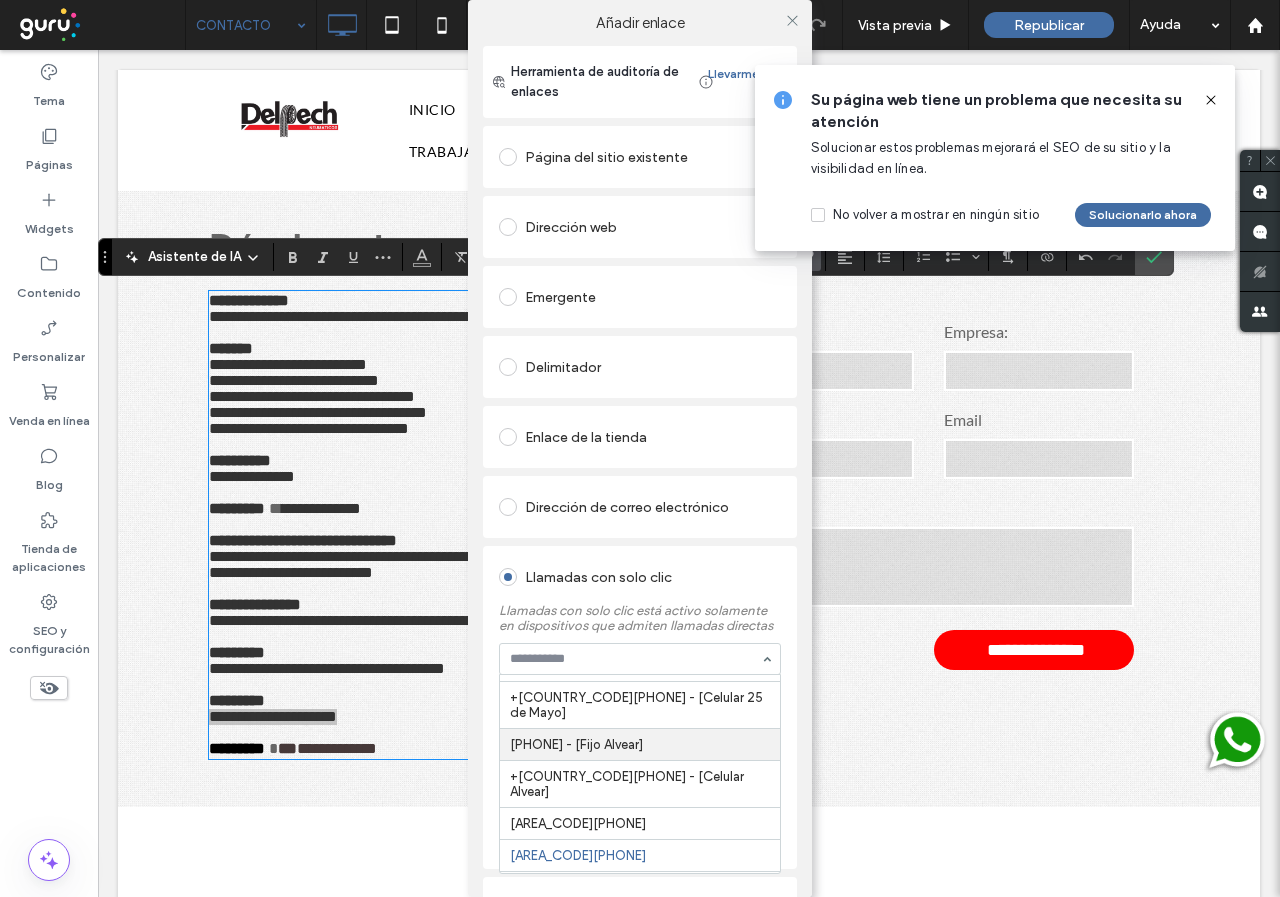 drag, startPoint x: 590, startPoint y: 657, endPoint x: 477, endPoint y: 672, distance: 113.99123 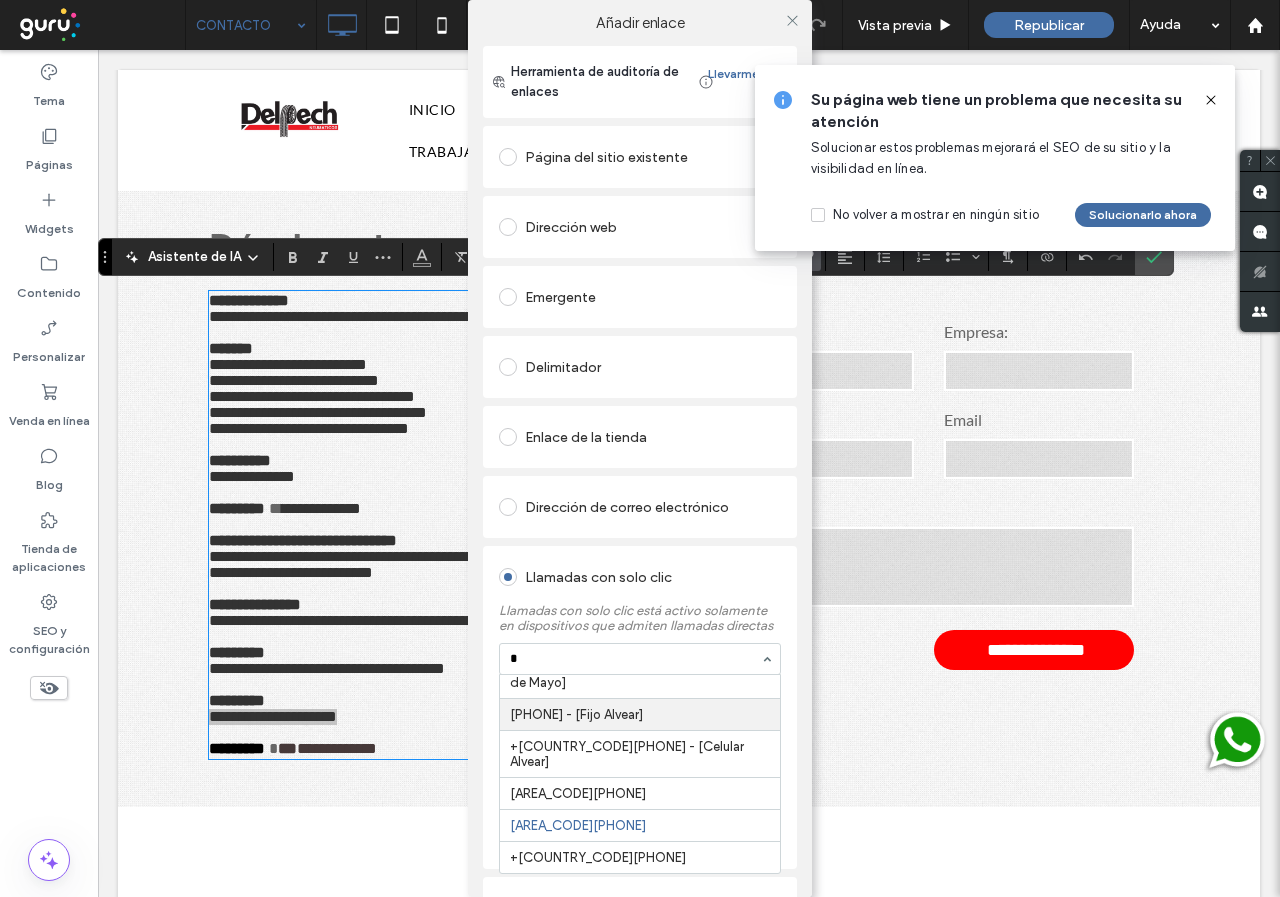 scroll, scrollTop: 0, scrollLeft: 0, axis: both 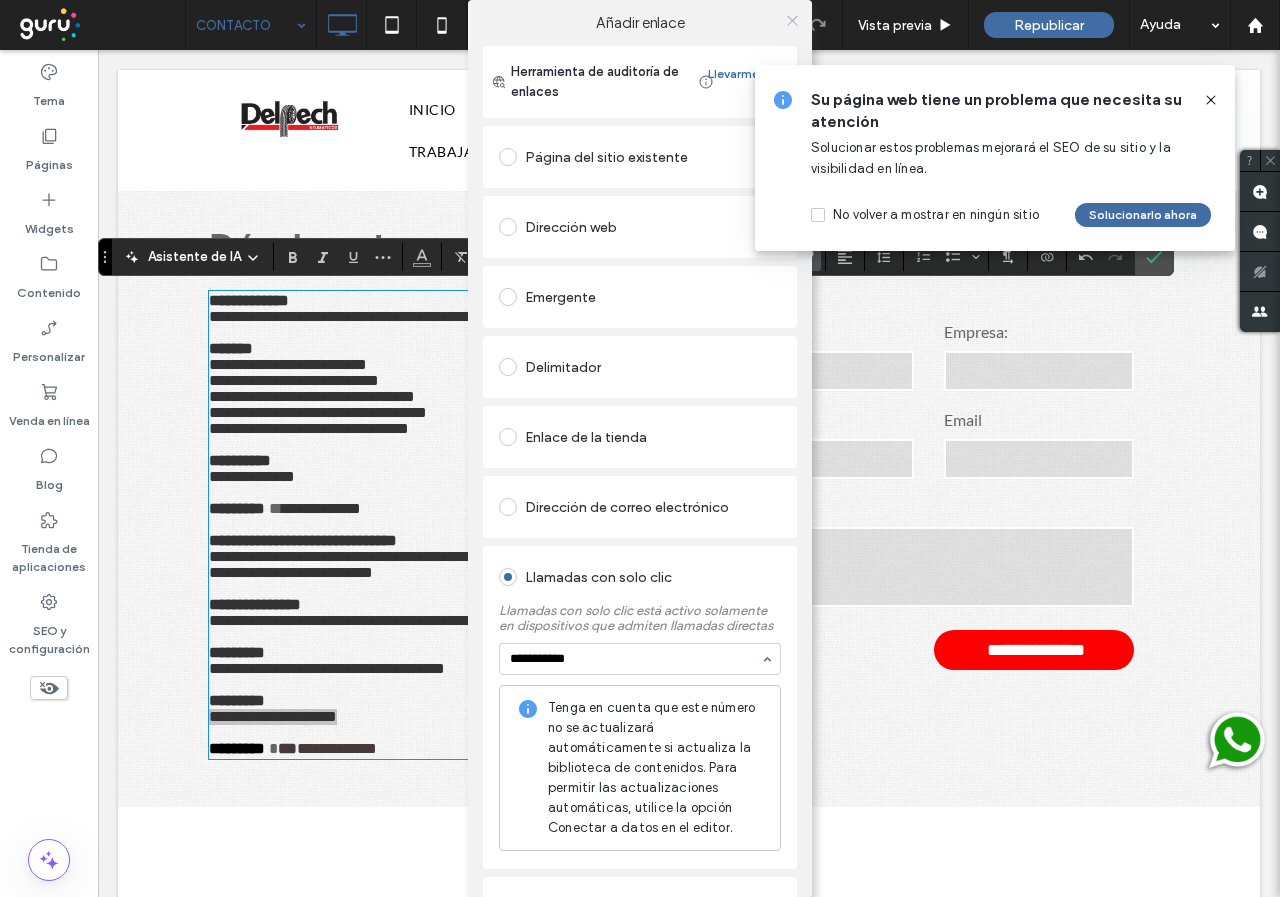 type on "**********" 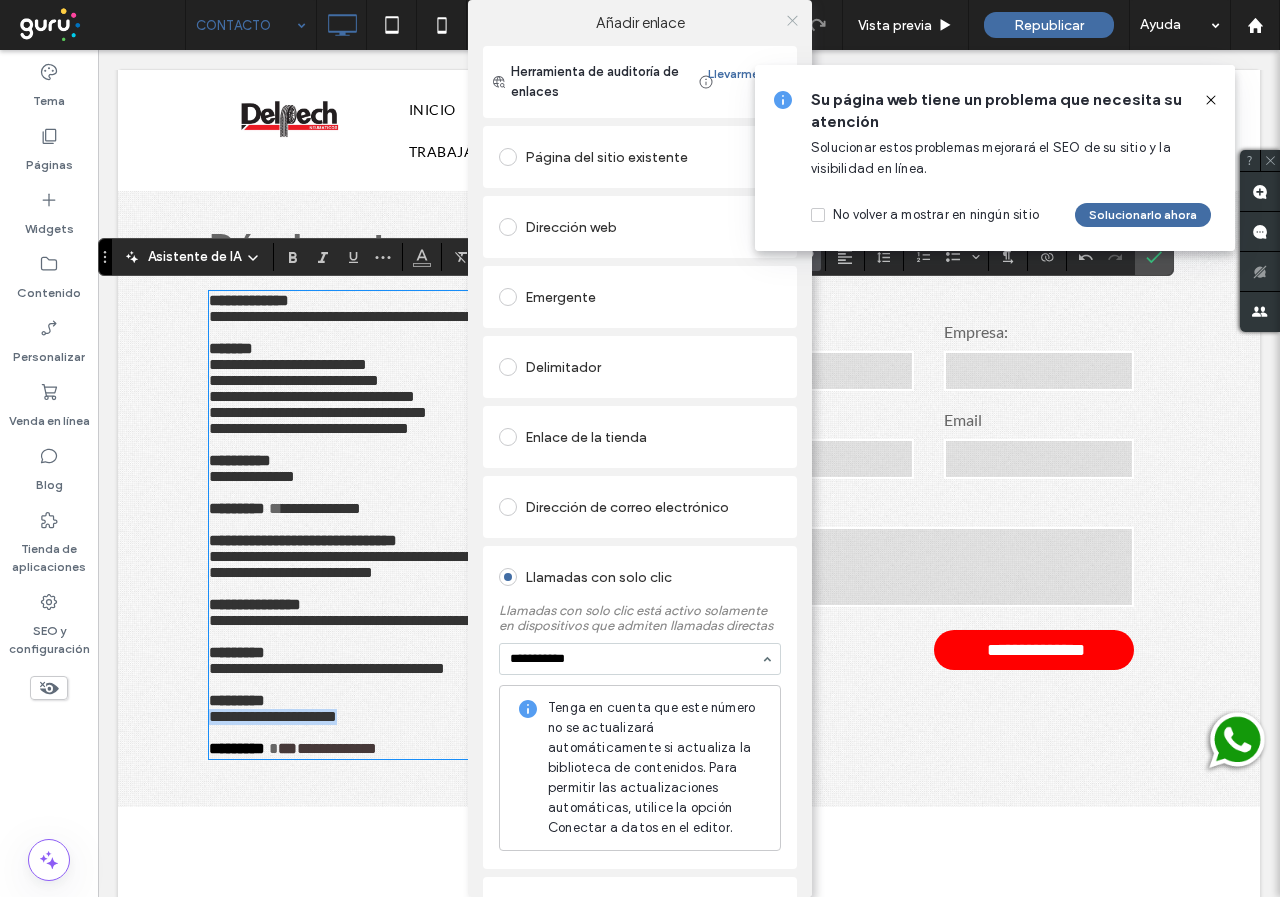 type 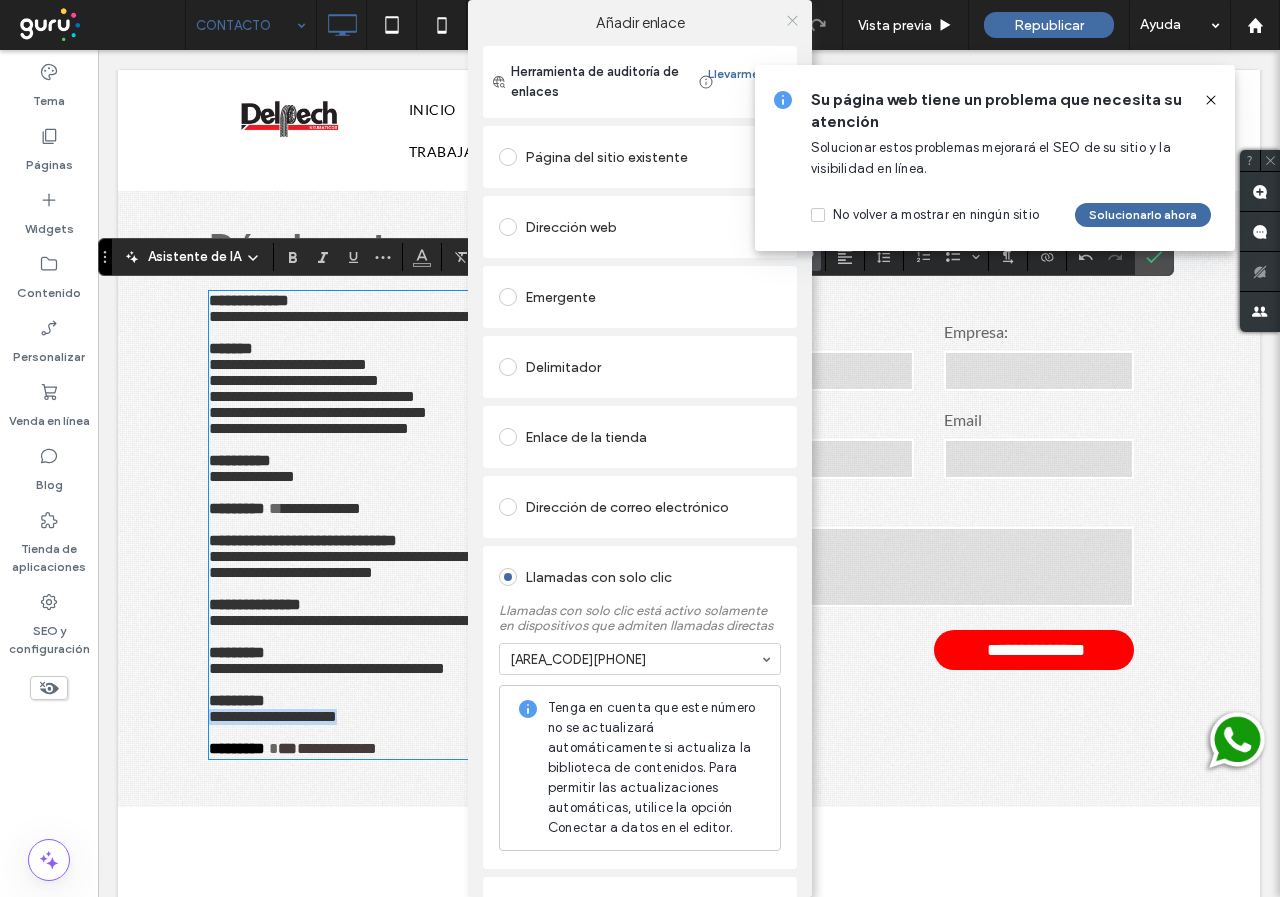 click 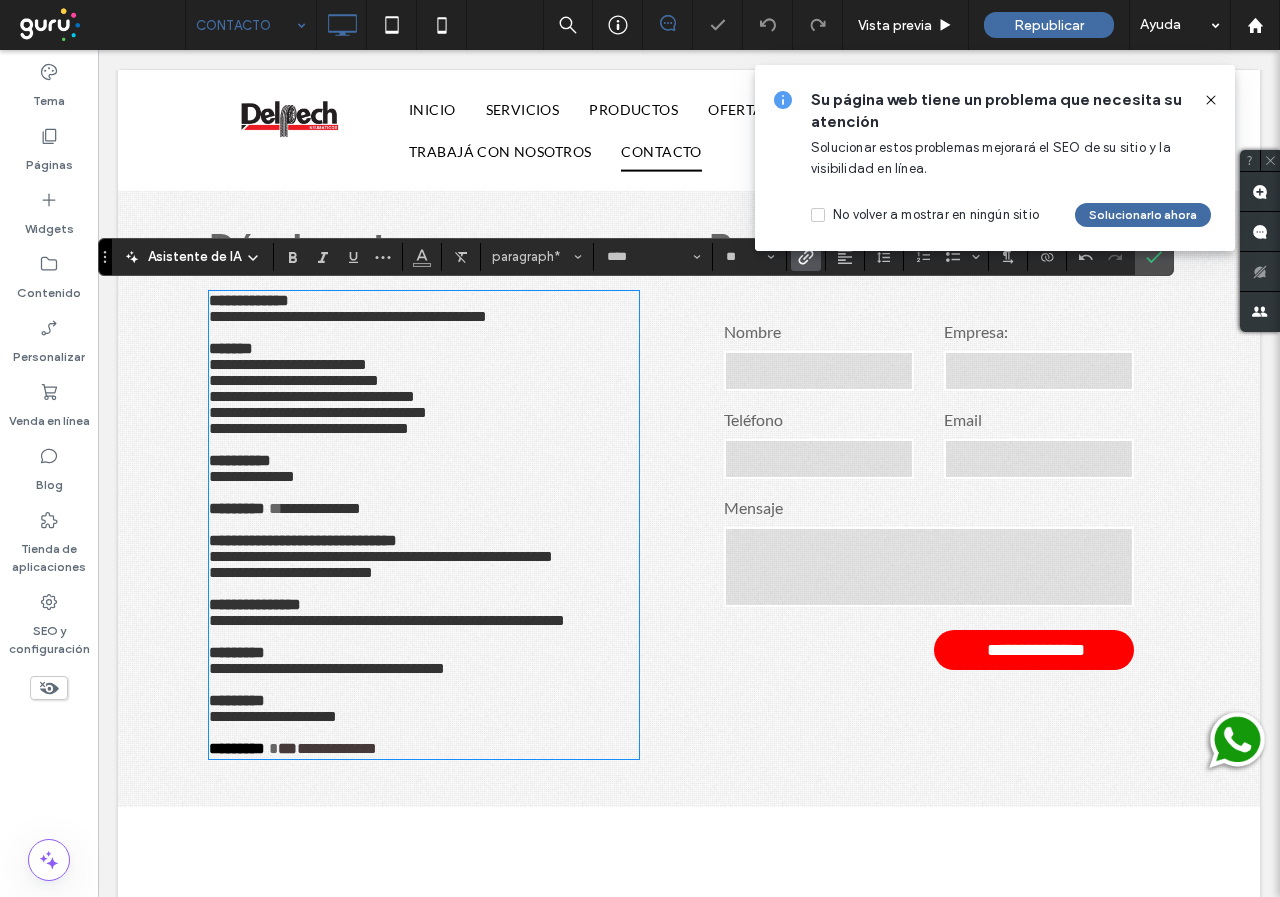click on "*********" at bounding box center [424, 693] 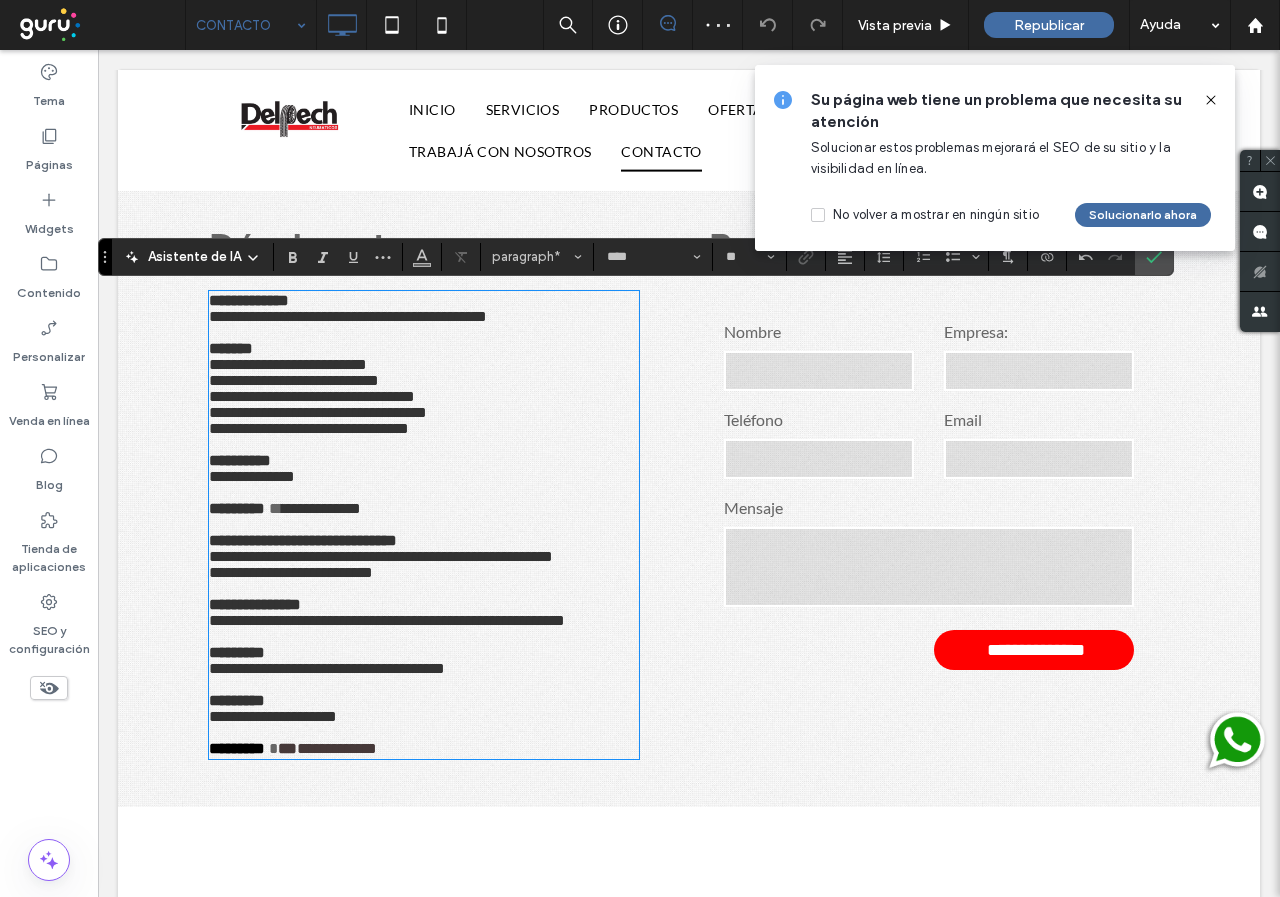 scroll, scrollTop: 1, scrollLeft: 0, axis: vertical 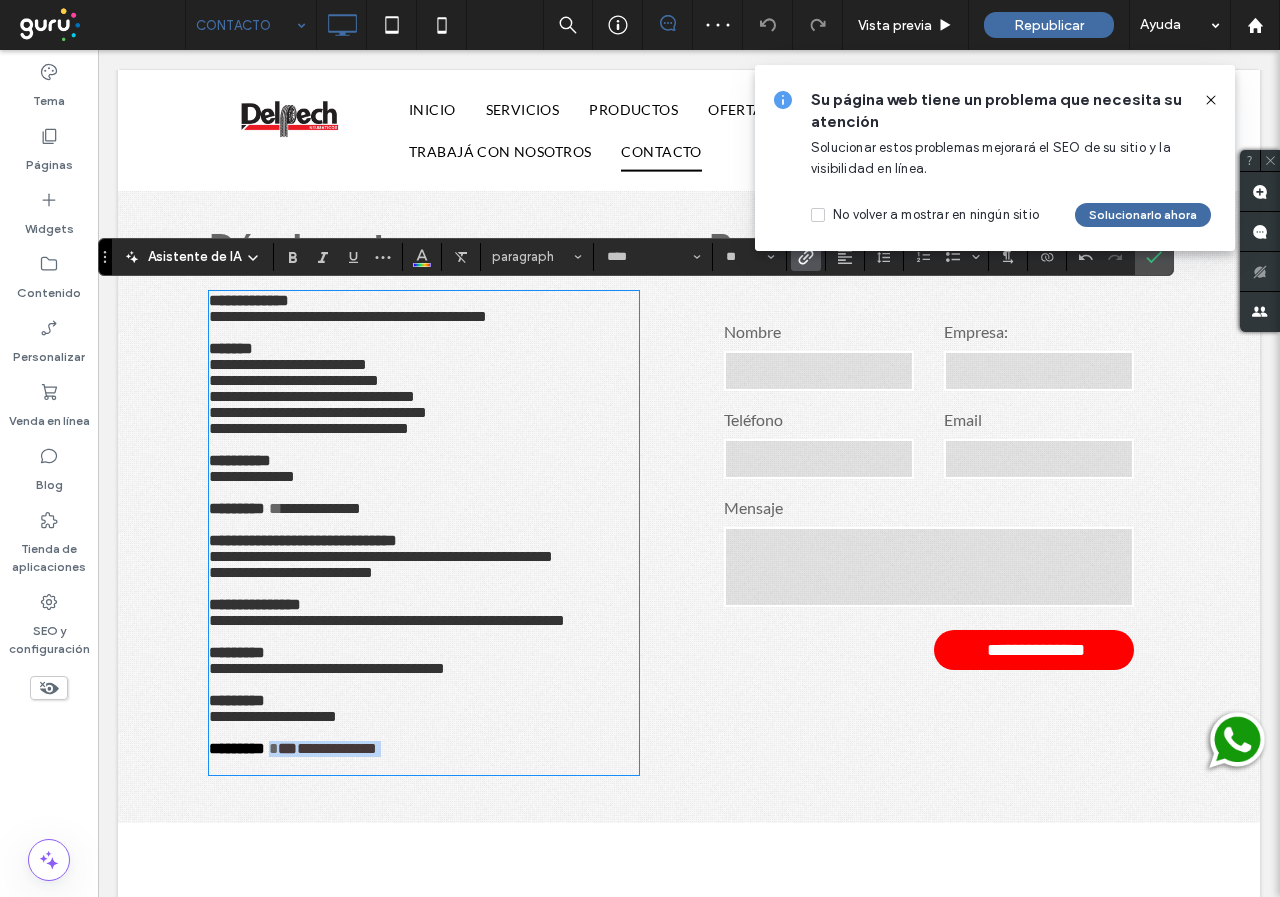 drag, startPoint x: 415, startPoint y: 767, endPoint x: 284, endPoint y: 767, distance: 131 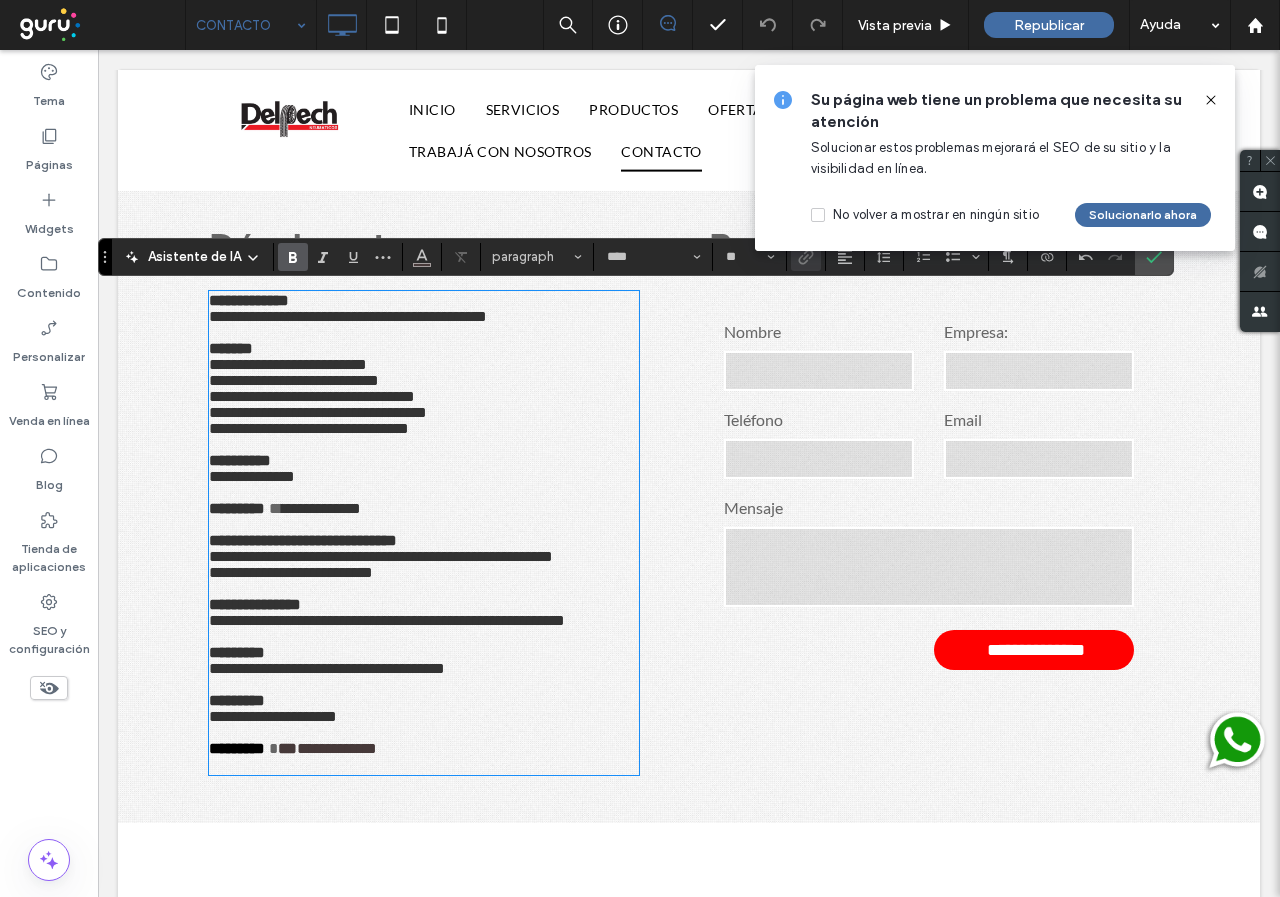 type 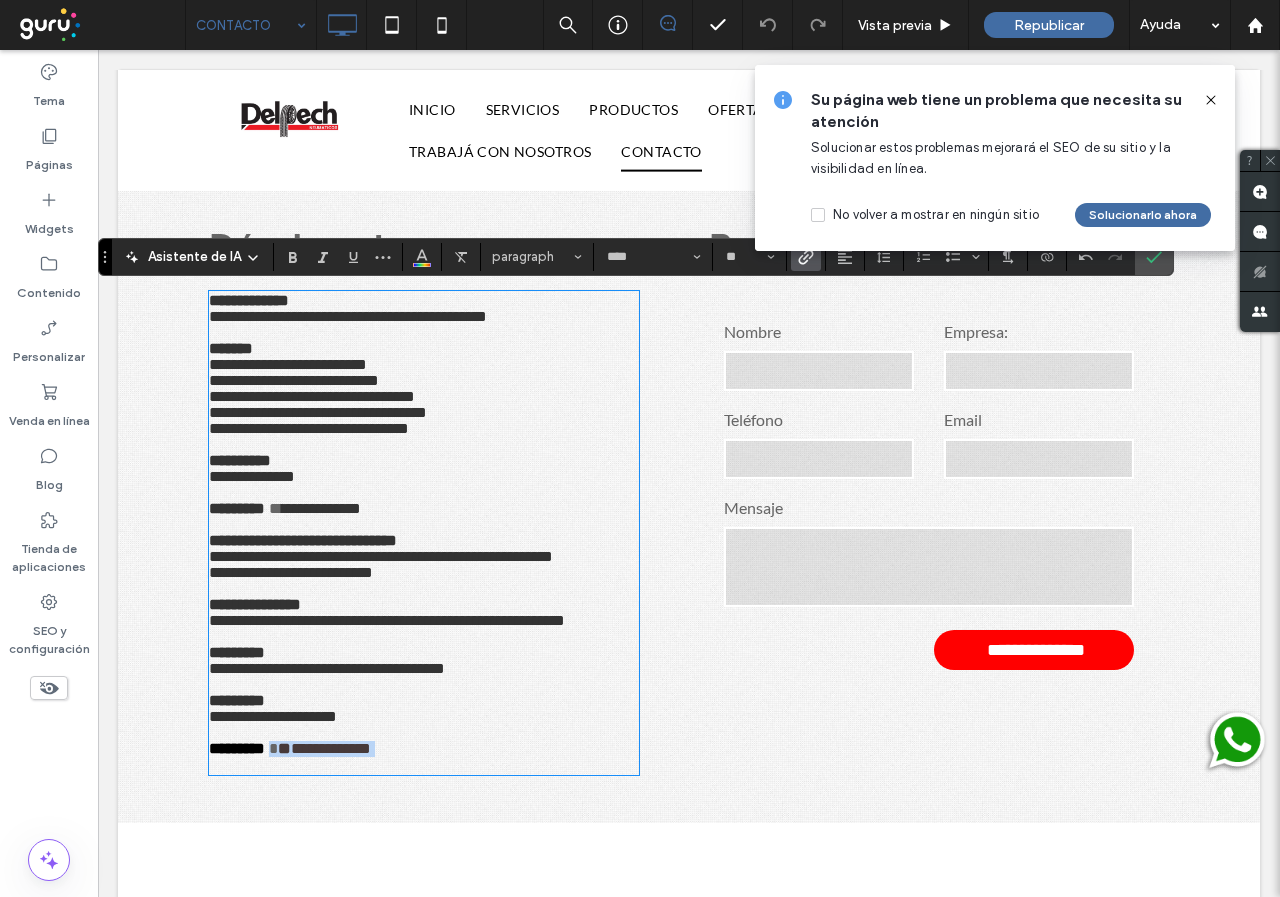 drag, startPoint x: 426, startPoint y: 757, endPoint x: 283, endPoint y: 767, distance: 143.34923 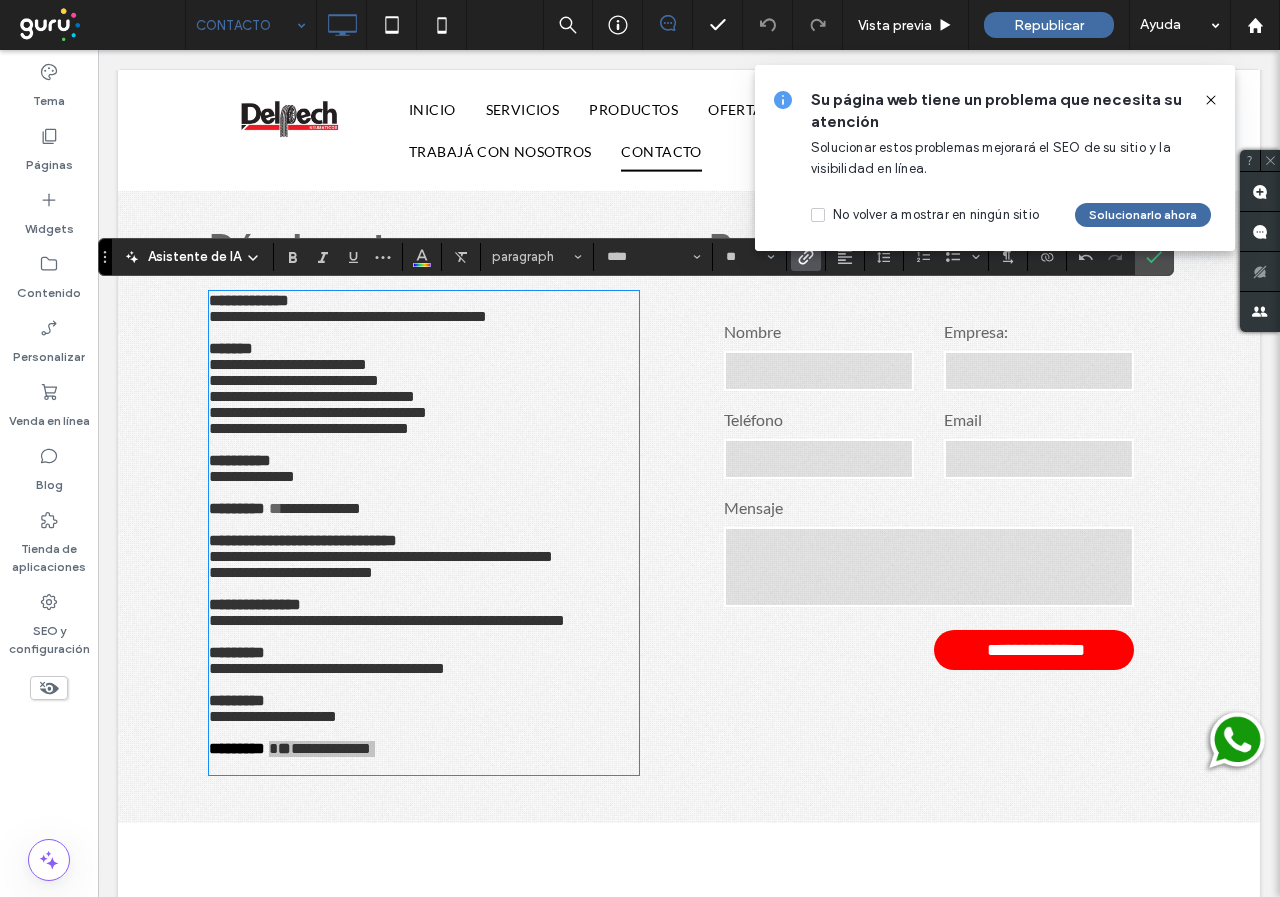 click 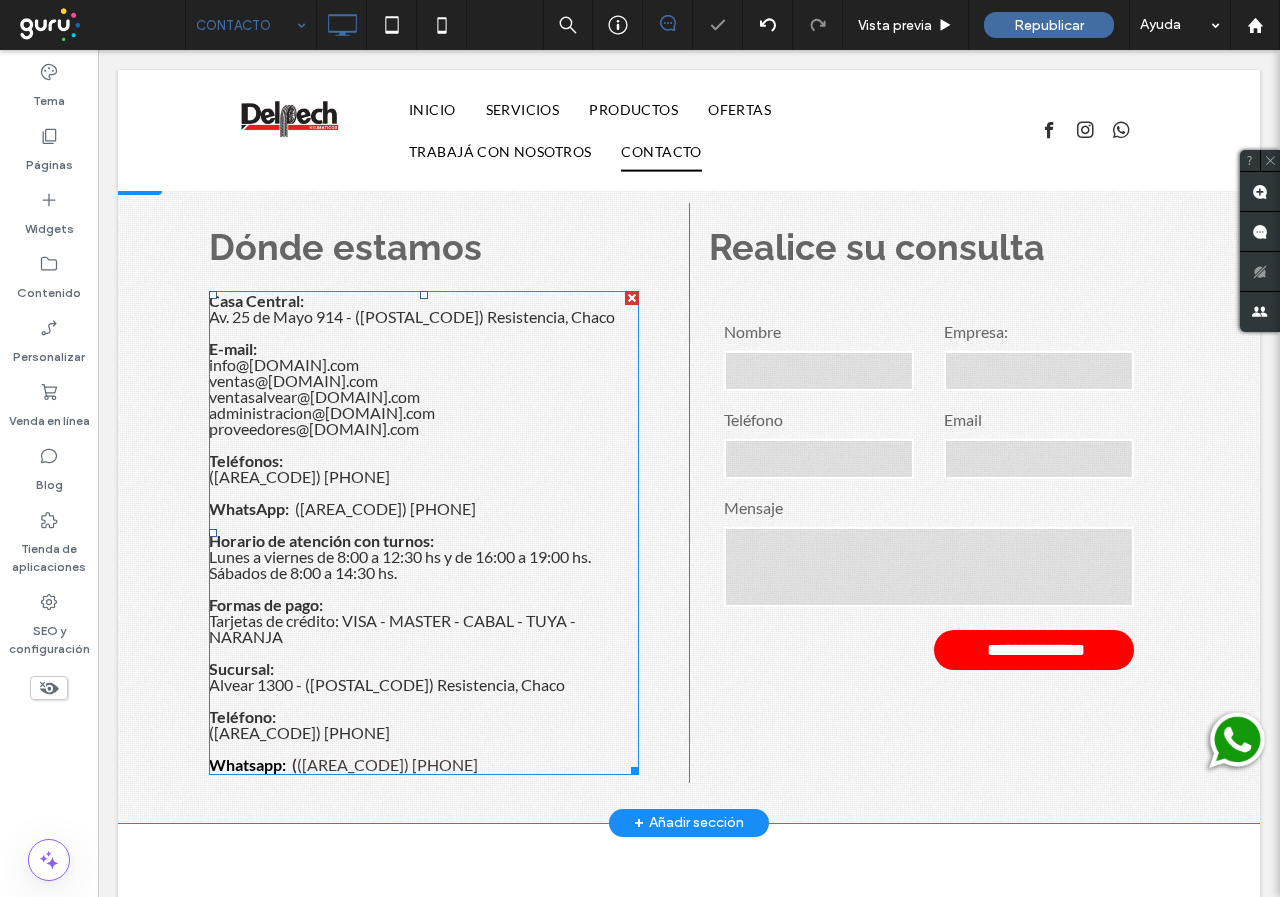 click on "([PHONE])" at bounding box center [424, 733] 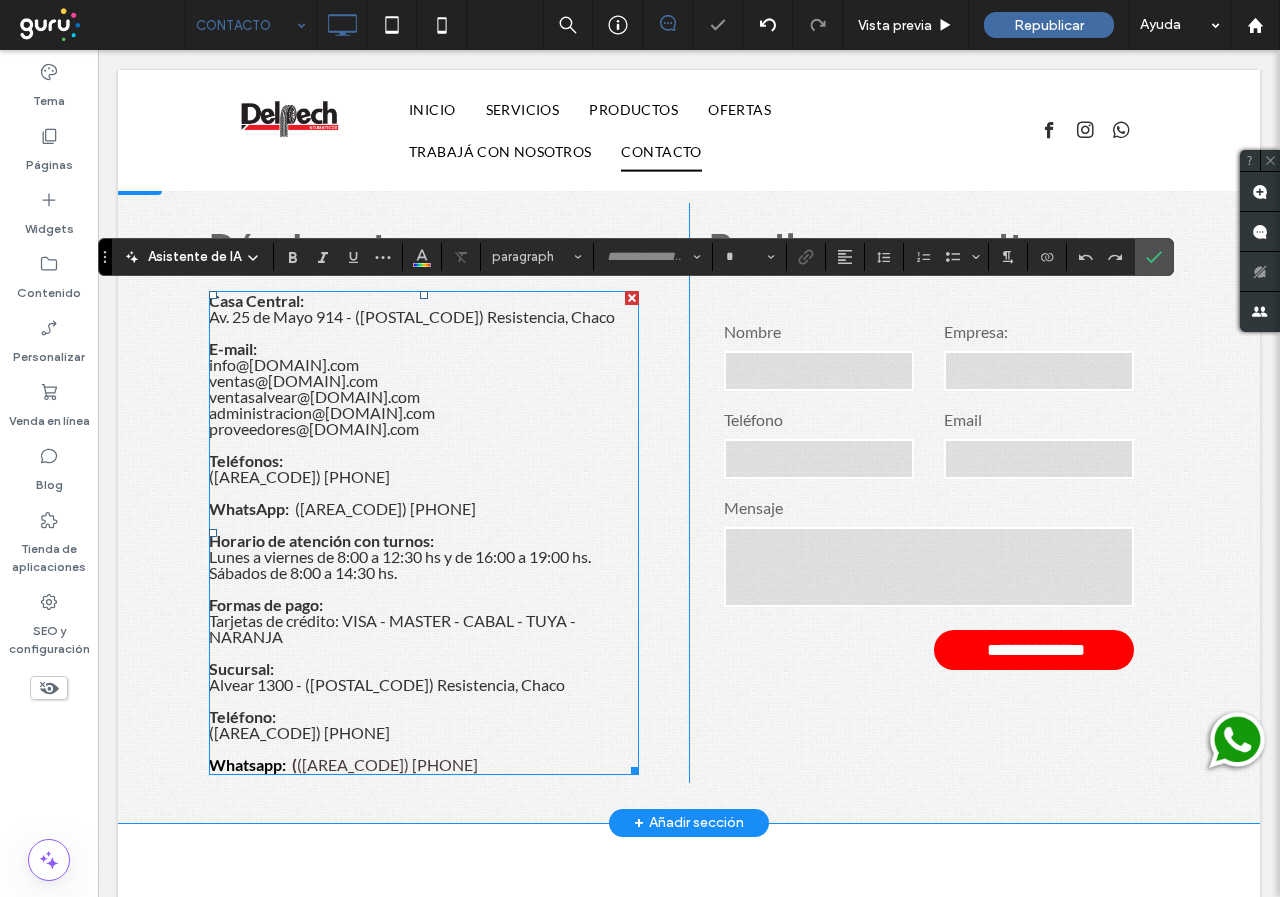type on "****" 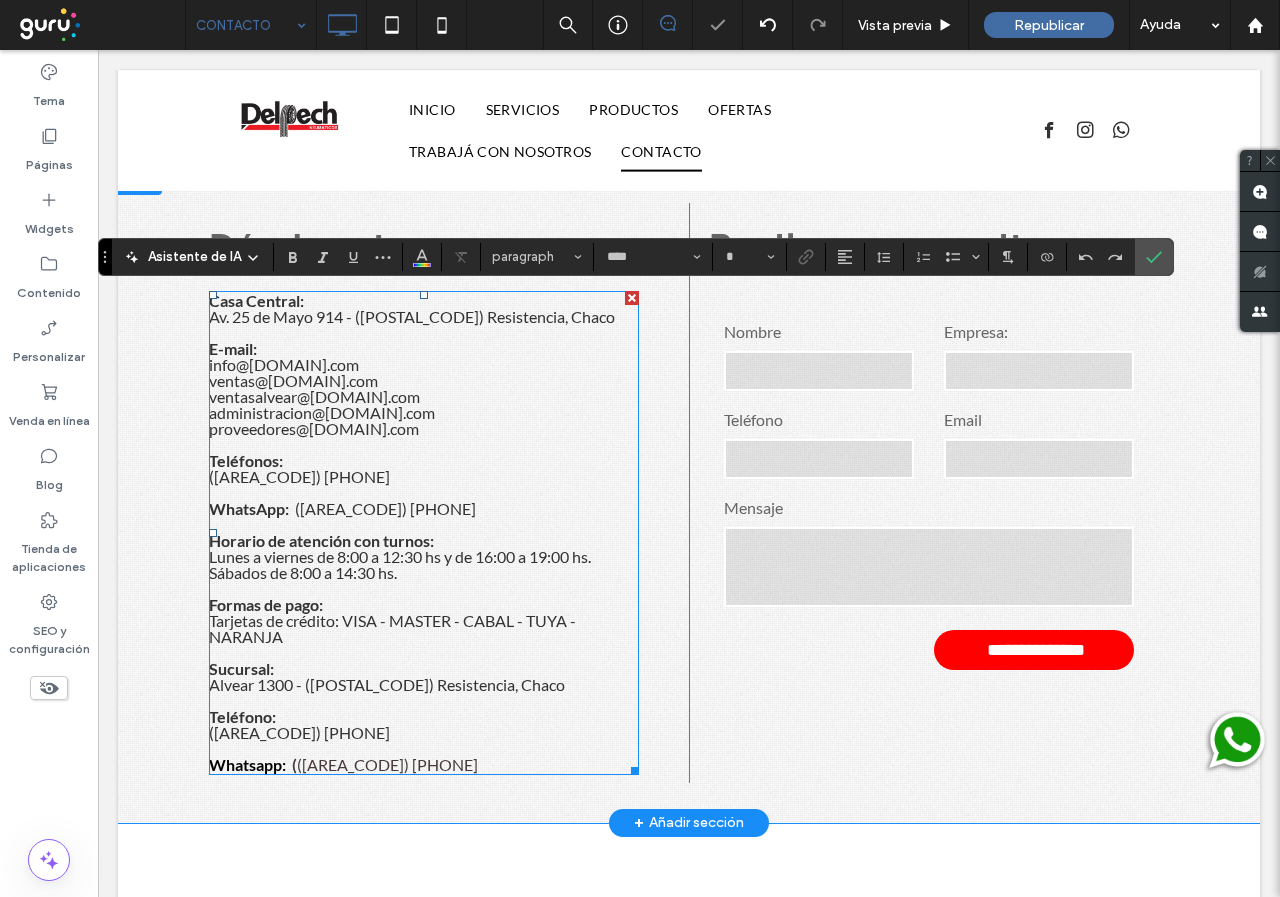 type on "**" 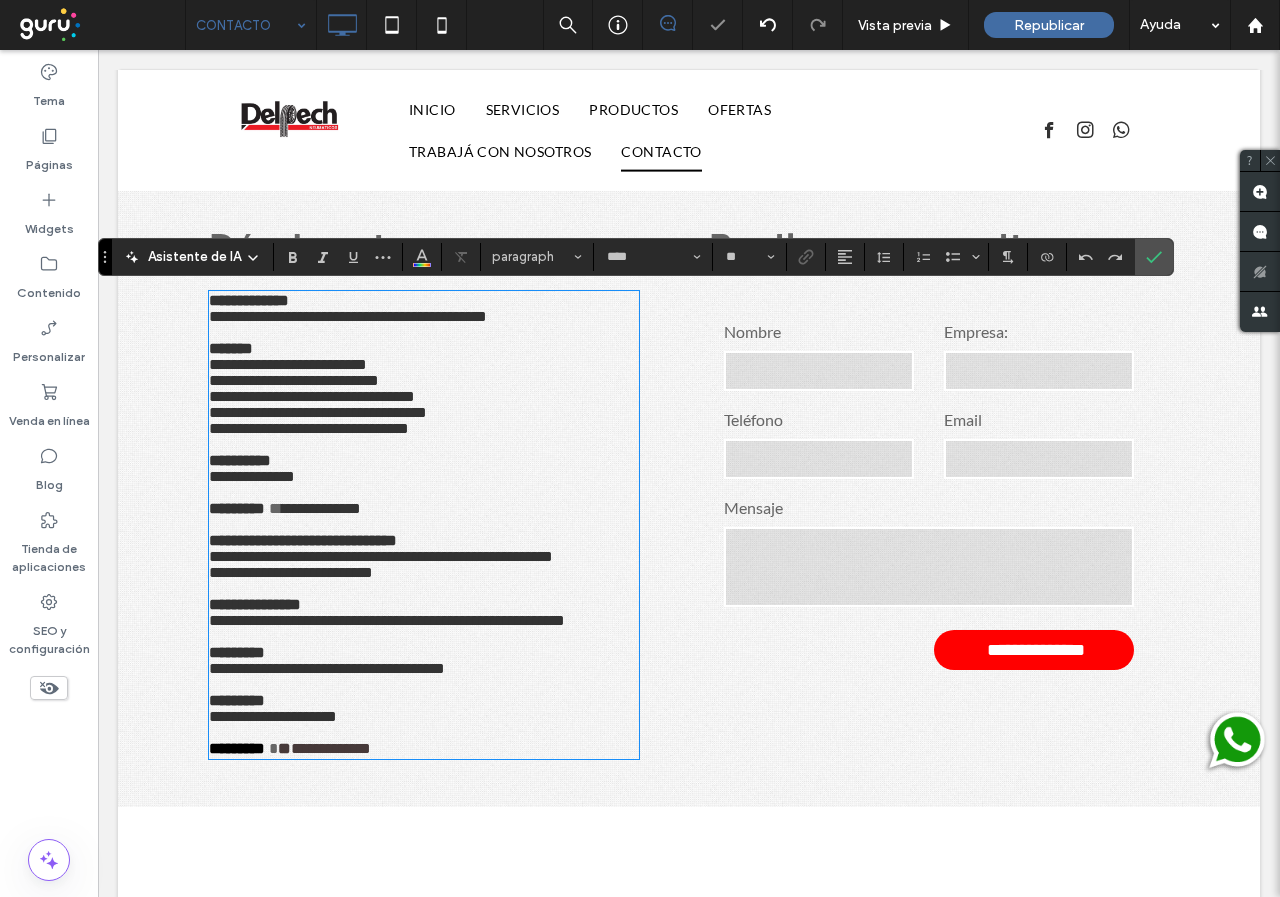 scroll, scrollTop: 1, scrollLeft: 0, axis: vertical 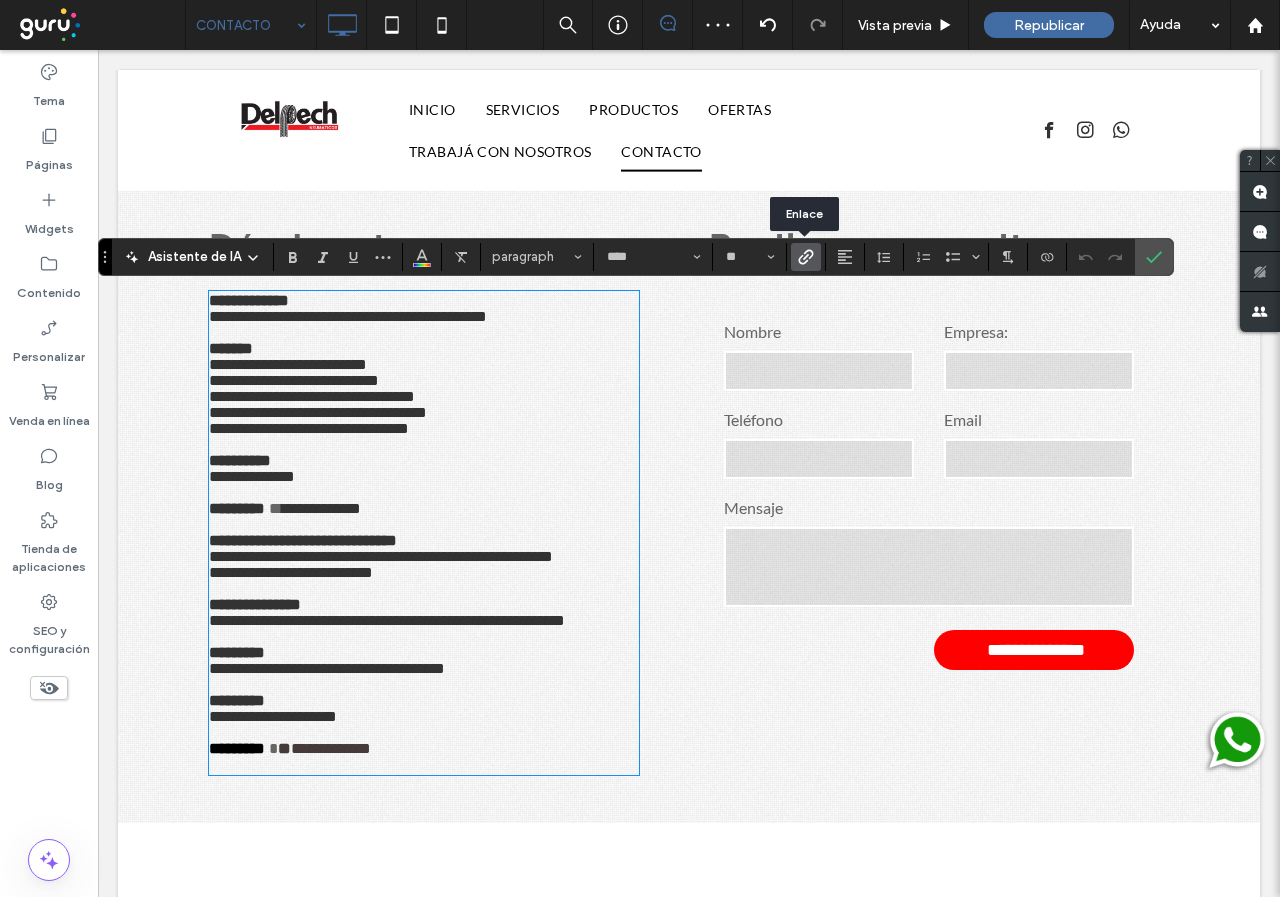 click 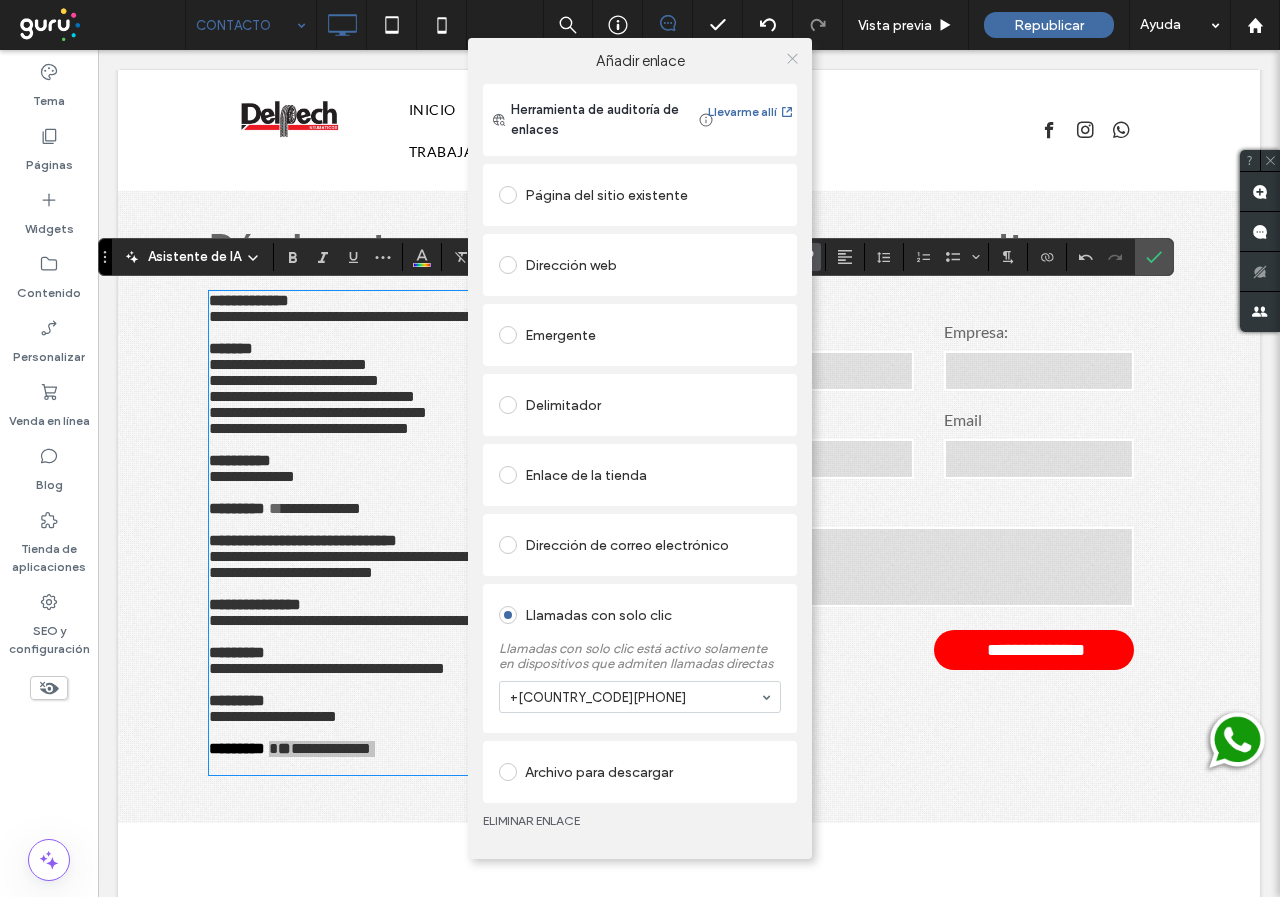 click 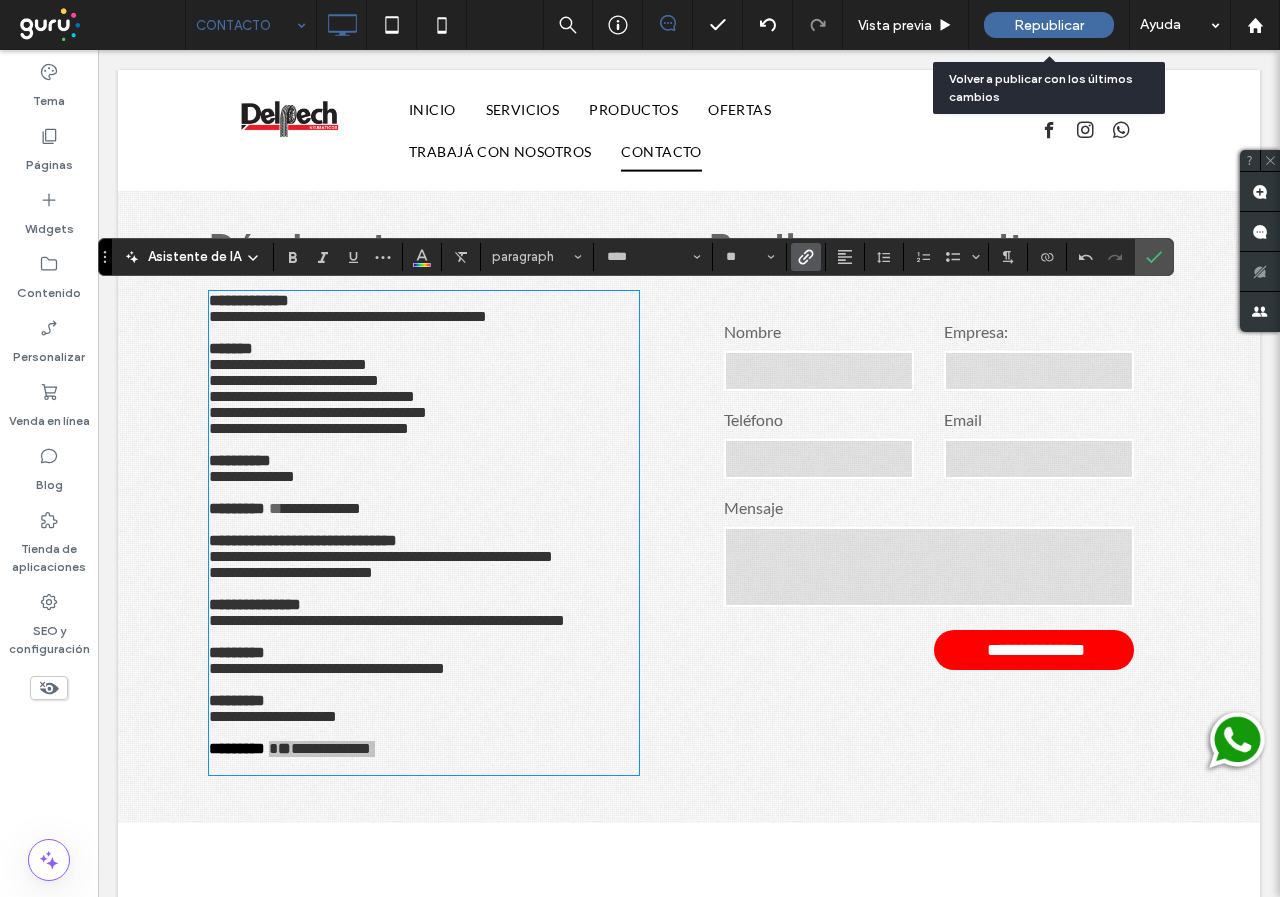 click on "Republicar" at bounding box center (1049, 25) 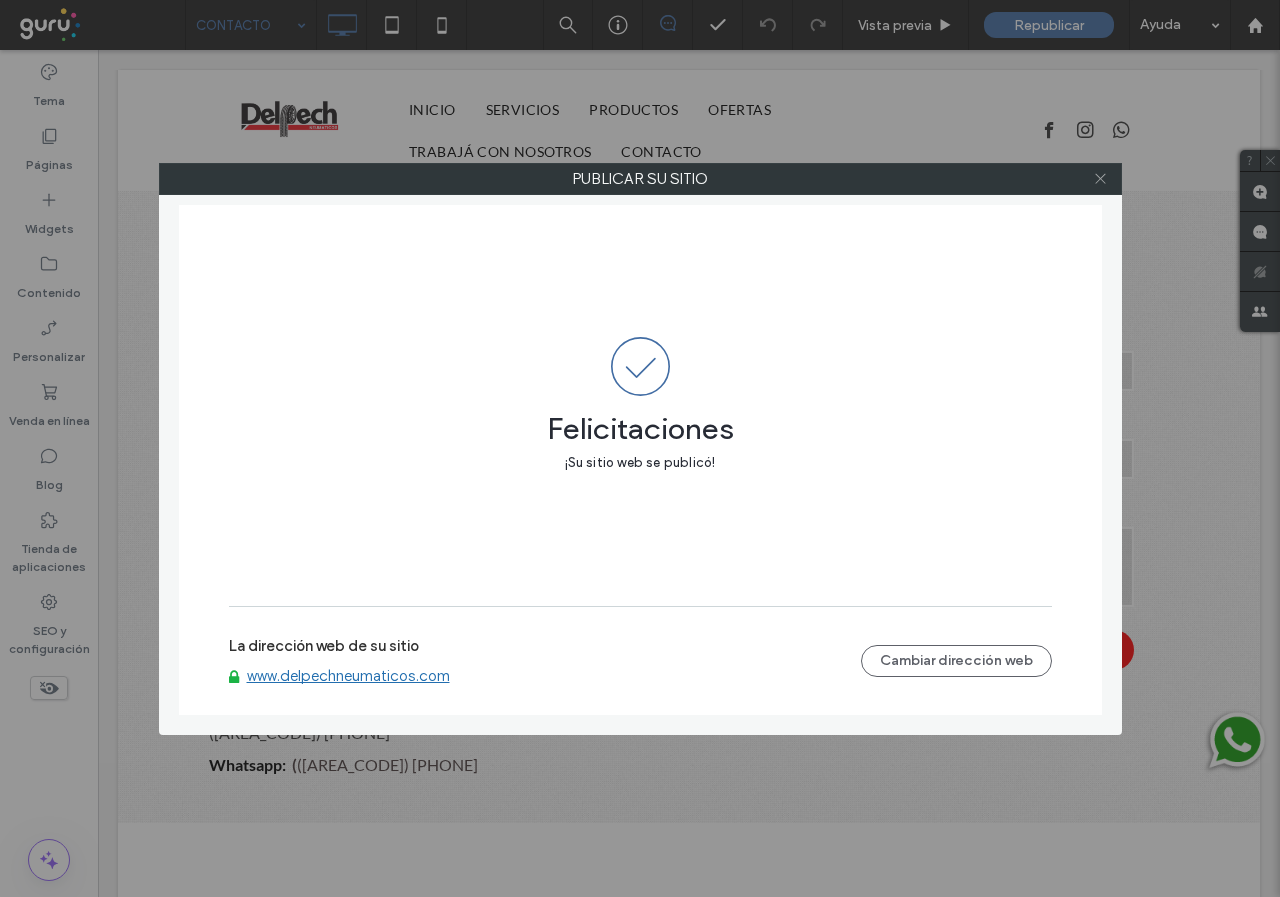 click 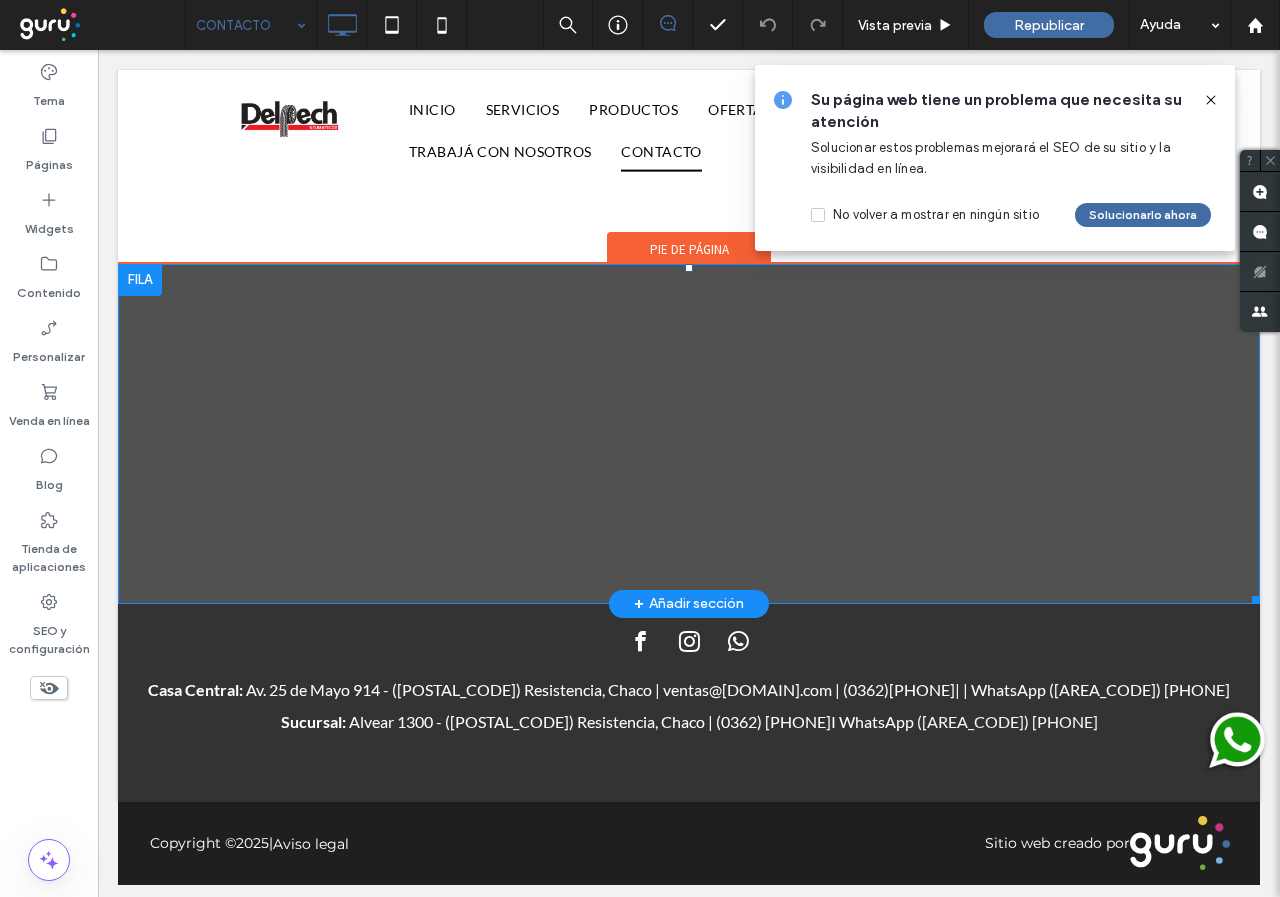 scroll, scrollTop: 1621, scrollLeft: 0, axis: vertical 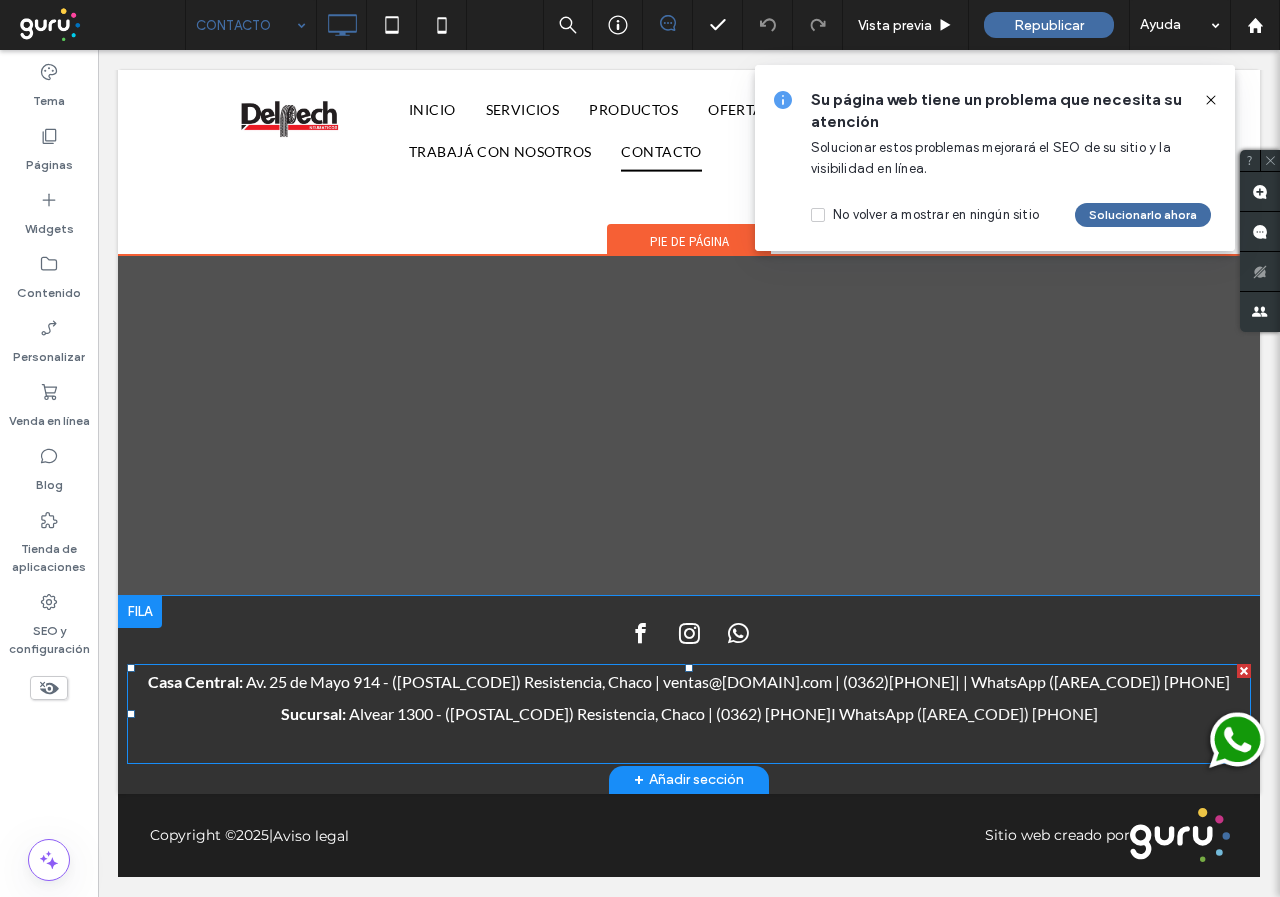 click on "Casa Central:   Av. 25 de Mayo 914 - (3500) Resistencia, Chaco |
ventas@delpechneumaticos.com   |
(0362) 5444214   |   WhatsApp
(0362) 4092882" at bounding box center [689, 682] 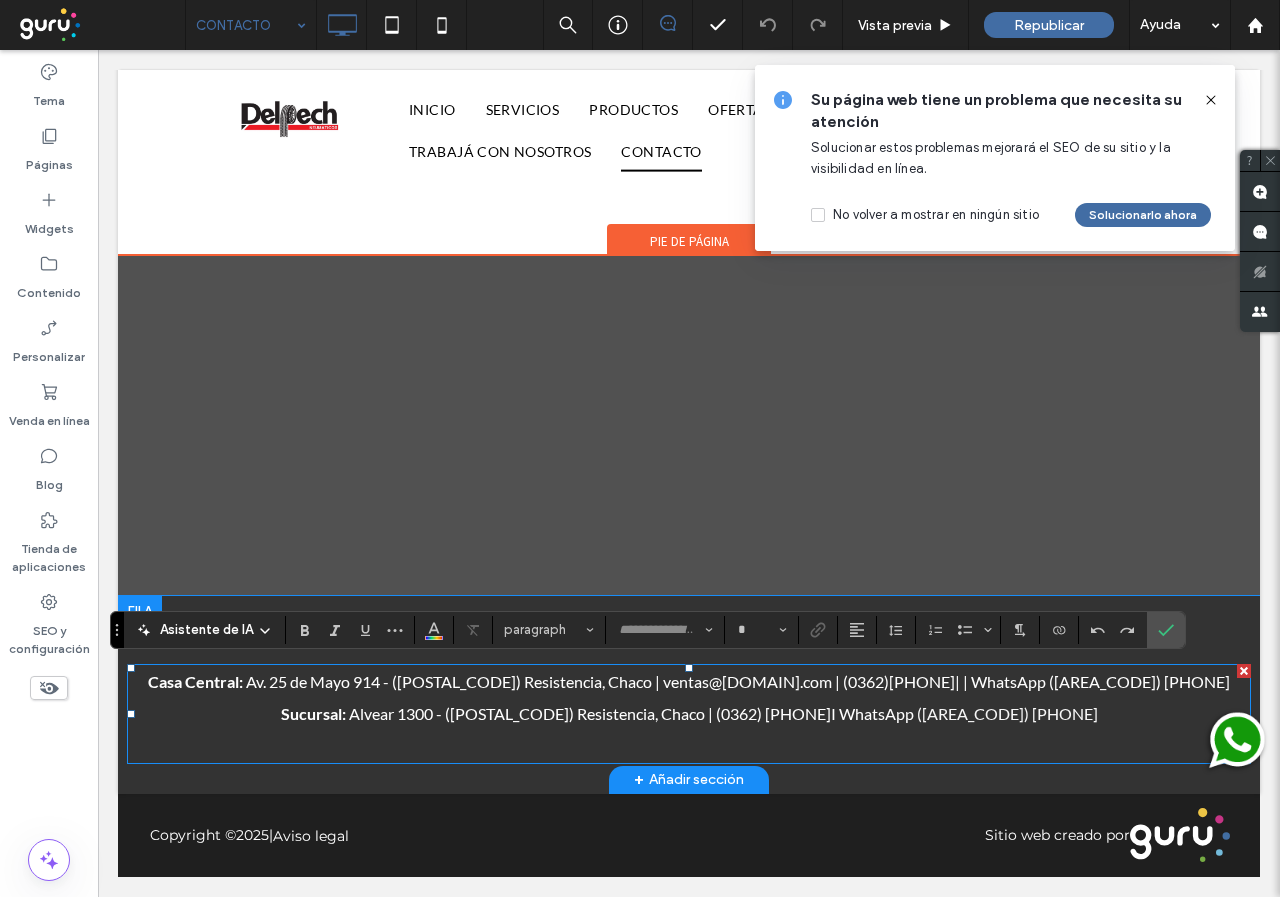 type on "****" 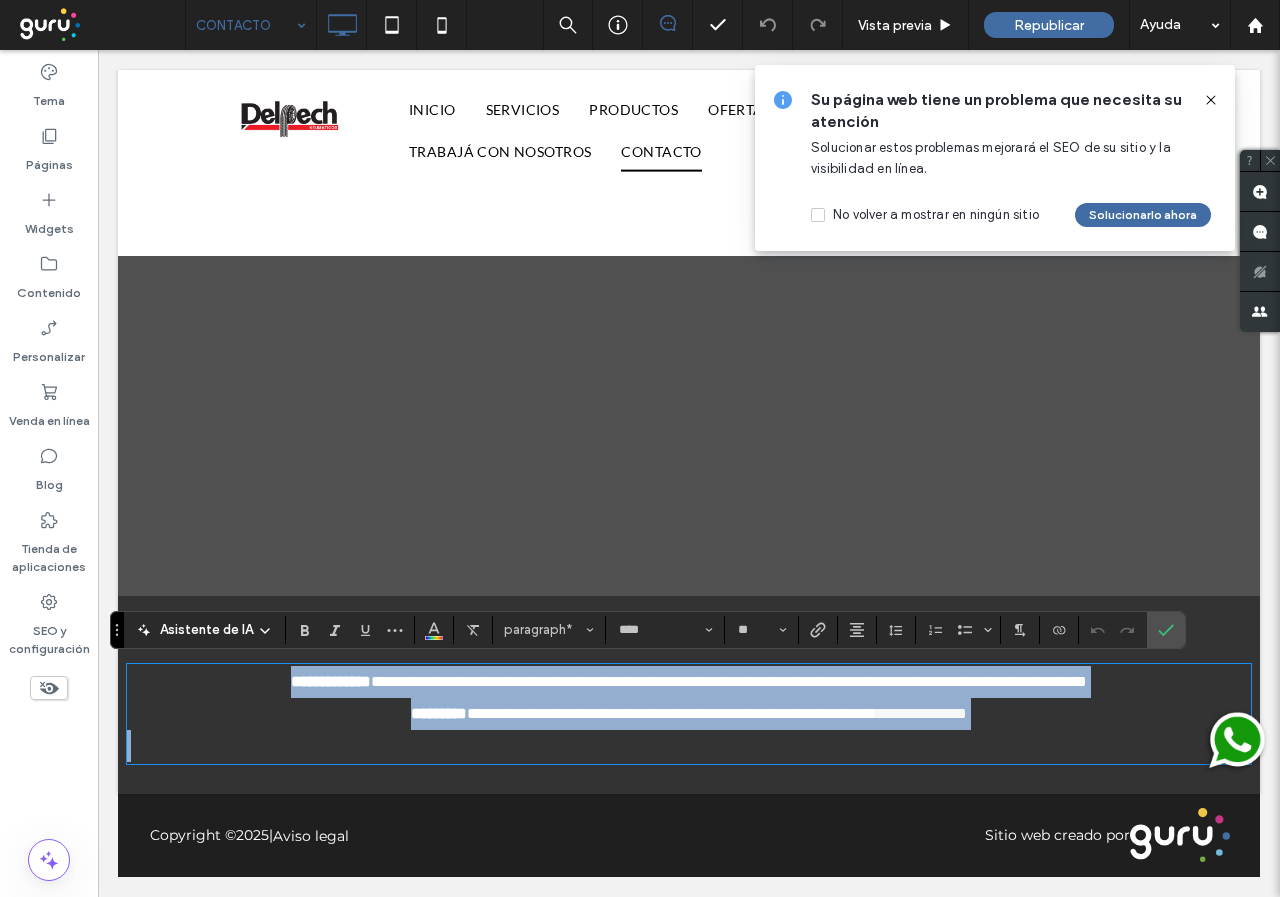 click on "**********" at bounding box center [689, 682] 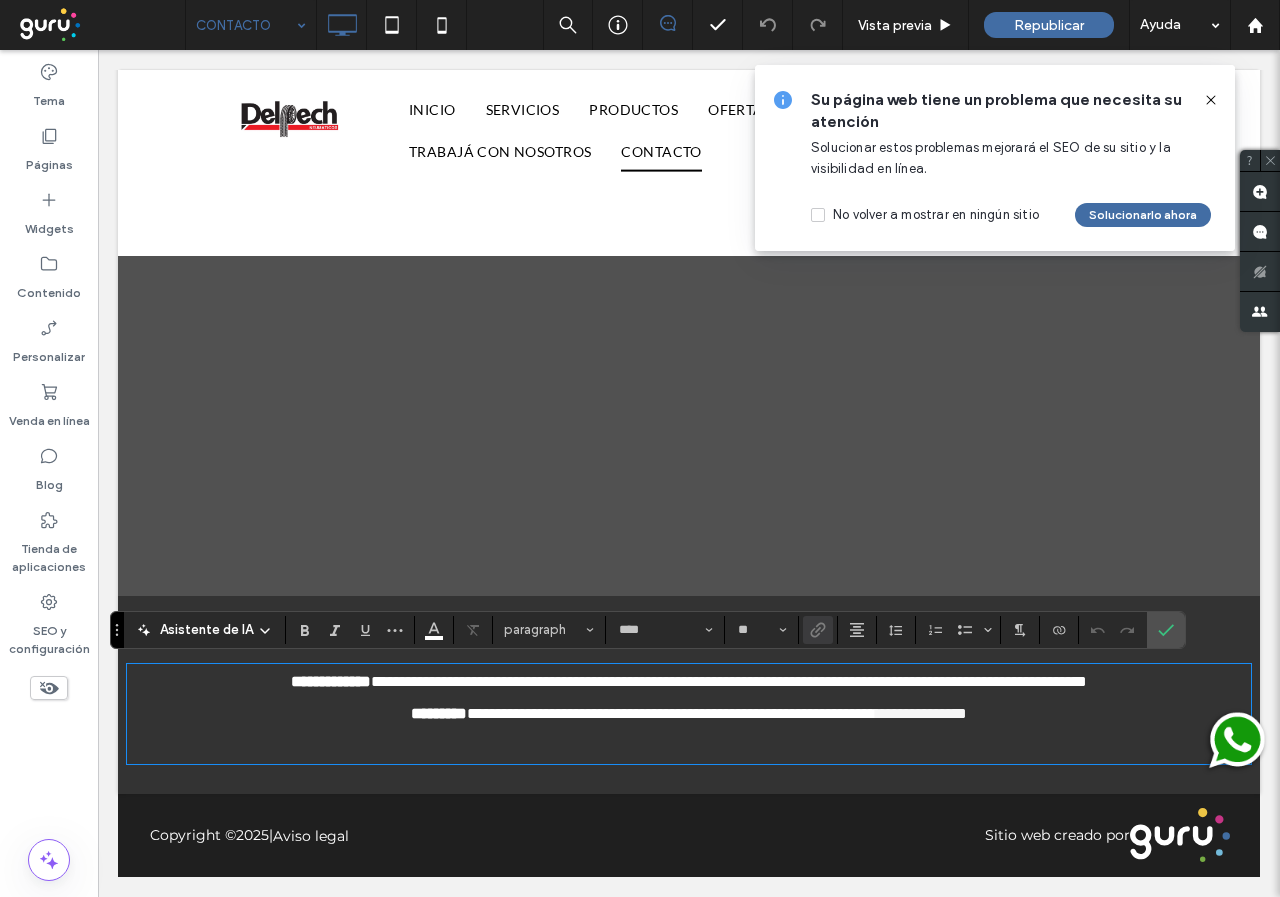 click on "**********" at bounding box center [689, 682] 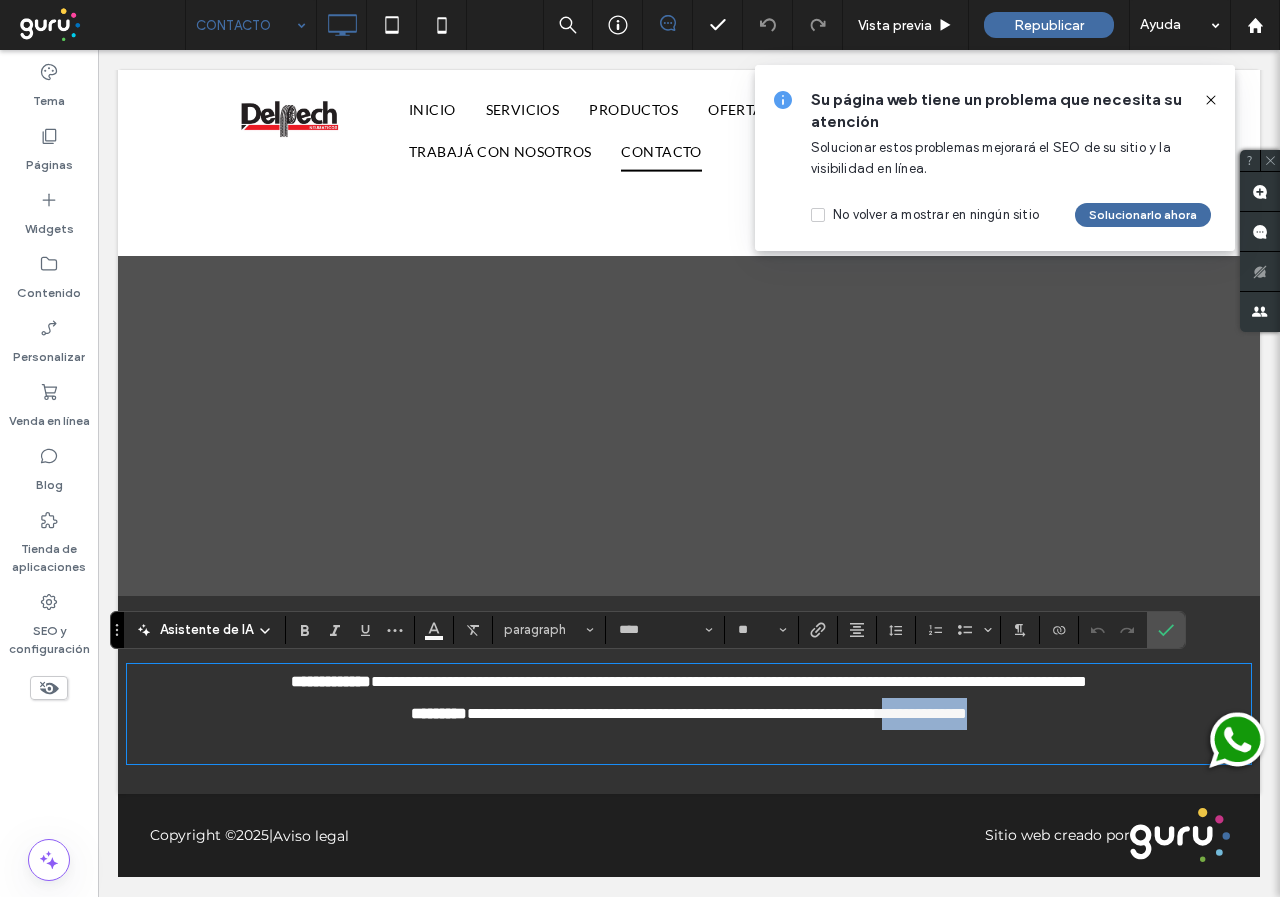 drag, startPoint x: 1026, startPoint y: 716, endPoint x: 906, endPoint y: 717, distance: 120.004166 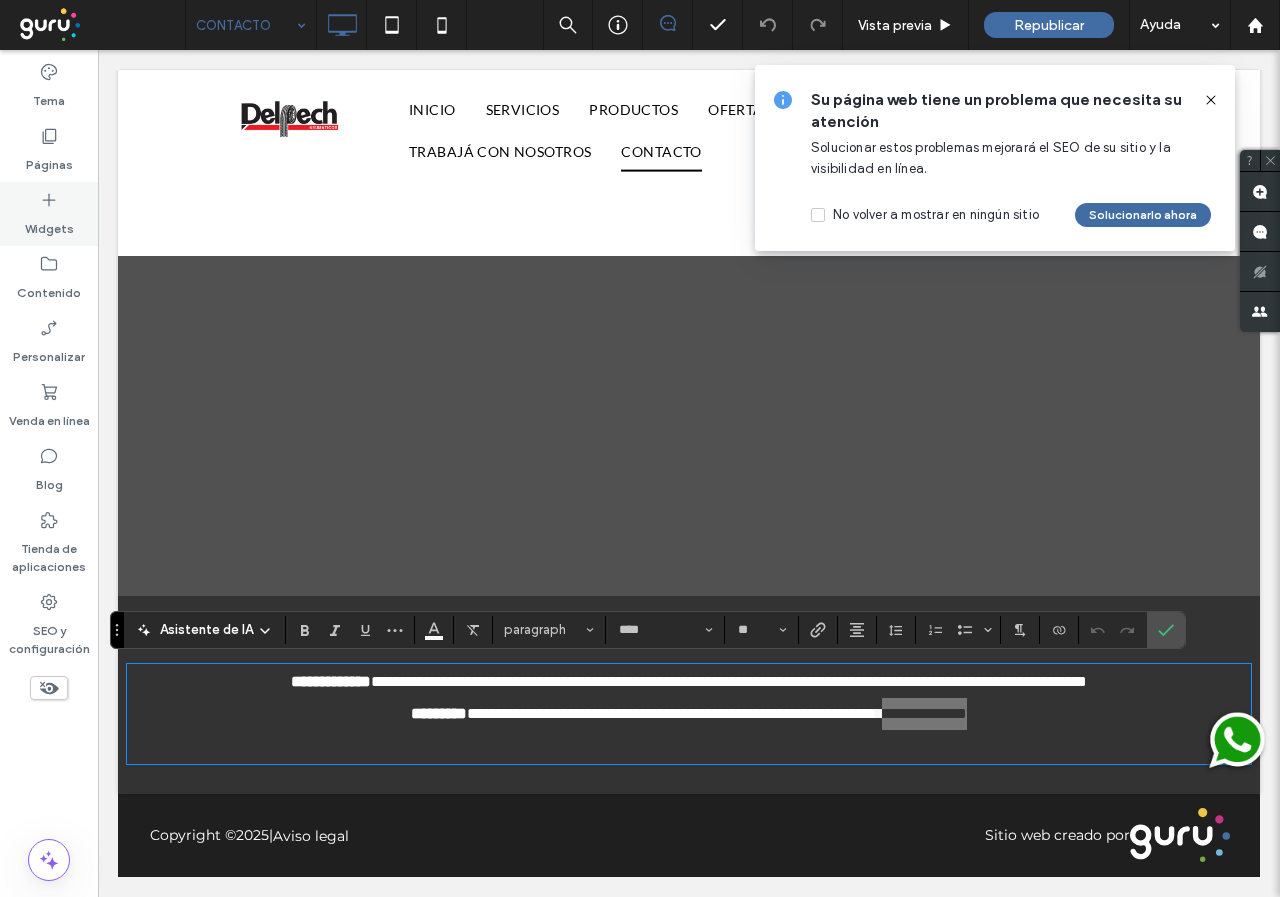 click 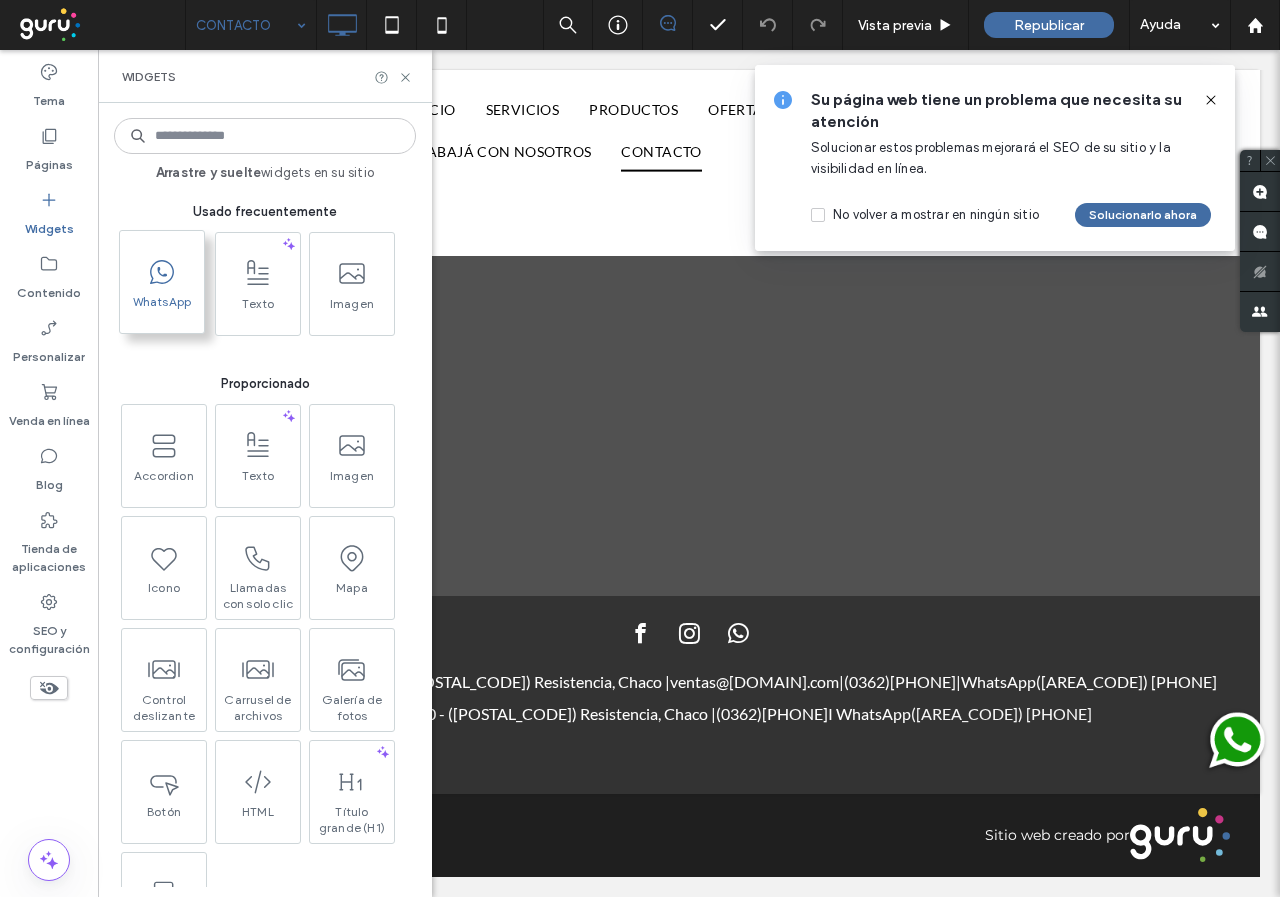 click 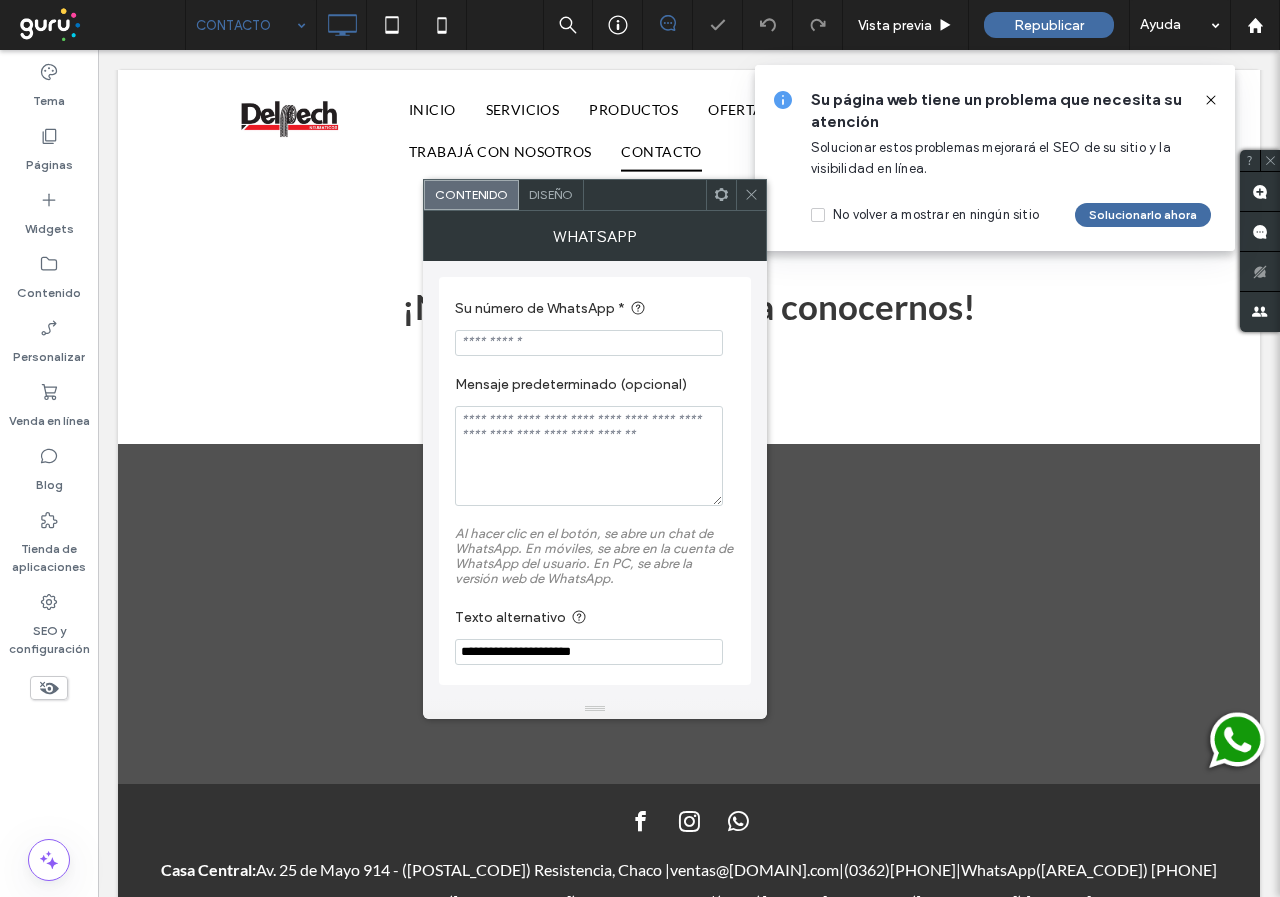 scroll, scrollTop: 1806, scrollLeft: 0, axis: vertical 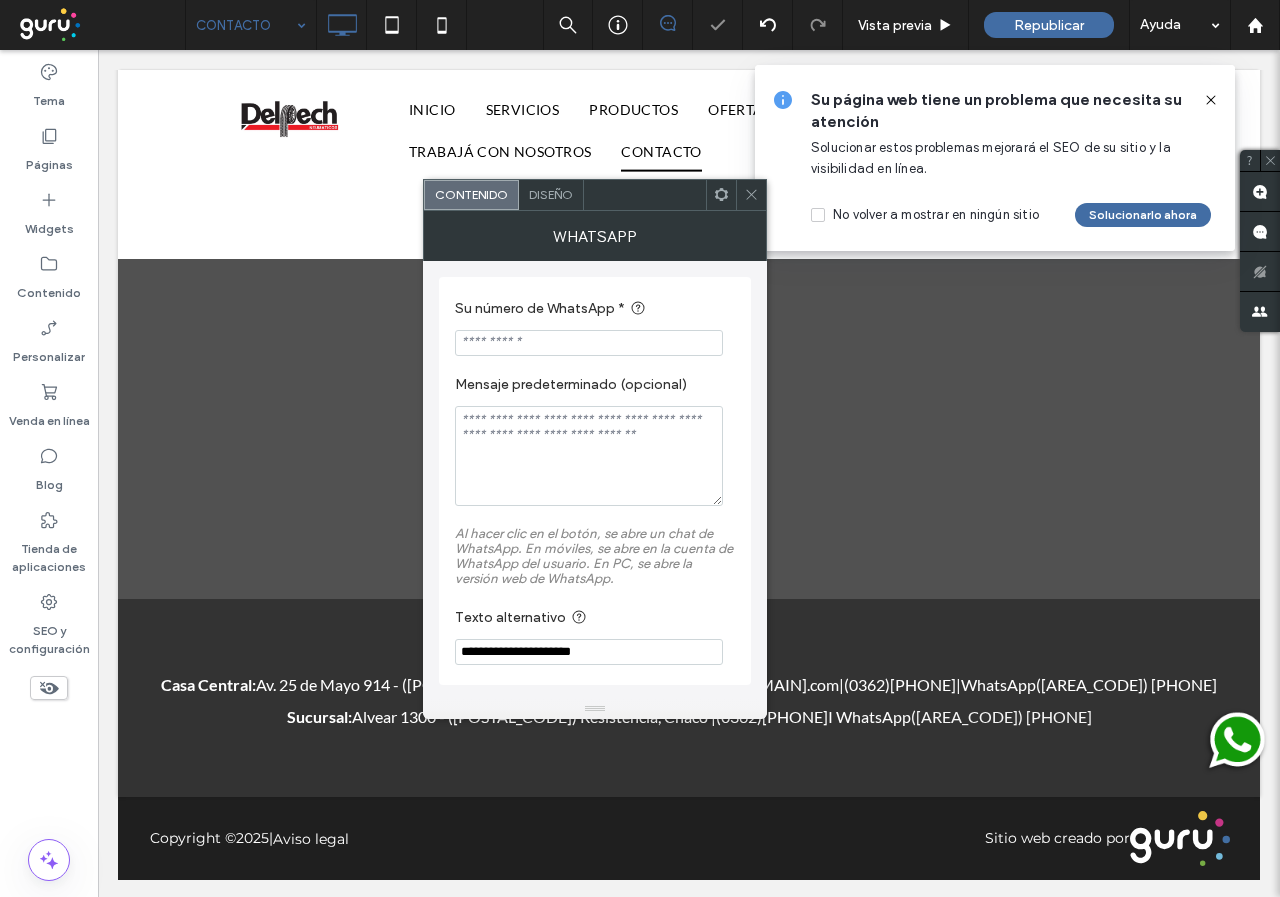 click at bounding box center (589, 343) 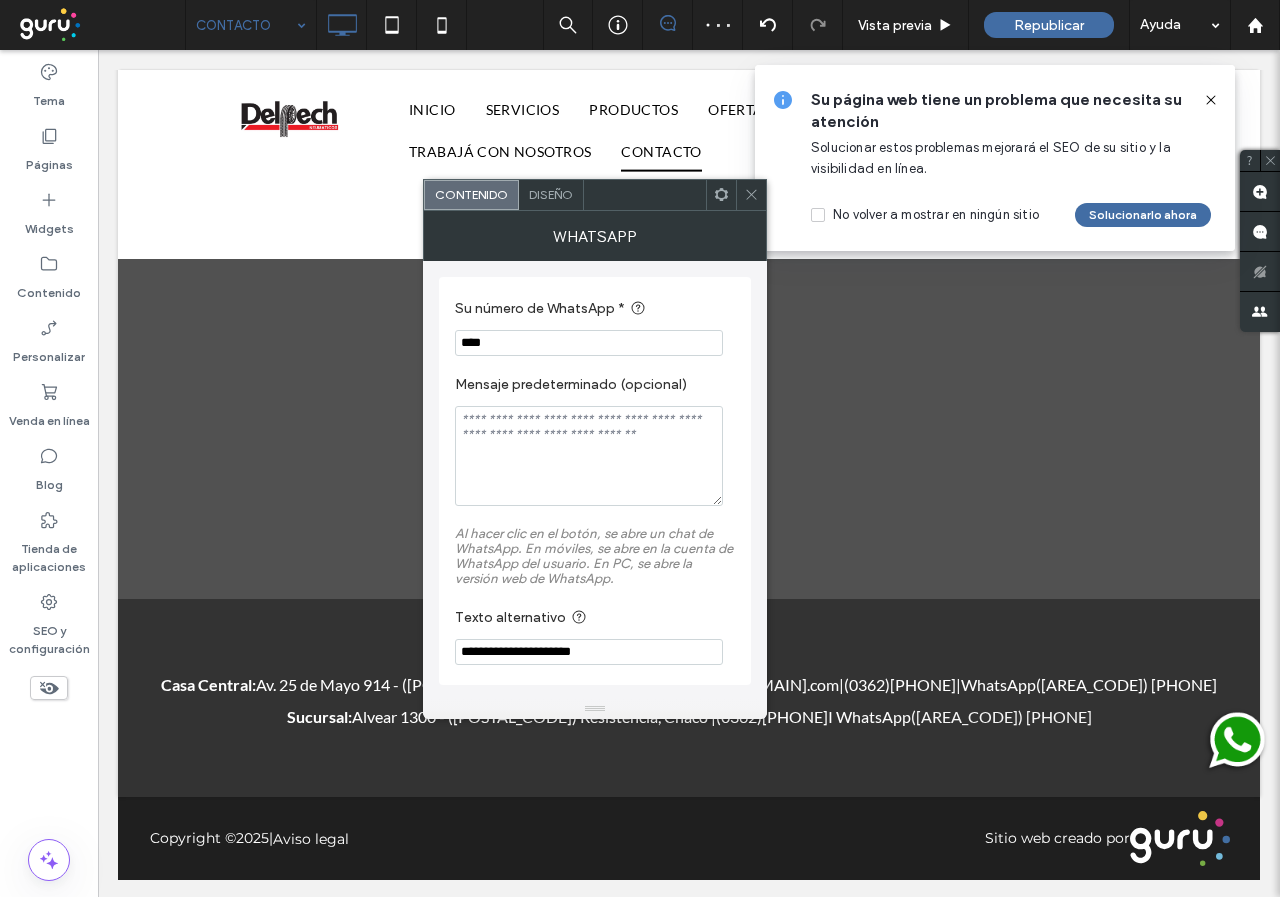 paste on "**********" 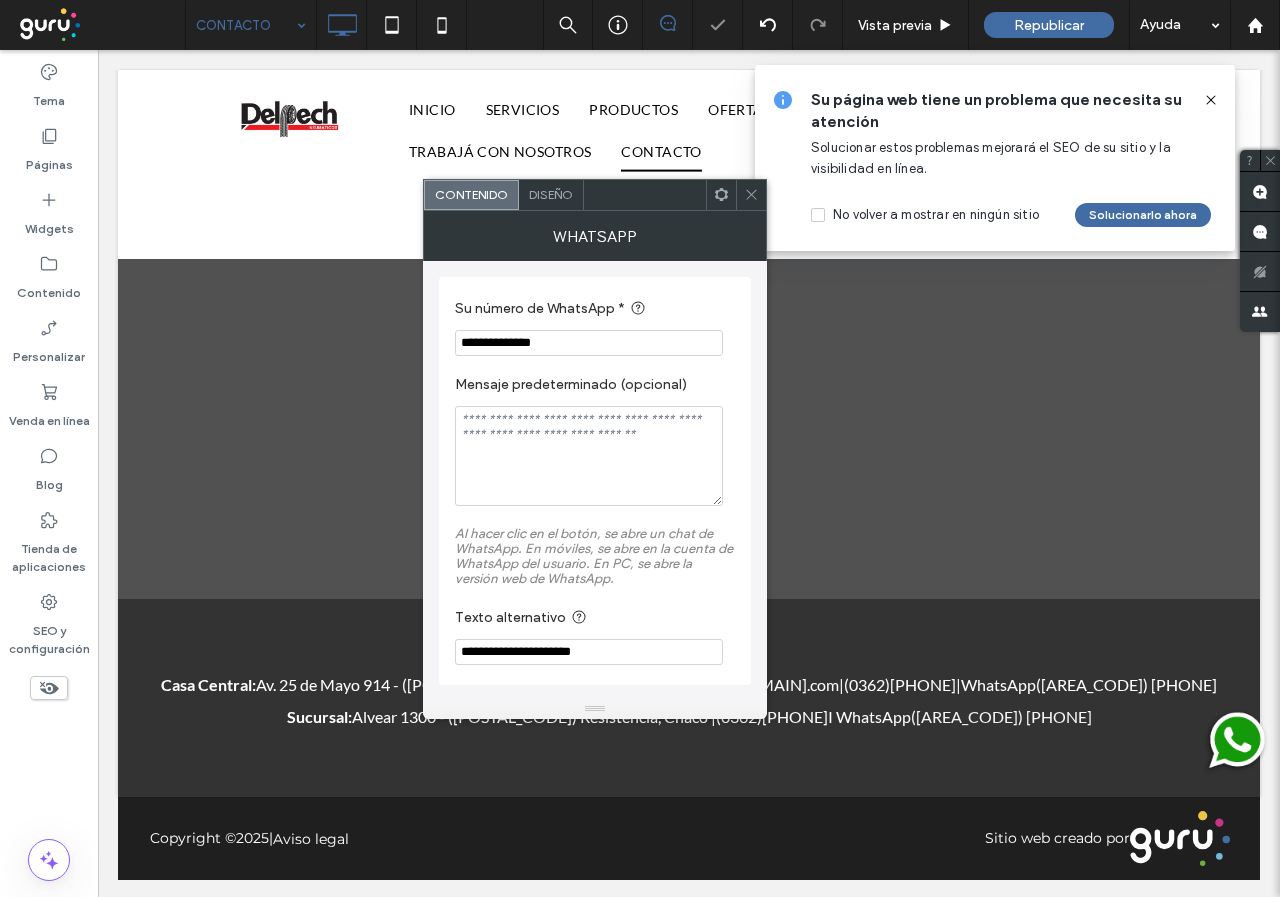 type on "**********" 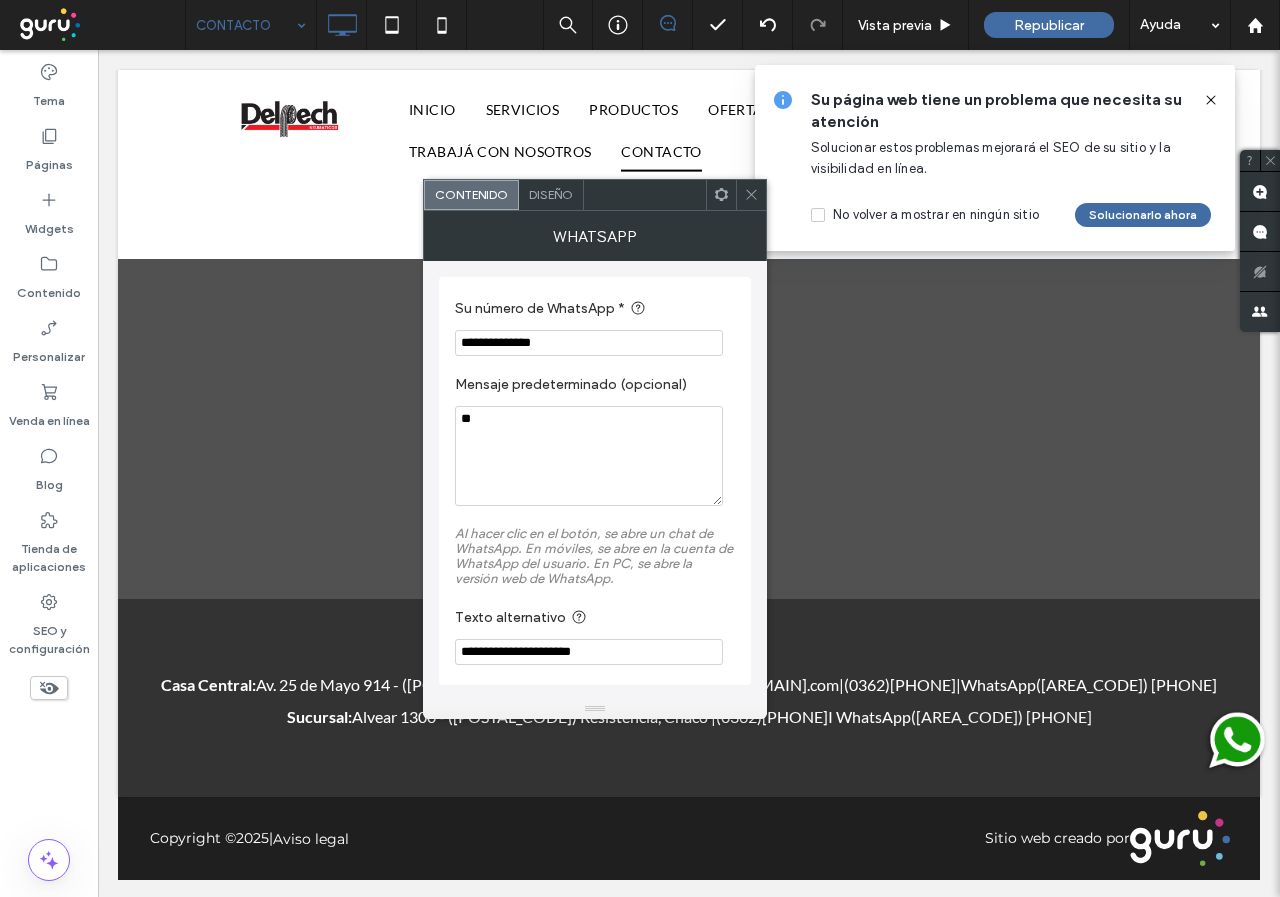 type on "*" 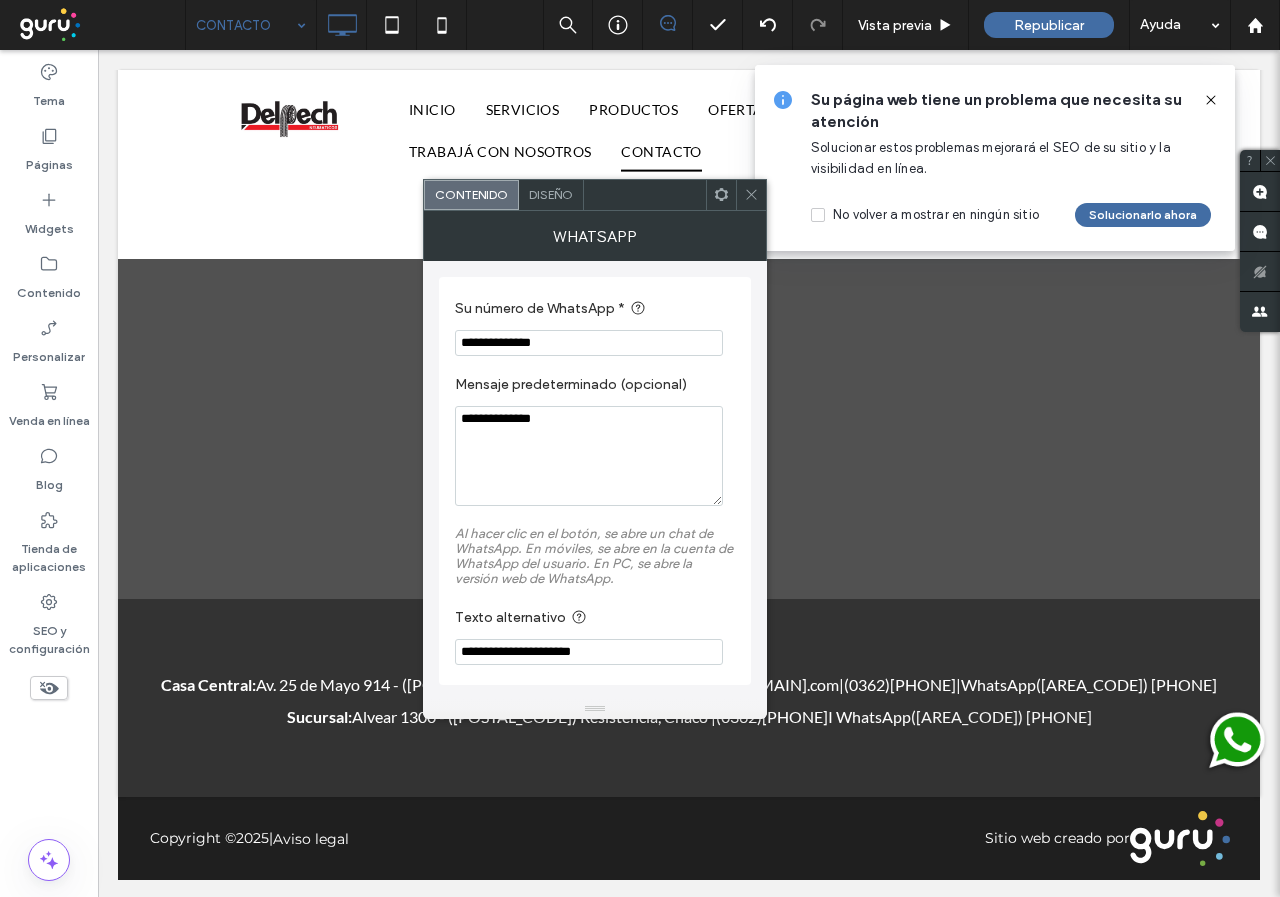 type on "**********" 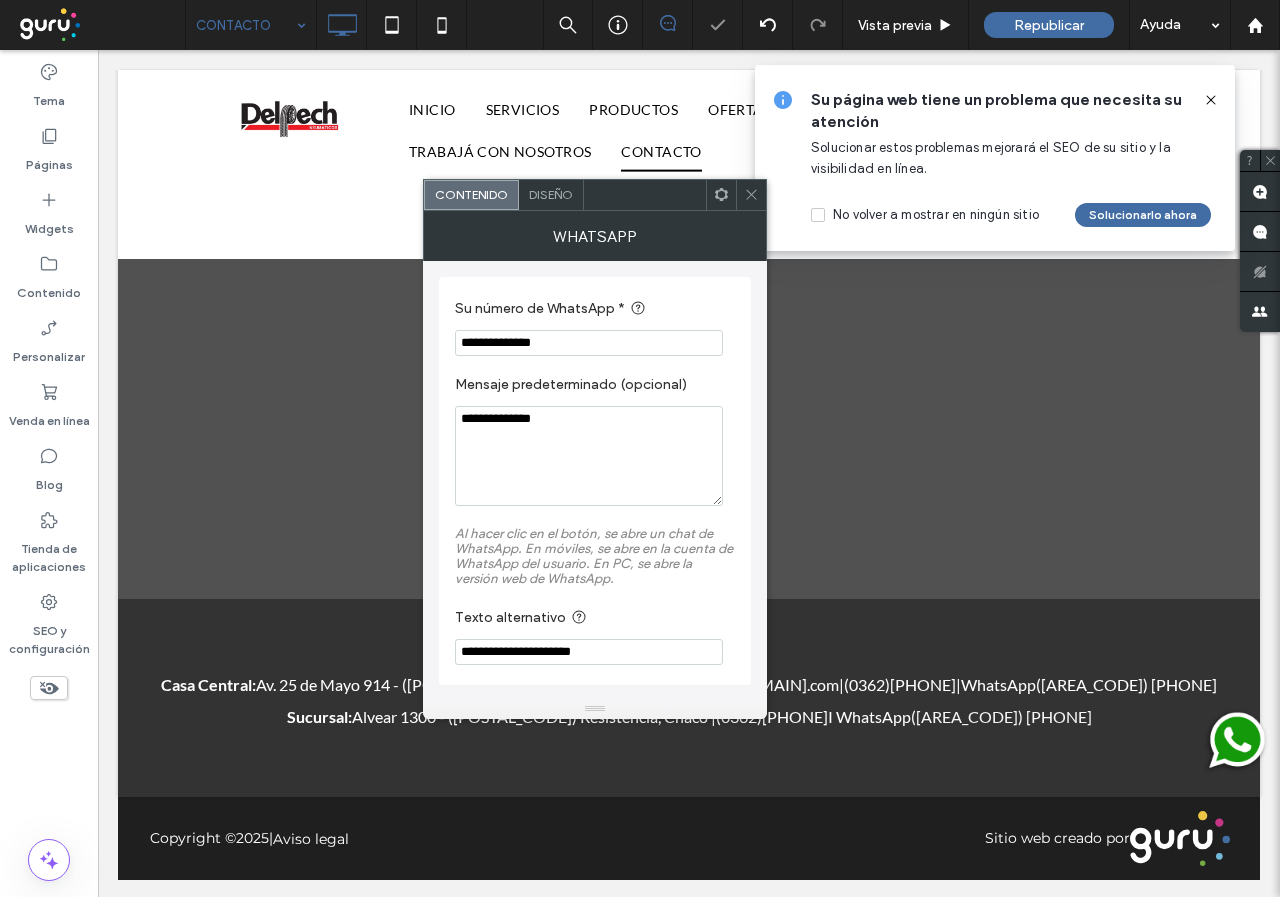 drag, startPoint x: 649, startPoint y: 648, endPoint x: 424, endPoint y: 657, distance: 225.17993 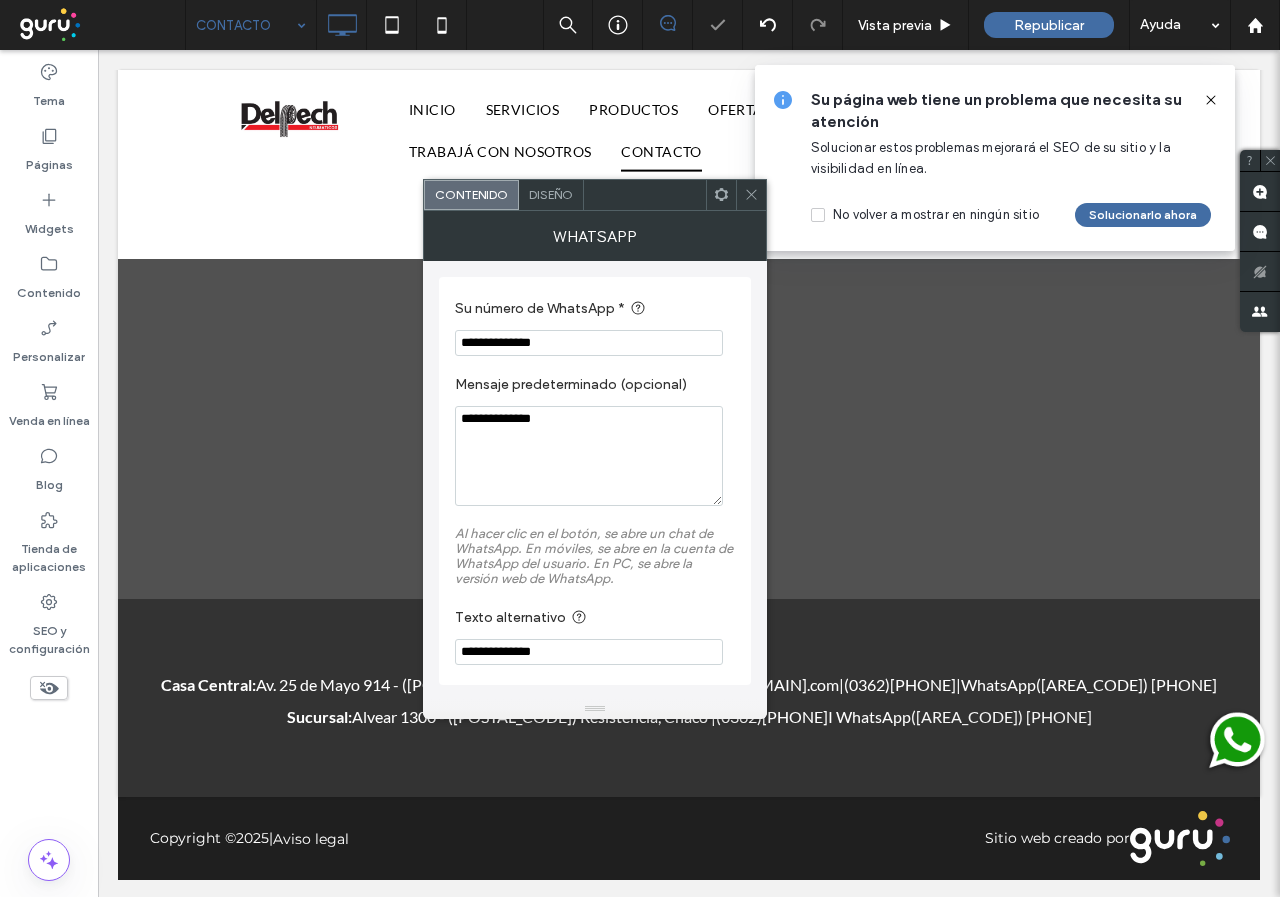 type on "**********" 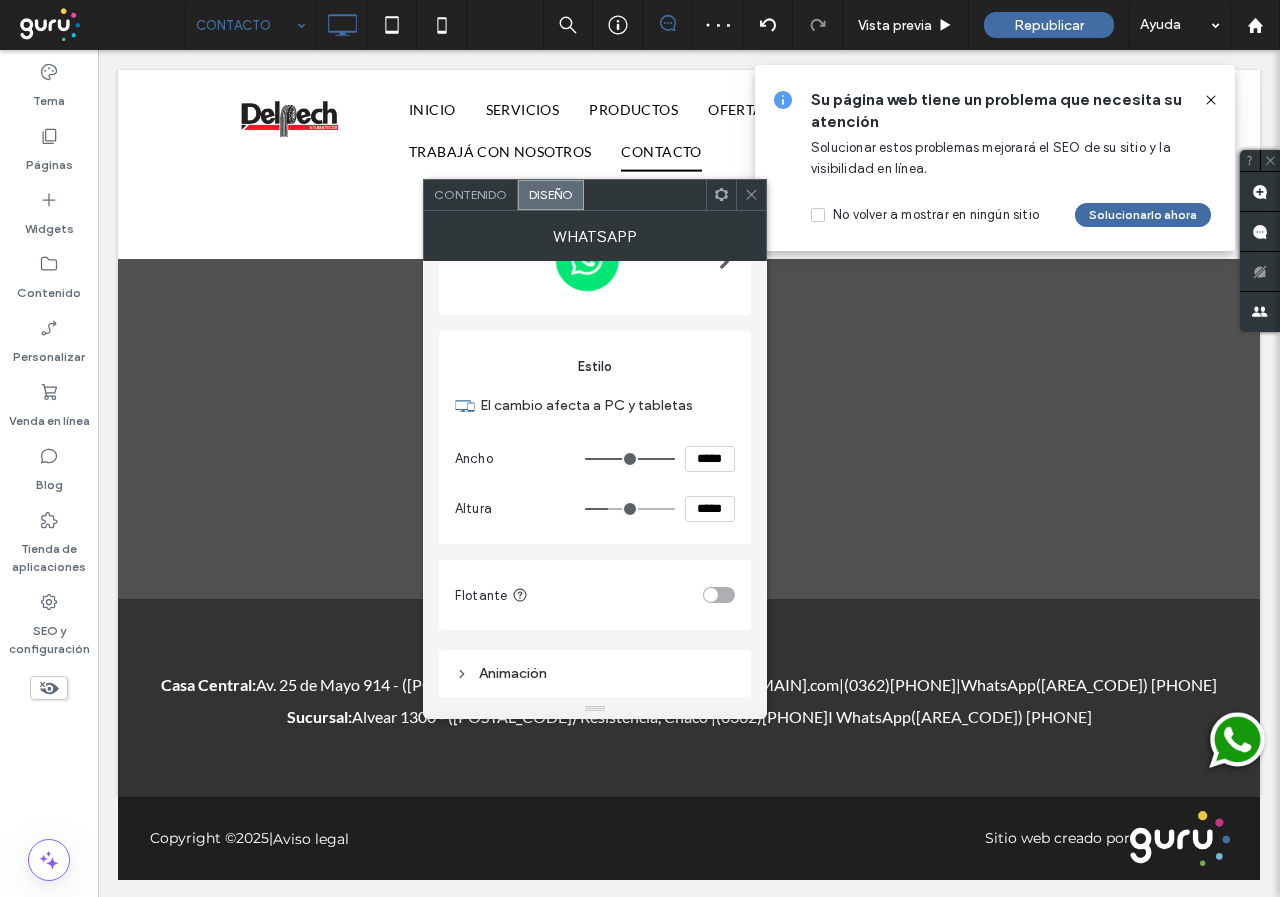 scroll, scrollTop: 167, scrollLeft: 0, axis: vertical 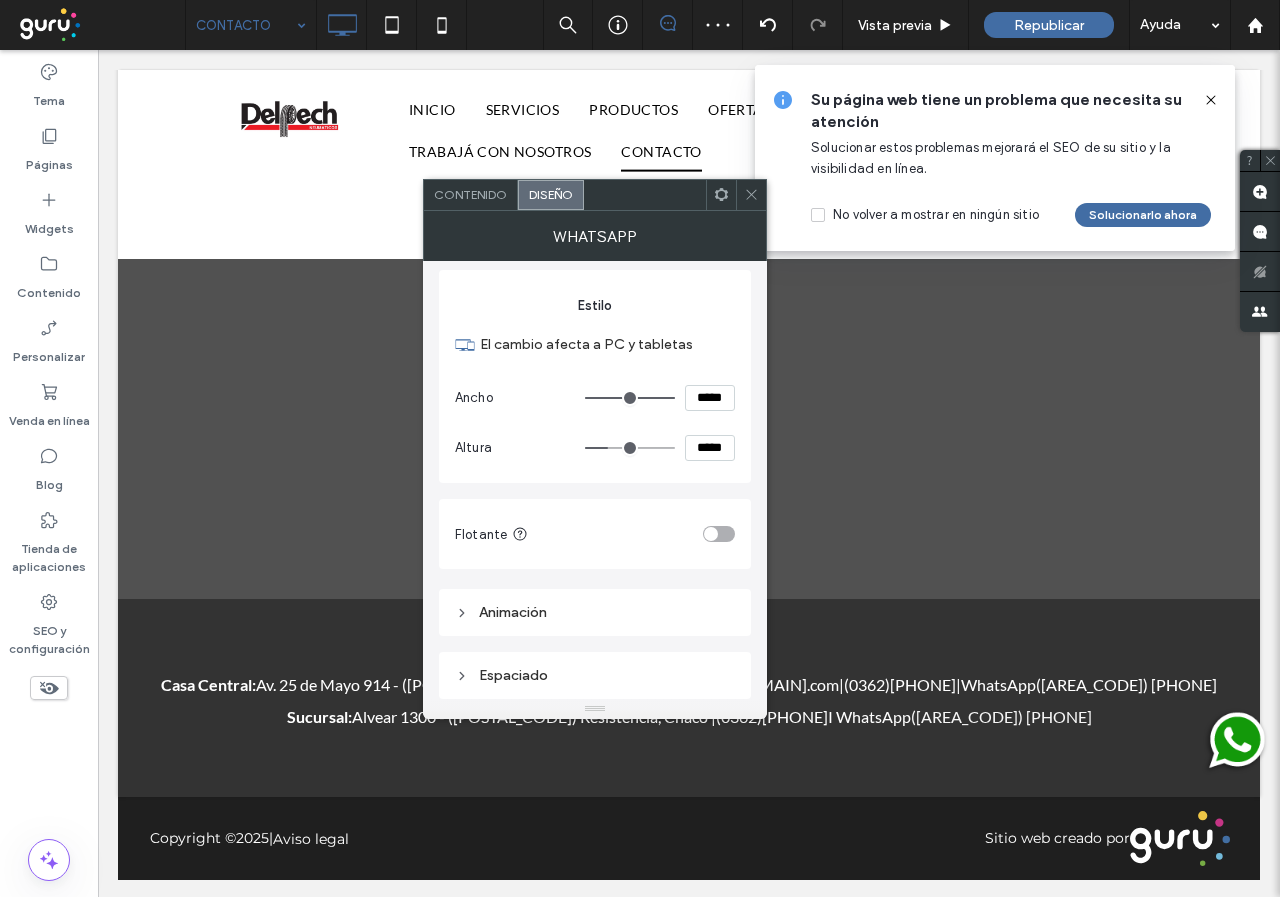 click at bounding box center (719, 534) 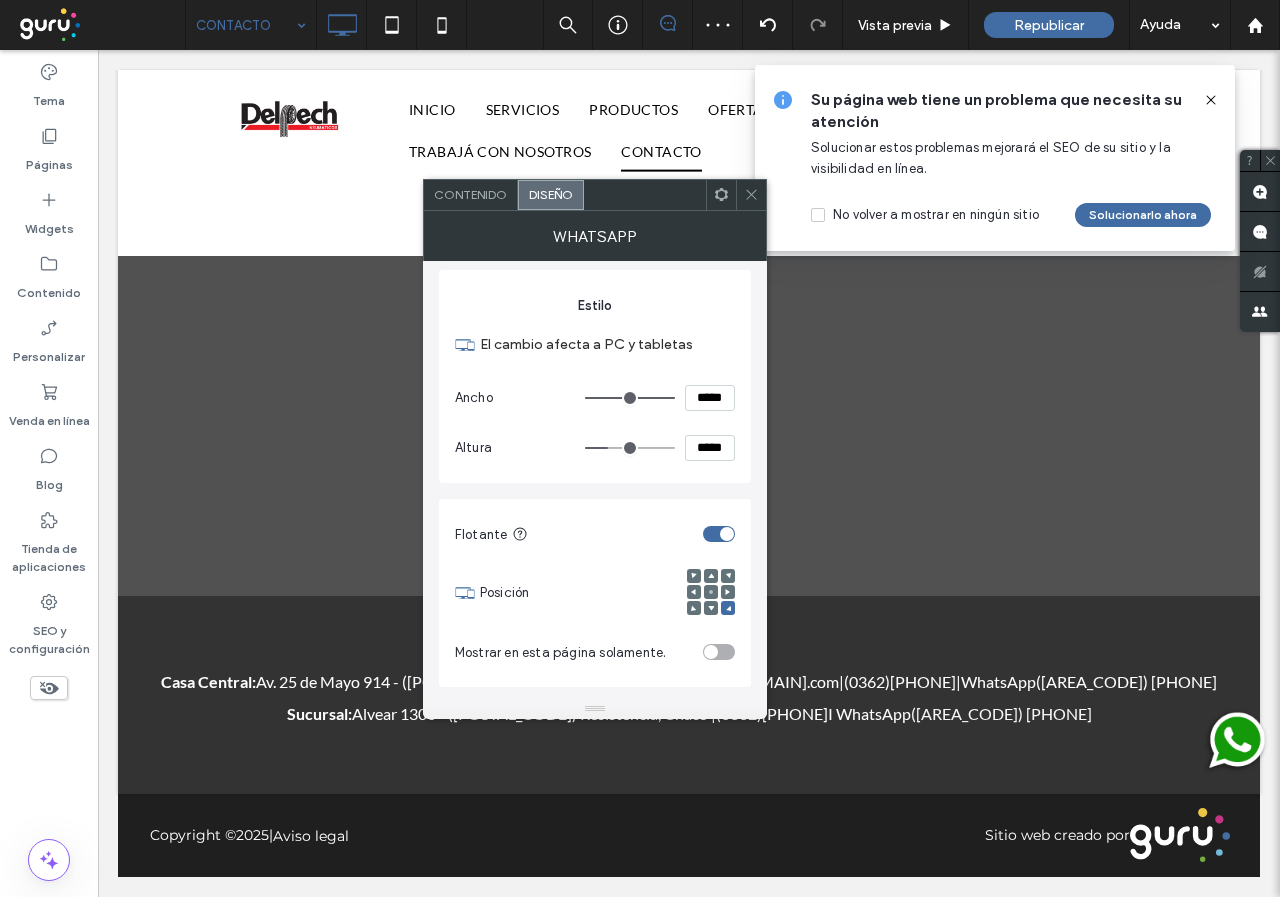 scroll, scrollTop: 1621, scrollLeft: 0, axis: vertical 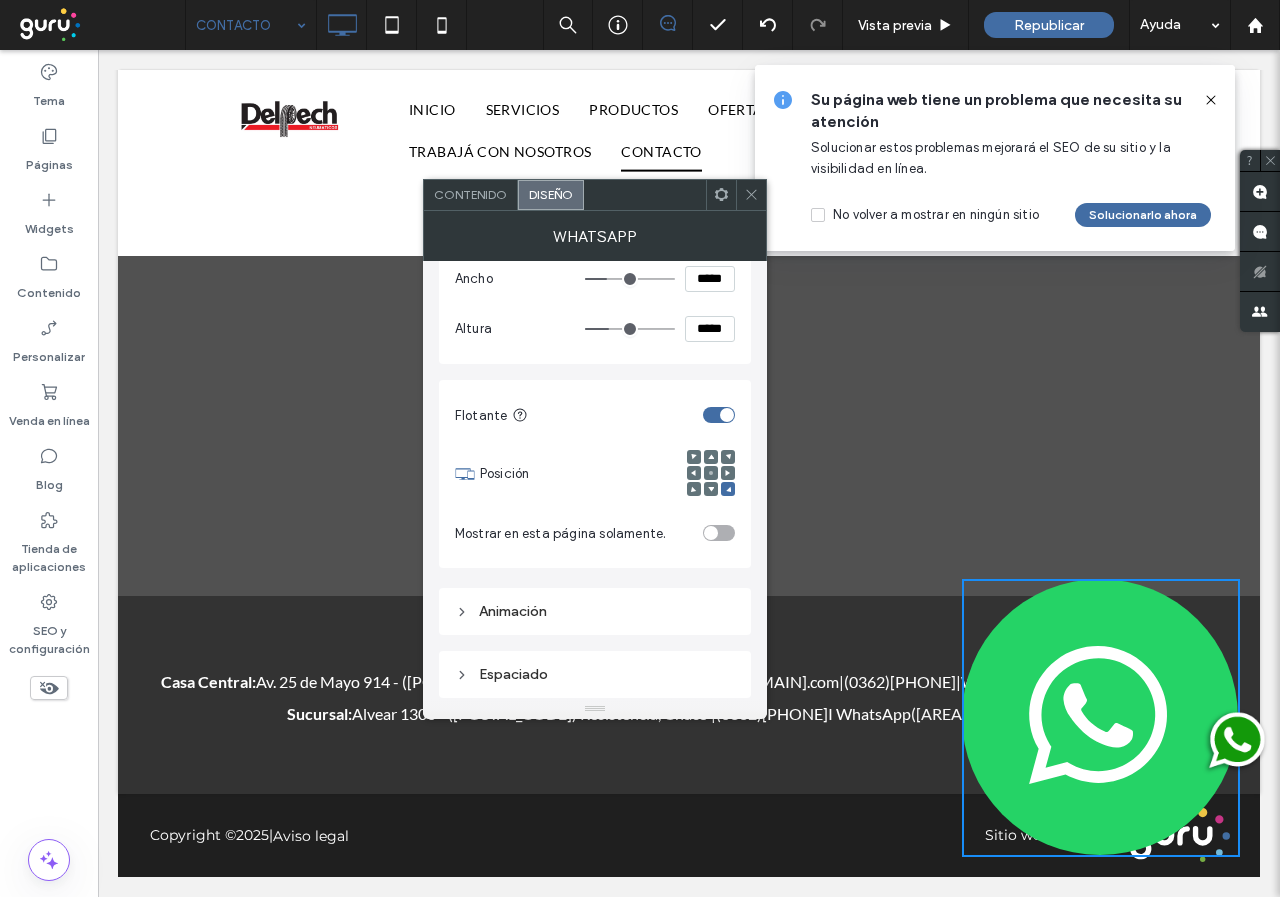 click on "*****" at bounding box center [710, 279] 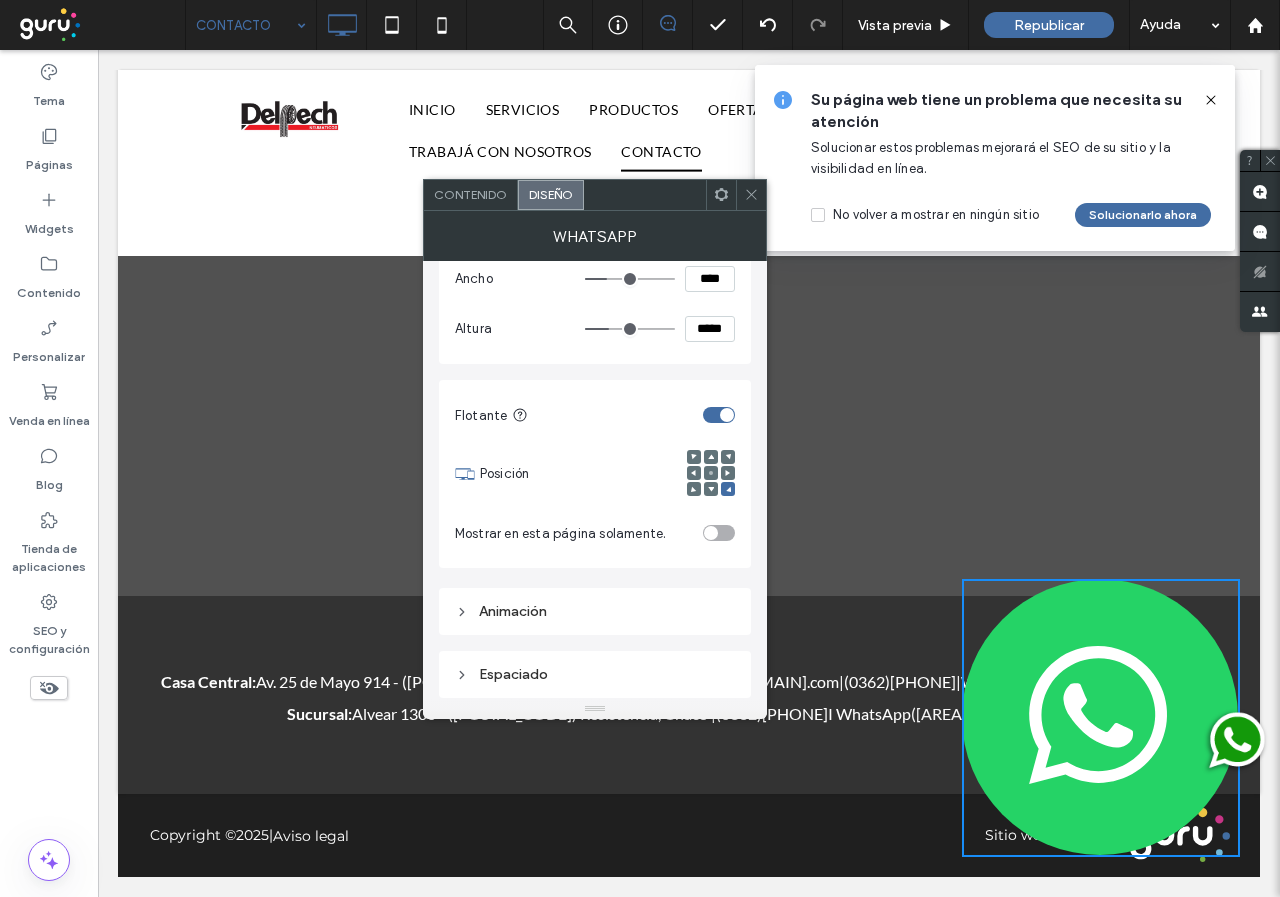 type on "****" 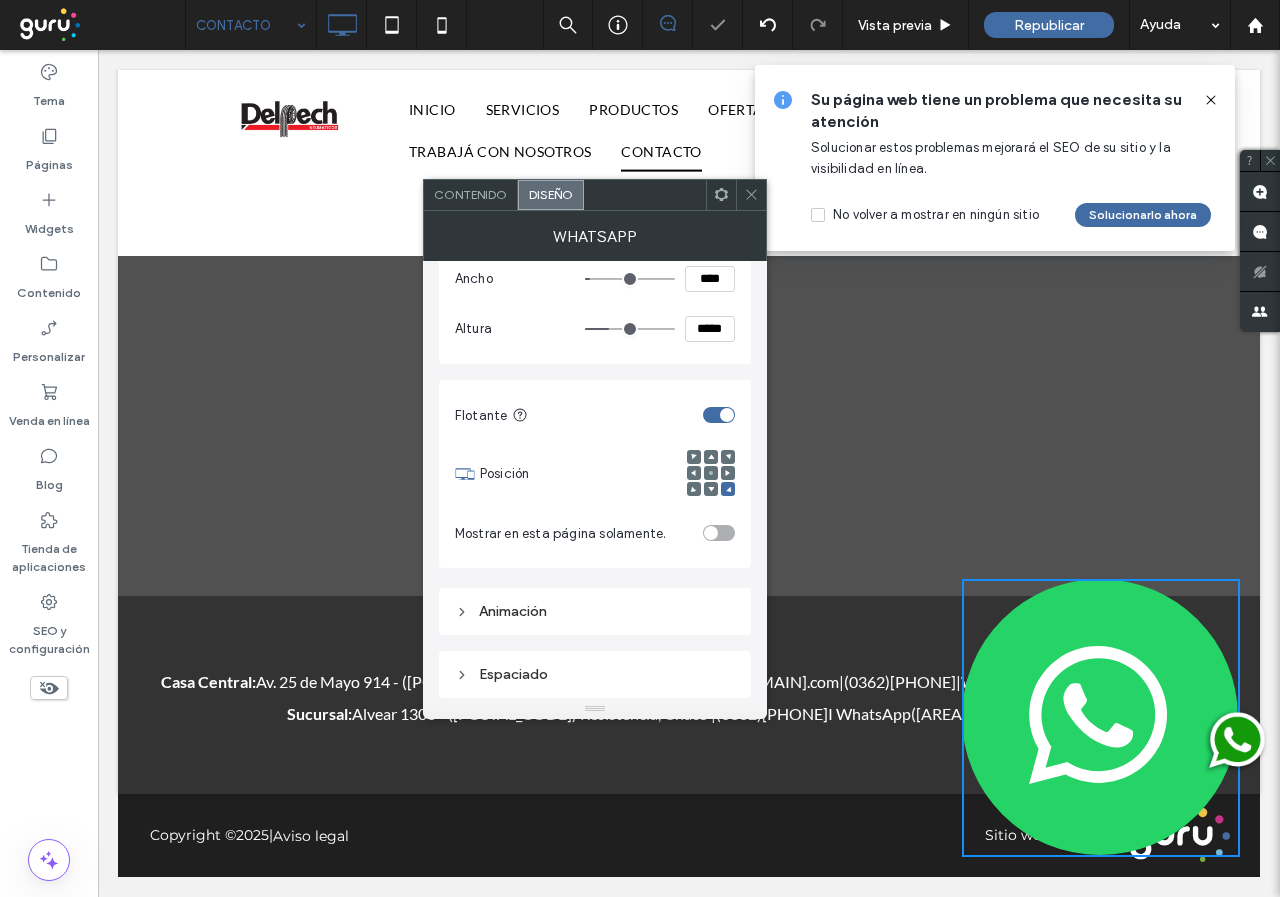 click on "*****" at bounding box center (710, 329) 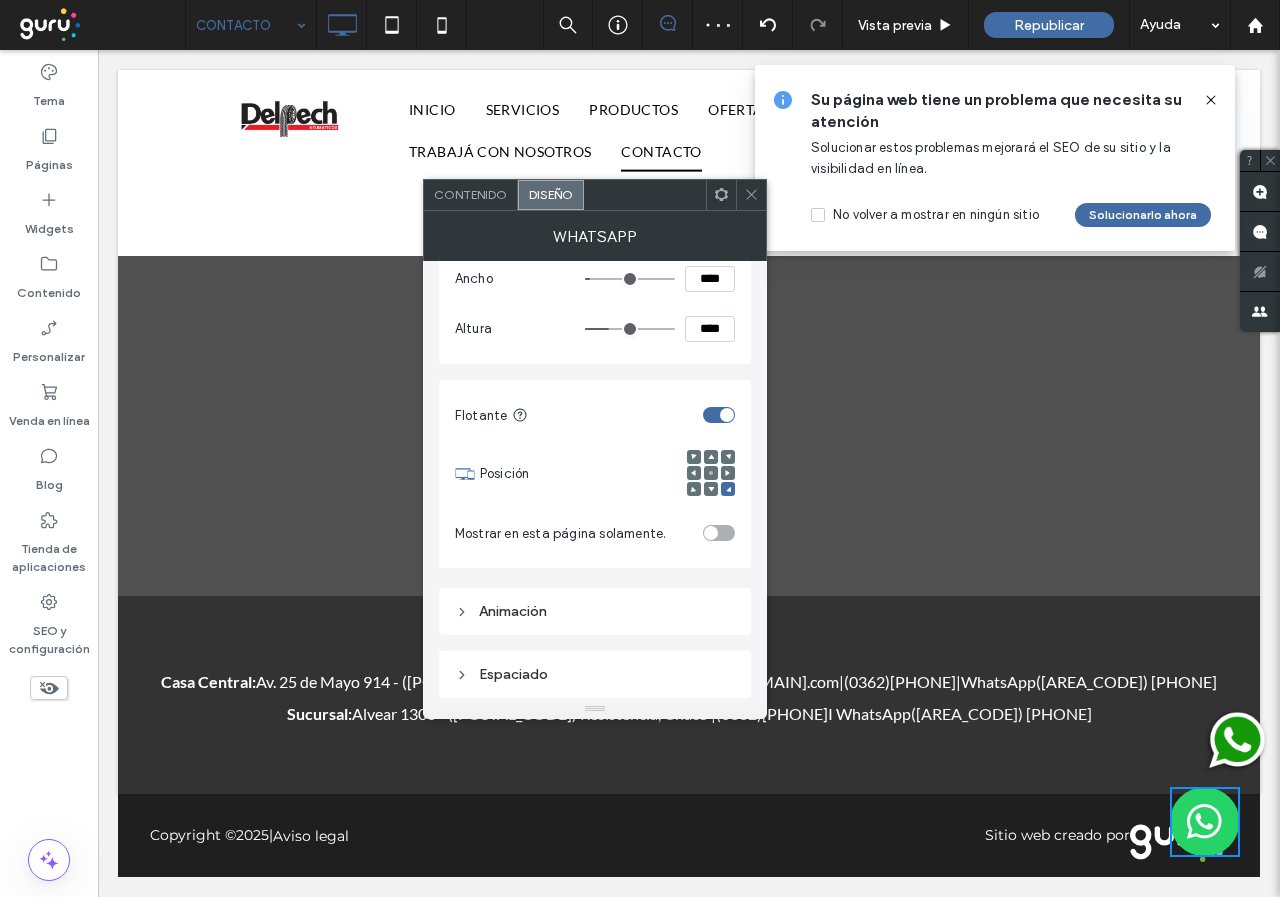 scroll, scrollTop: 285, scrollLeft: 0, axis: vertical 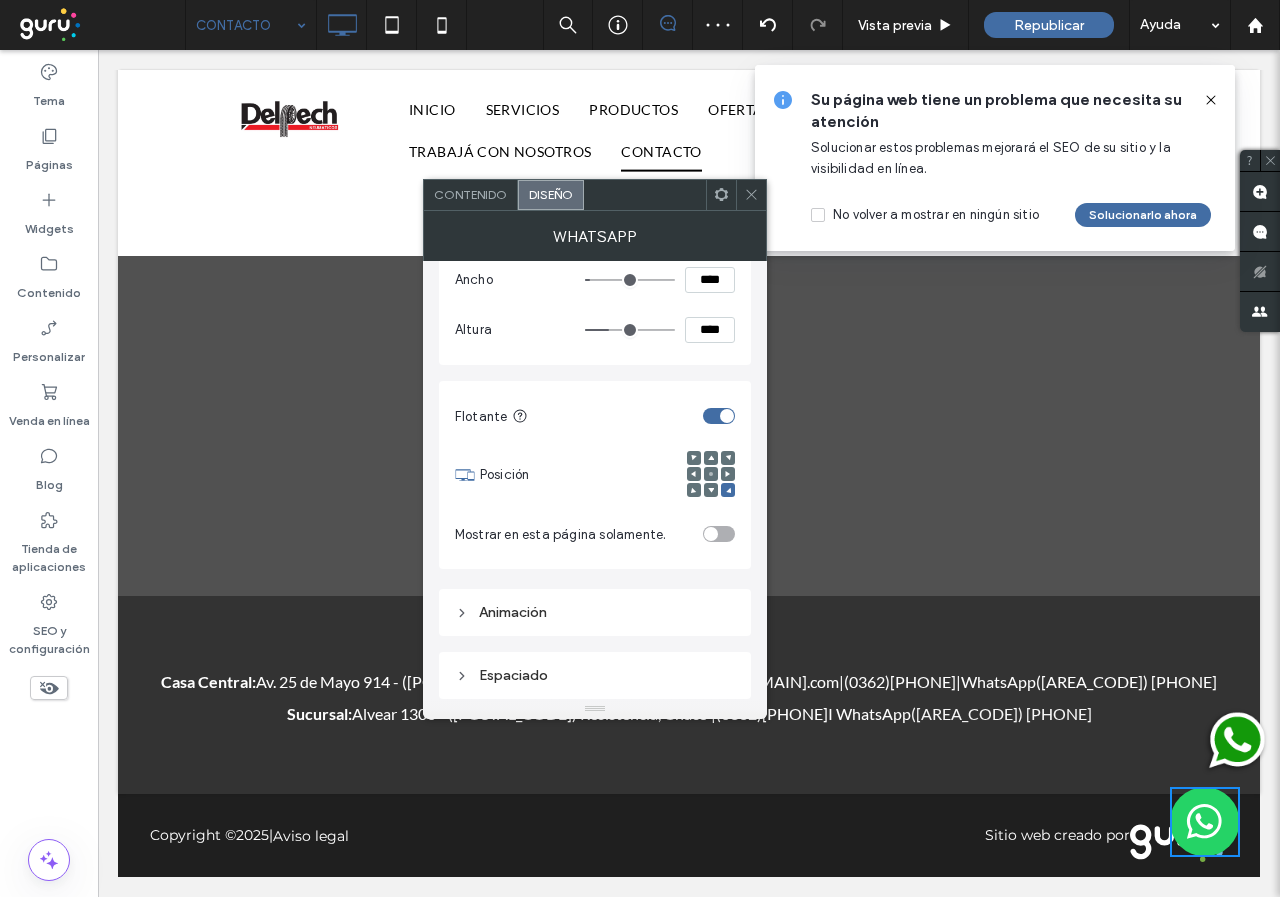 type on "****" 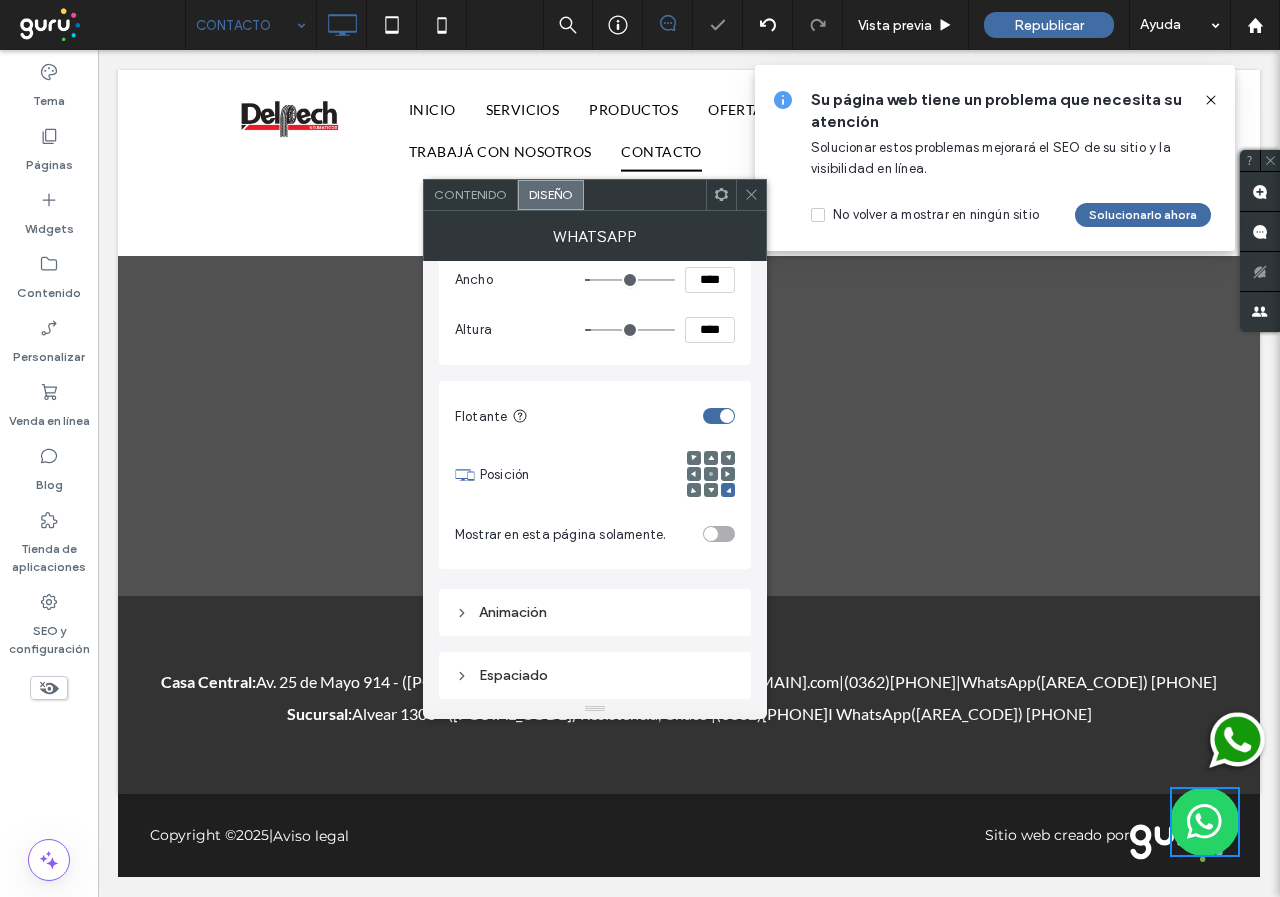 click on "Espaciado" at bounding box center (595, 675) 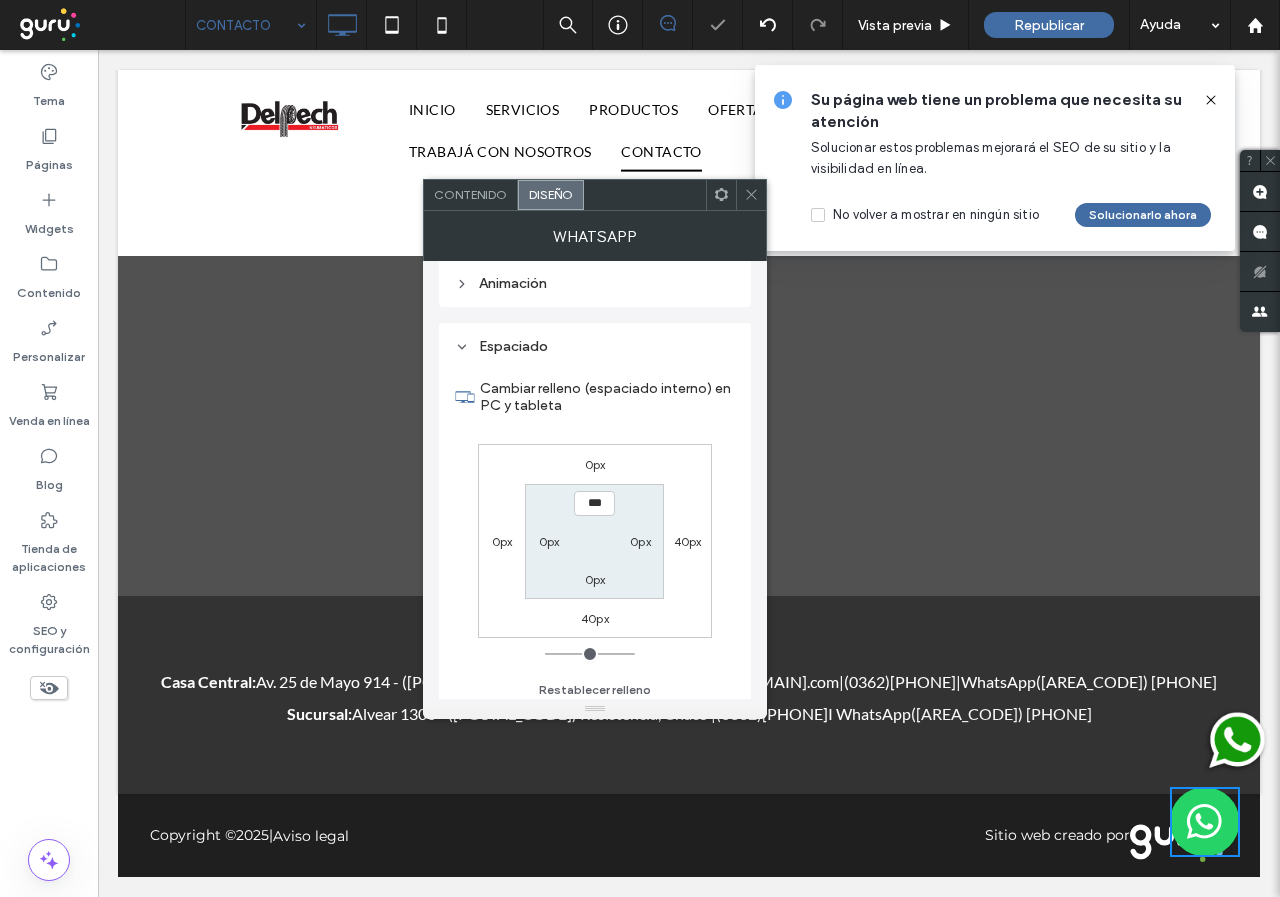 scroll, scrollTop: 635, scrollLeft: 0, axis: vertical 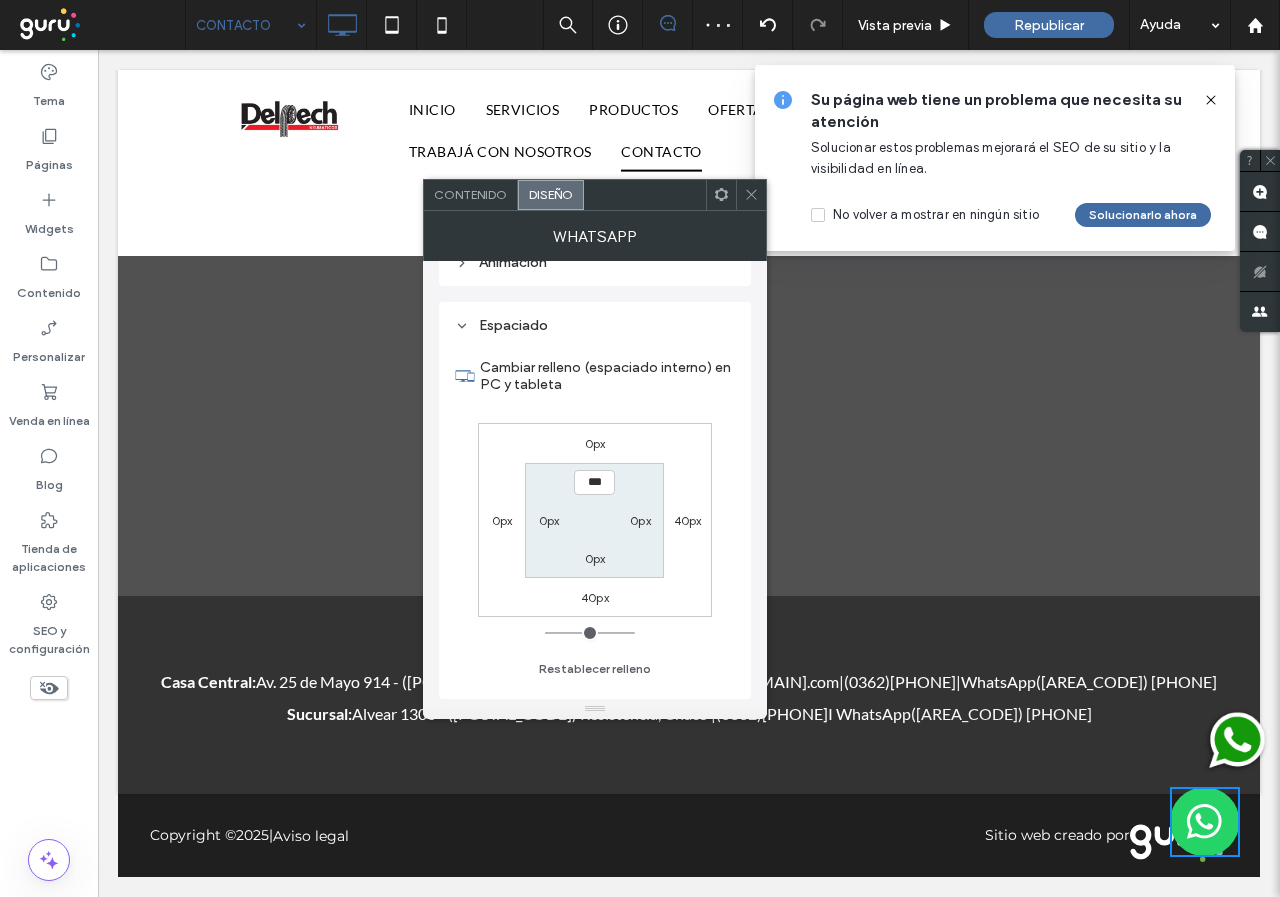 click on "40px" at bounding box center (595, 597) 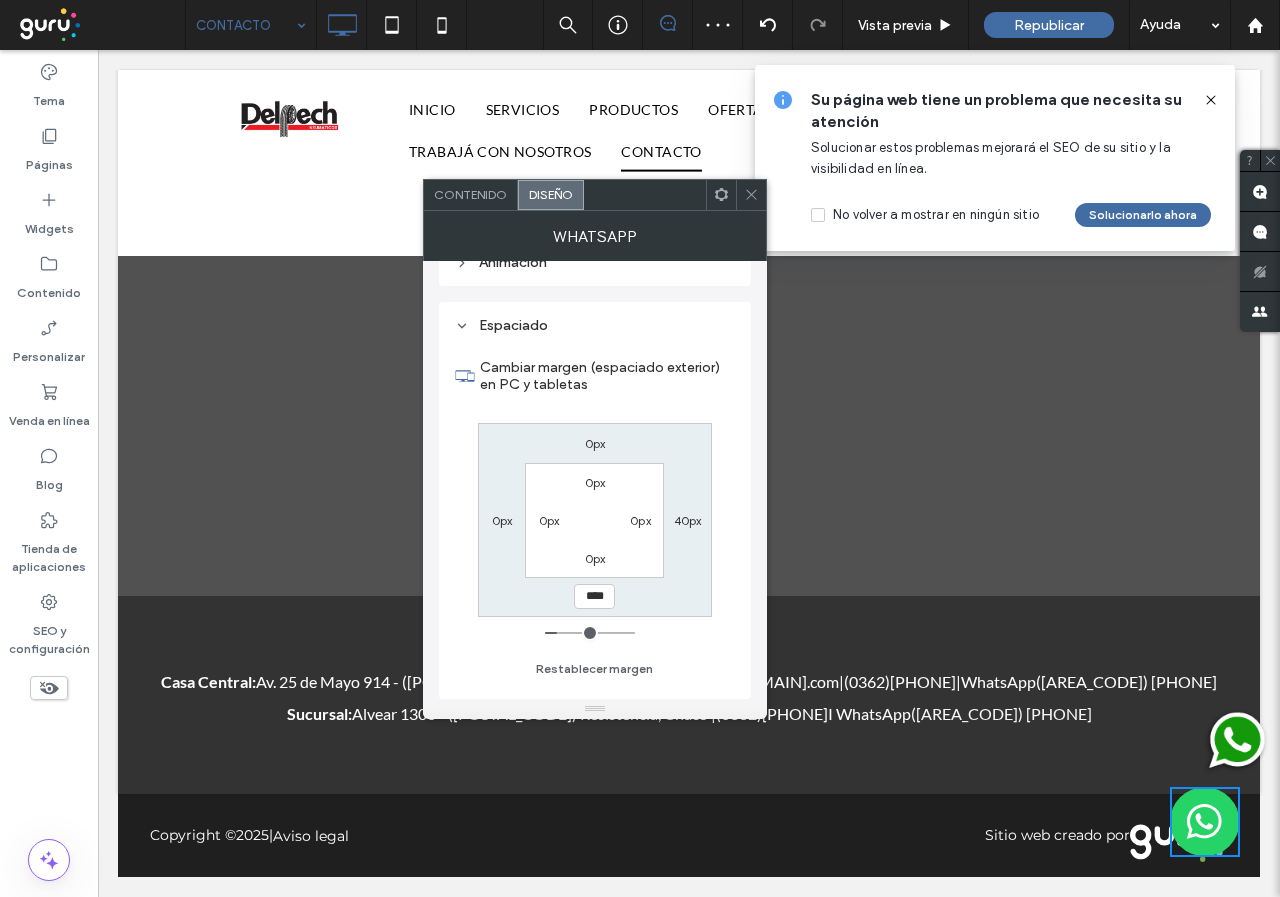 type on "**" 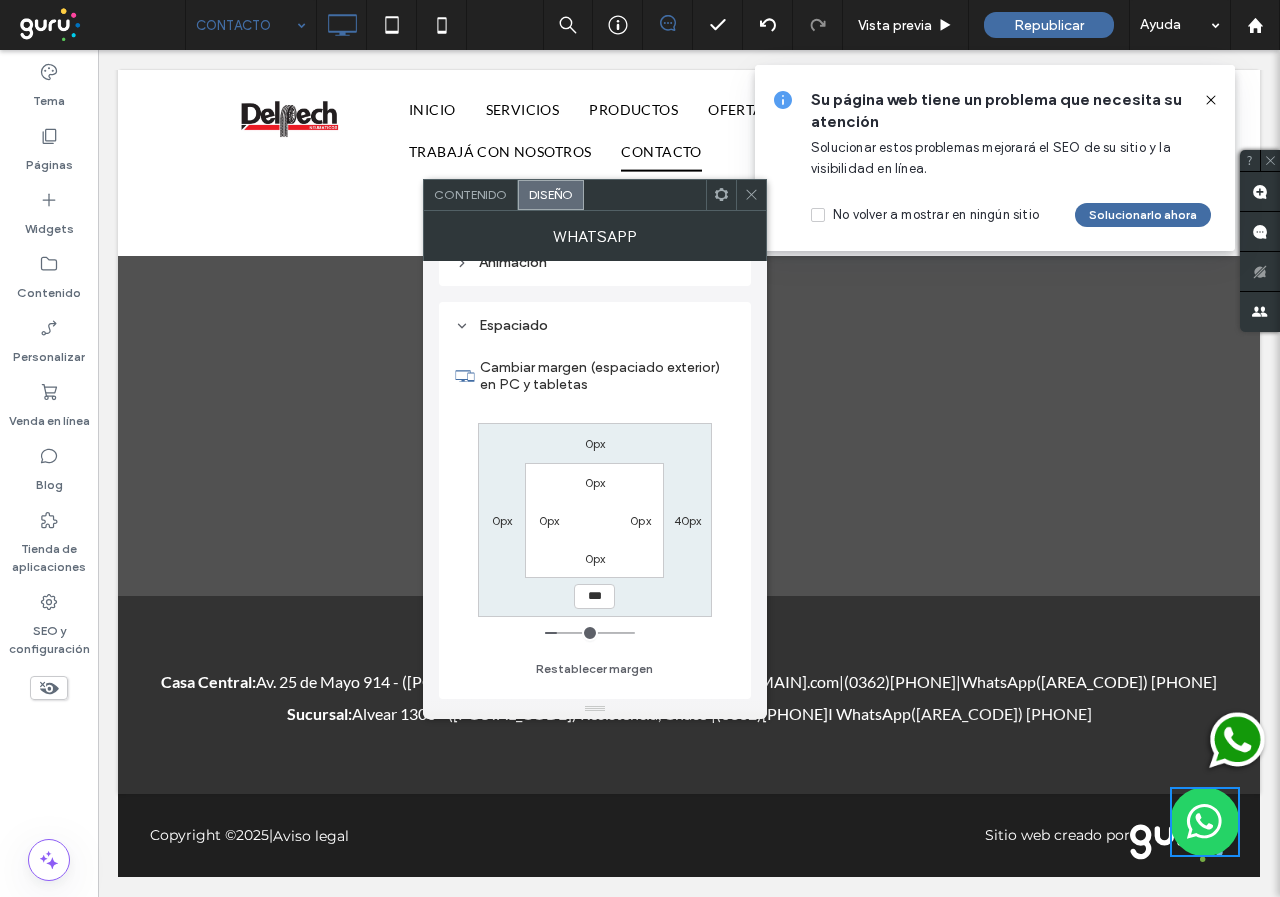 type on "***" 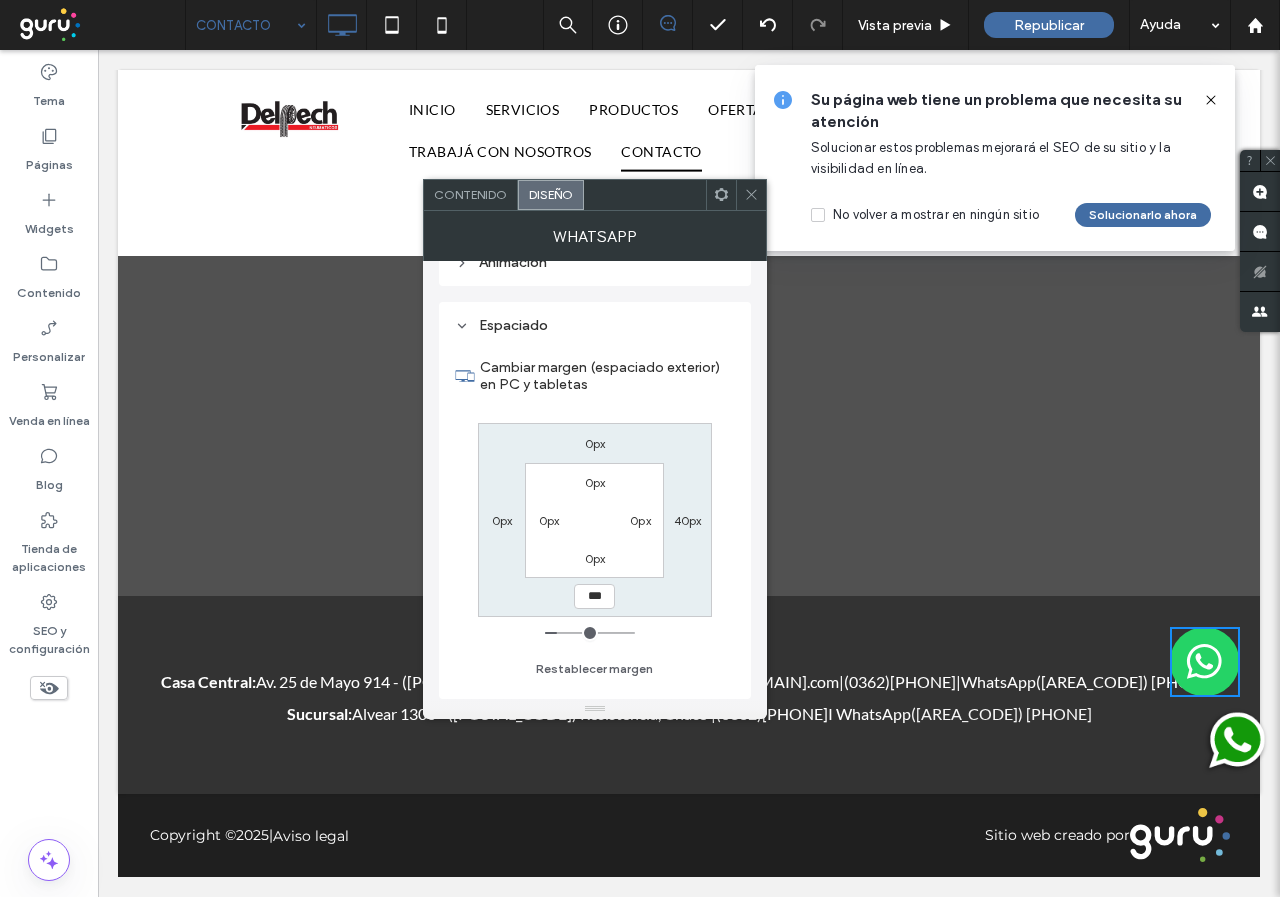 type on "***" 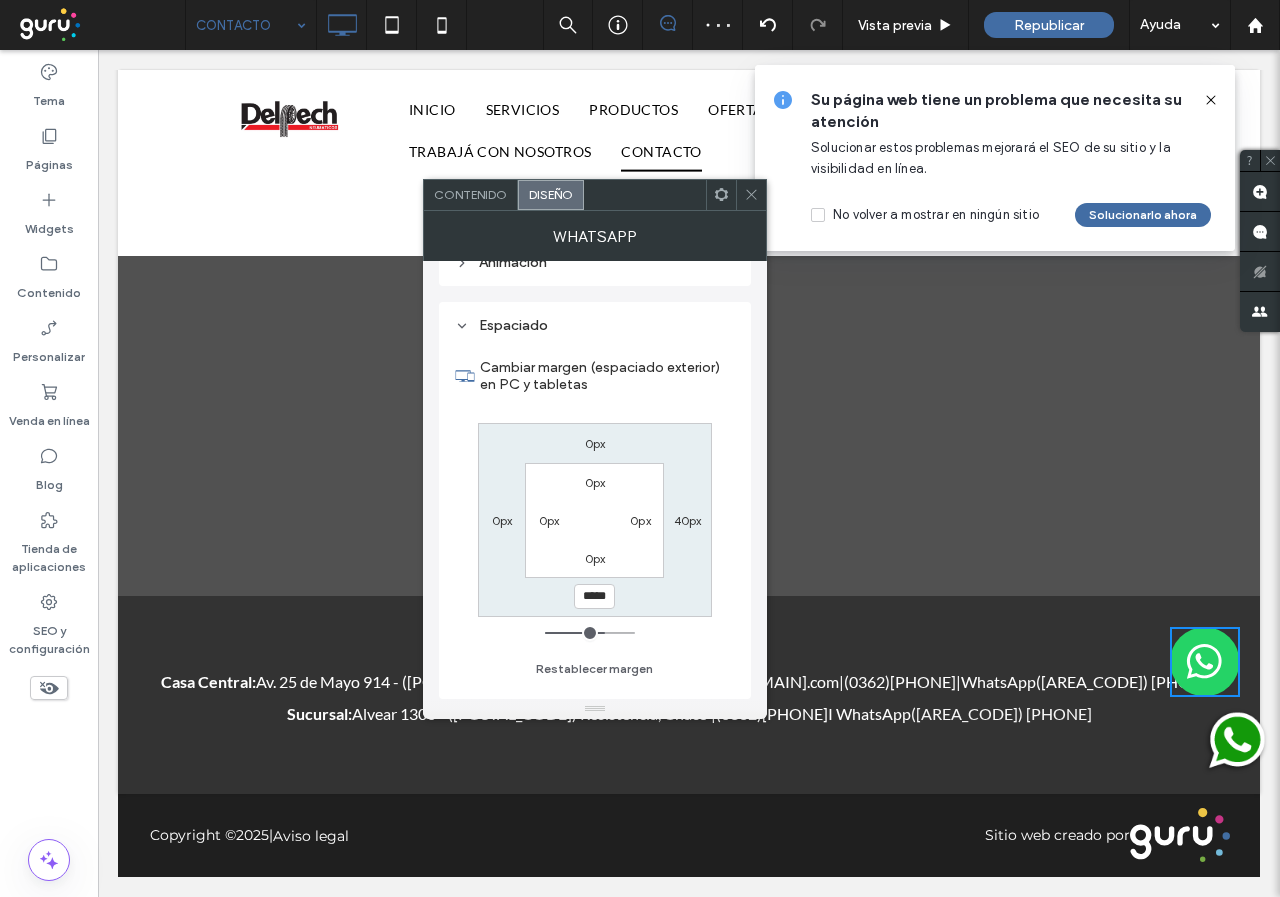 click on "*****" at bounding box center [594, 596] 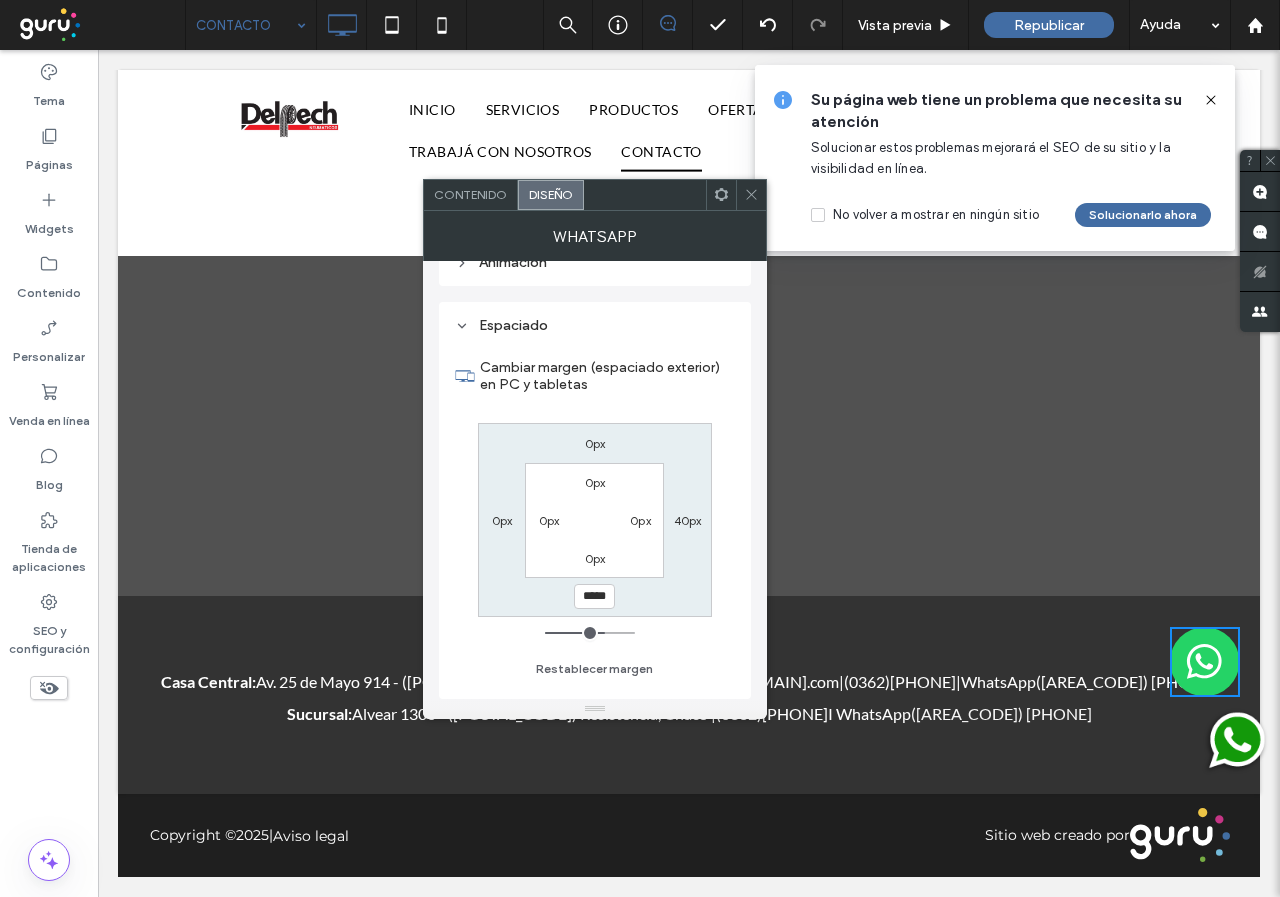type on "*****" 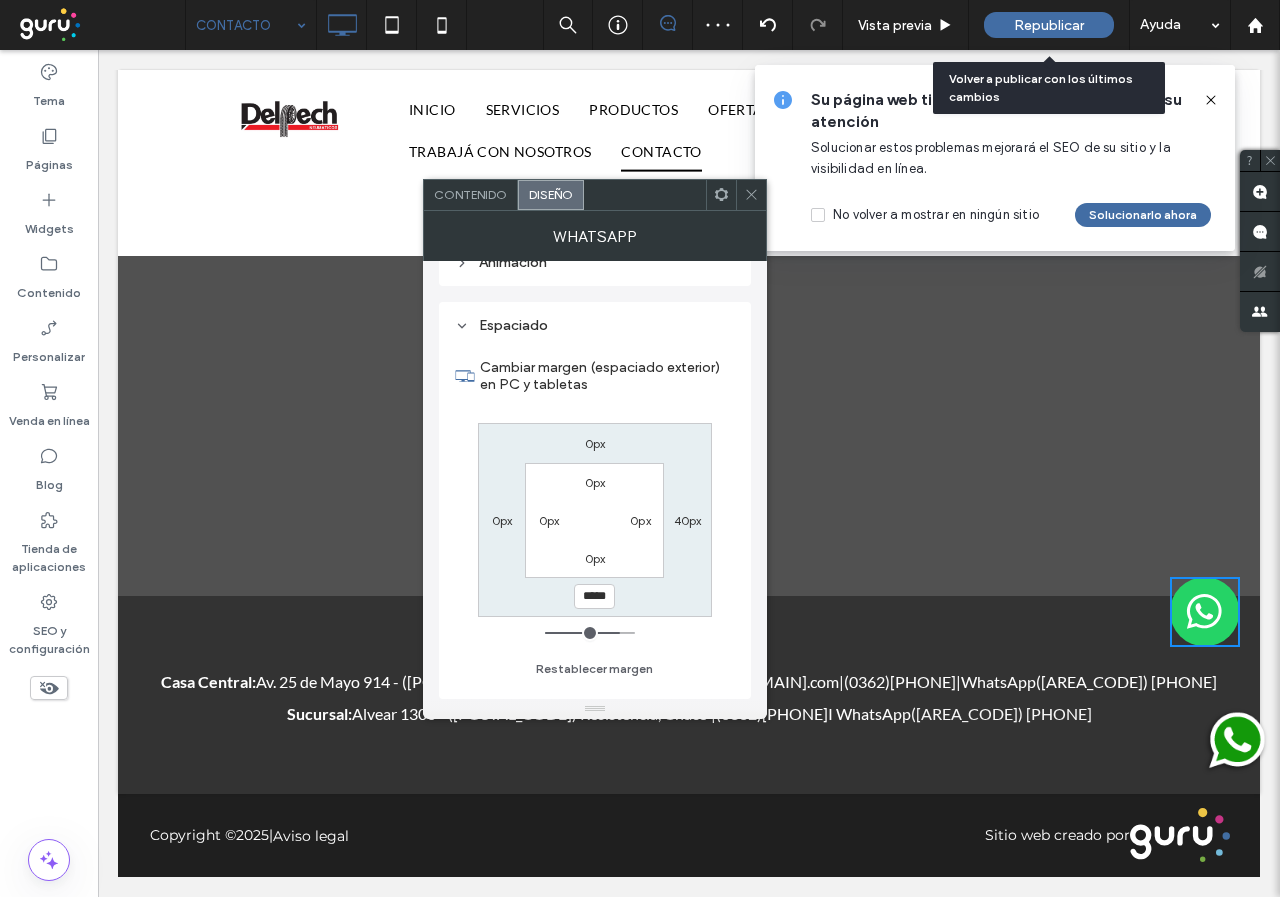 click on "Republicar" at bounding box center [1049, 25] 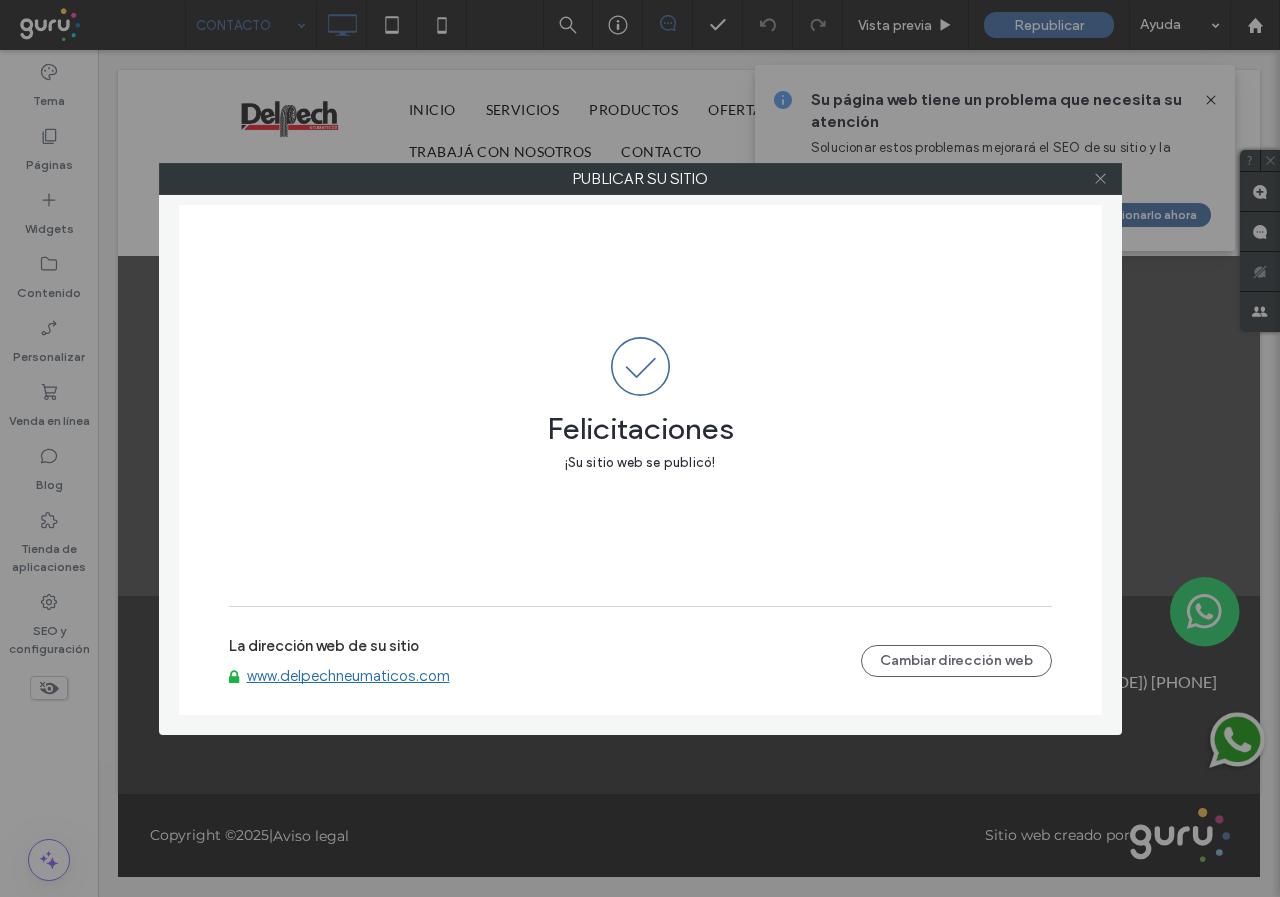 click 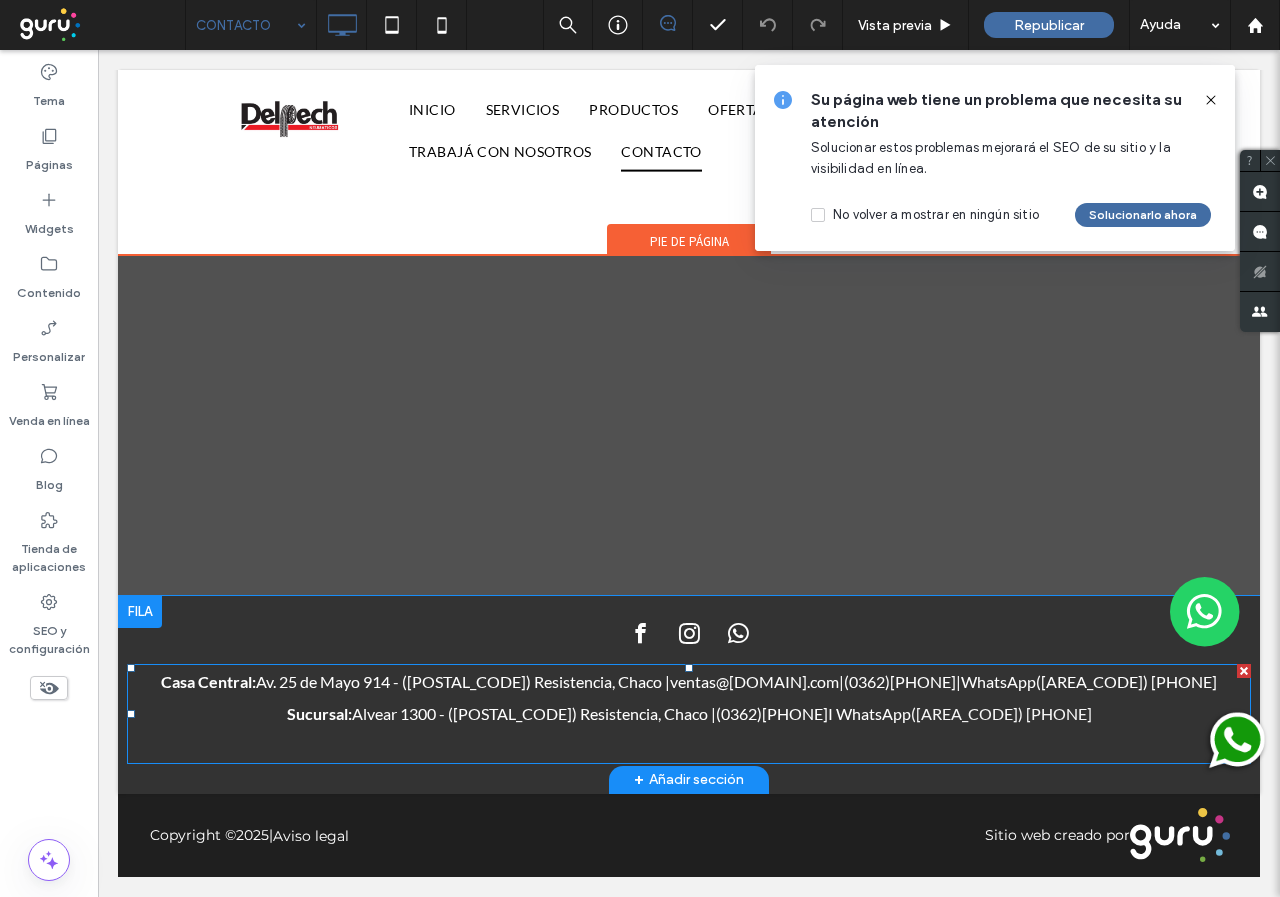 click on "Casa Central:  Av. 25 de Mayo 914 - (3500) Resistencia, Chaco |  ventas@delpechneumaticos.com  |  (0362) 5444214|  WhatsApp  (0362) 4092882" at bounding box center (689, 682) 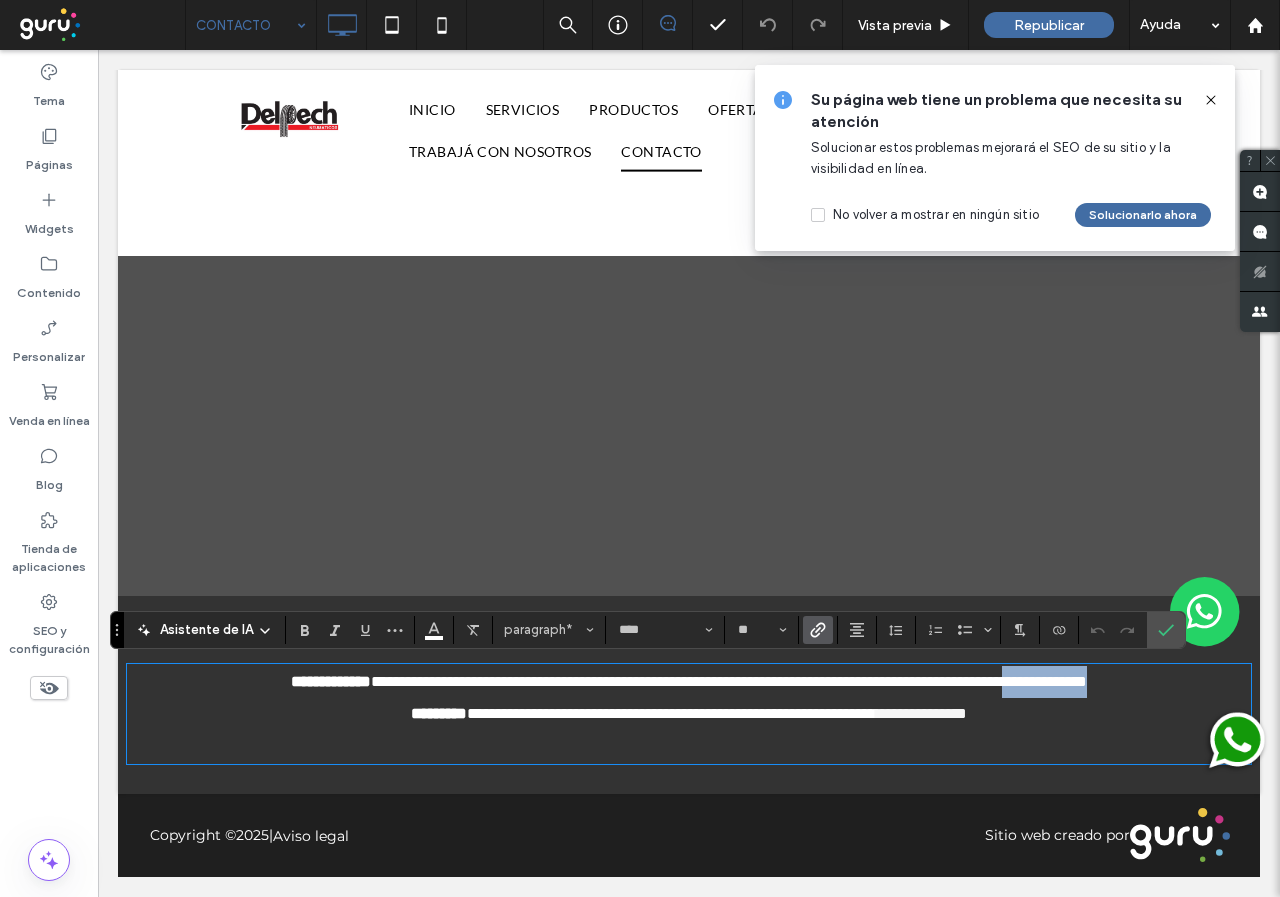drag, startPoint x: 1188, startPoint y: 682, endPoint x: 1061, endPoint y: 682, distance: 127 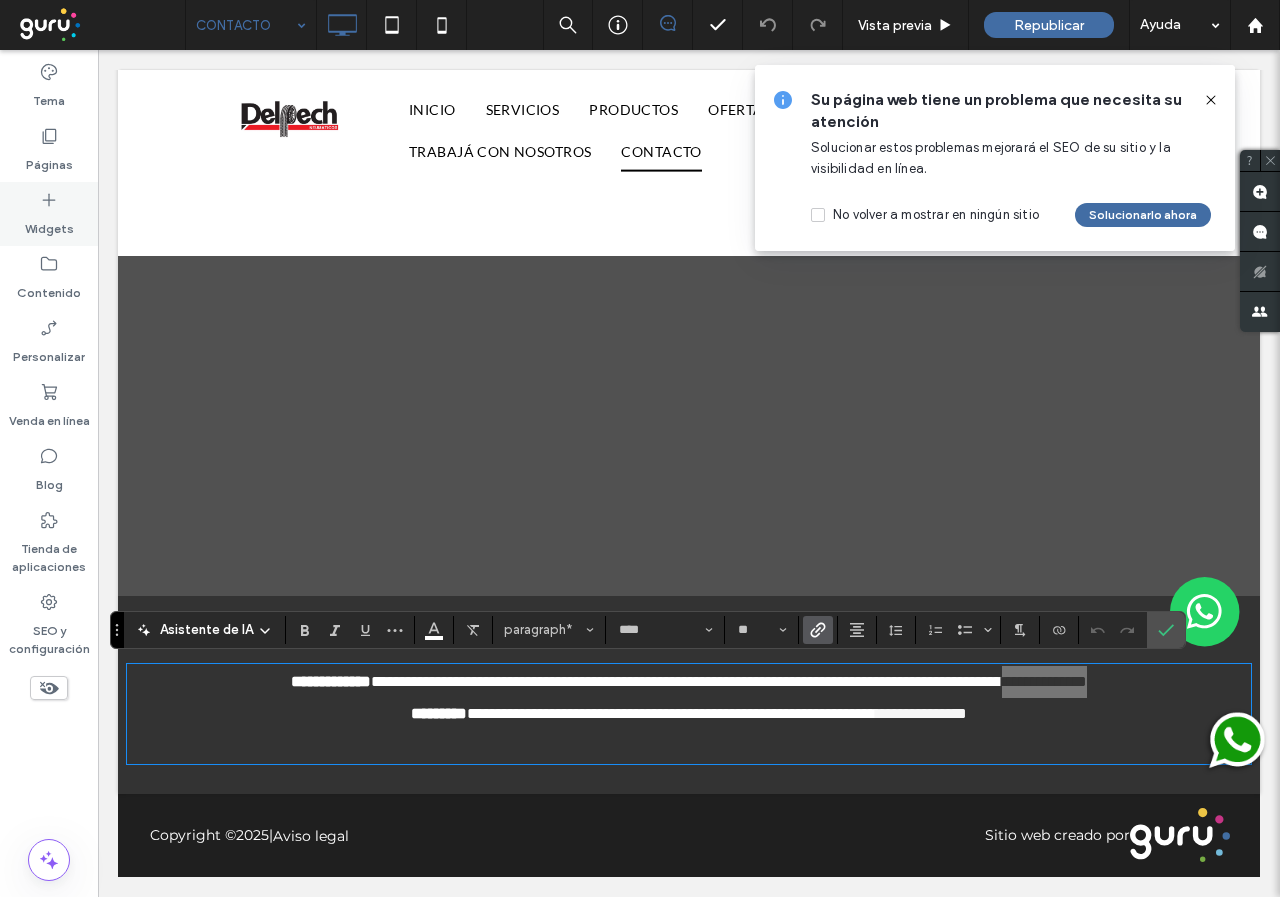 click on "Widgets" at bounding box center [49, 224] 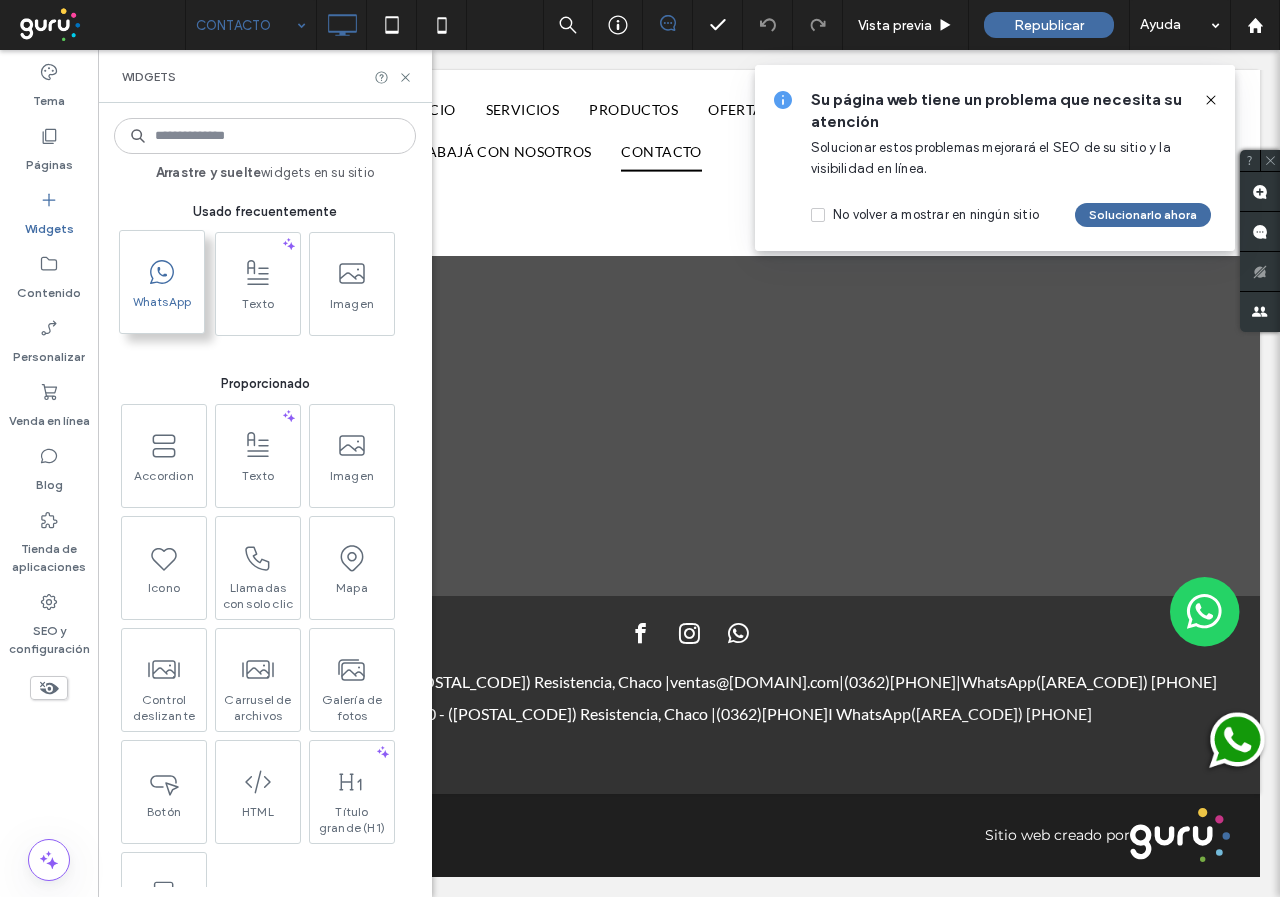 click 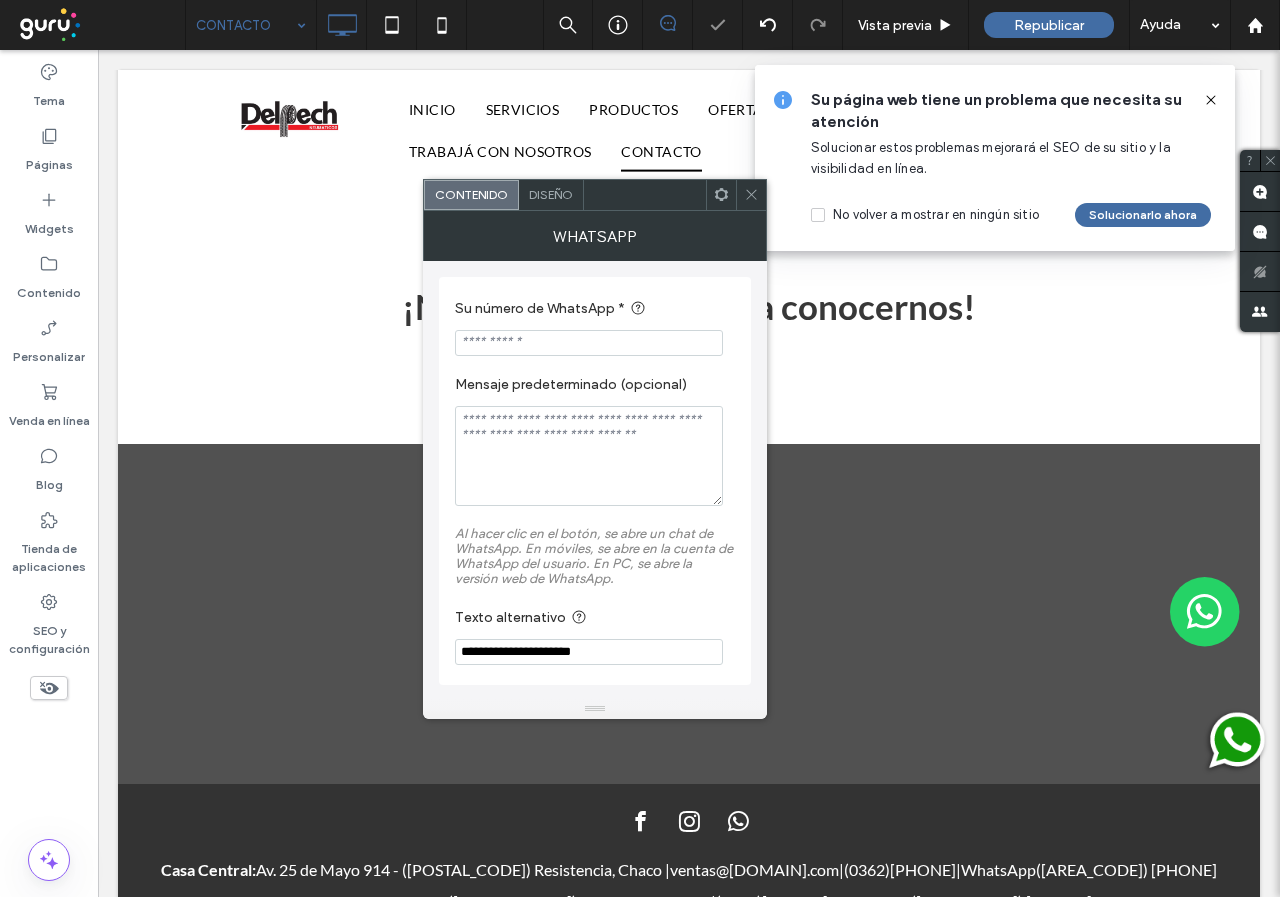 scroll, scrollTop: 1806, scrollLeft: 0, axis: vertical 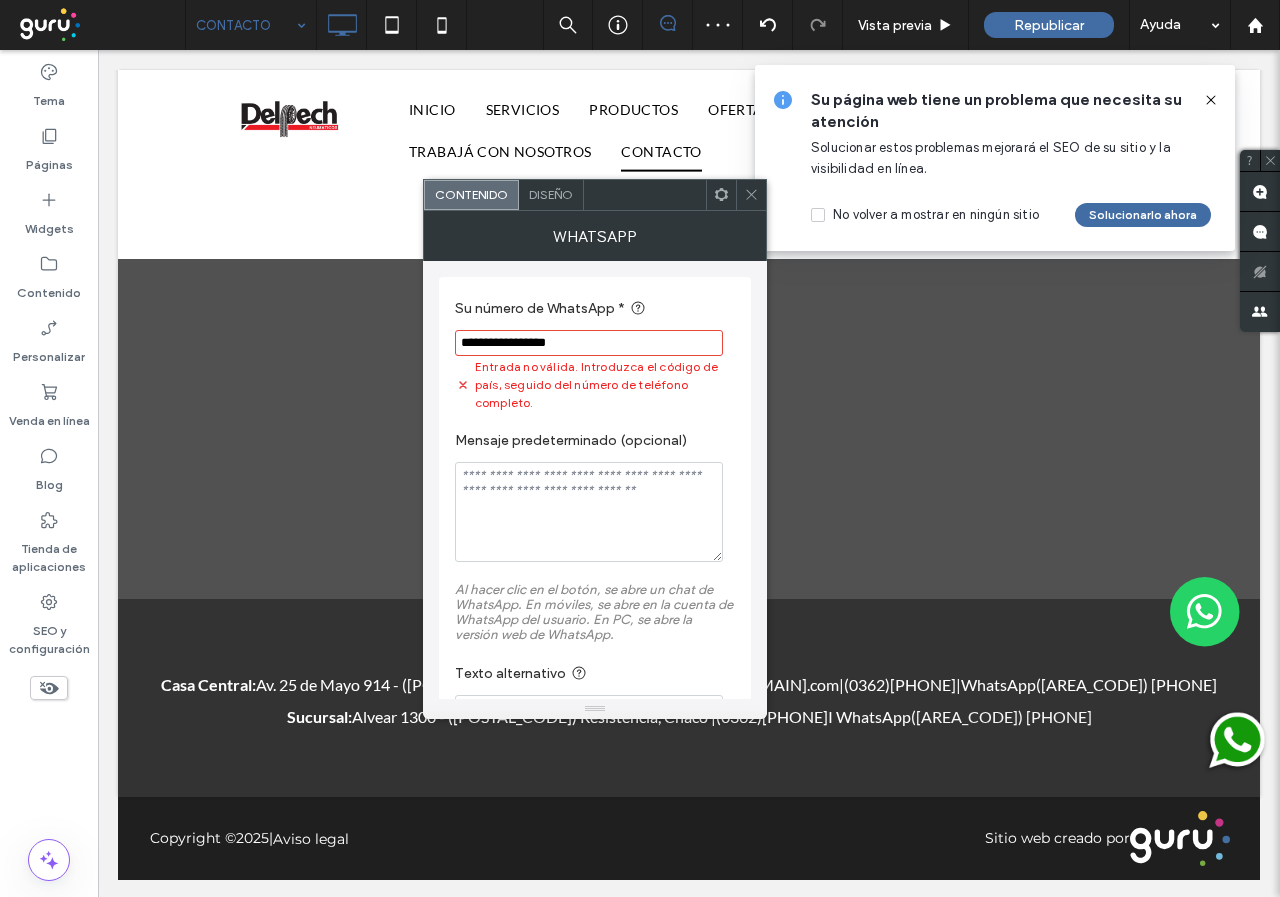 type on "**********" 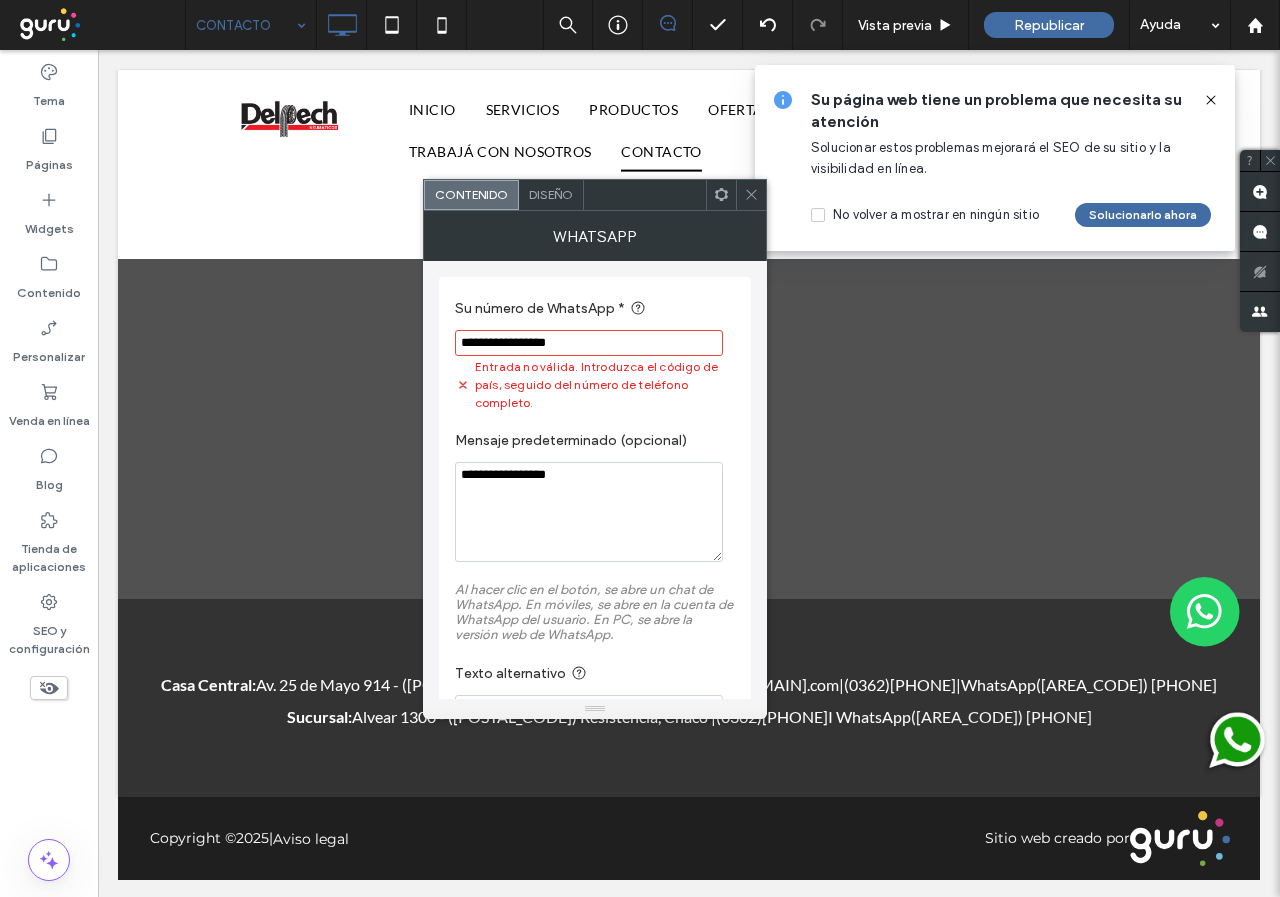 type on "**********" 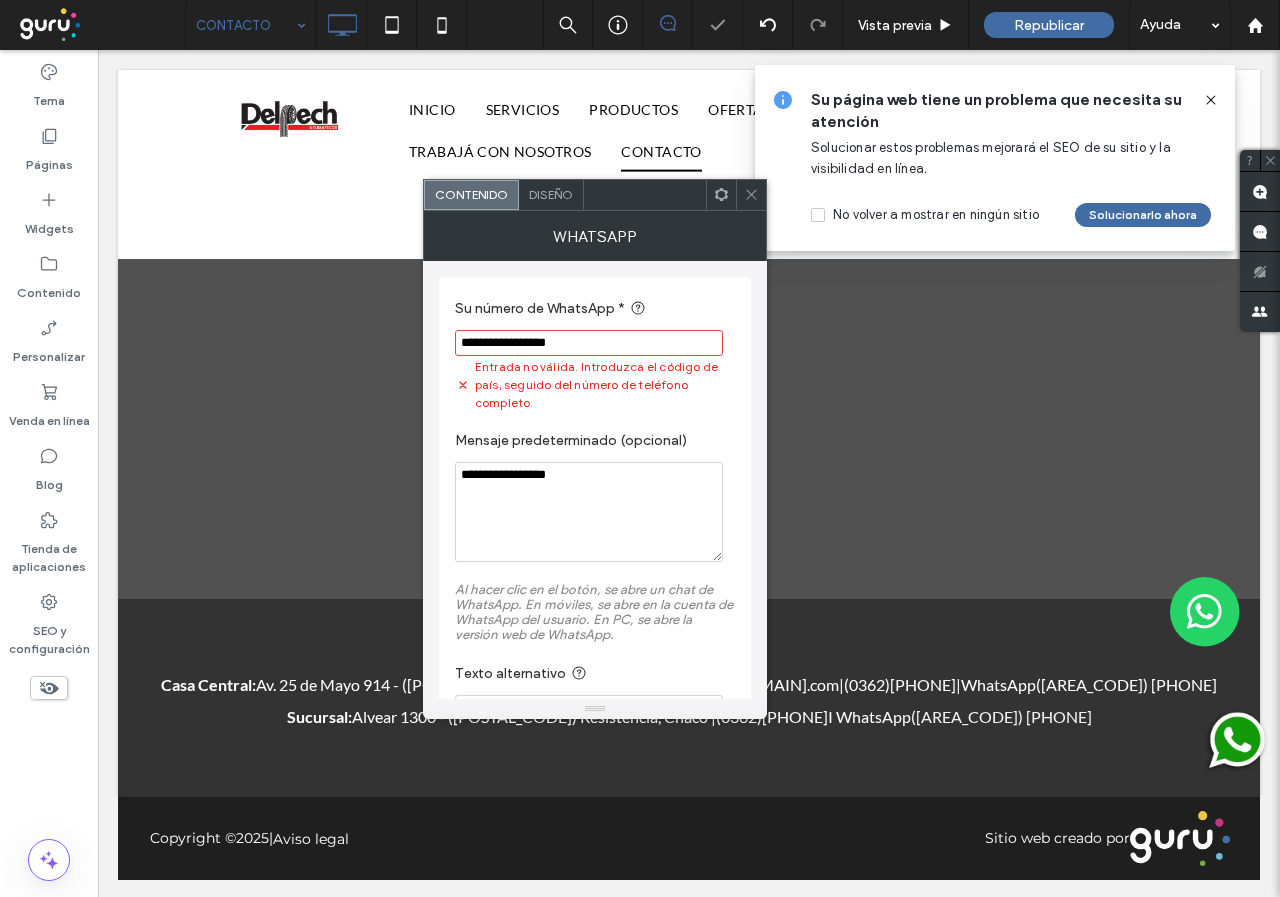 drag, startPoint x: 693, startPoint y: 387, endPoint x: 421, endPoint y: 339, distance: 276.20282 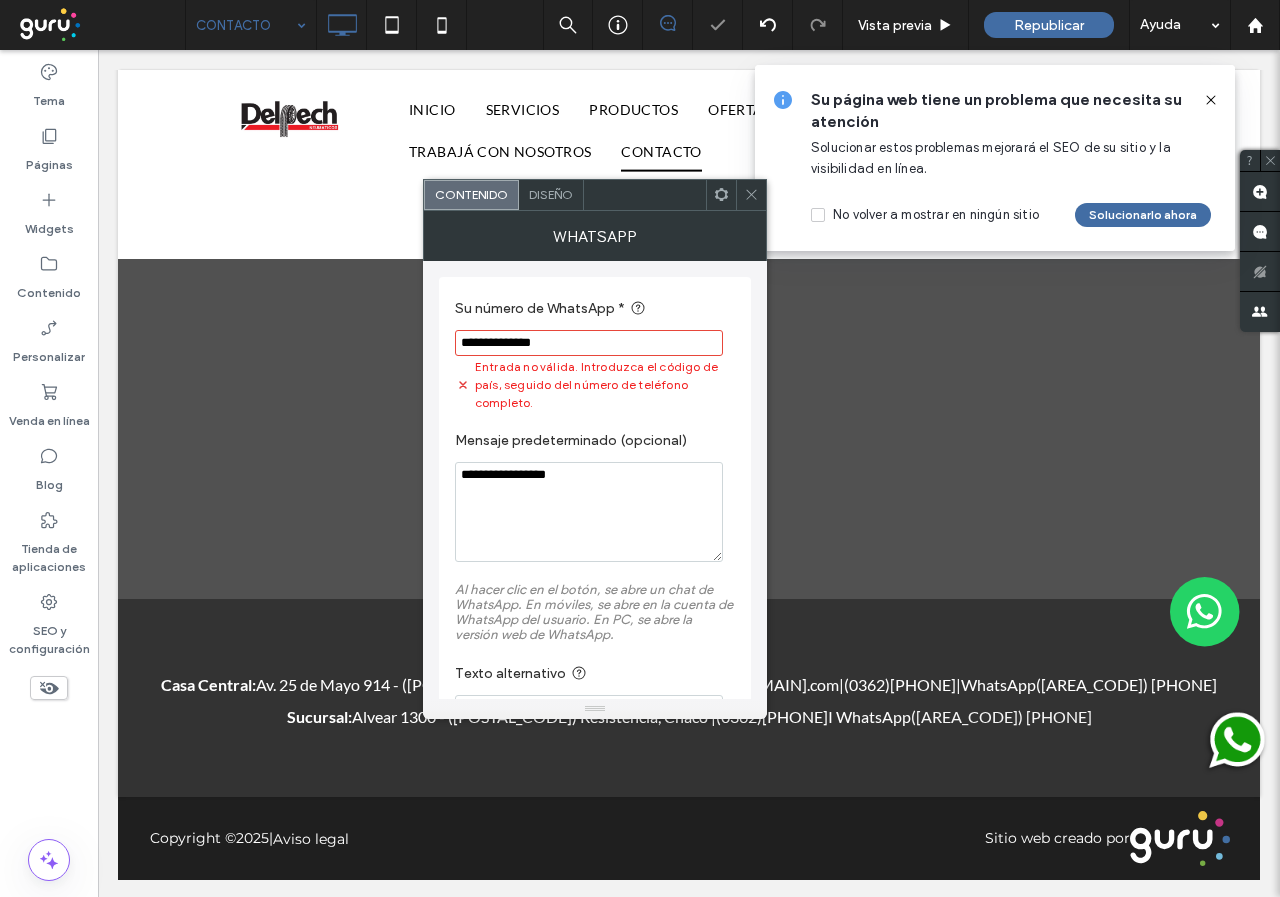 click on "**********" at bounding box center (589, 343) 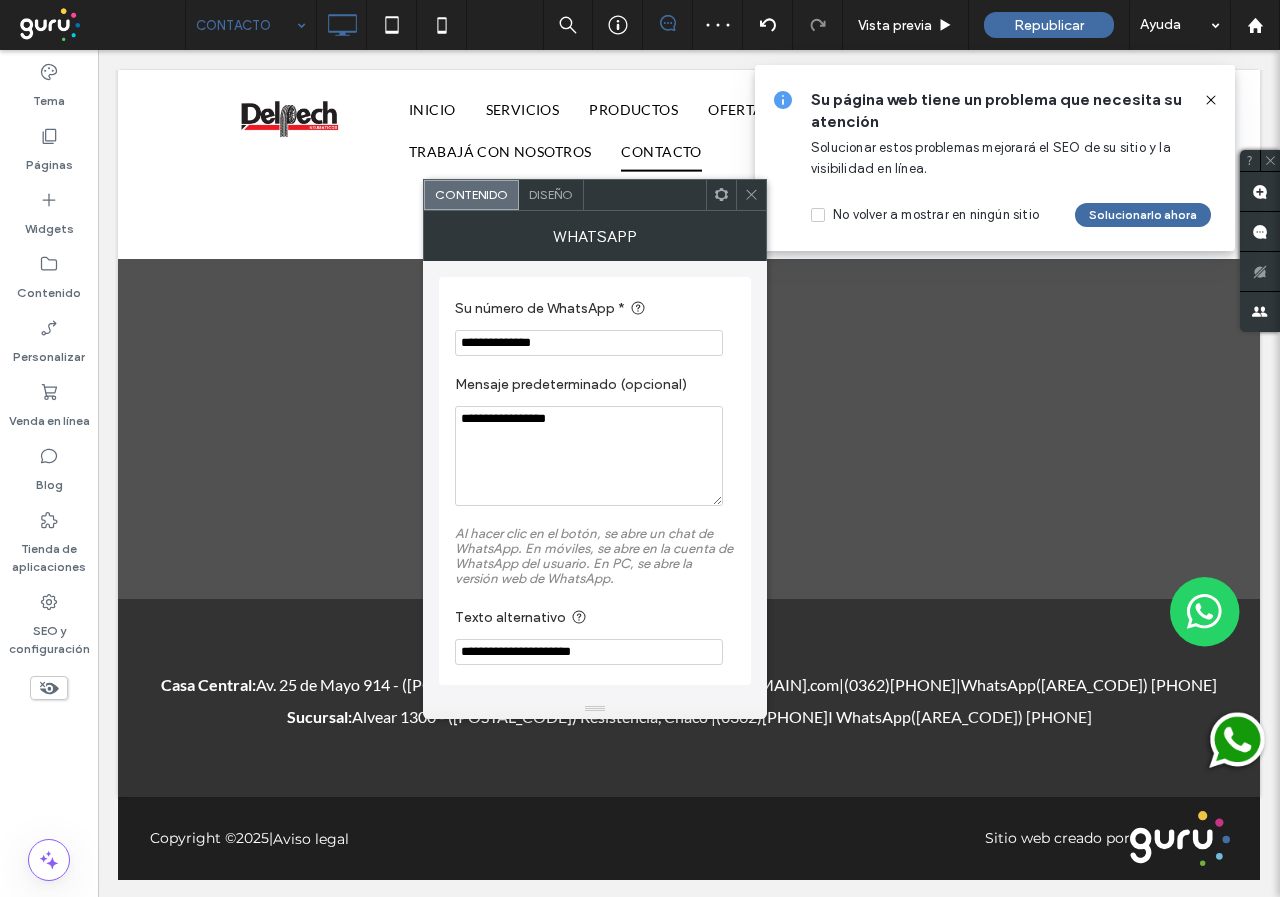 type on "**********" 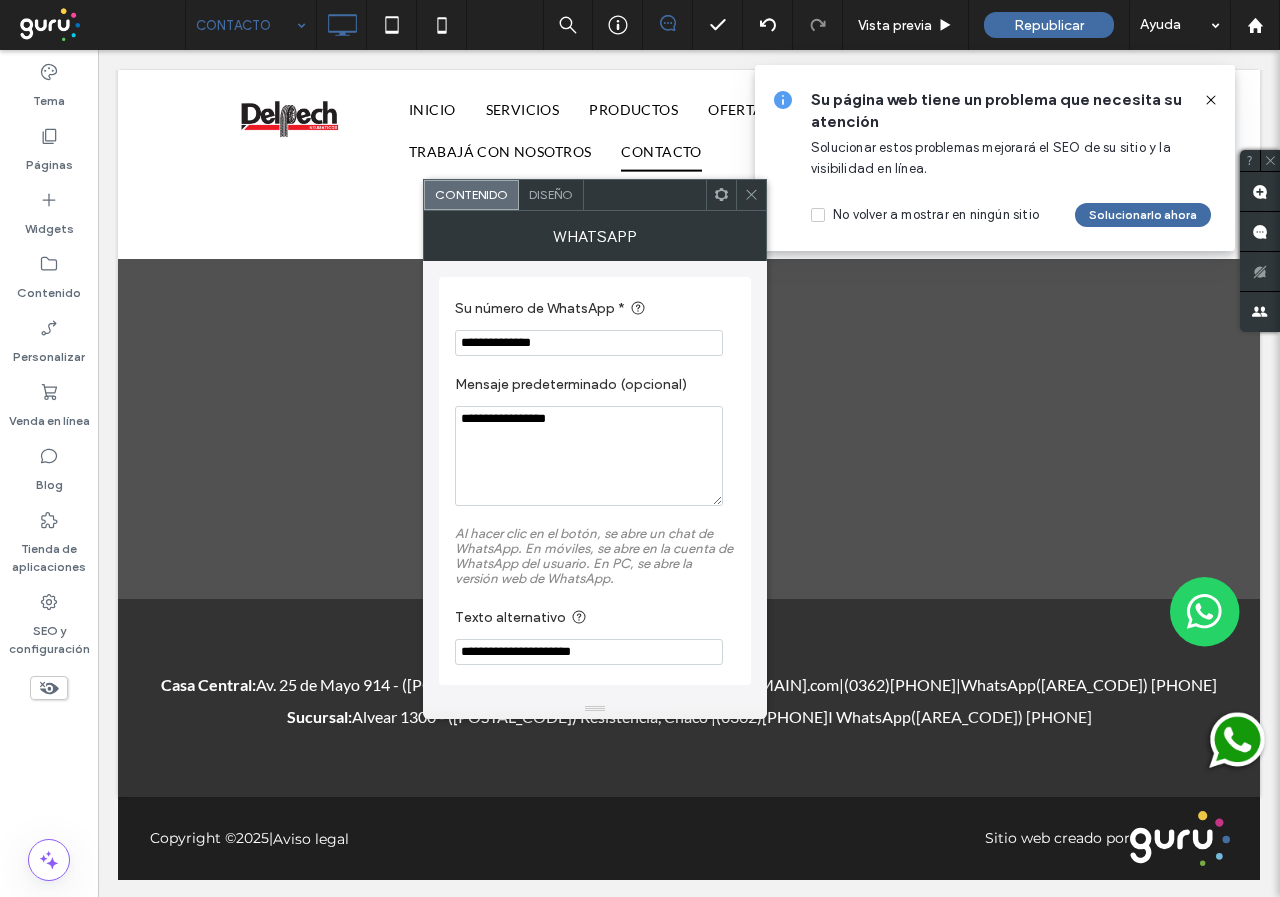 click on "**********" at bounding box center [589, 652] 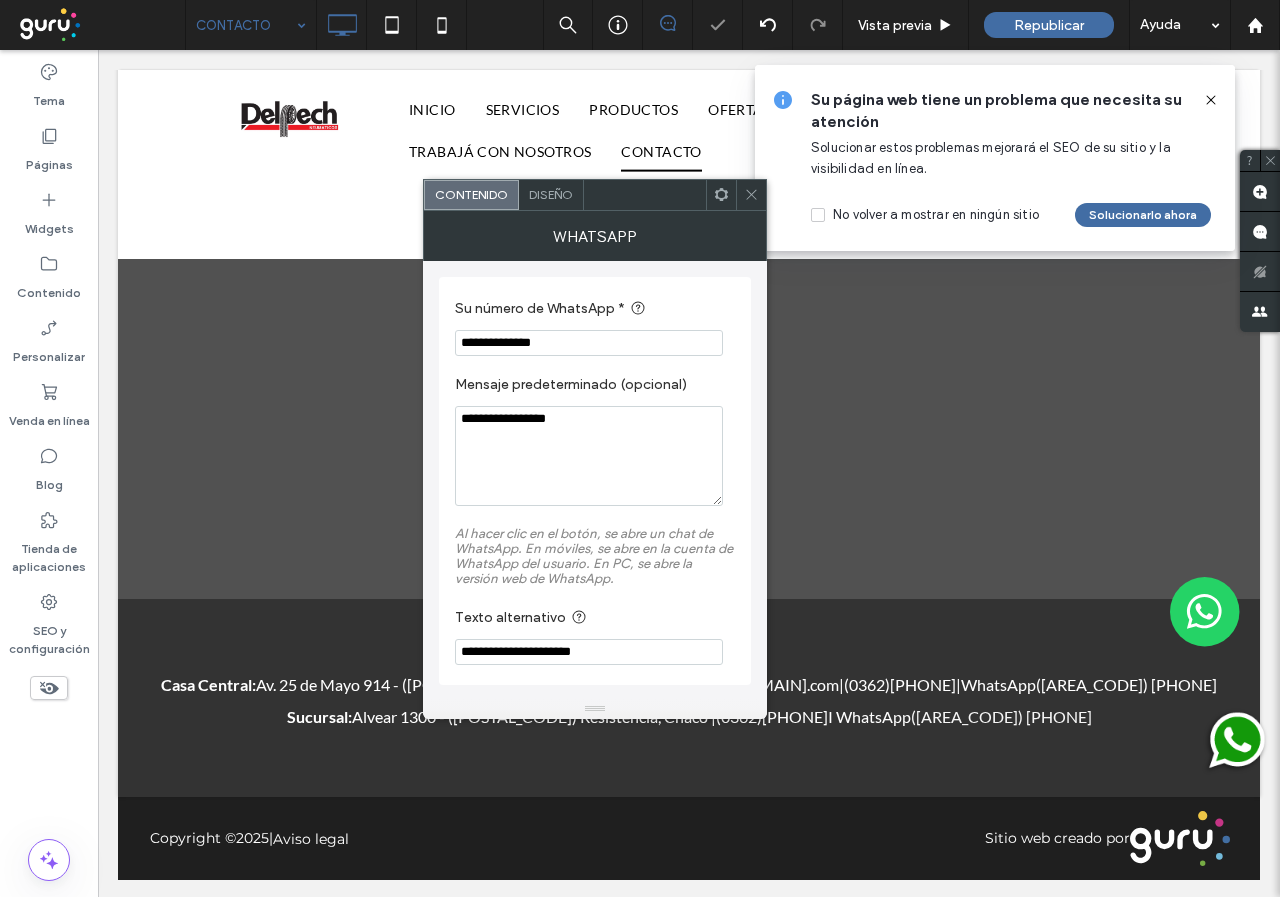 drag, startPoint x: 780, startPoint y: 702, endPoint x: 410, endPoint y: 686, distance: 370.3458 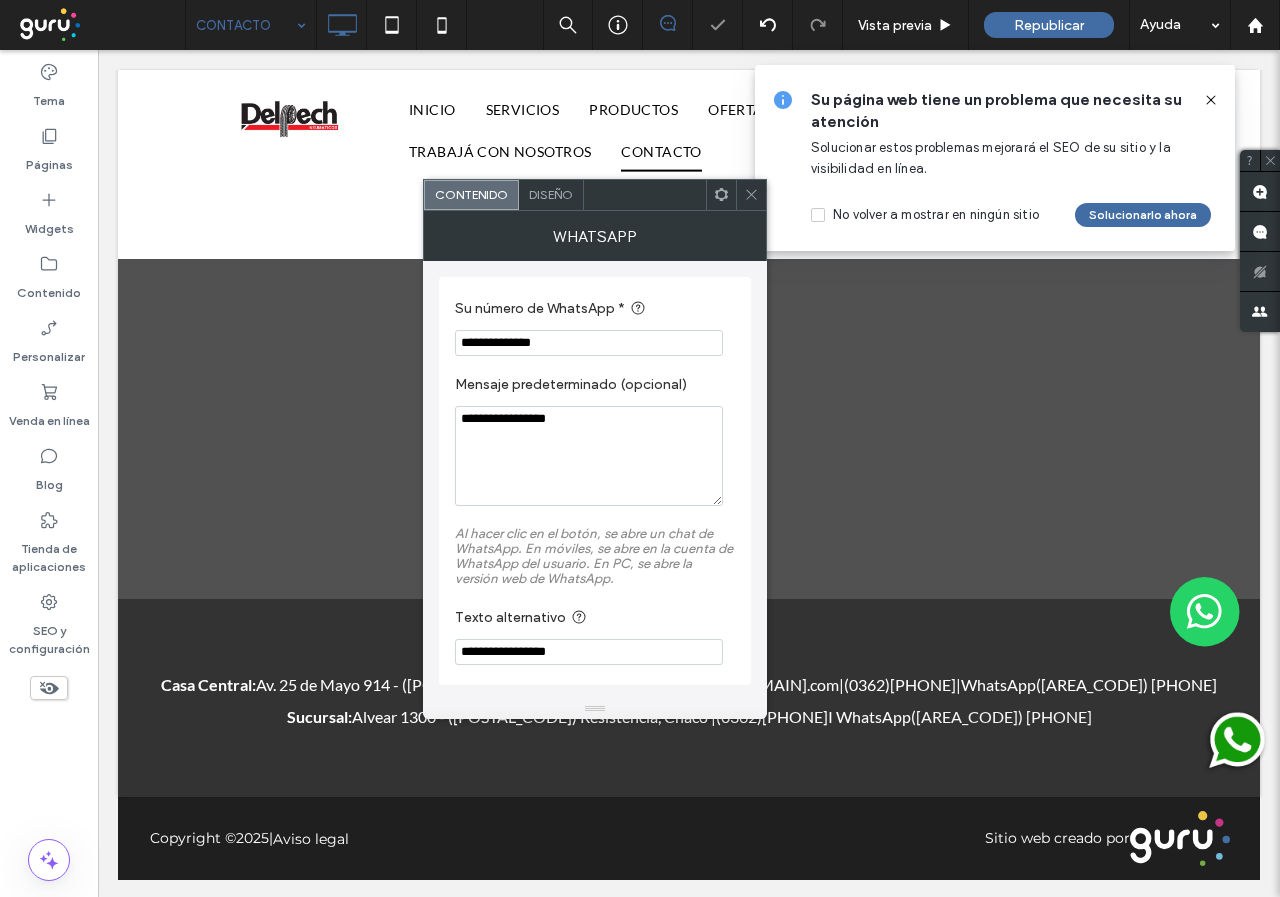 type on "**********" 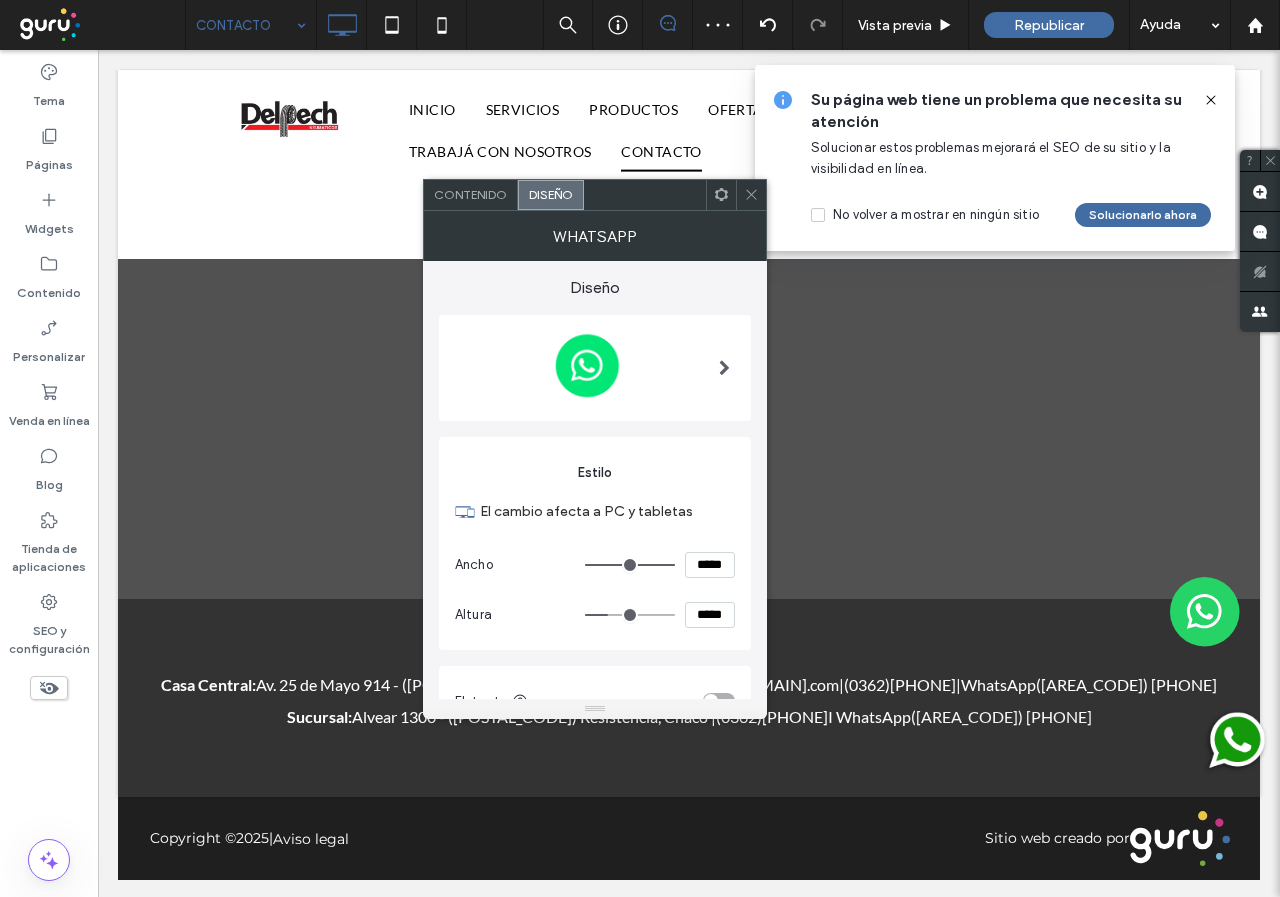 drag, startPoint x: 692, startPoint y: 562, endPoint x: 742, endPoint y: 560, distance: 50.039986 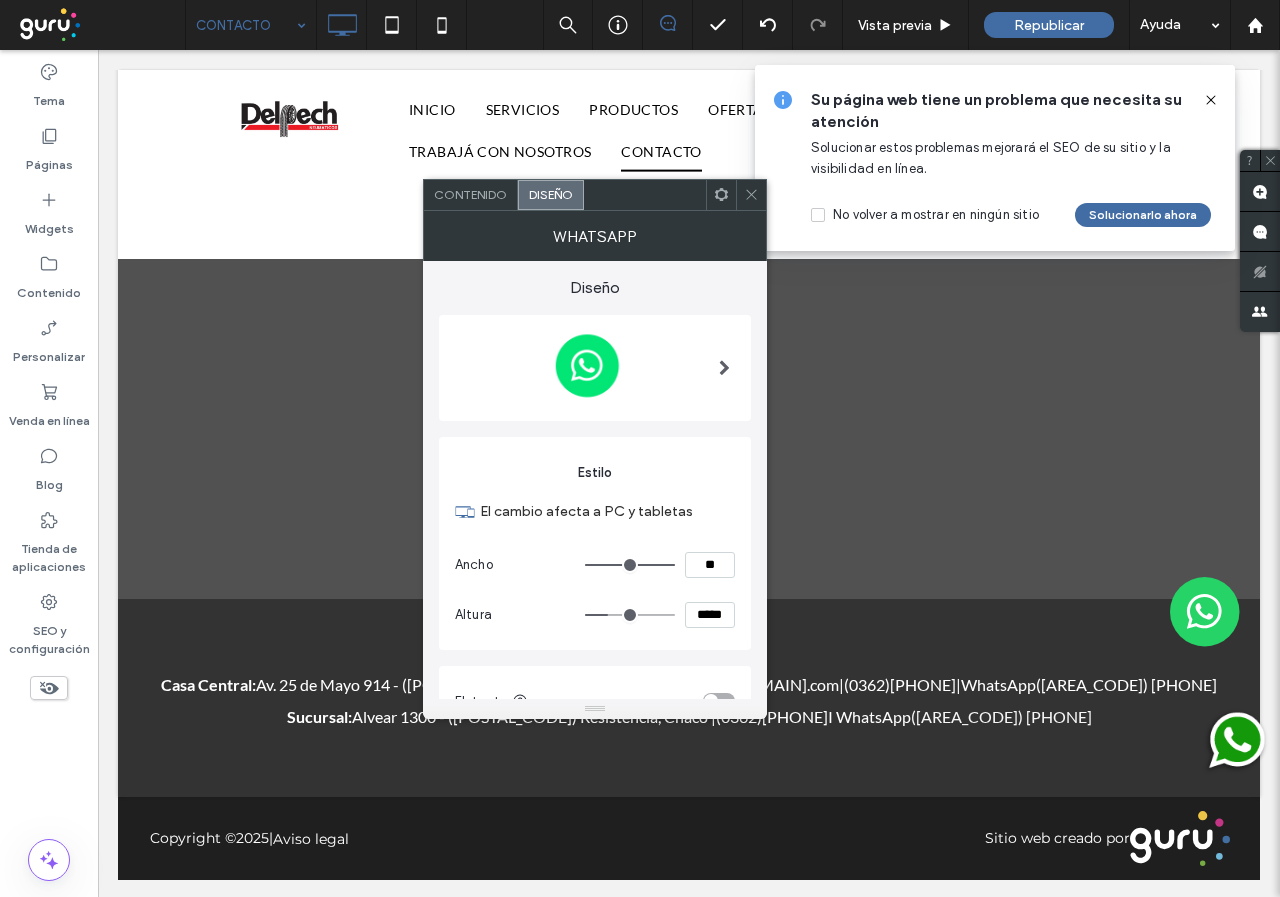 type on "**" 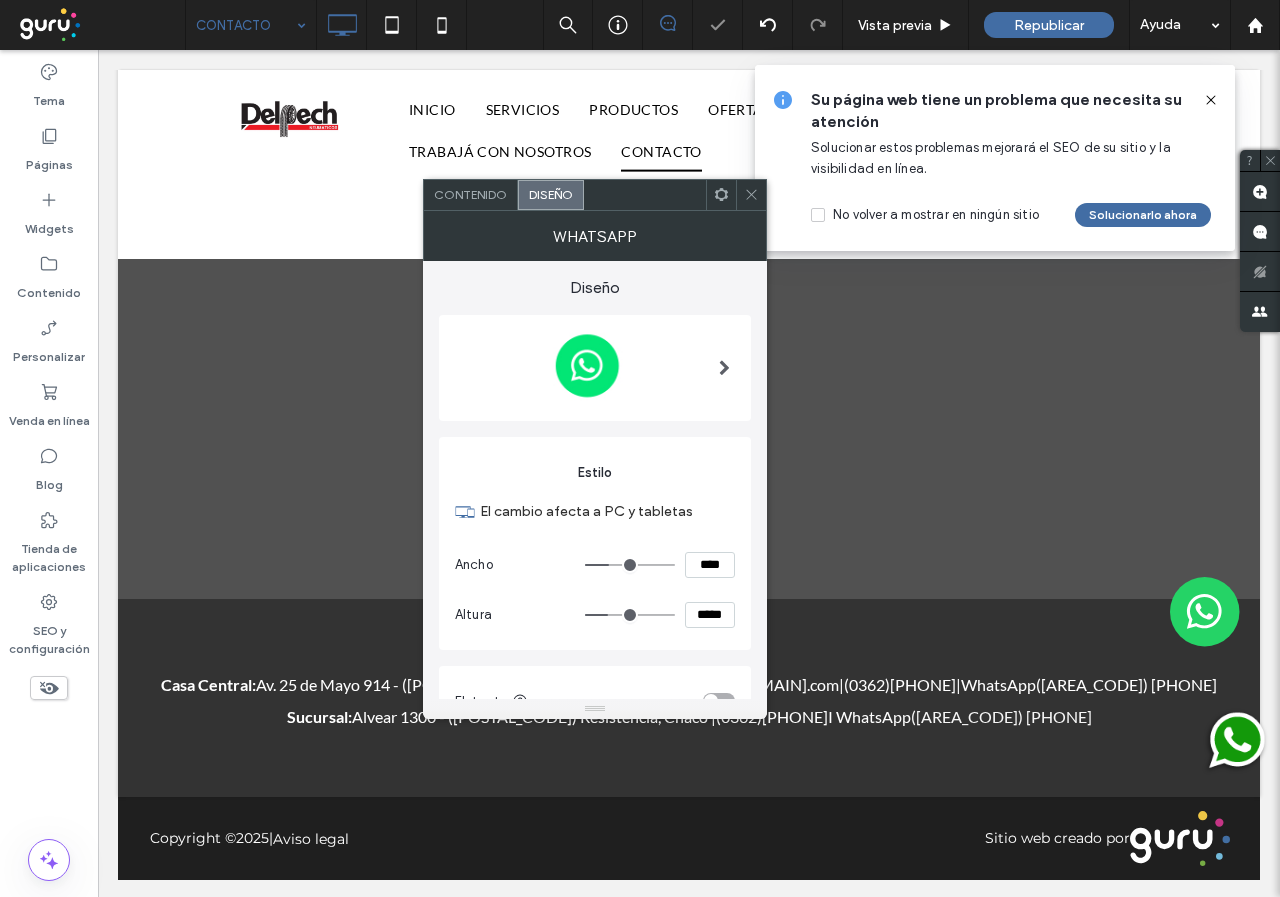 scroll, scrollTop: 1621, scrollLeft: 0, axis: vertical 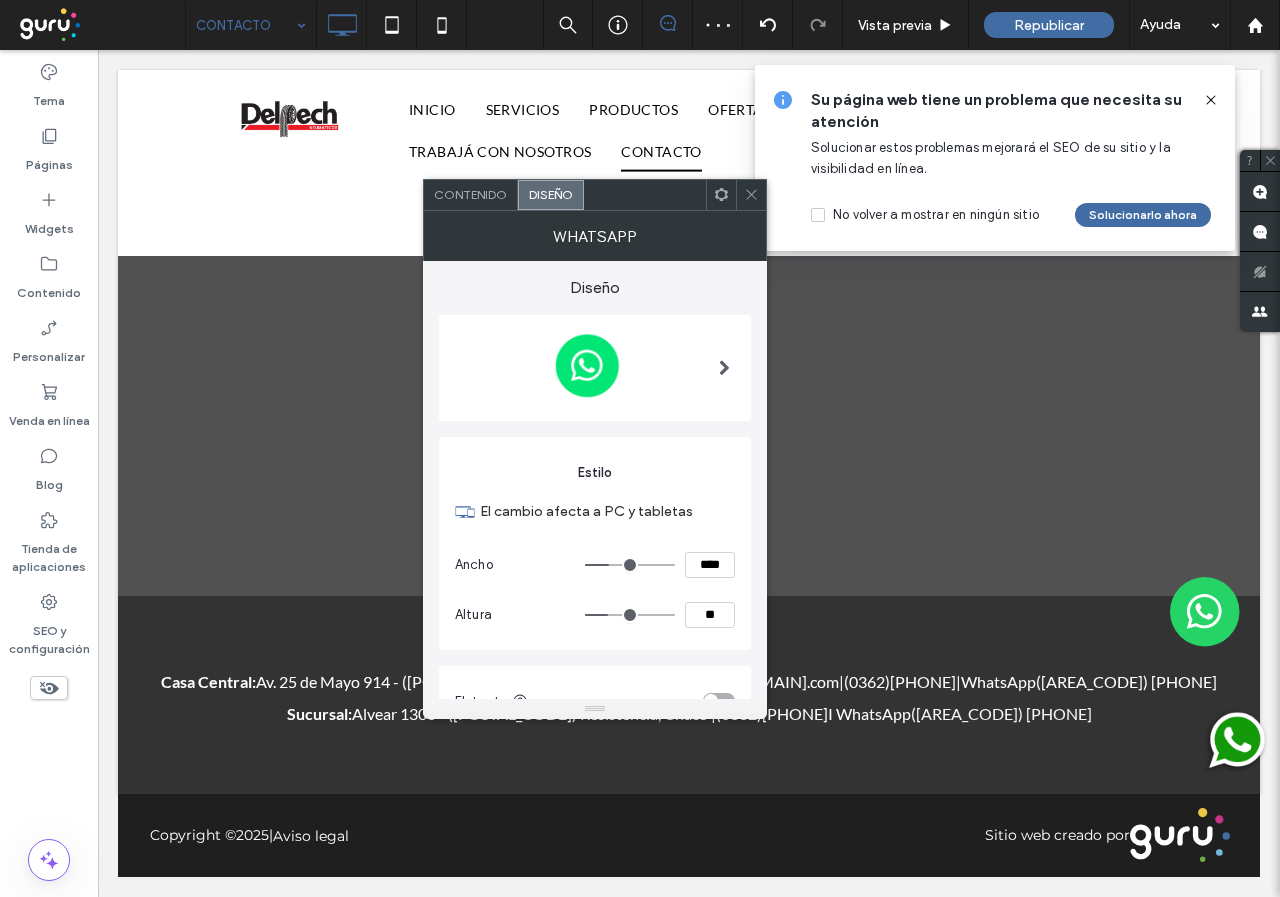 type on "**" 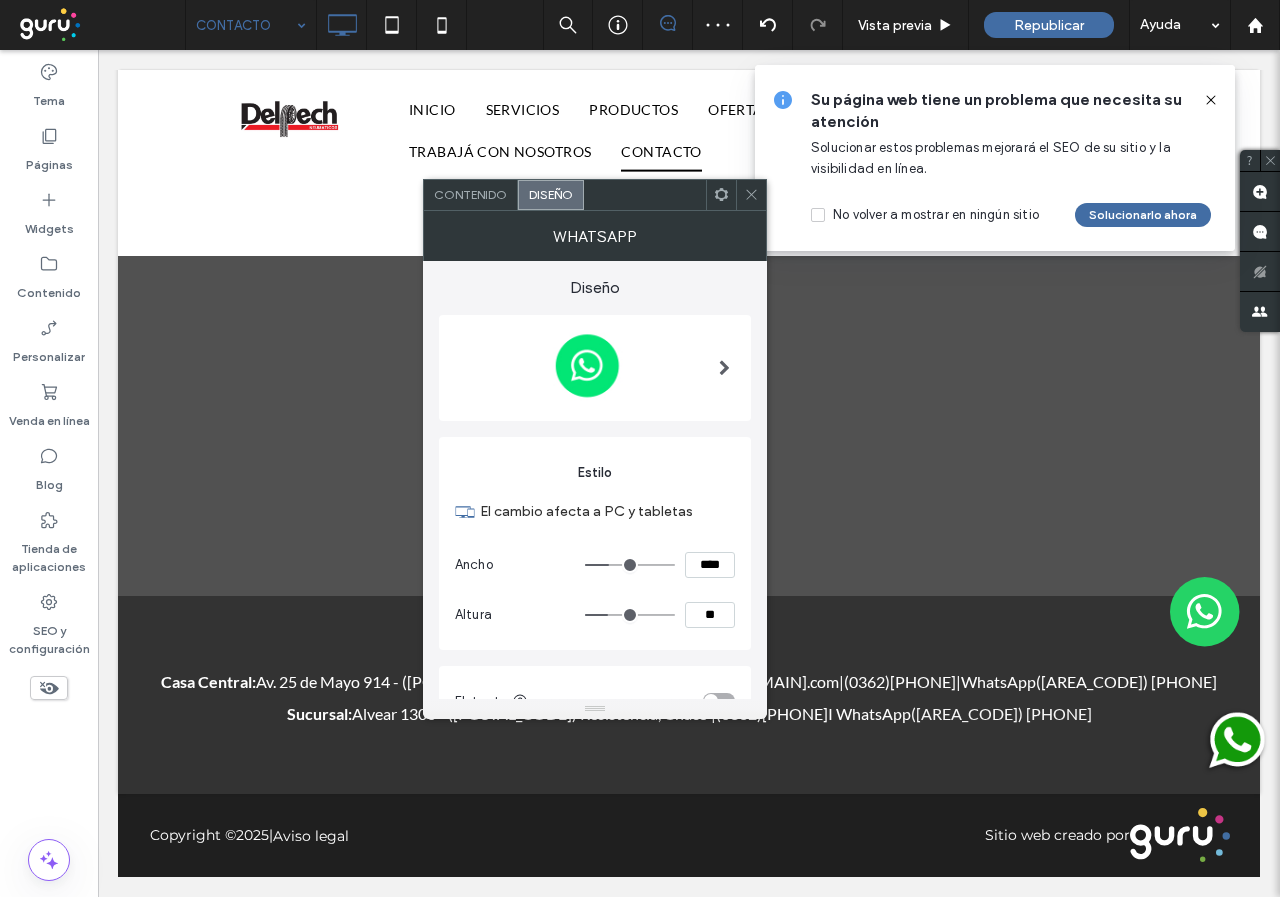 type on "**" 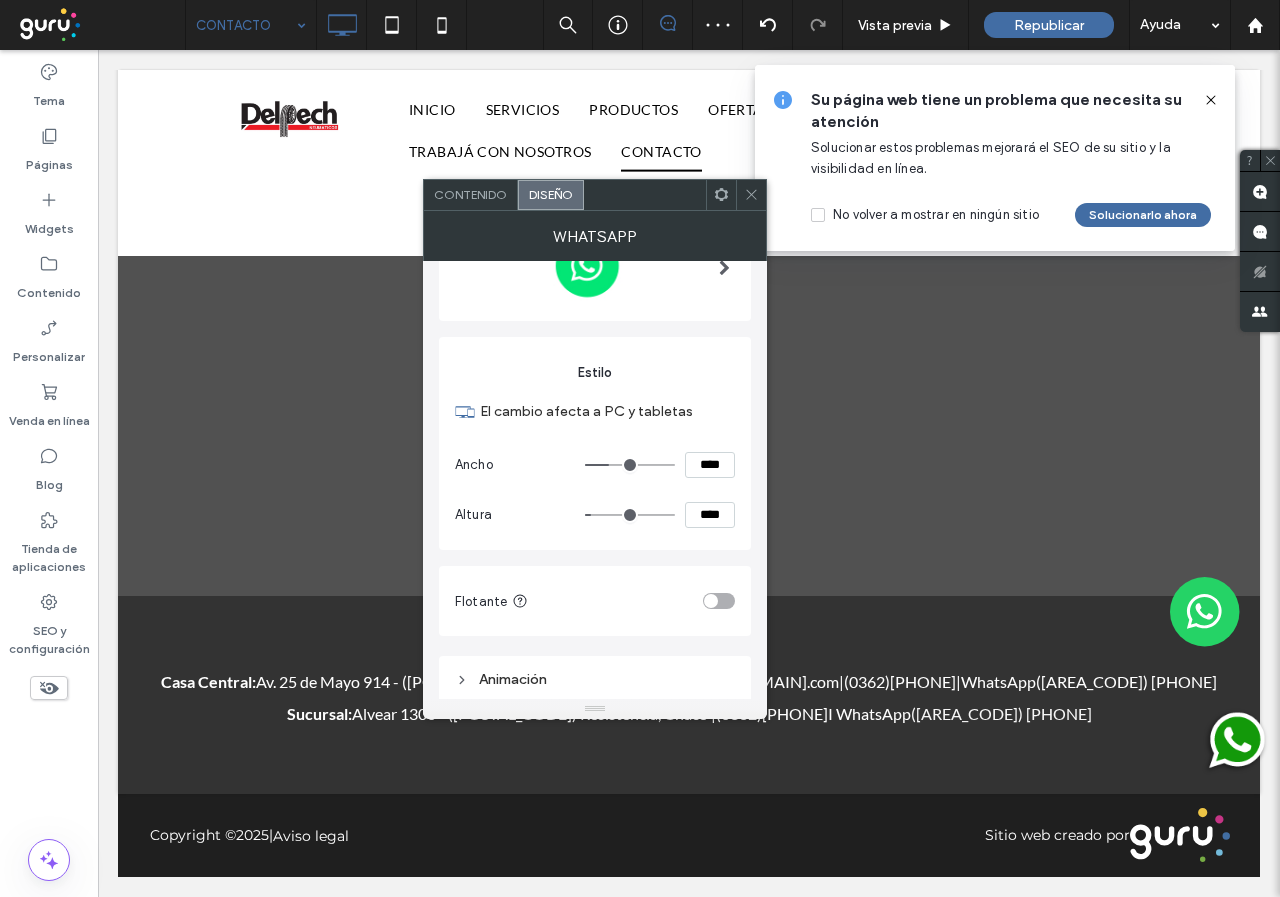 scroll, scrollTop: 167, scrollLeft: 0, axis: vertical 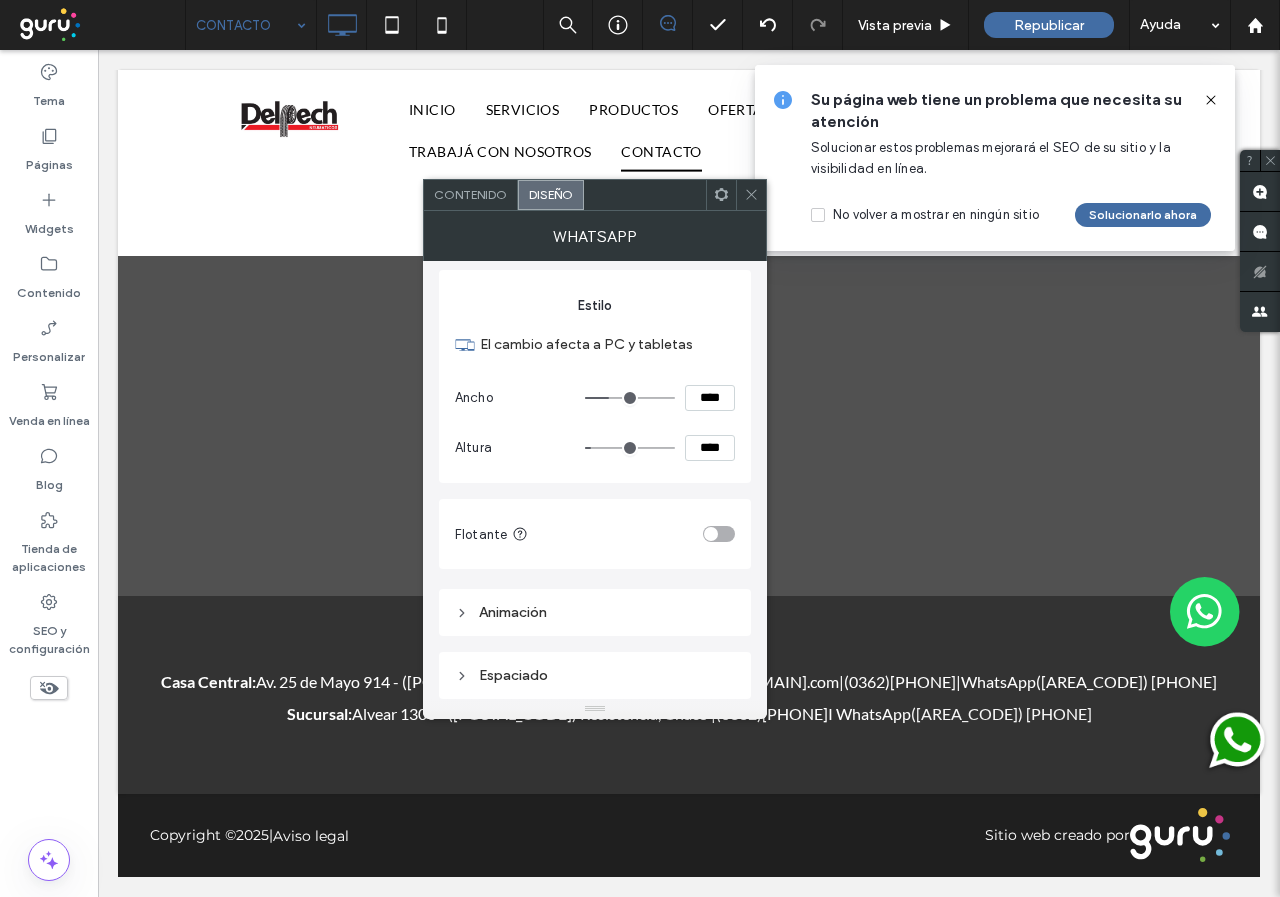 click on "Espaciado" at bounding box center [595, 675] 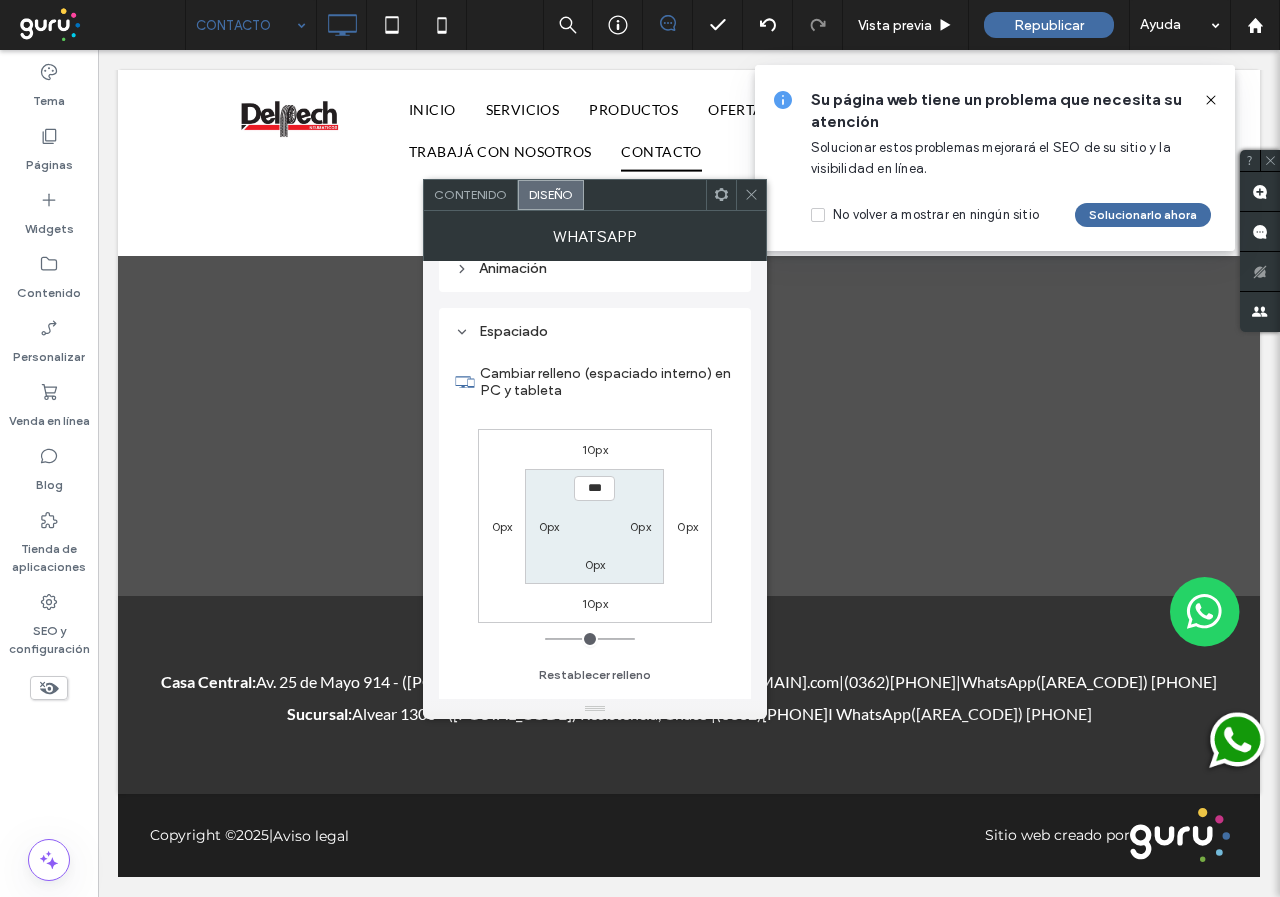 scroll, scrollTop: 517, scrollLeft: 0, axis: vertical 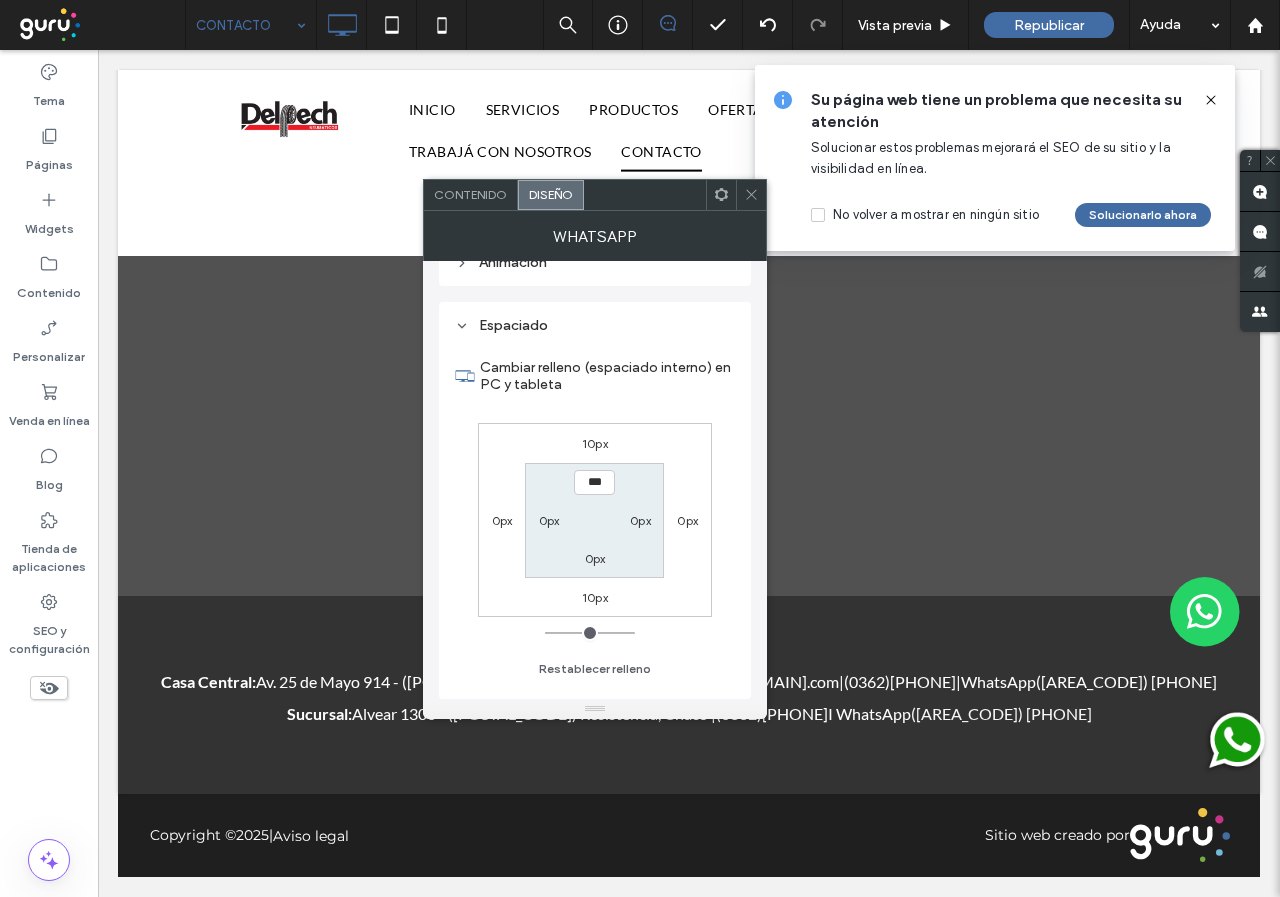 click on "10px" at bounding box center [595, 597] 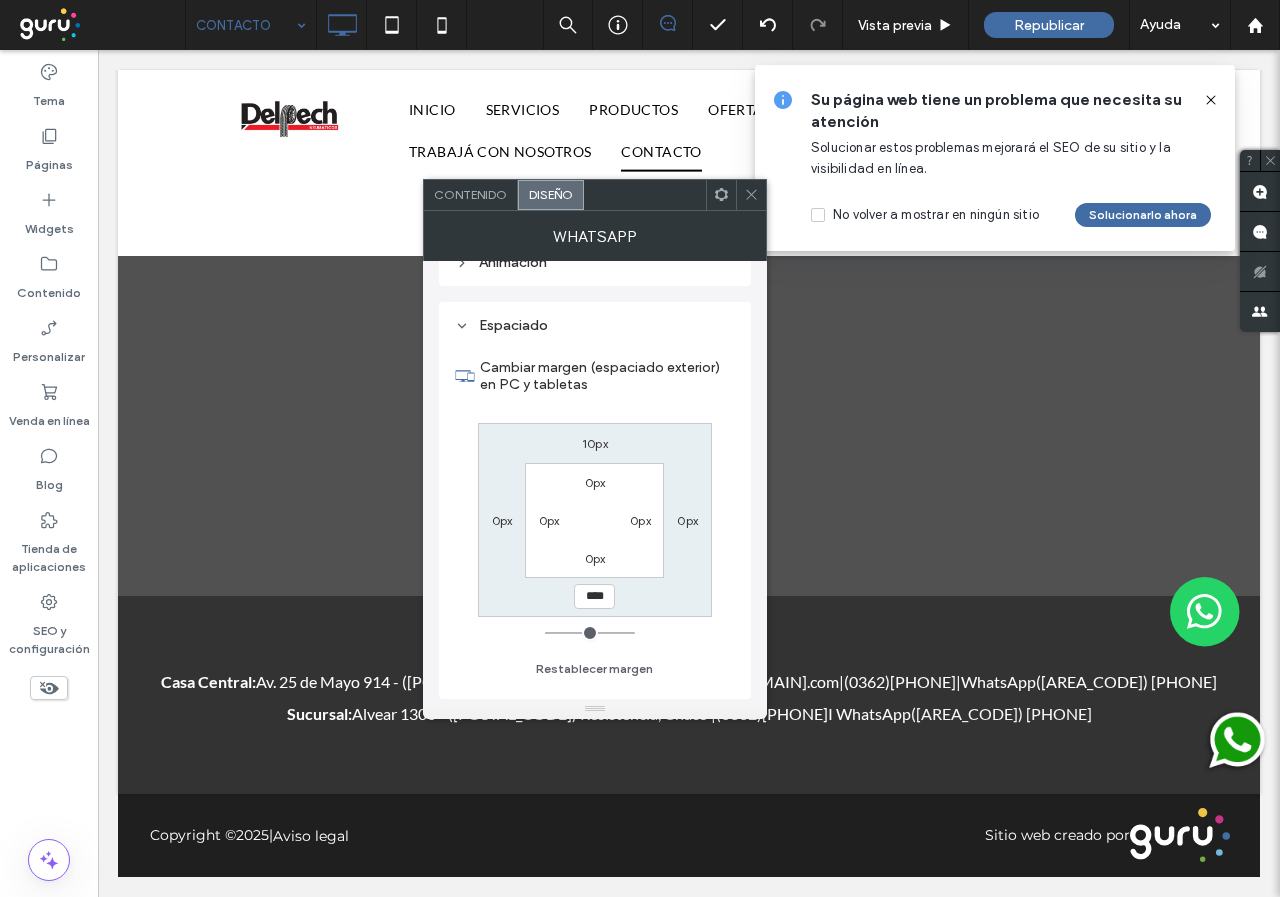 type on "**" 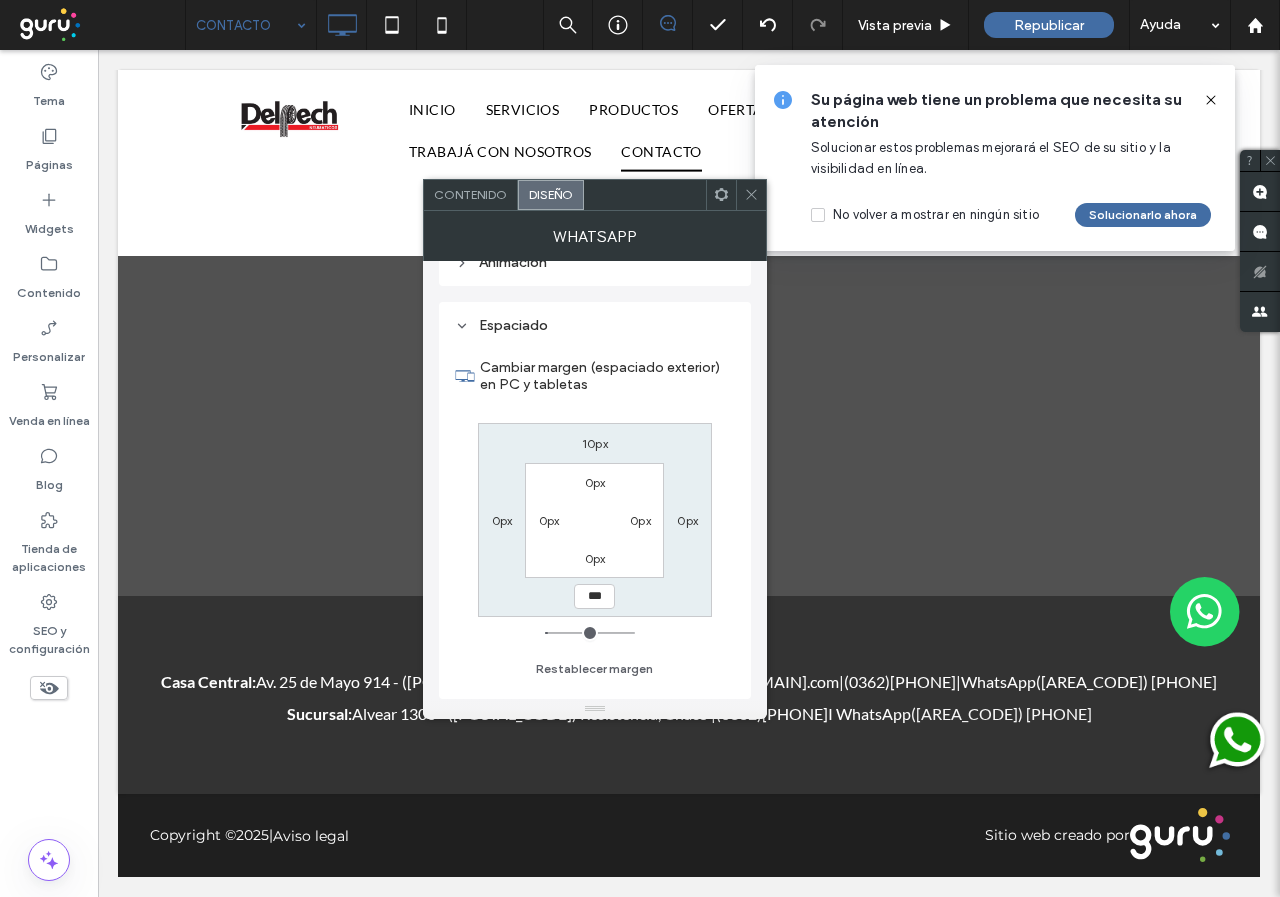 type on "***" 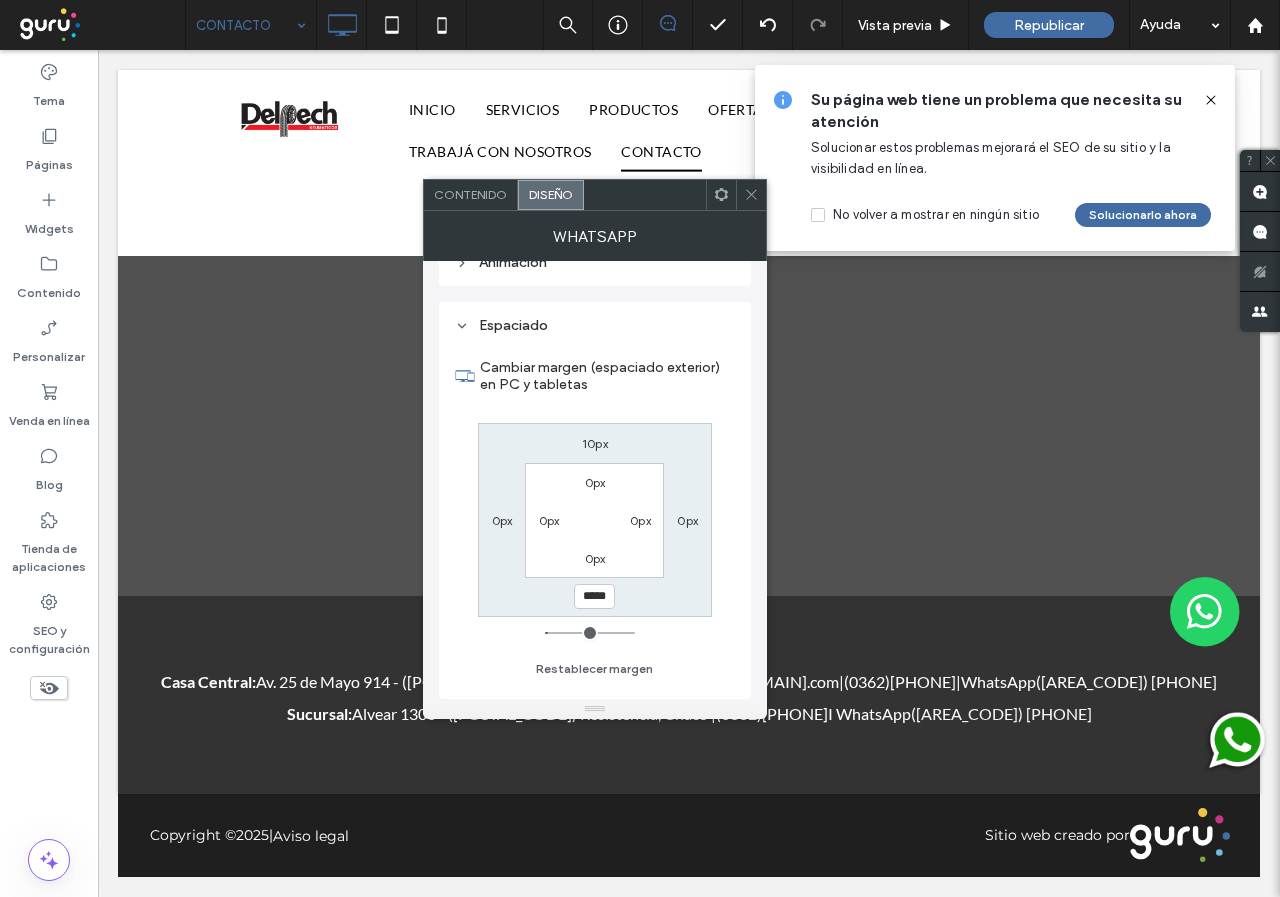 scroll, scrollTop: 1701, scrollLeft: 0, axis: vertical 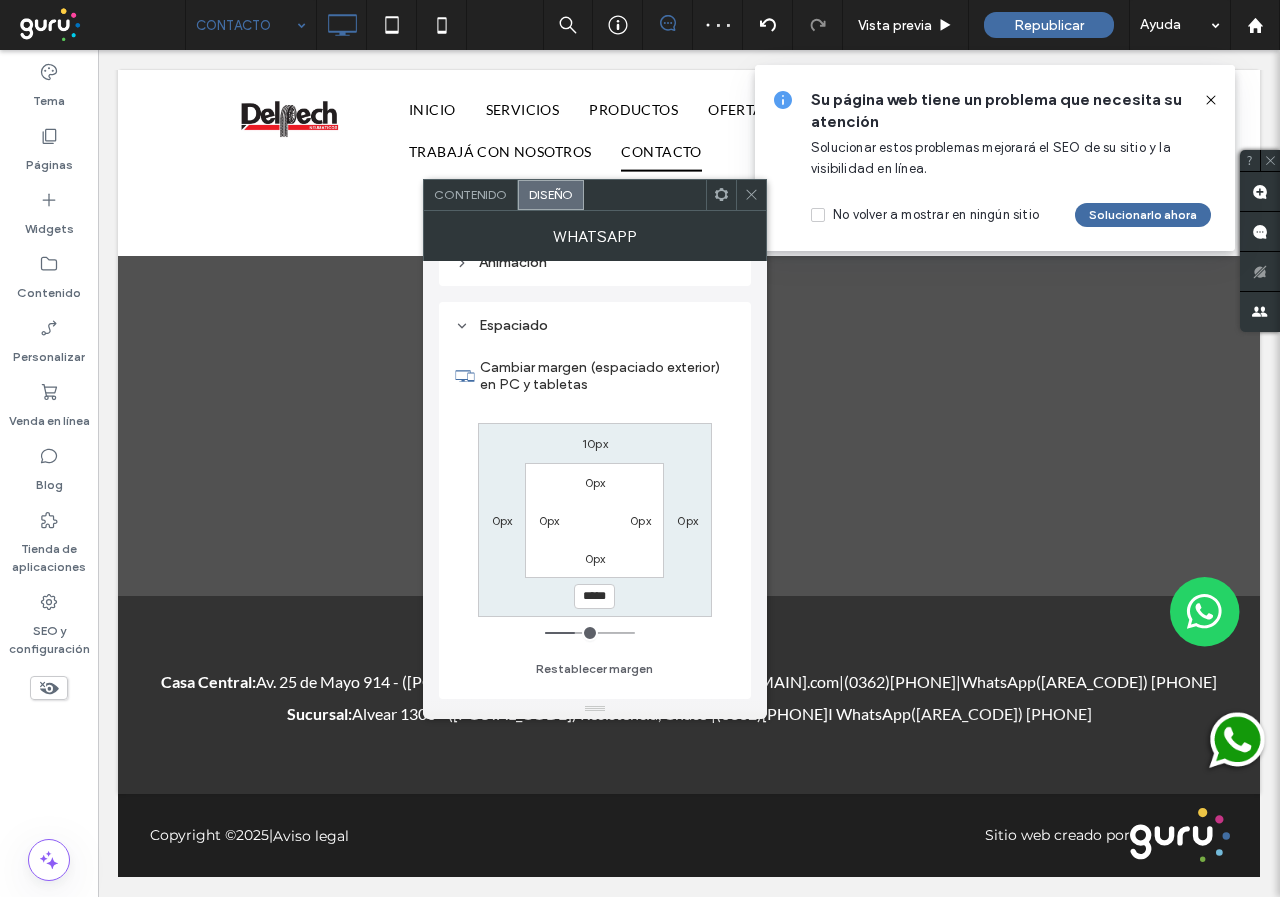 click 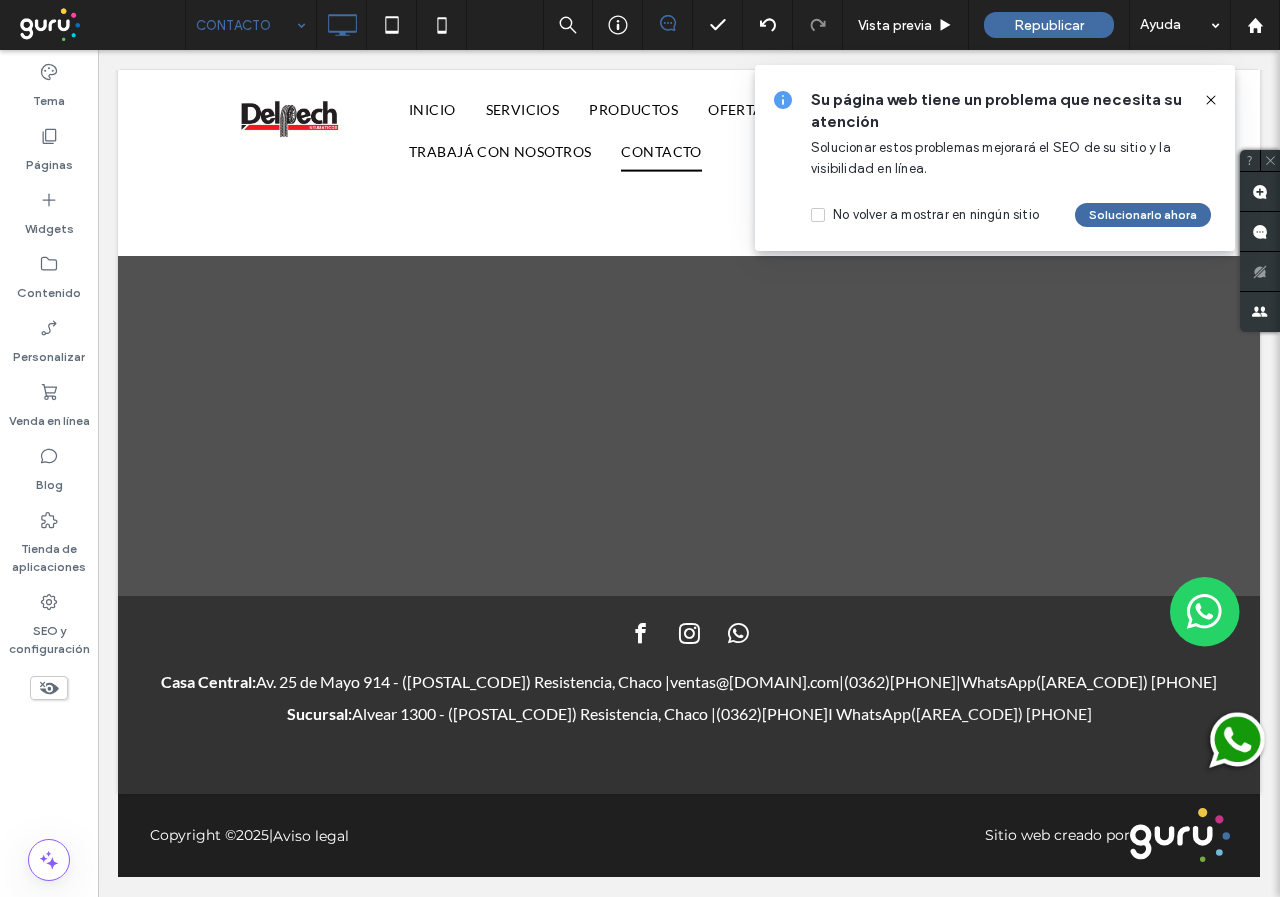 click 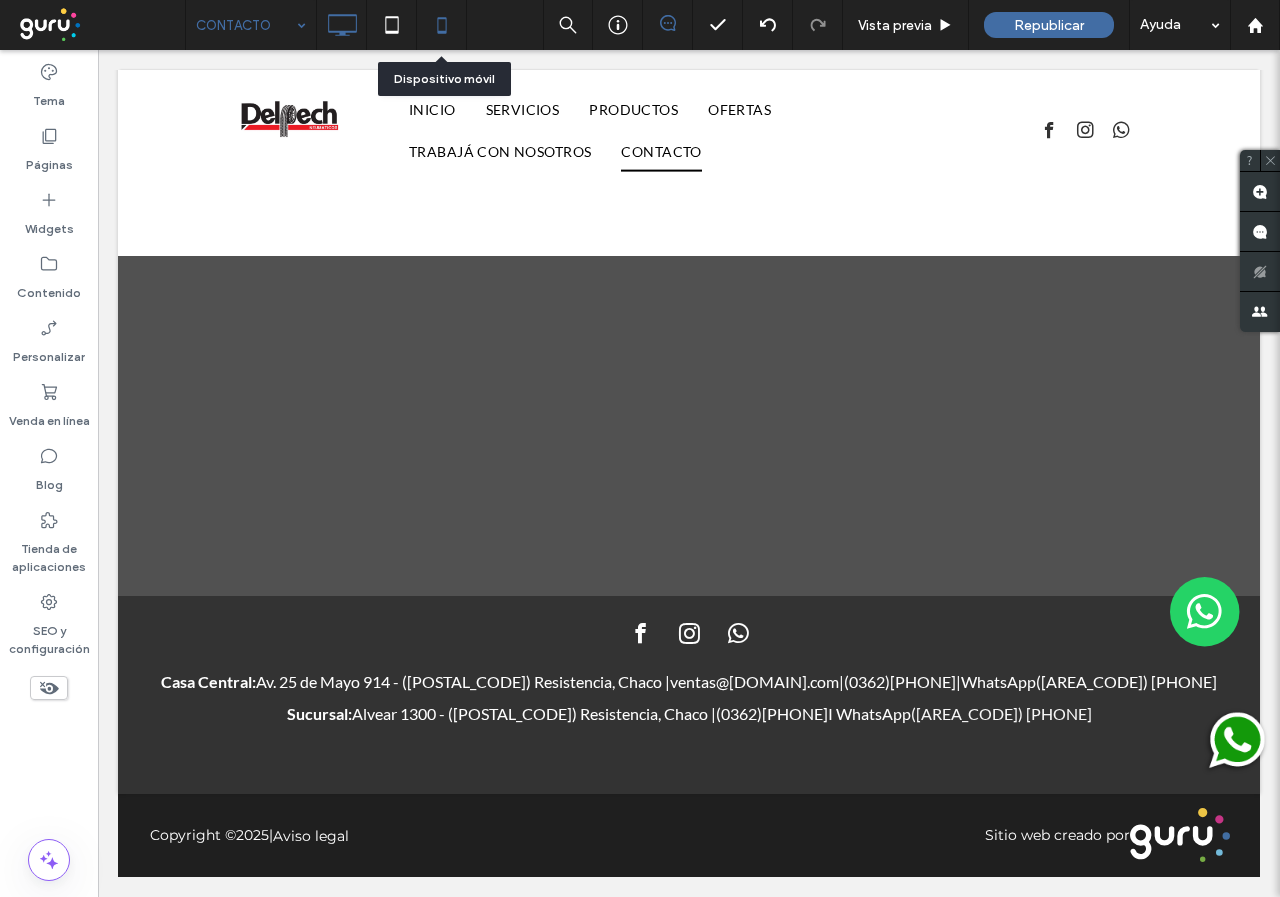 click 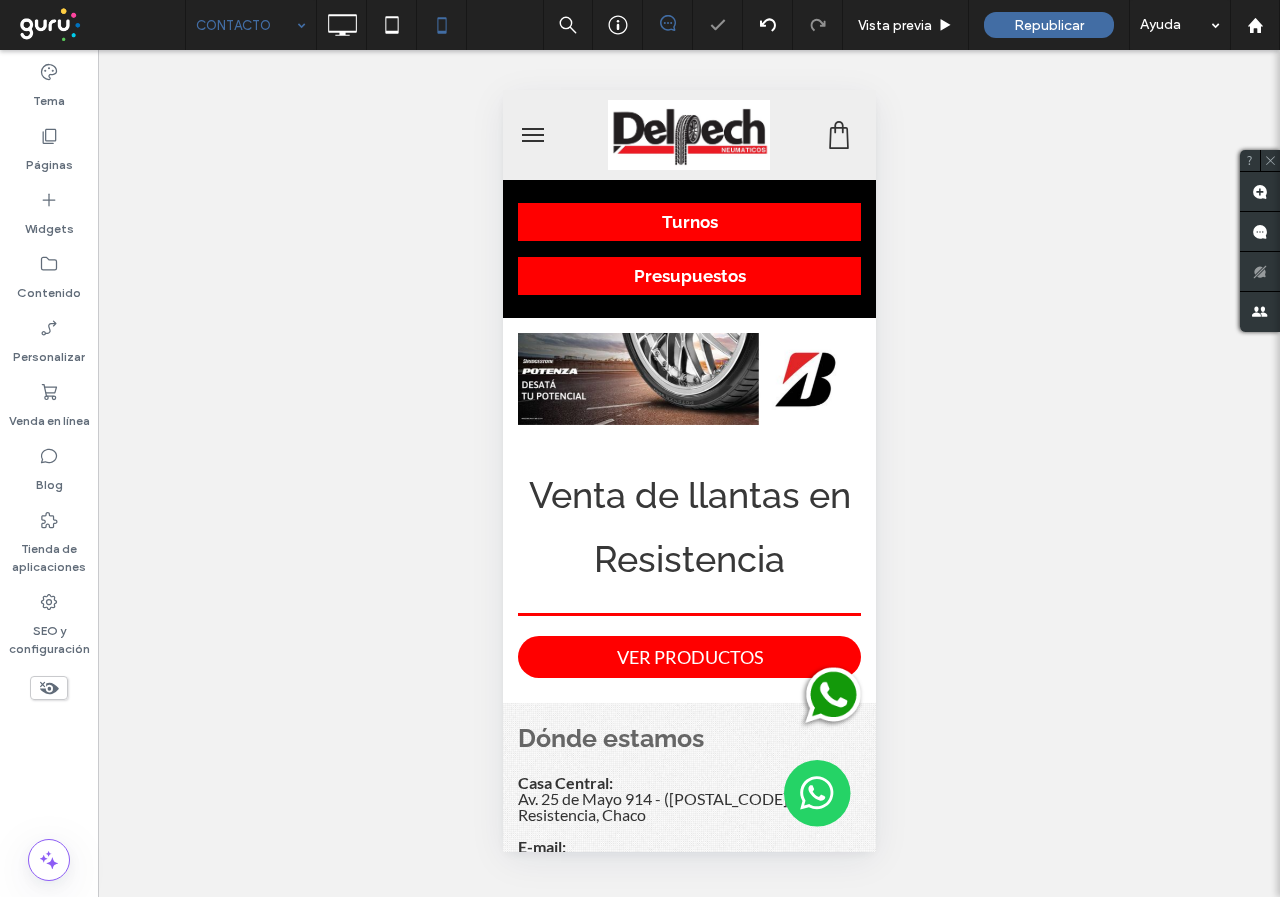 scroll, scrollTop: 0, scrollLeft: 0, axis: both 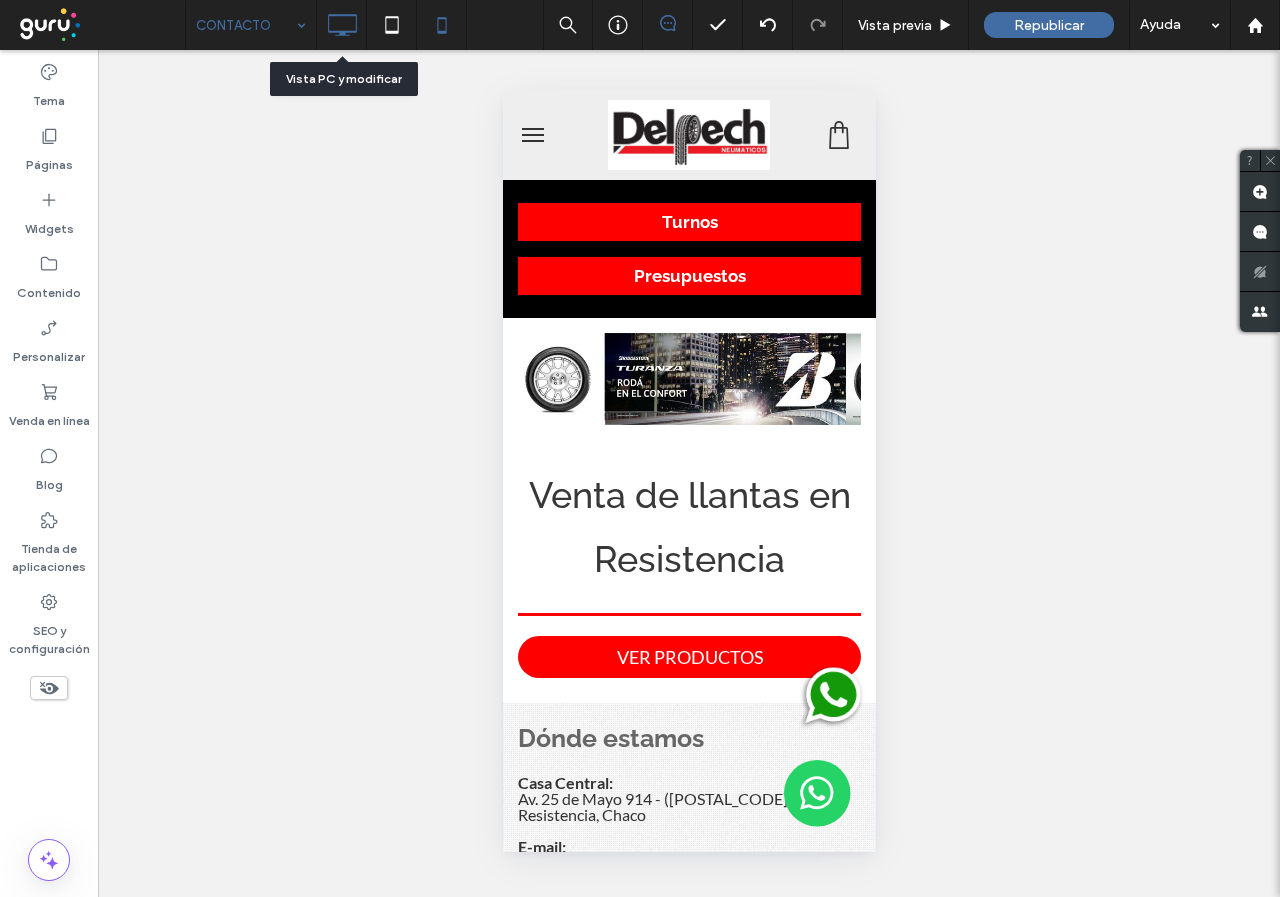 click 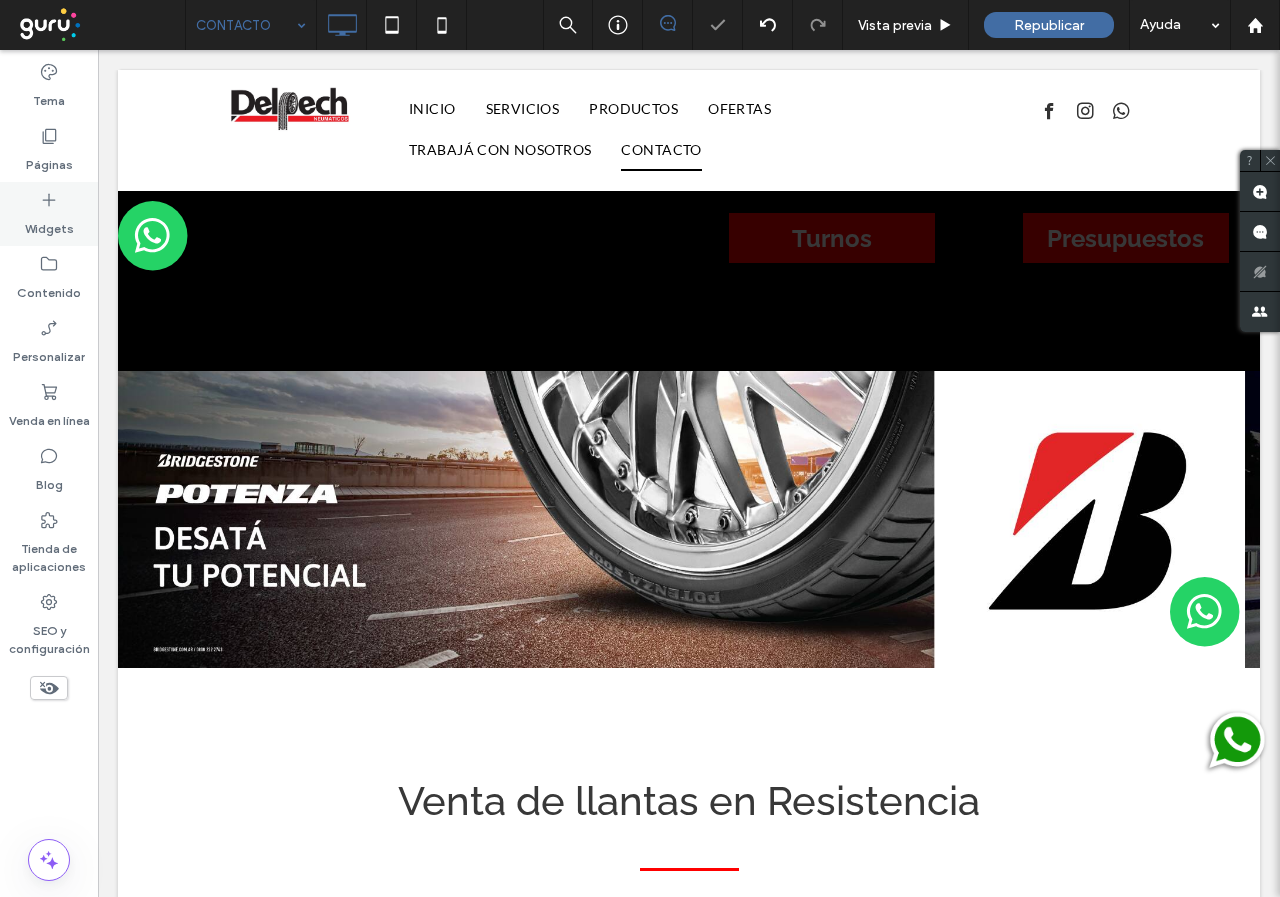 scroll, scrollTop: 0, scrollLeft: 0, axis: both 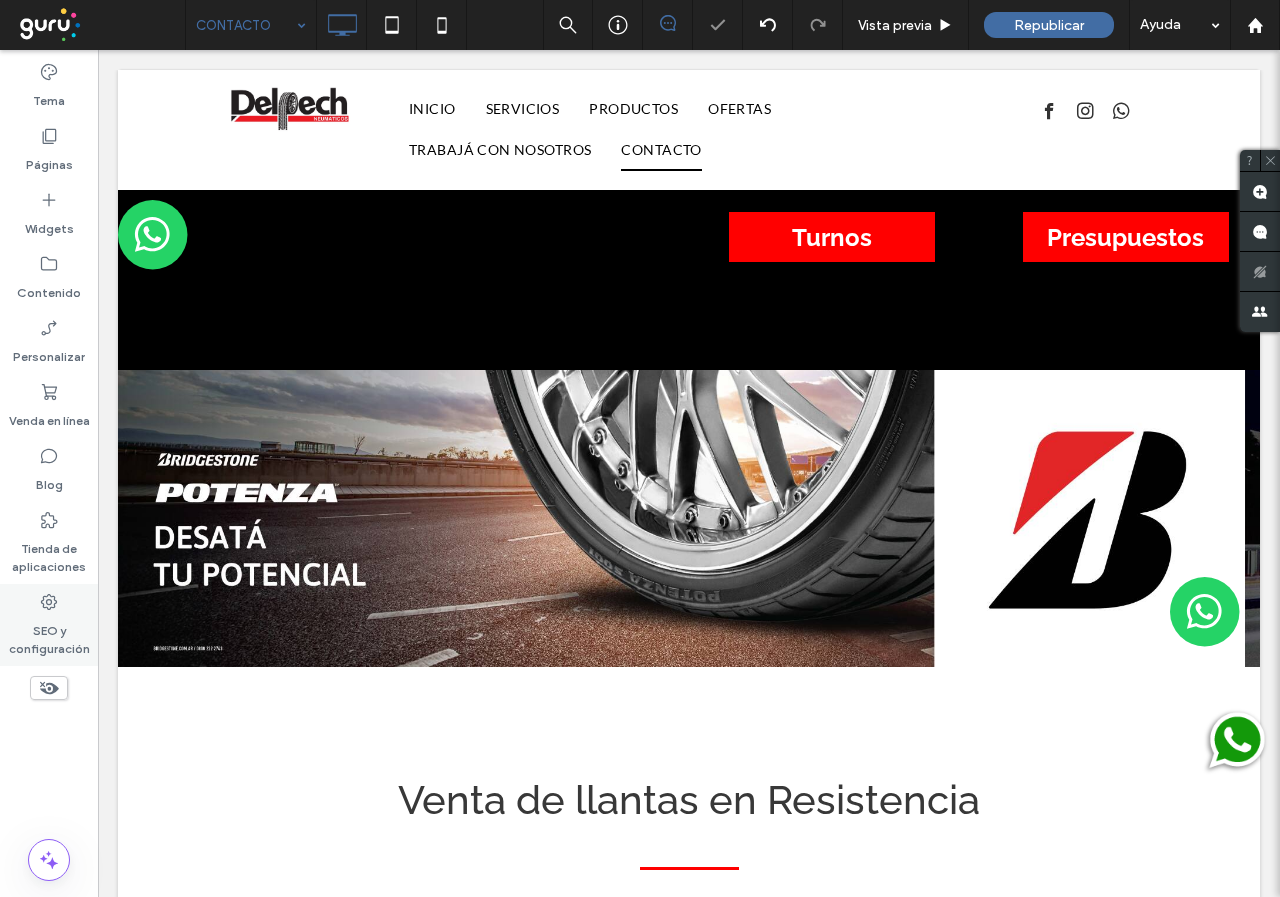 click on "SEO y configuración" at bounding box center [49, 635] 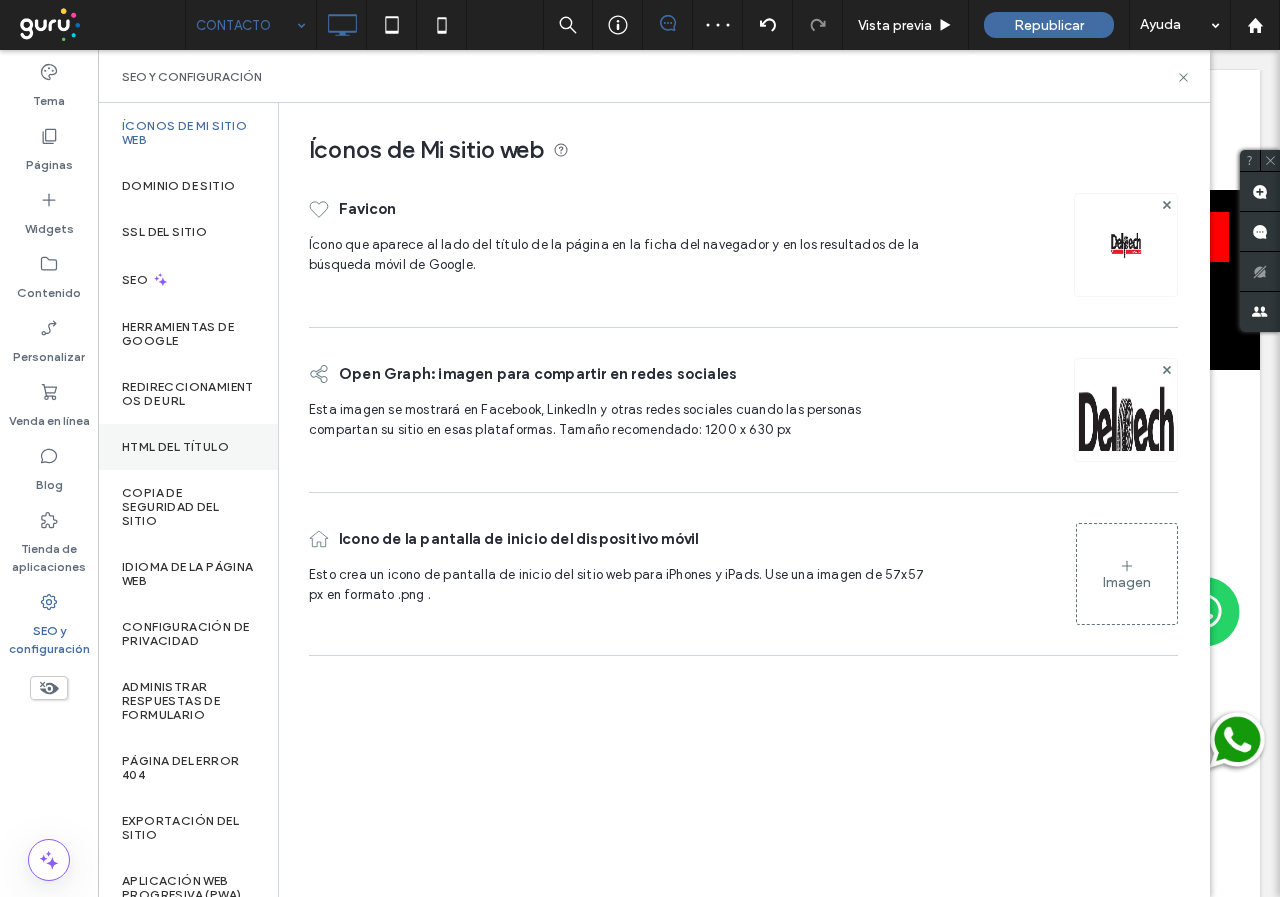 click on "HTML del título" at bounding box center (175, 447) 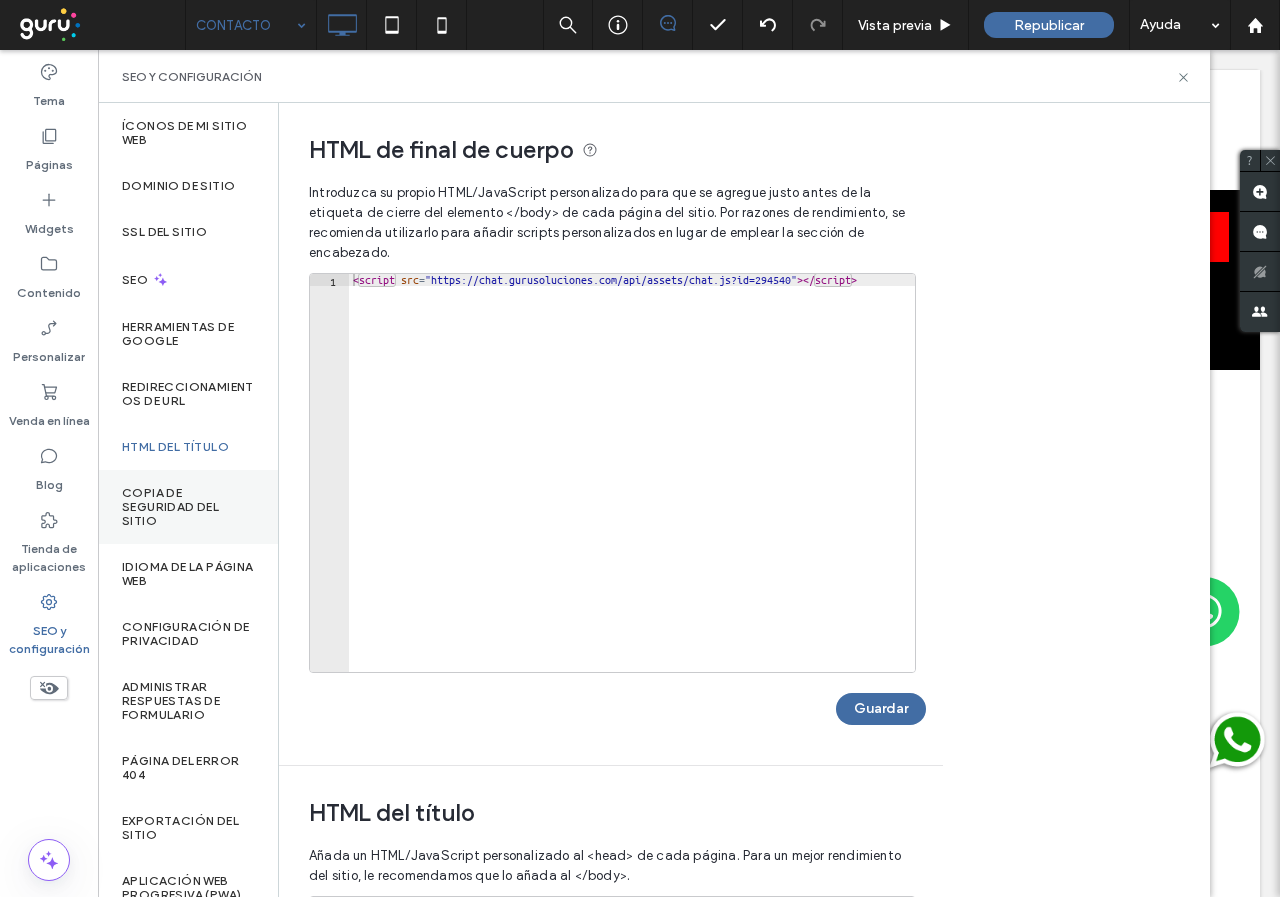 scroll, scrollTop: 35, scrollLeft: 0, axis: vertical 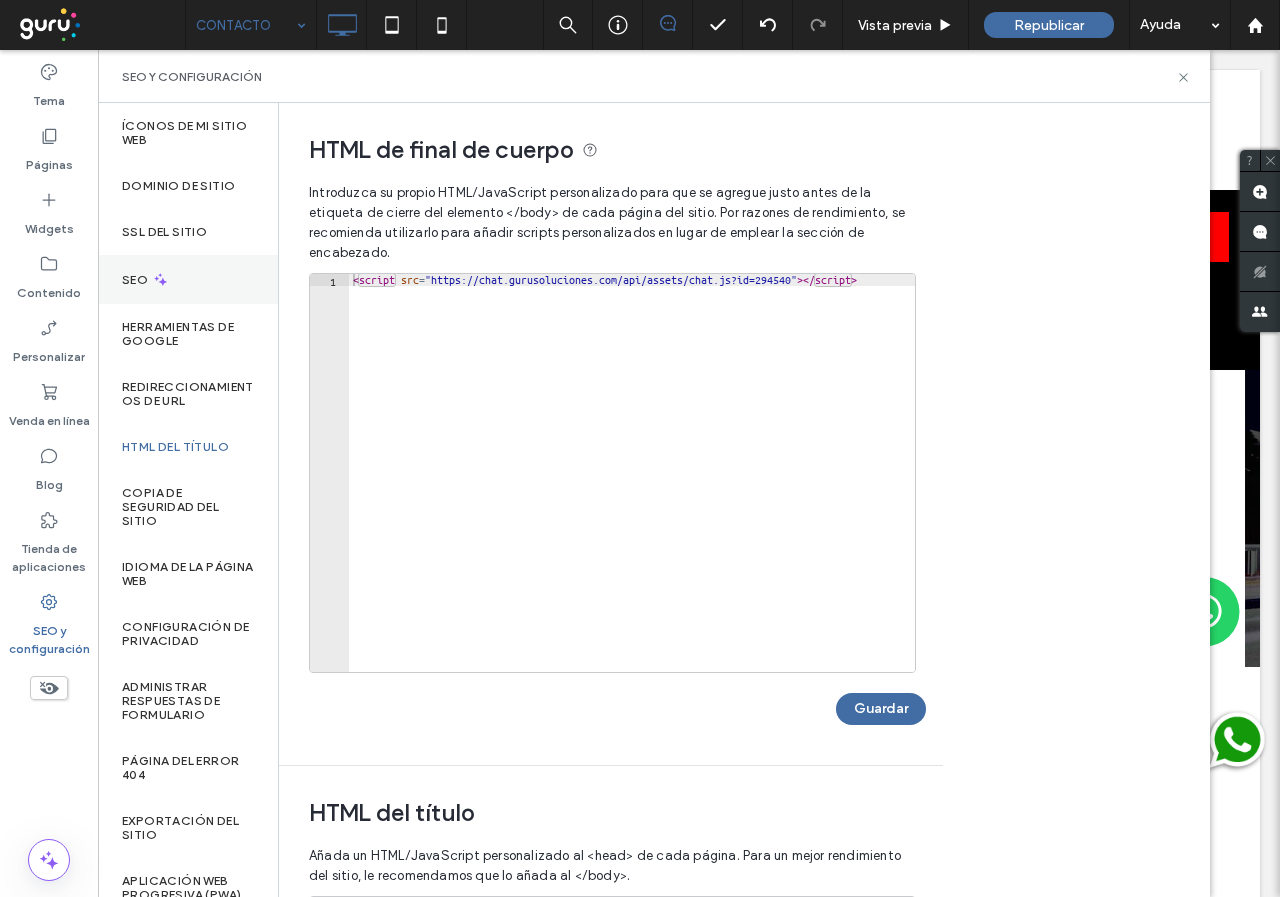 click on "SEO" at bounding box center (188, 279) 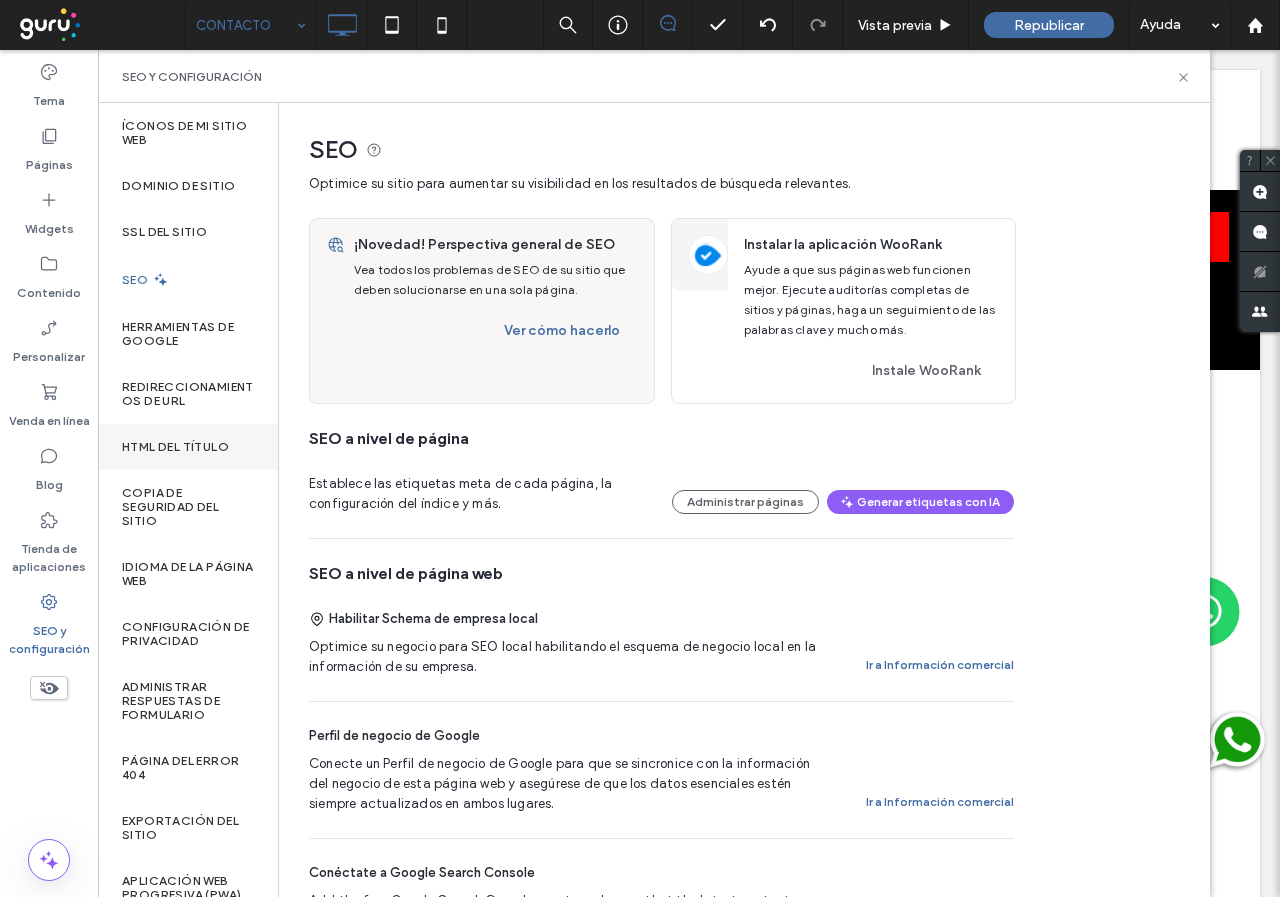 click on "HTML del título" at bounding box center [175, 447] 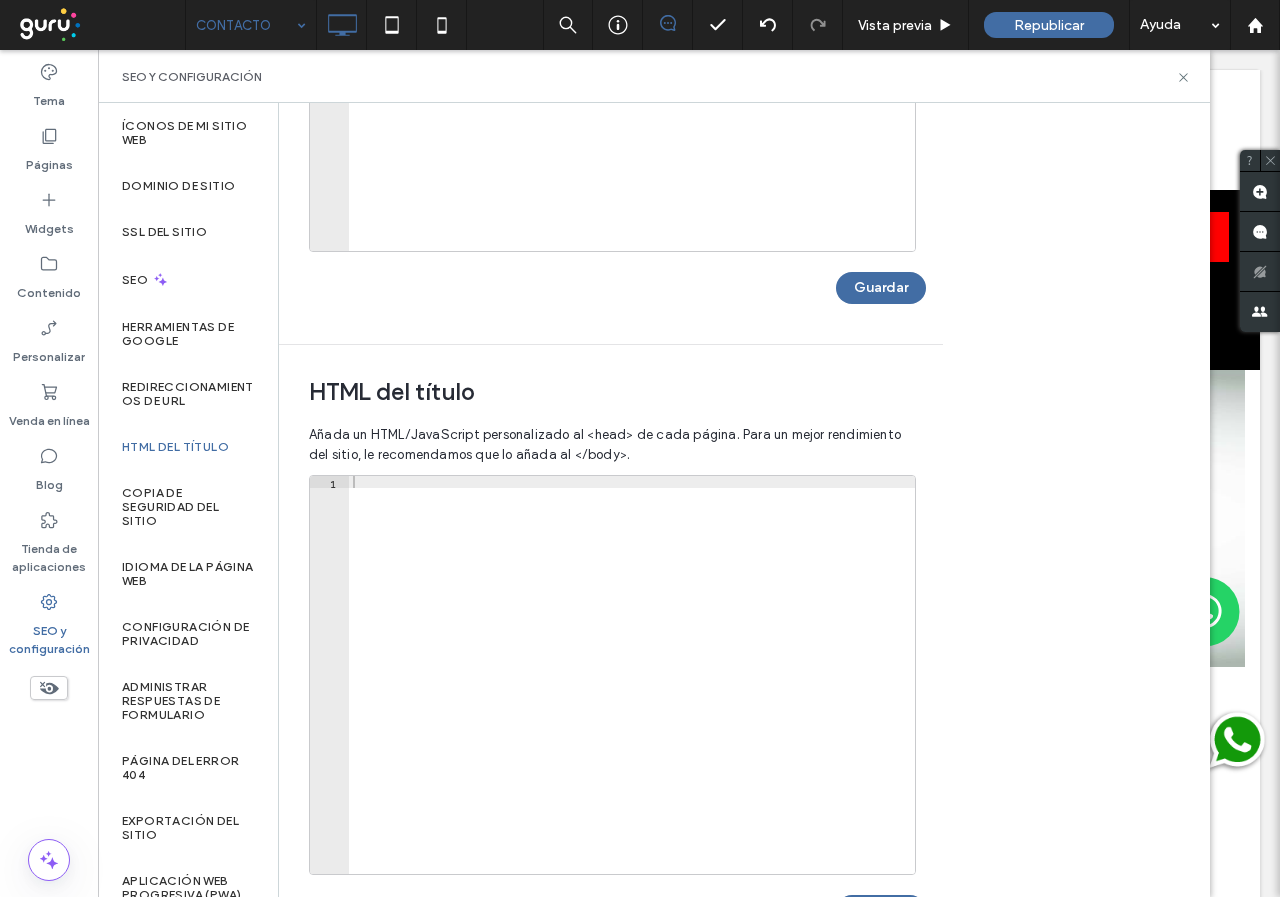 scroll, scrollTop: 393, scrollLeft: 0, axis: vertical 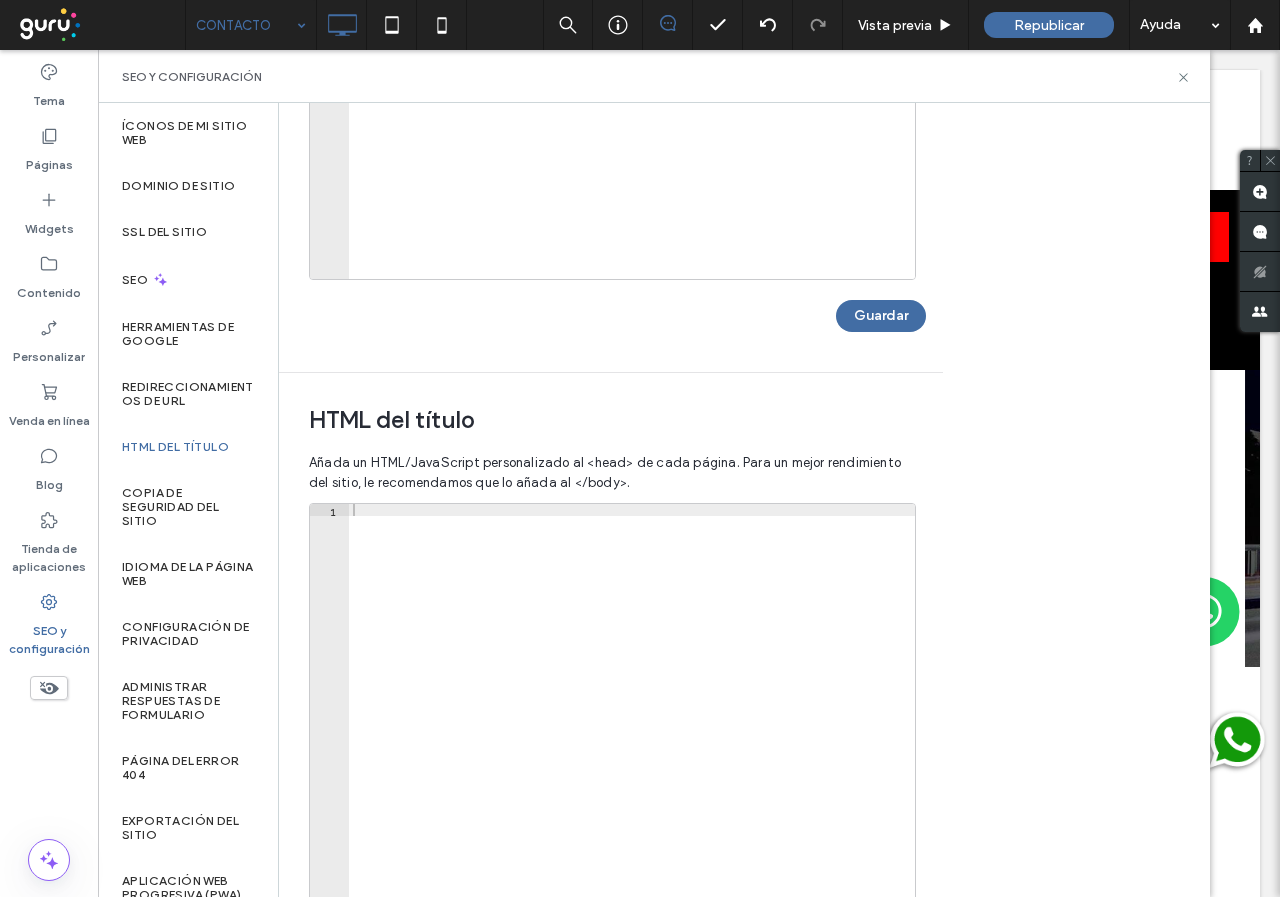 click at bounding box center [1235, 742] 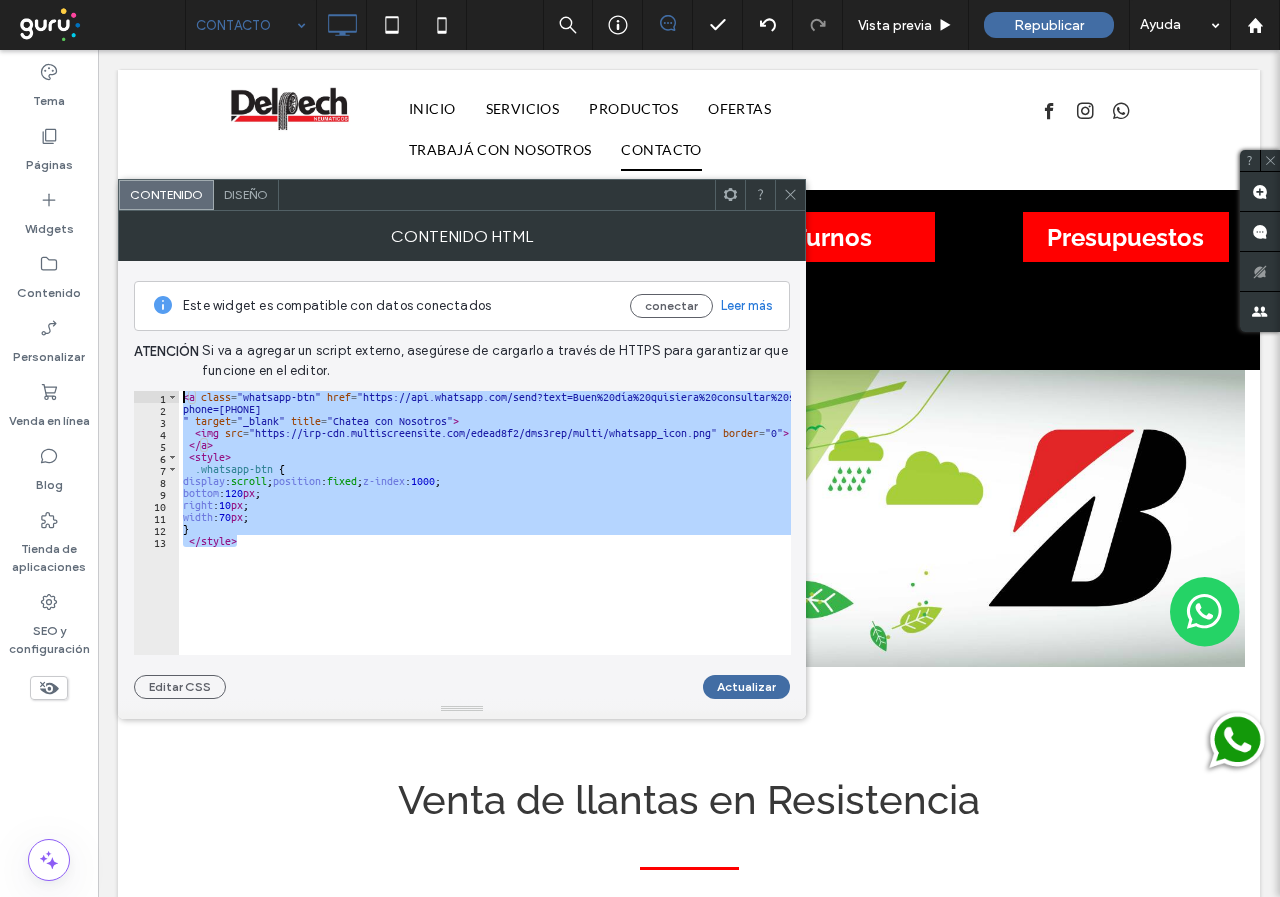 drag, startPoint x: 241, startPoint y: 538, endPoint x: 179, endPoint y: 379, distance: 170.66048 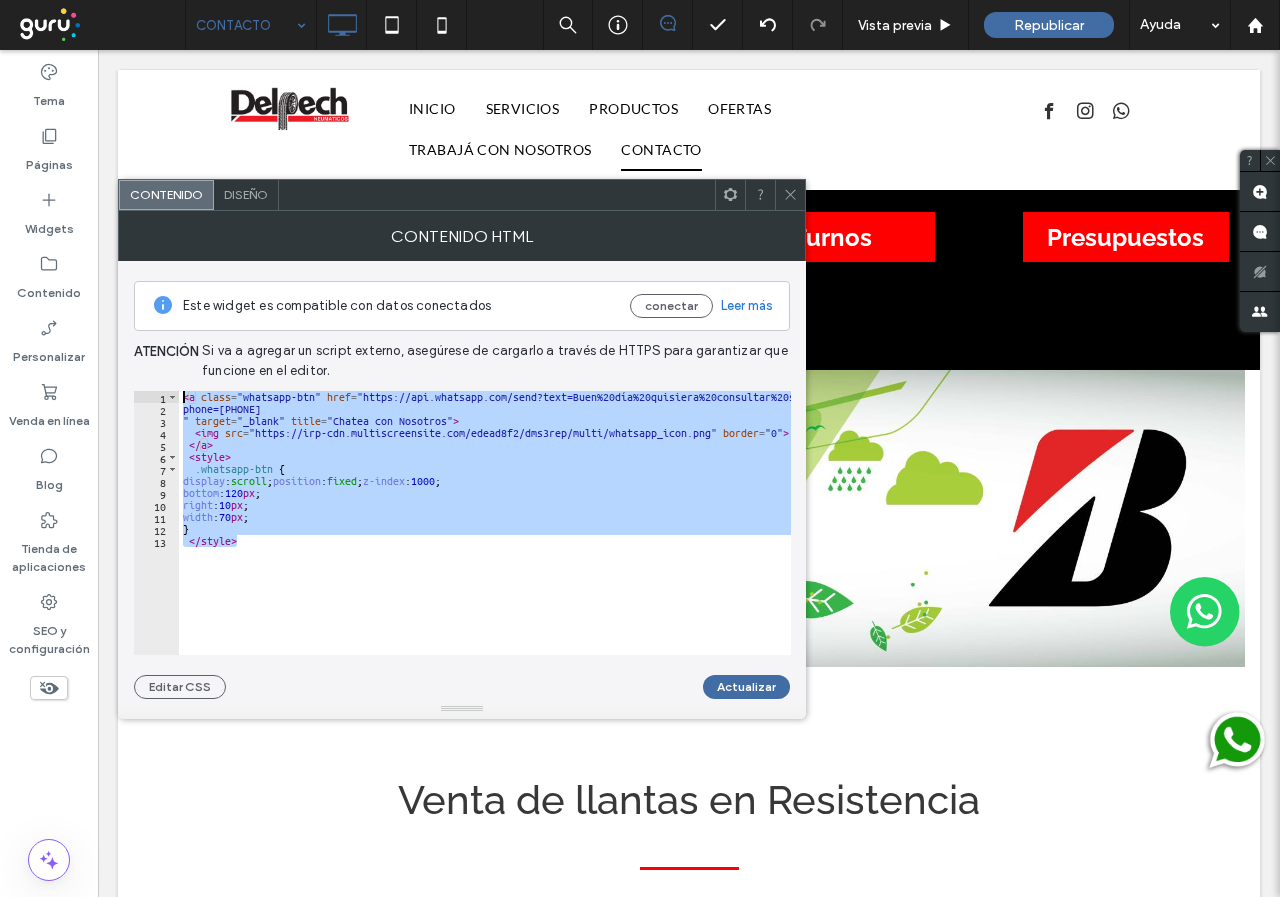 click on "< a   class = "whatsapp-btn"   href = "https://api.whatsapp.com/send?text=Buen%20día%20quisiera%20consultar%20sobre%20 &amp; phone=5493624092882 "   target = "_blank"   title = "Chatea con Nosotros" >    < img   src = "https://irp-cdn.multiscreensite.com/edead8f2/dms3rep/multi/whatsapp_icon.png"   border = "0" >   </ a >   < style >    .whatsapp-btn   { display : scroll ;  position : fixed ;  z-index : 1000 ; bottom : 120 px ; right : 10 px ;  width : 70 px ; }   </ style >" at bounding box center (485, 523) 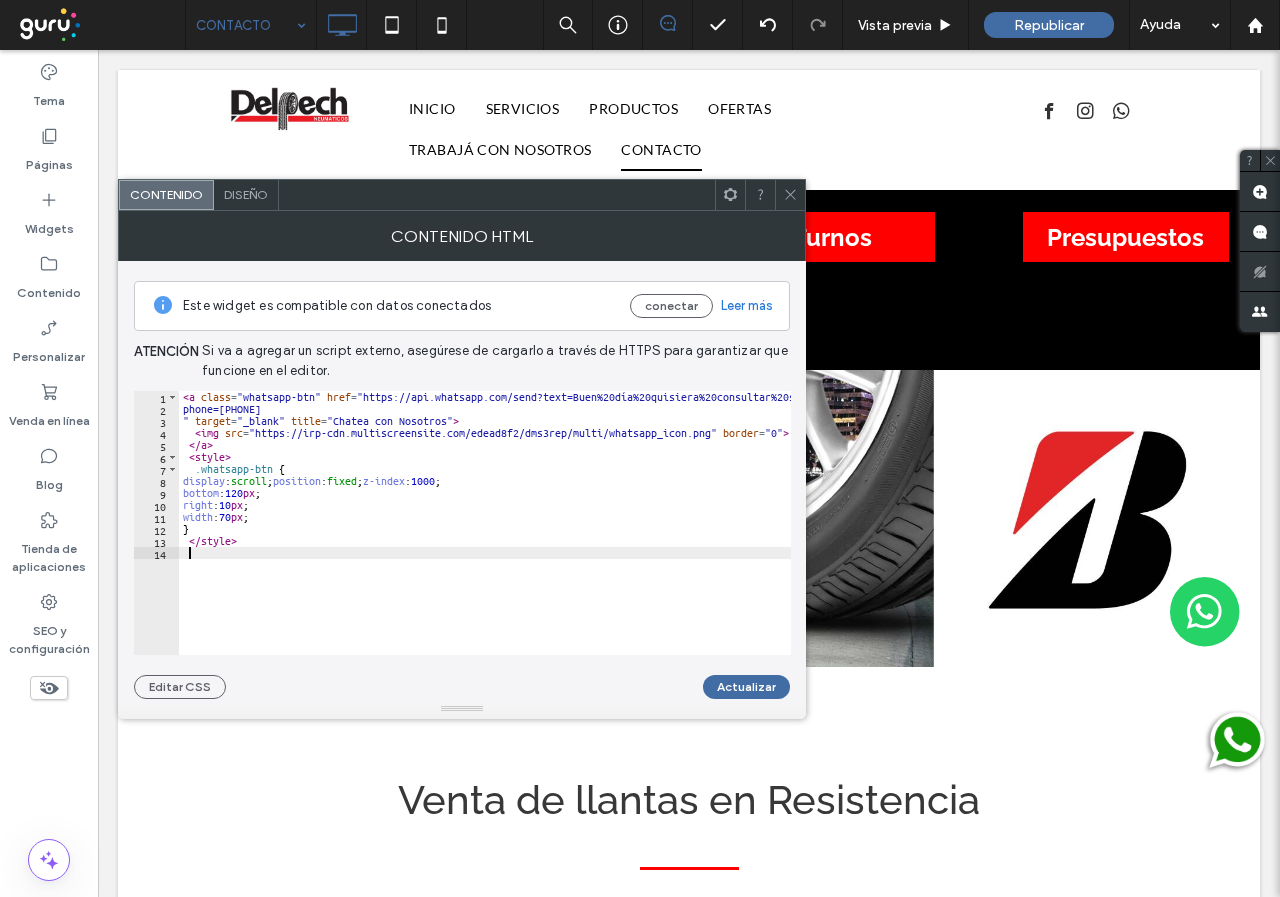 paste on "********" 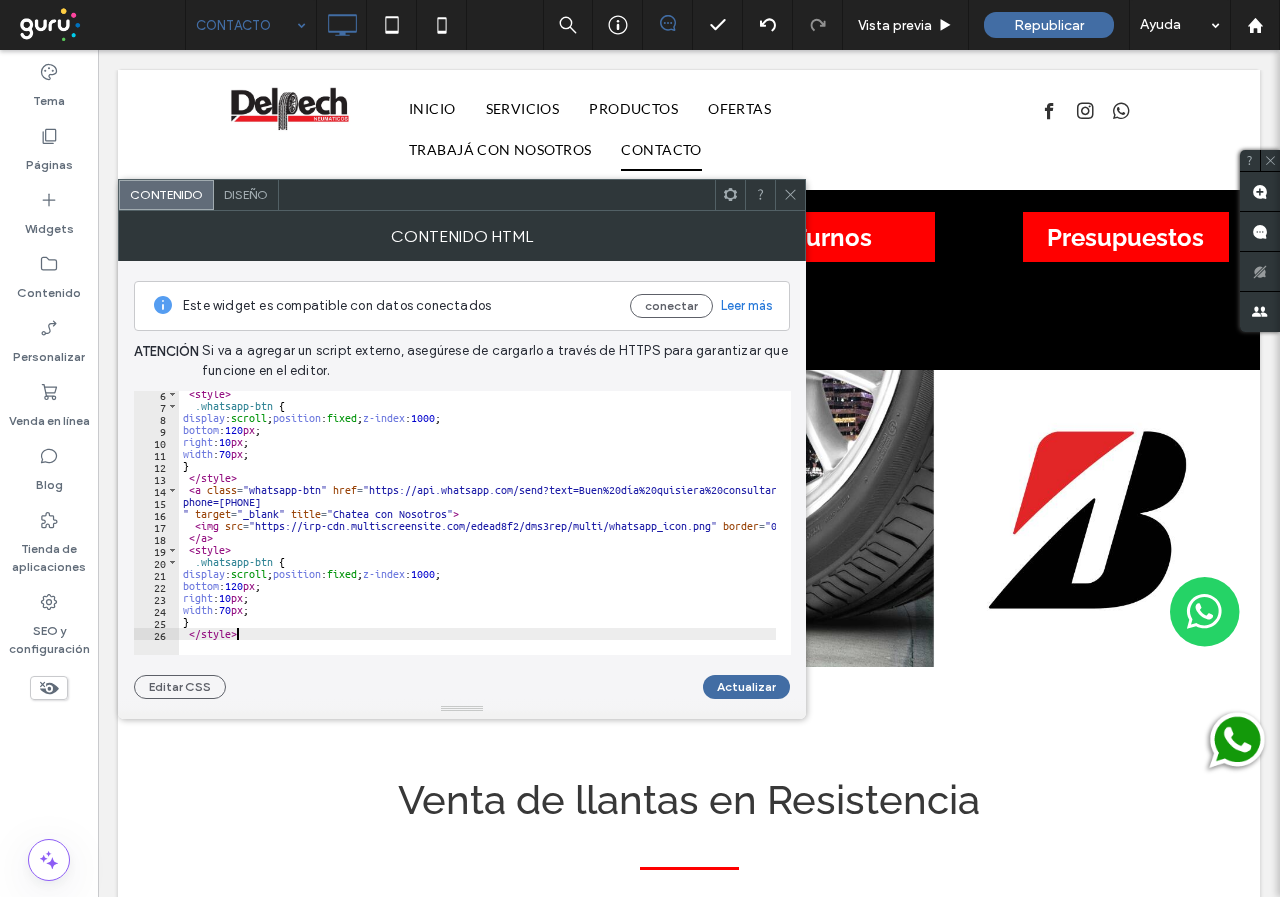 scroll, scrollTop: 63, scrollLeft: 0, axis: vertical 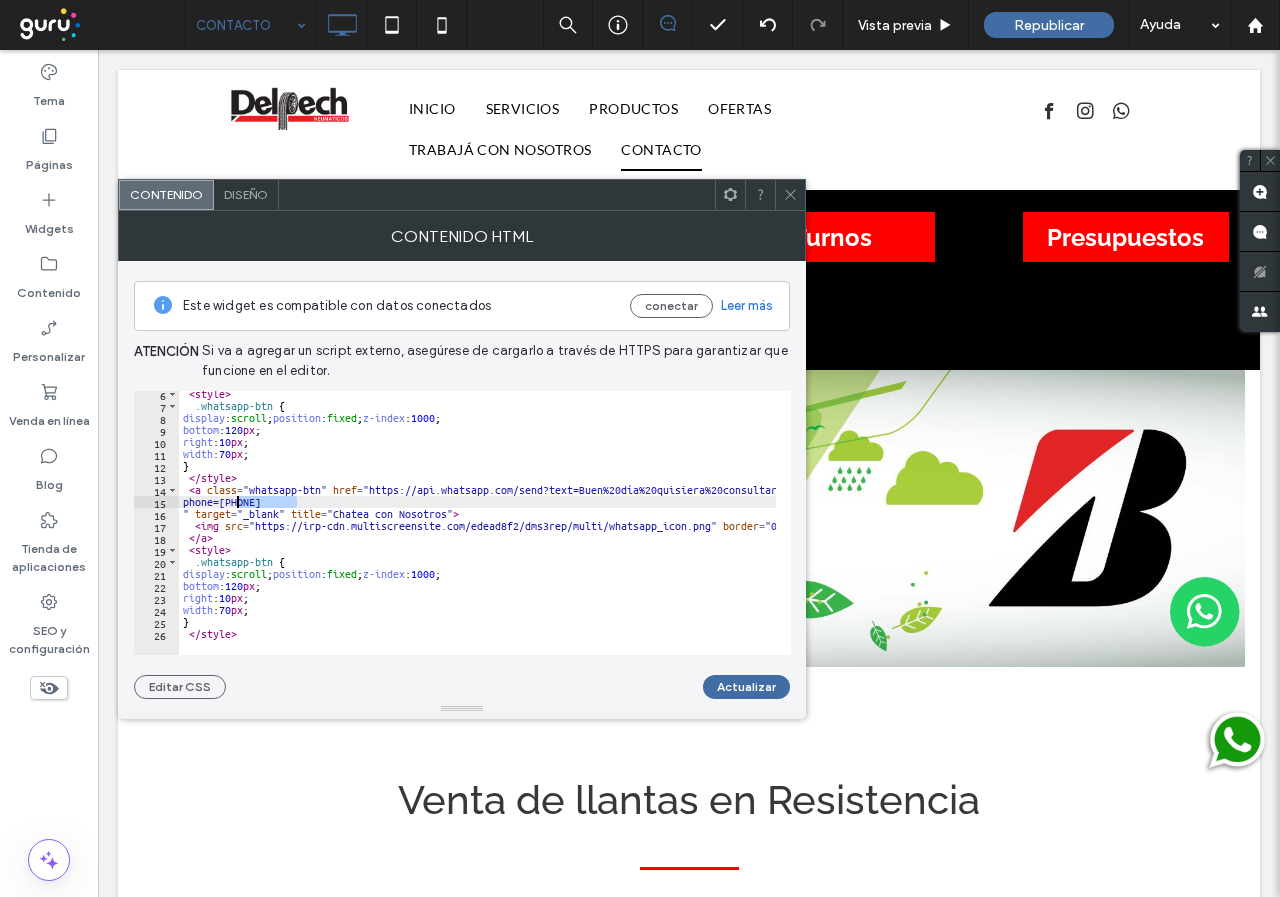 drag, startPoint x: 303, startPoint y: 496, endPoint x: 237, endPoint y: 497, distance: 66.007576 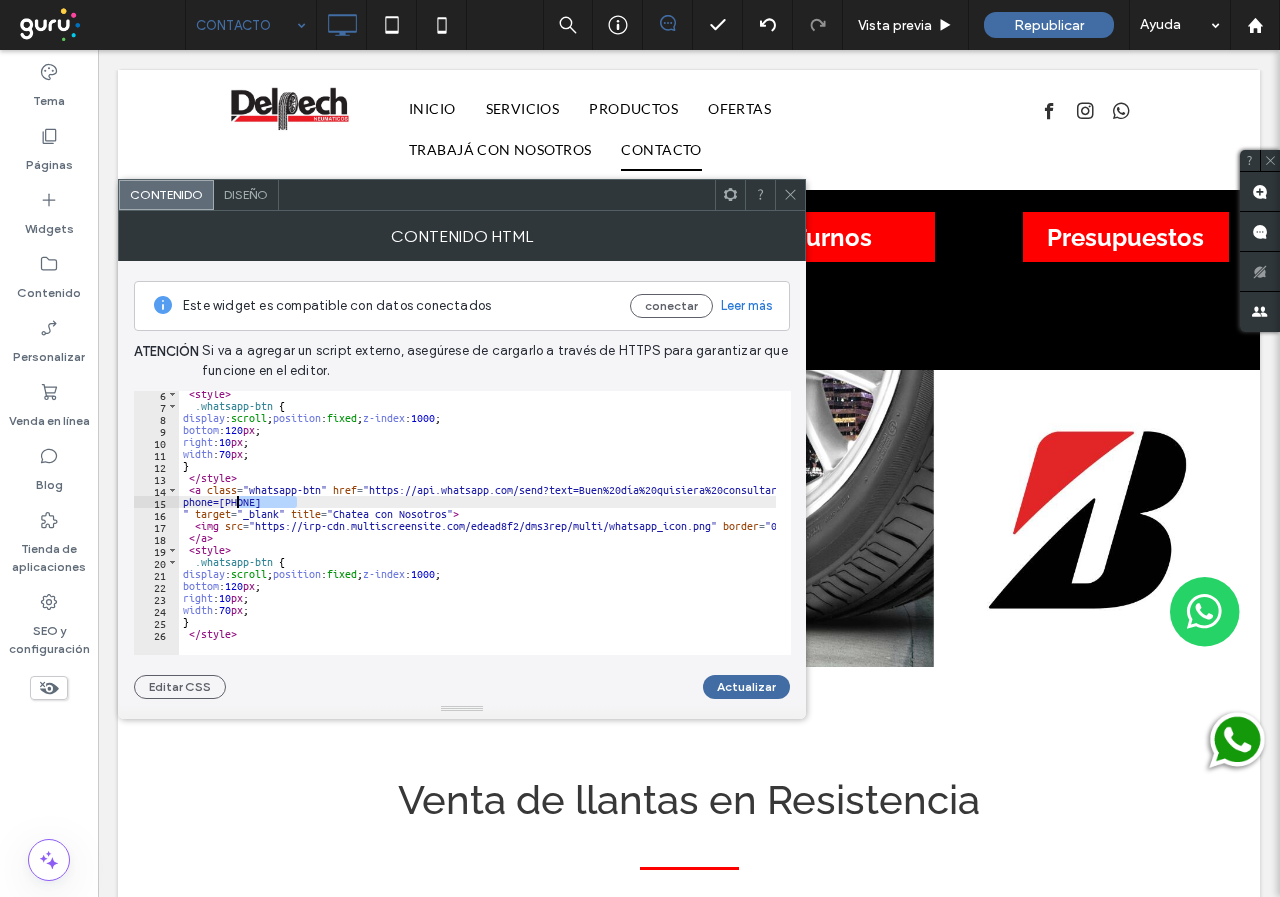 paste 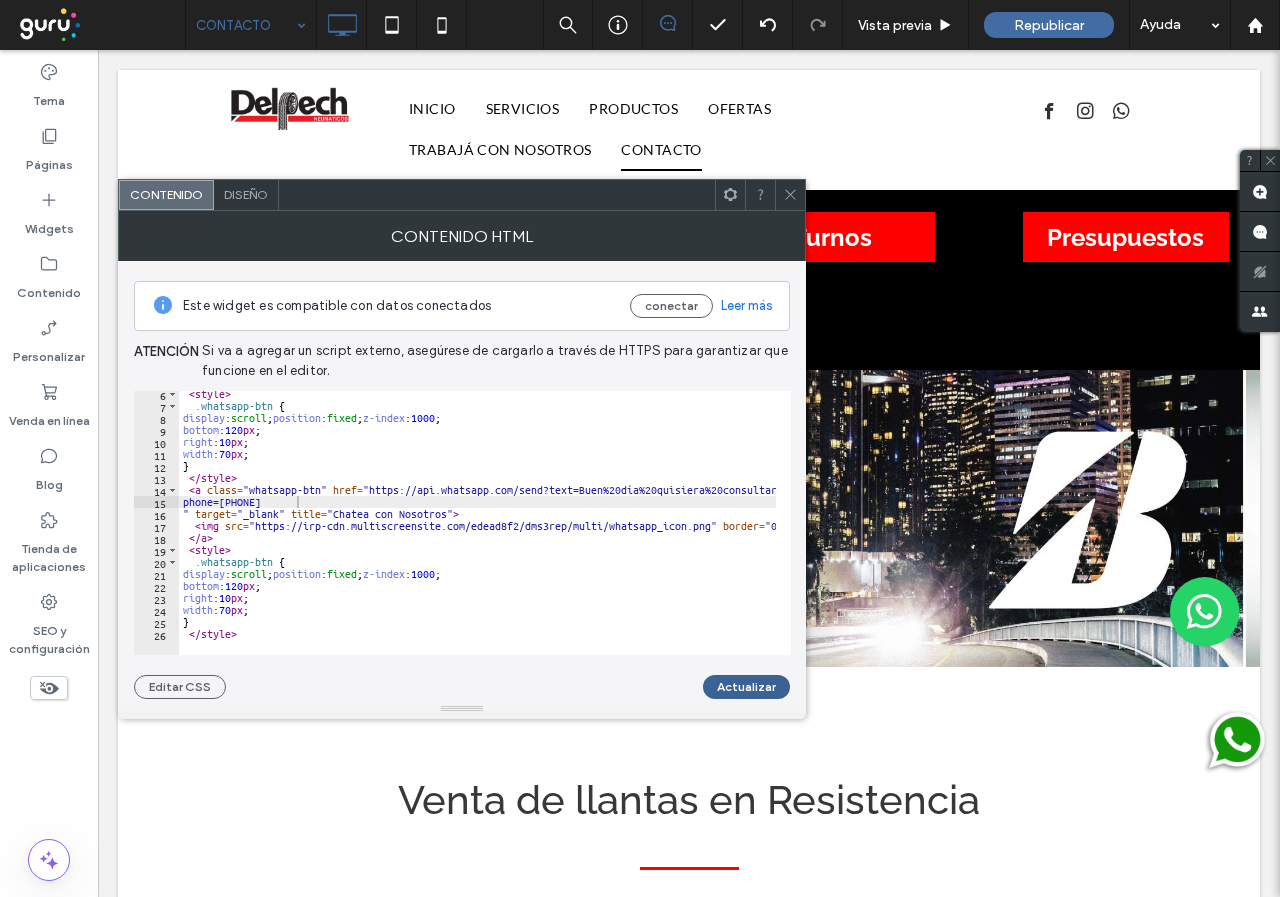 click on "Actualizar" at bounding box center (746, 687) 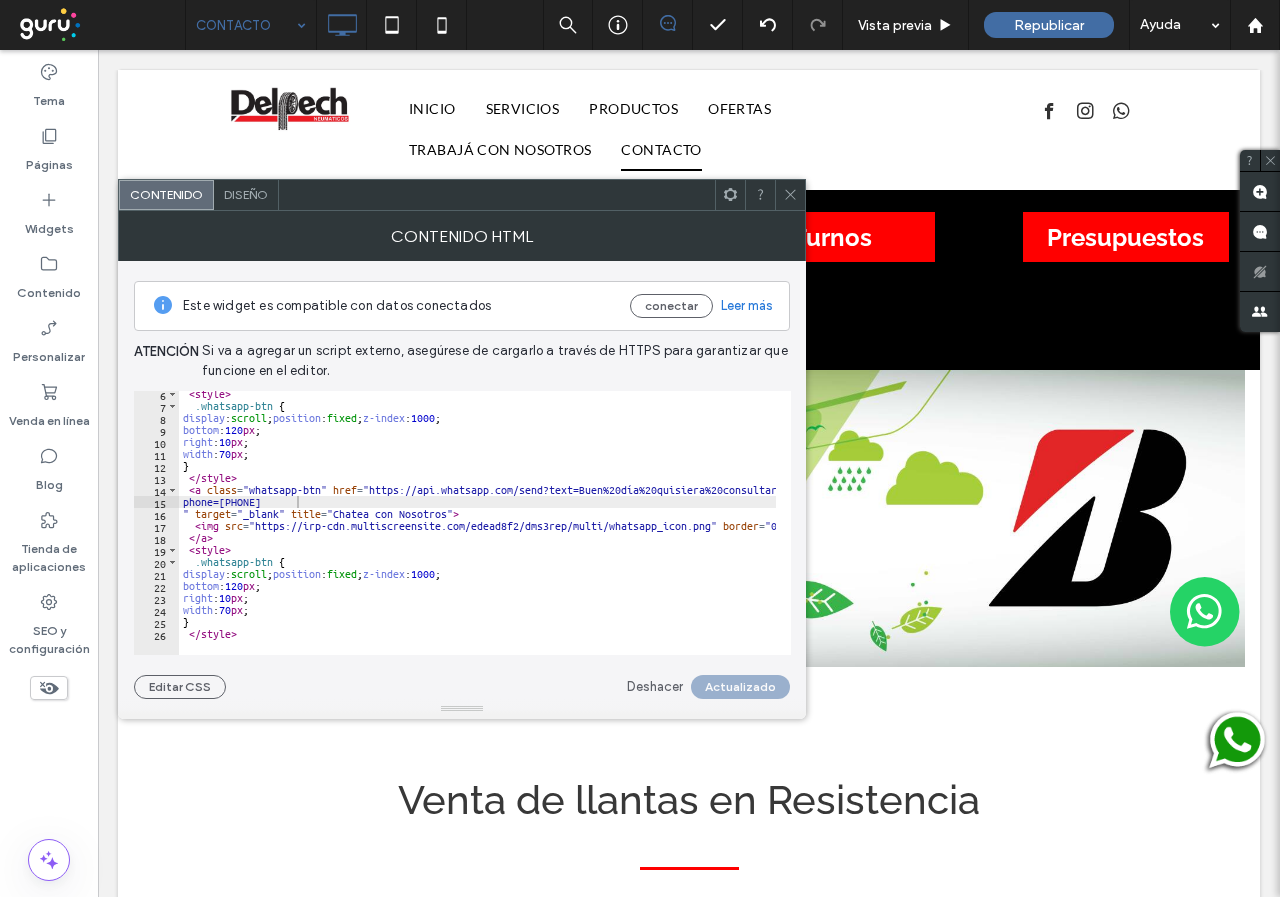 click 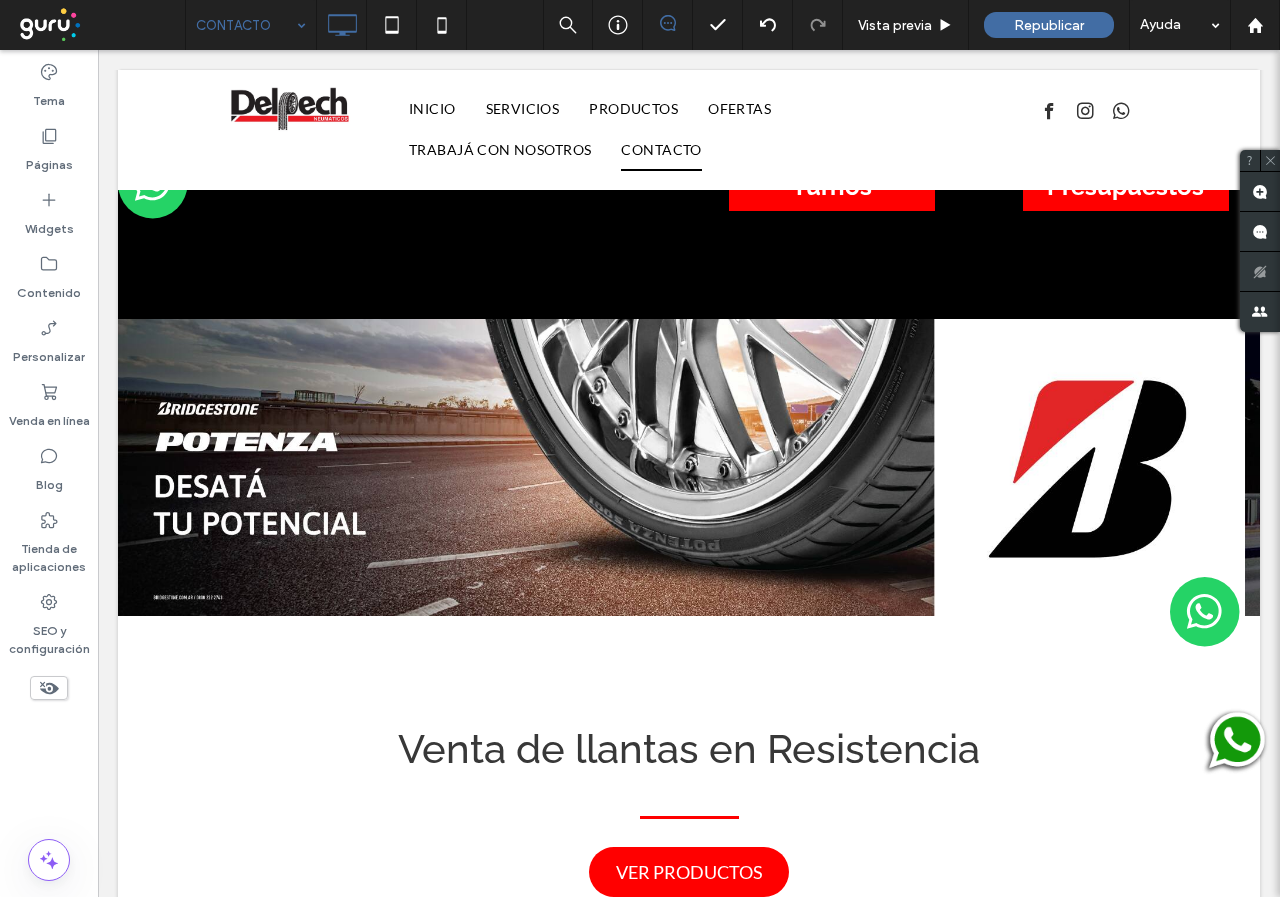 scroll, scrollTop: 0, scrollLeft: 0, axis: both 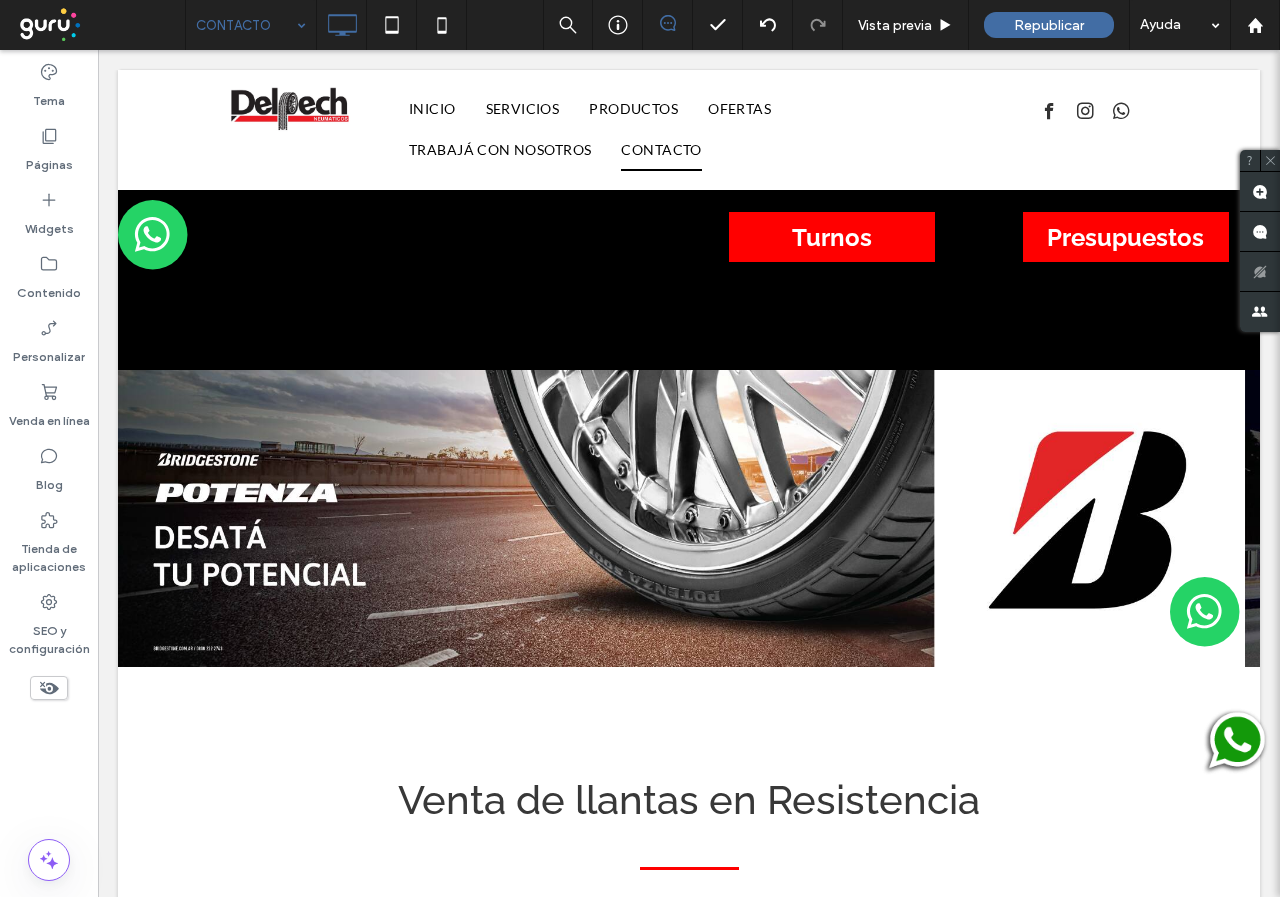click at bounding box center (1235, 742) 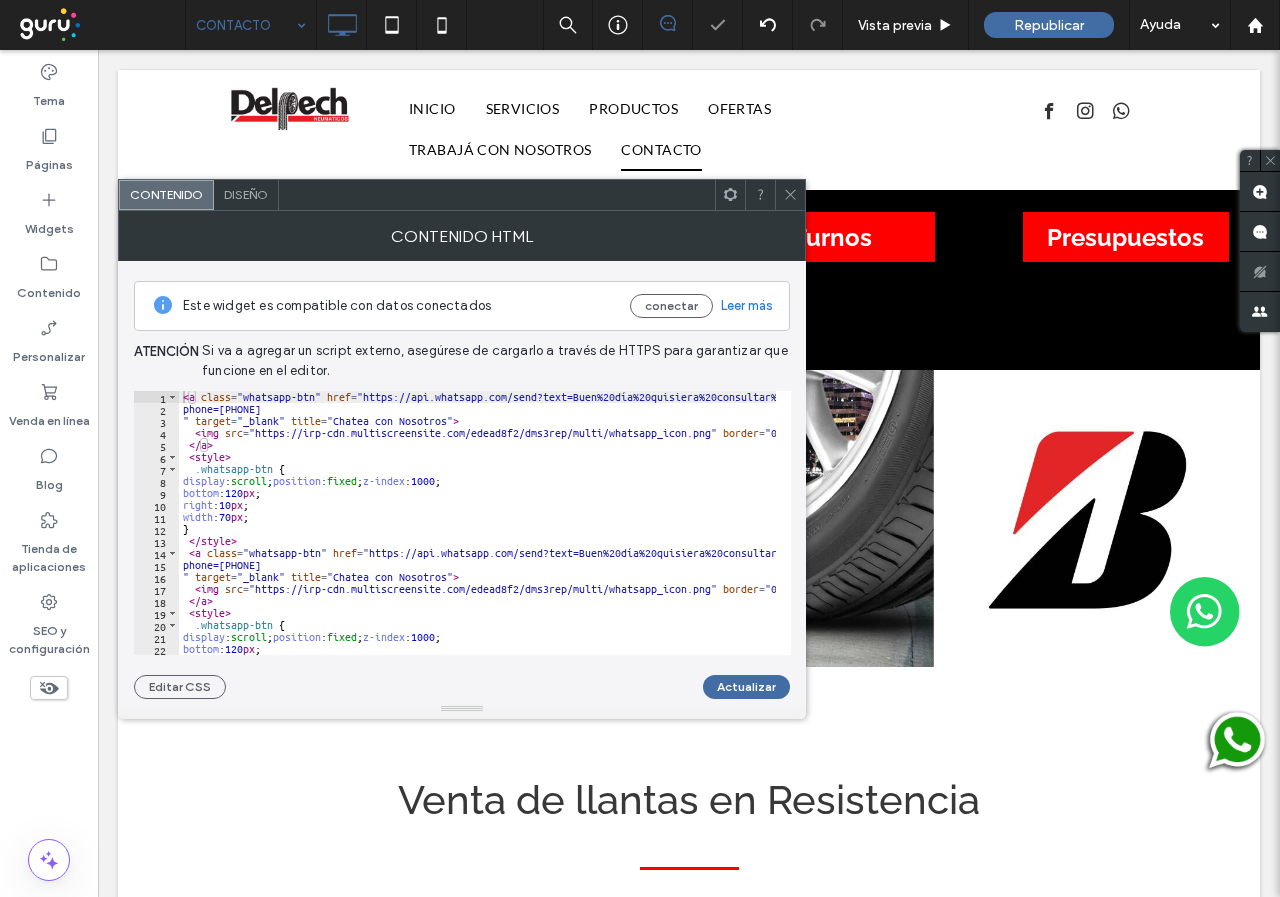 scroll, scrollTop: 63, scrollLeft: 0, axis: vertical 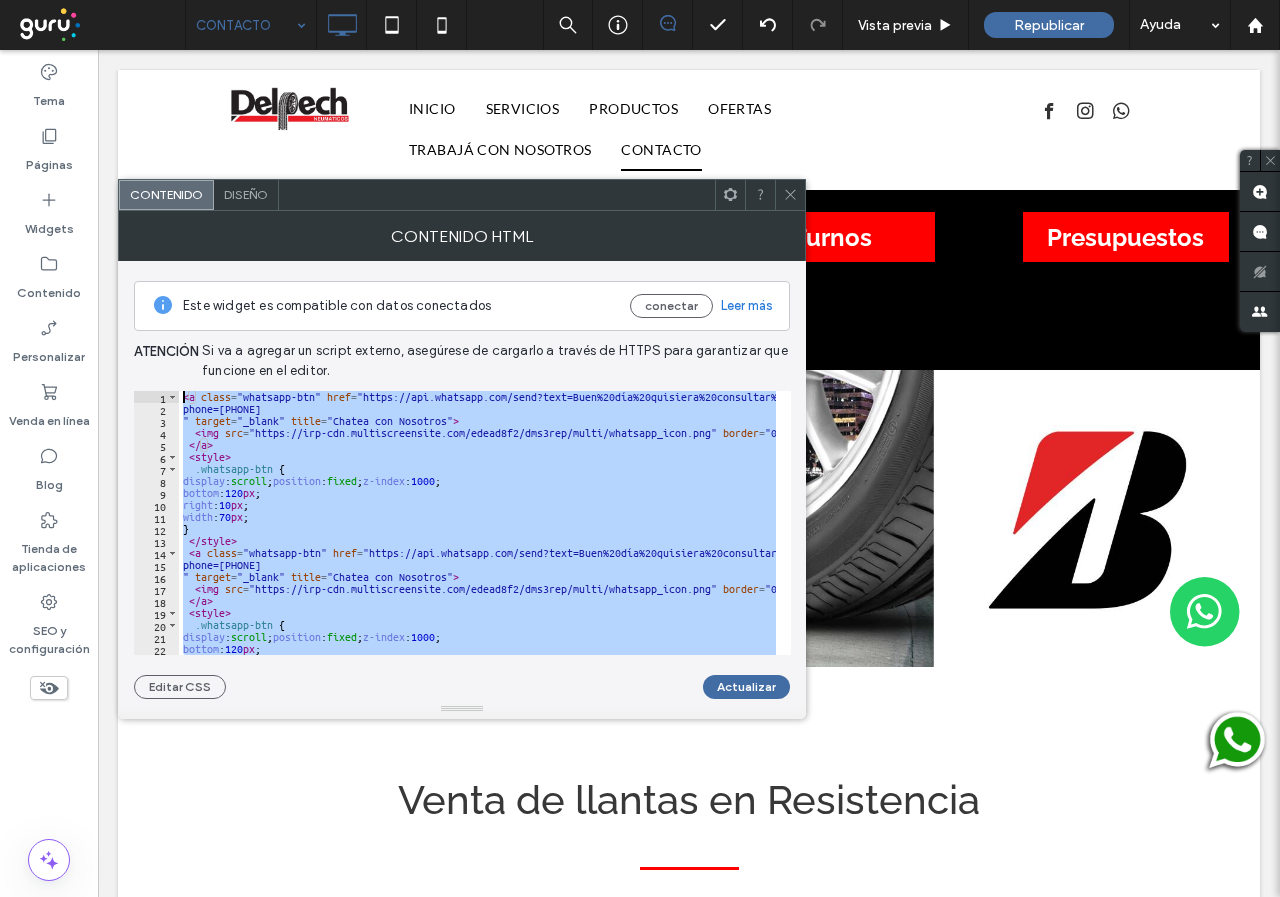 drag, startPoint x: 309, startPoint y: 628, endPoint x: 168, endPoint y: 343, distance: 317.9717 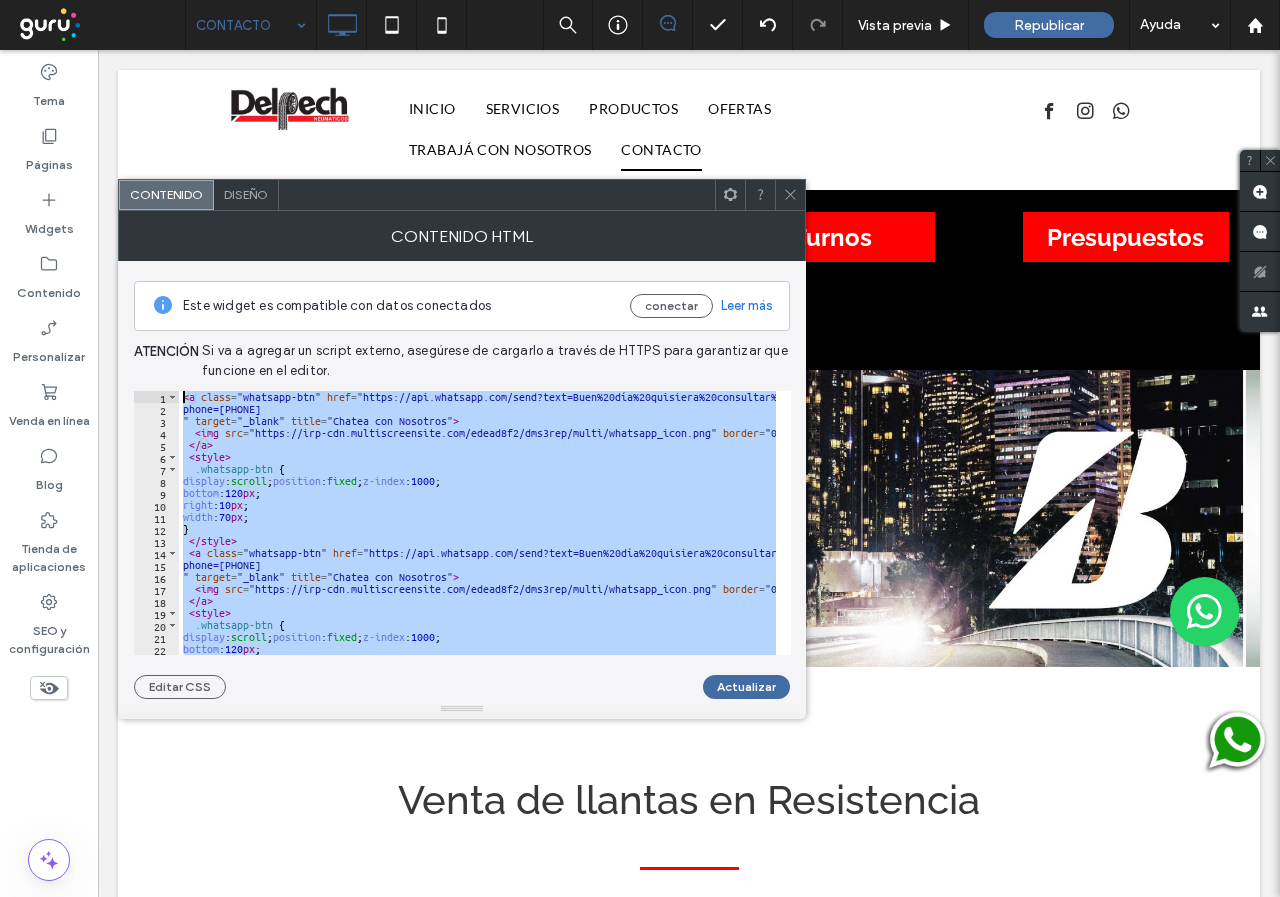 type 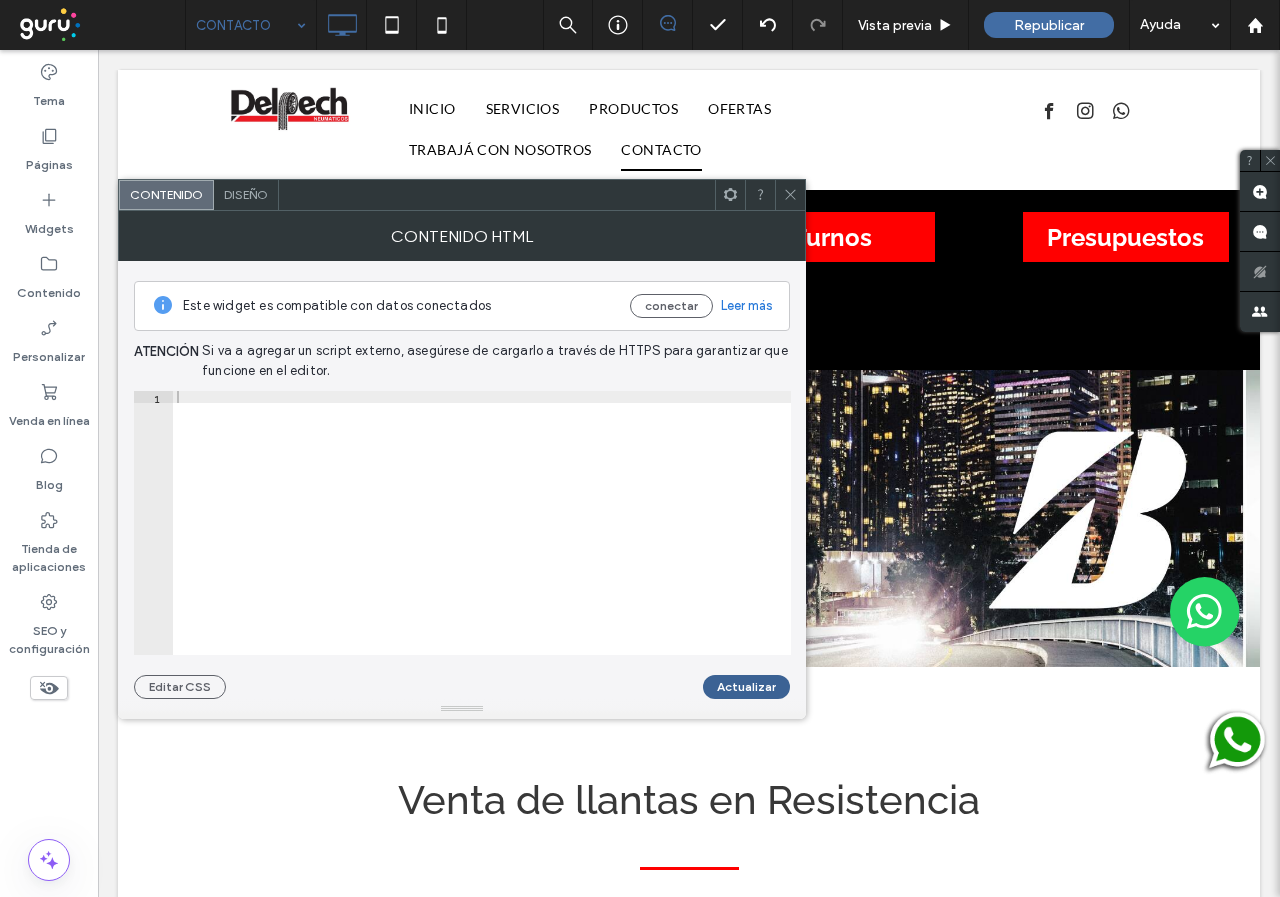 click on "Actualizar" at bounding box center [746, 687] 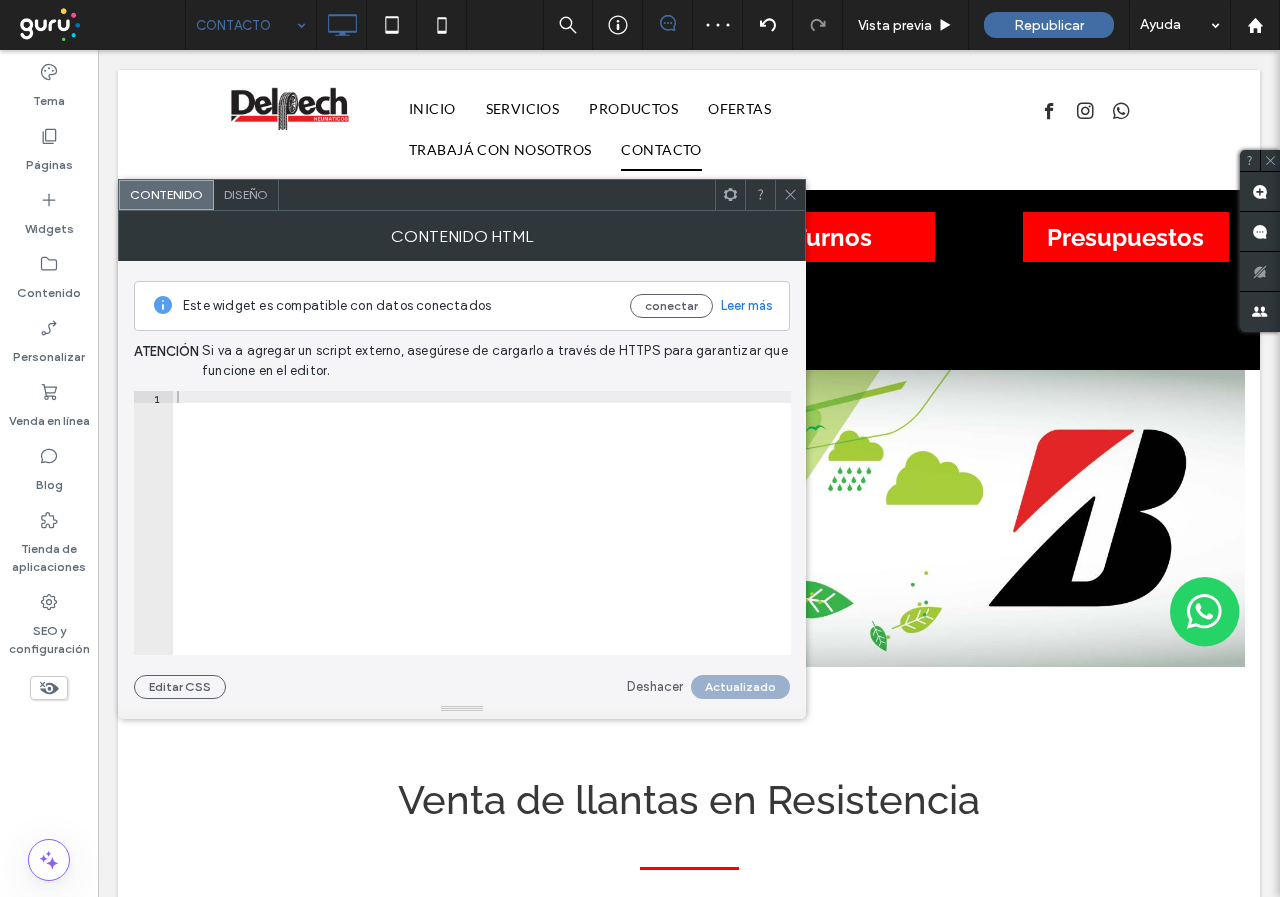 click 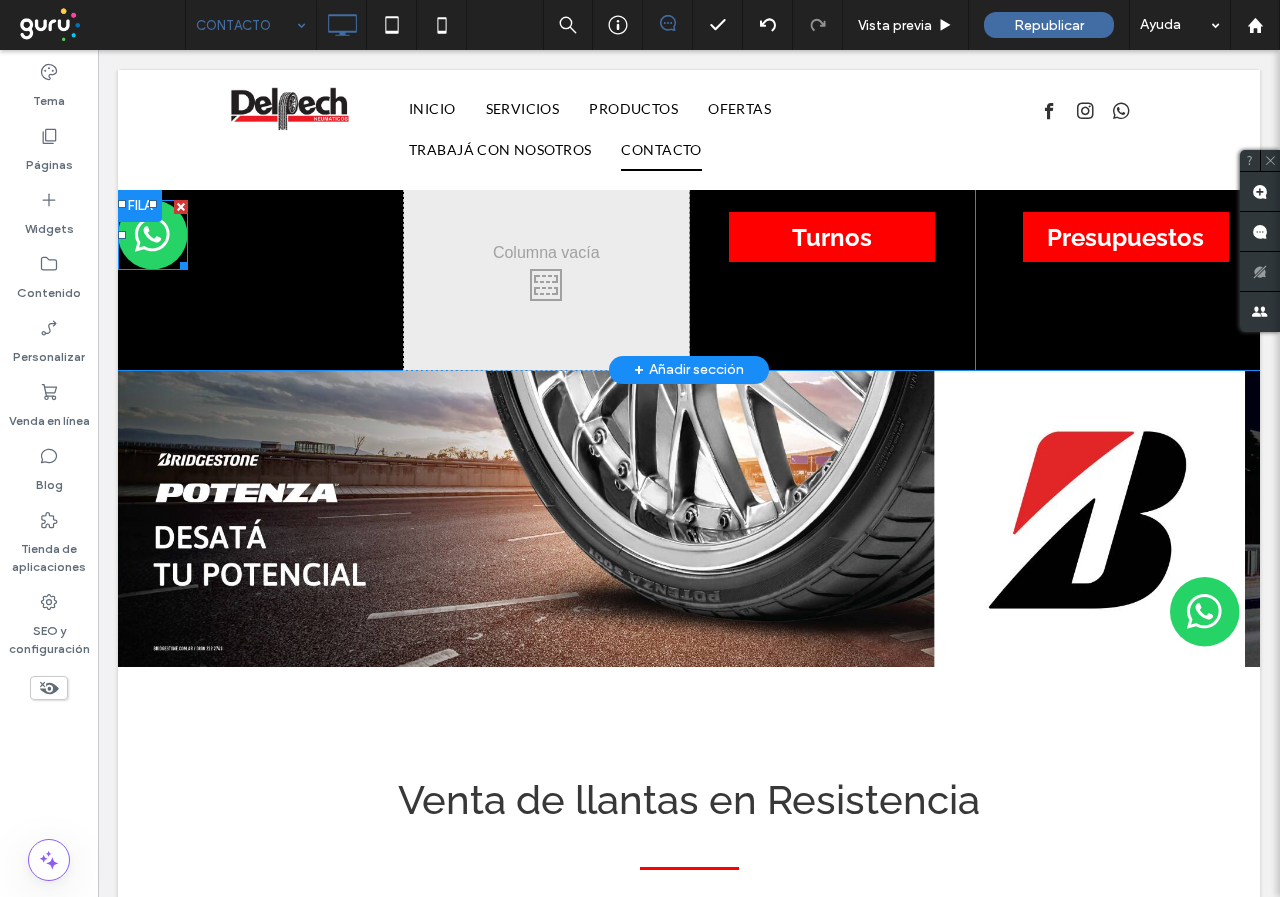 click at bounding box center (153, 235) 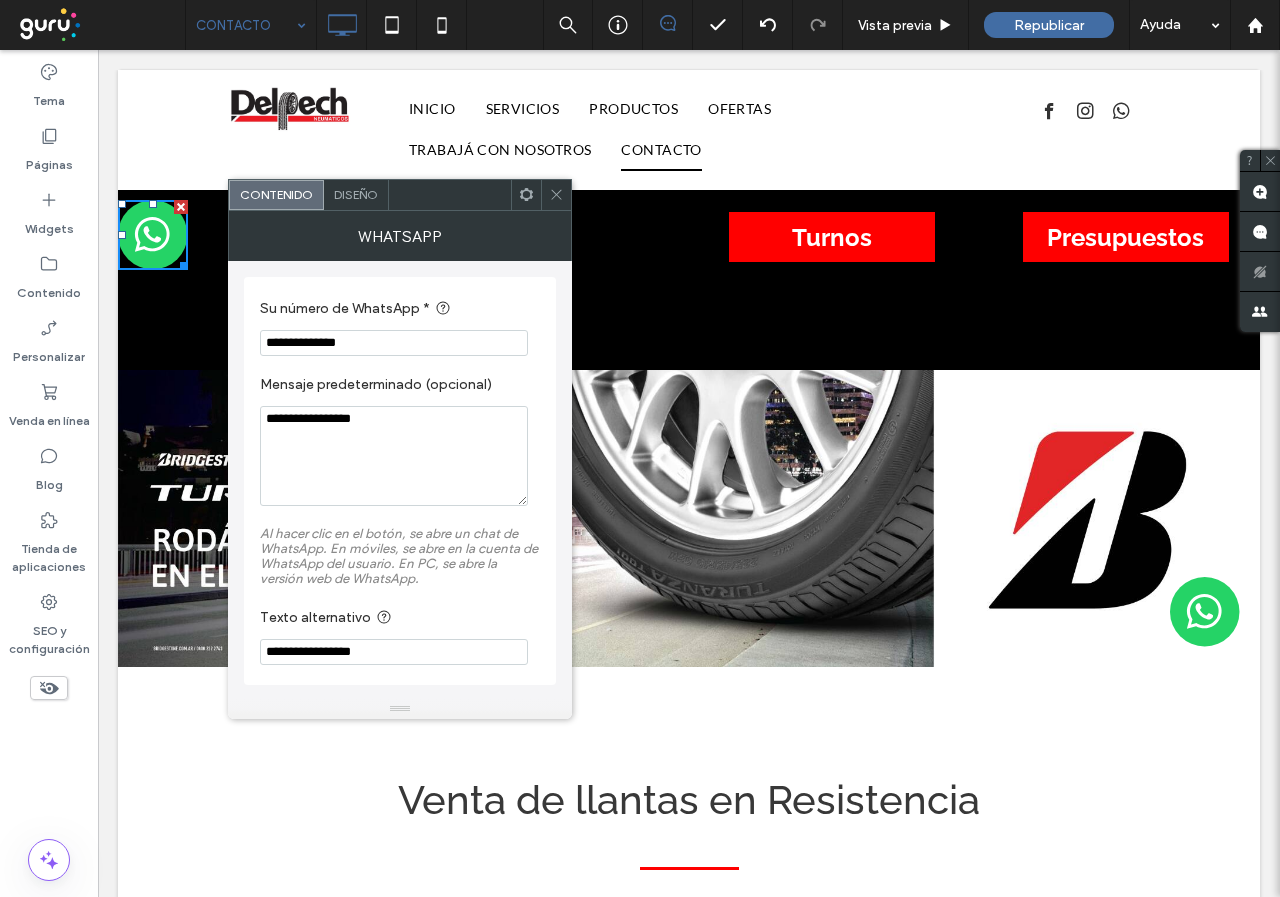 click on "Diseño" at bounding box center (356, 195) 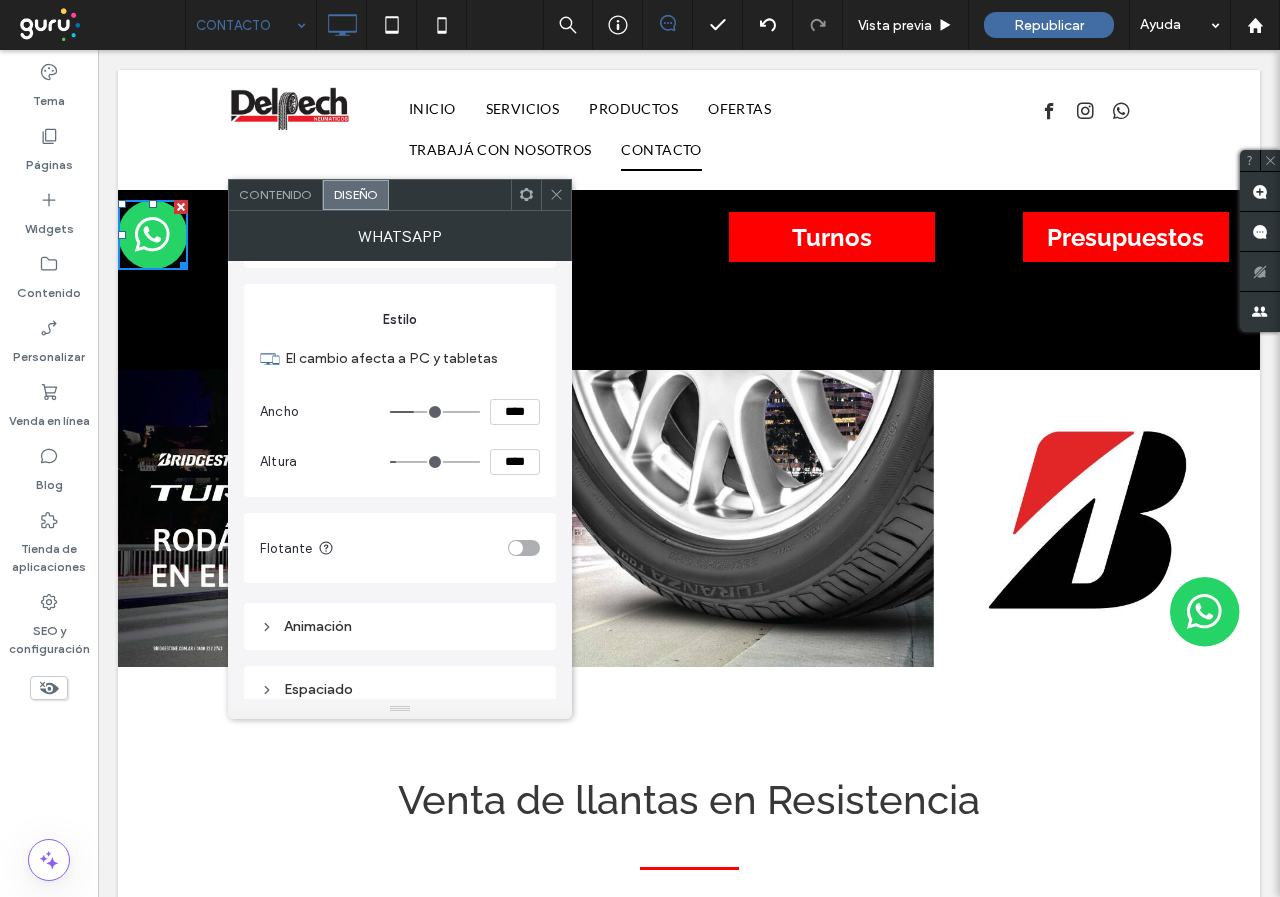 scroll, scrollTop: 167, scrollLeft: 0, axis: vertical 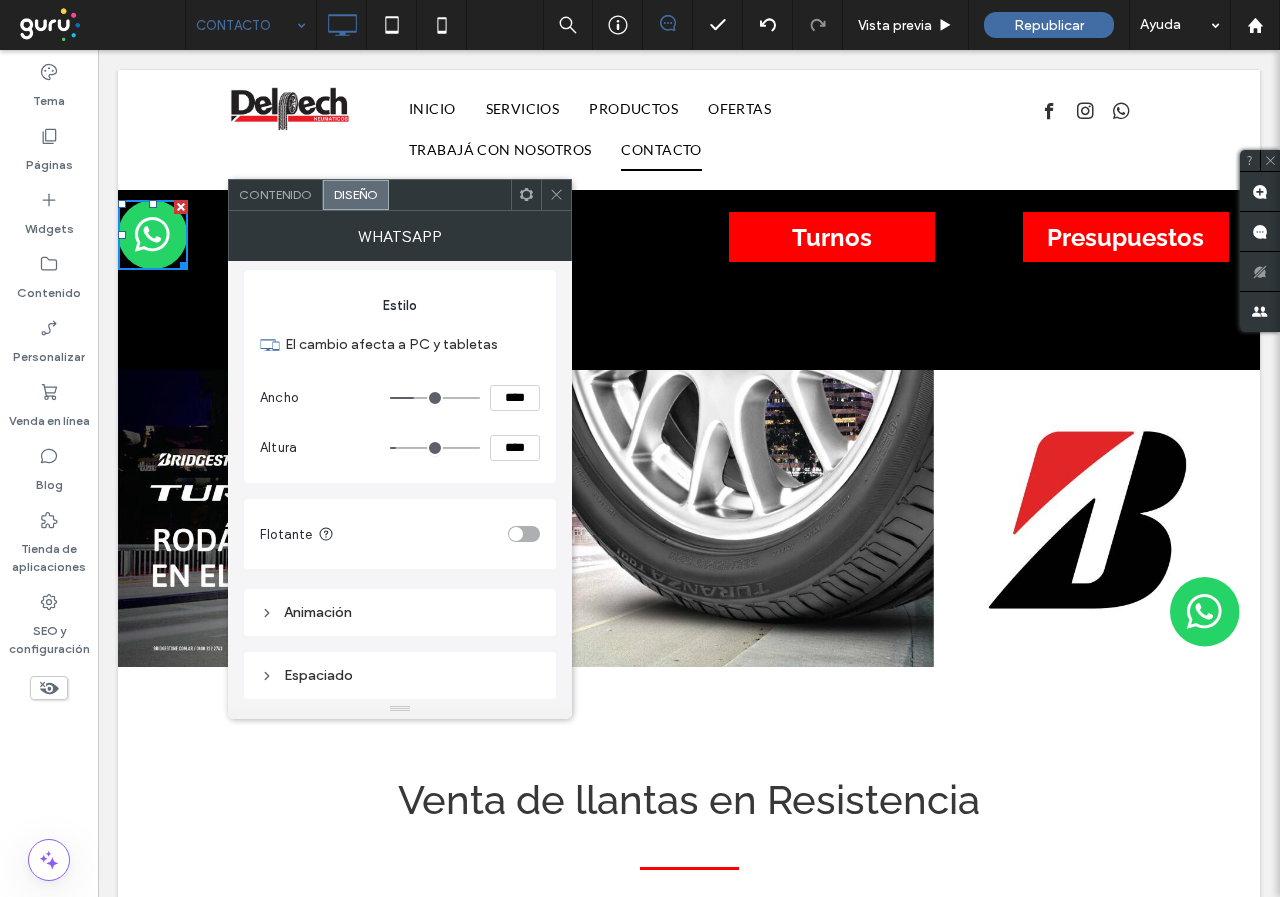 click at bounding box center [516, 534] 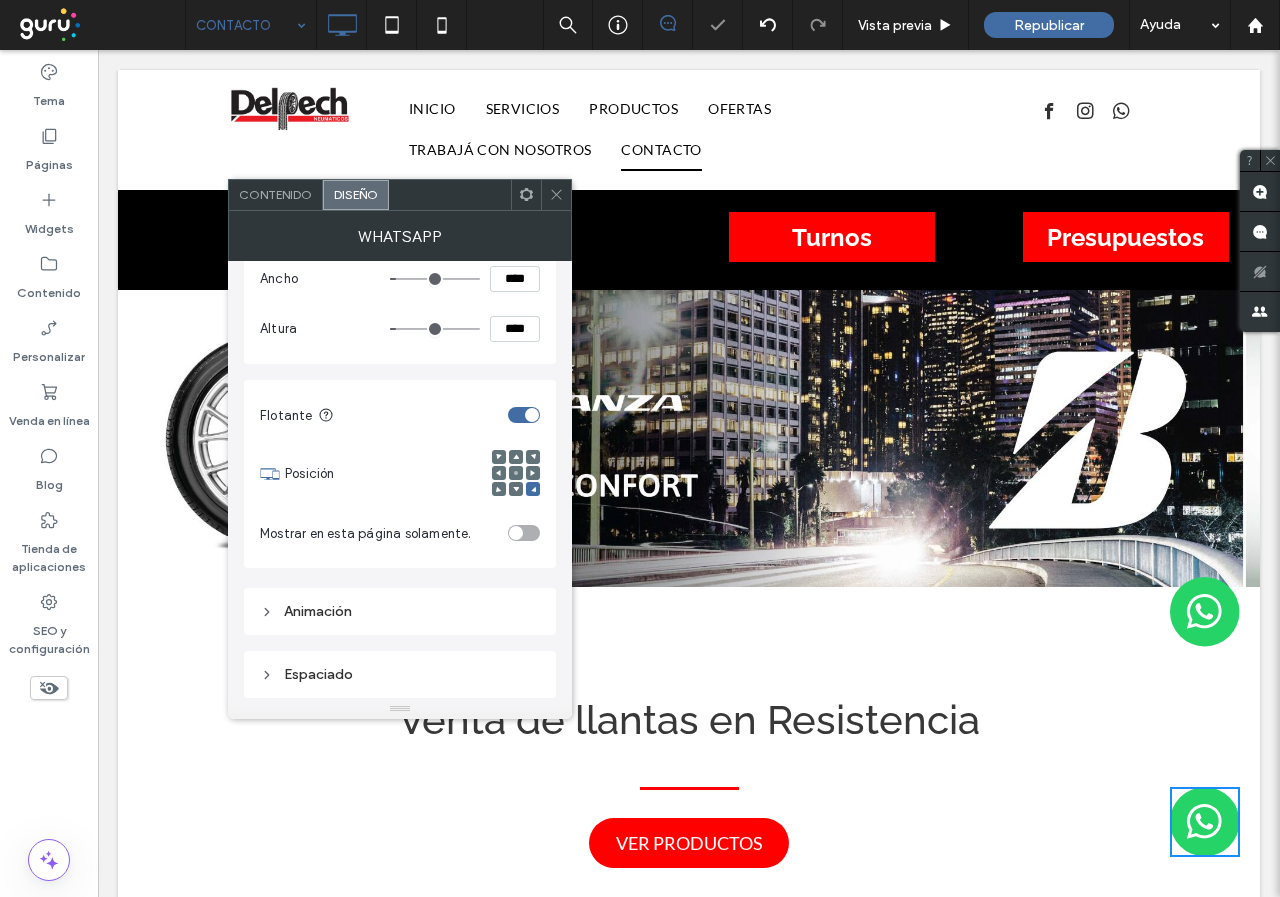 scroll, scrollTop: 285, scrollLeft: 0, axis: vertical 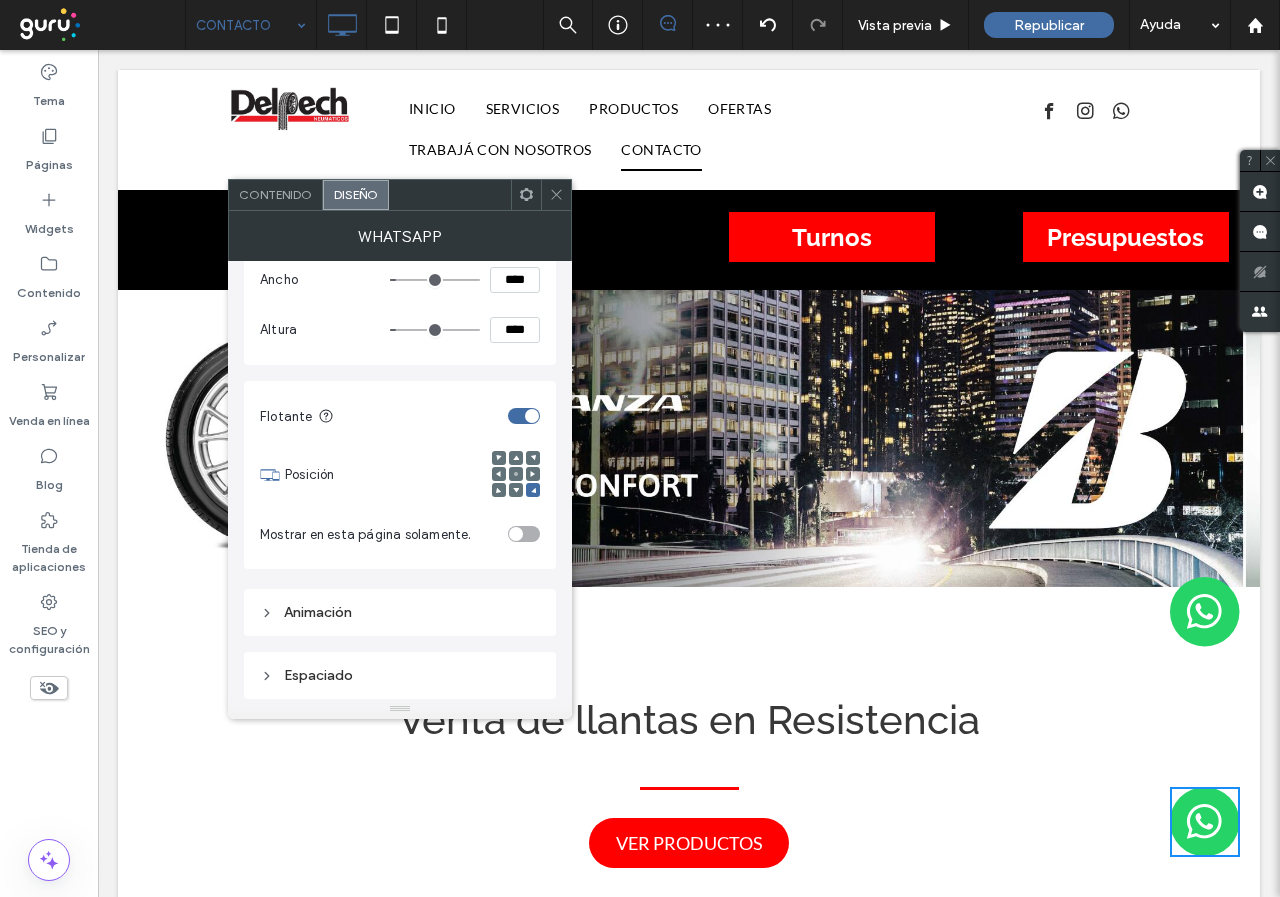 click 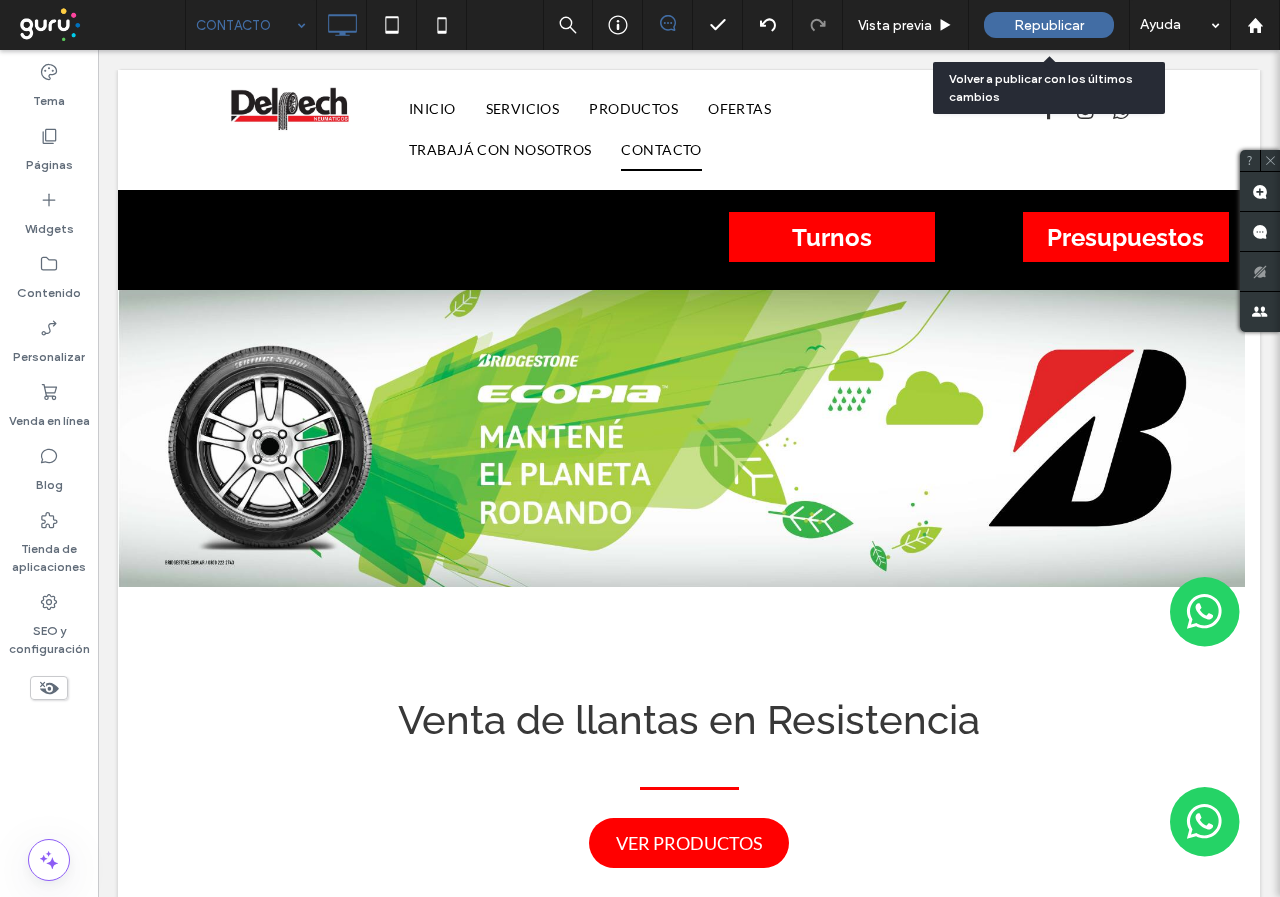 click on "Republicar" at bounding box center (1049, 25) 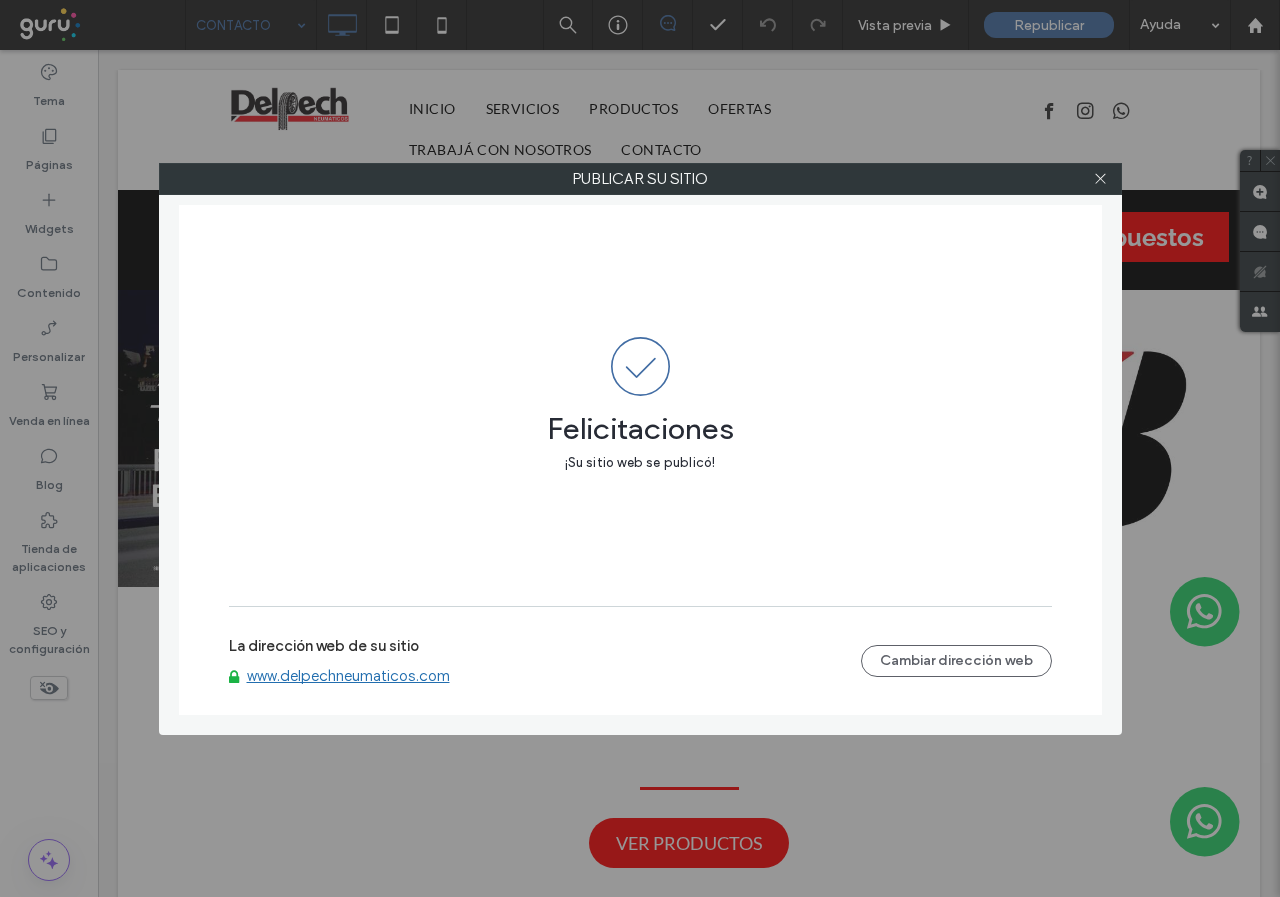 click on "www.delpechneumaticos.com" at bounding box center [348, 676] 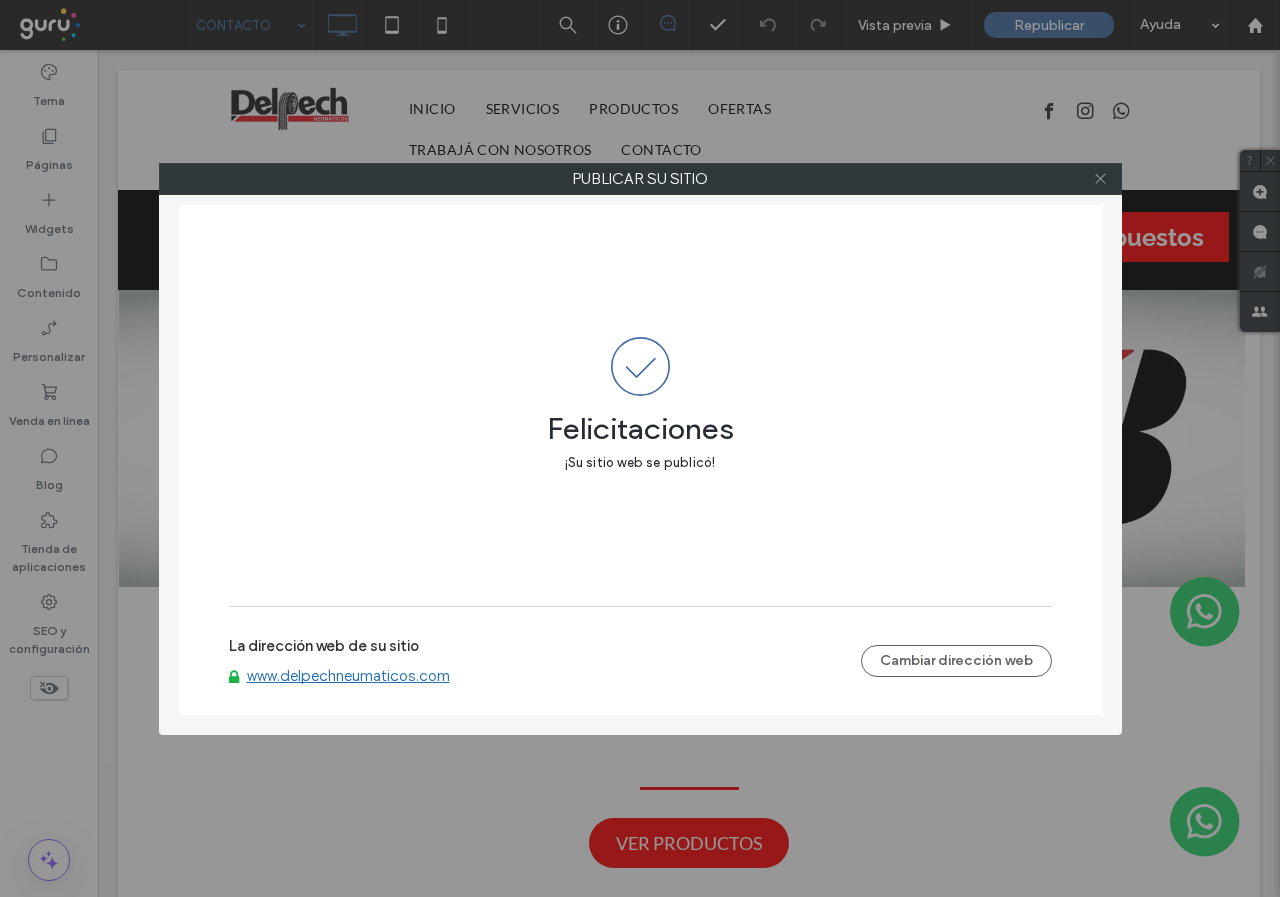click 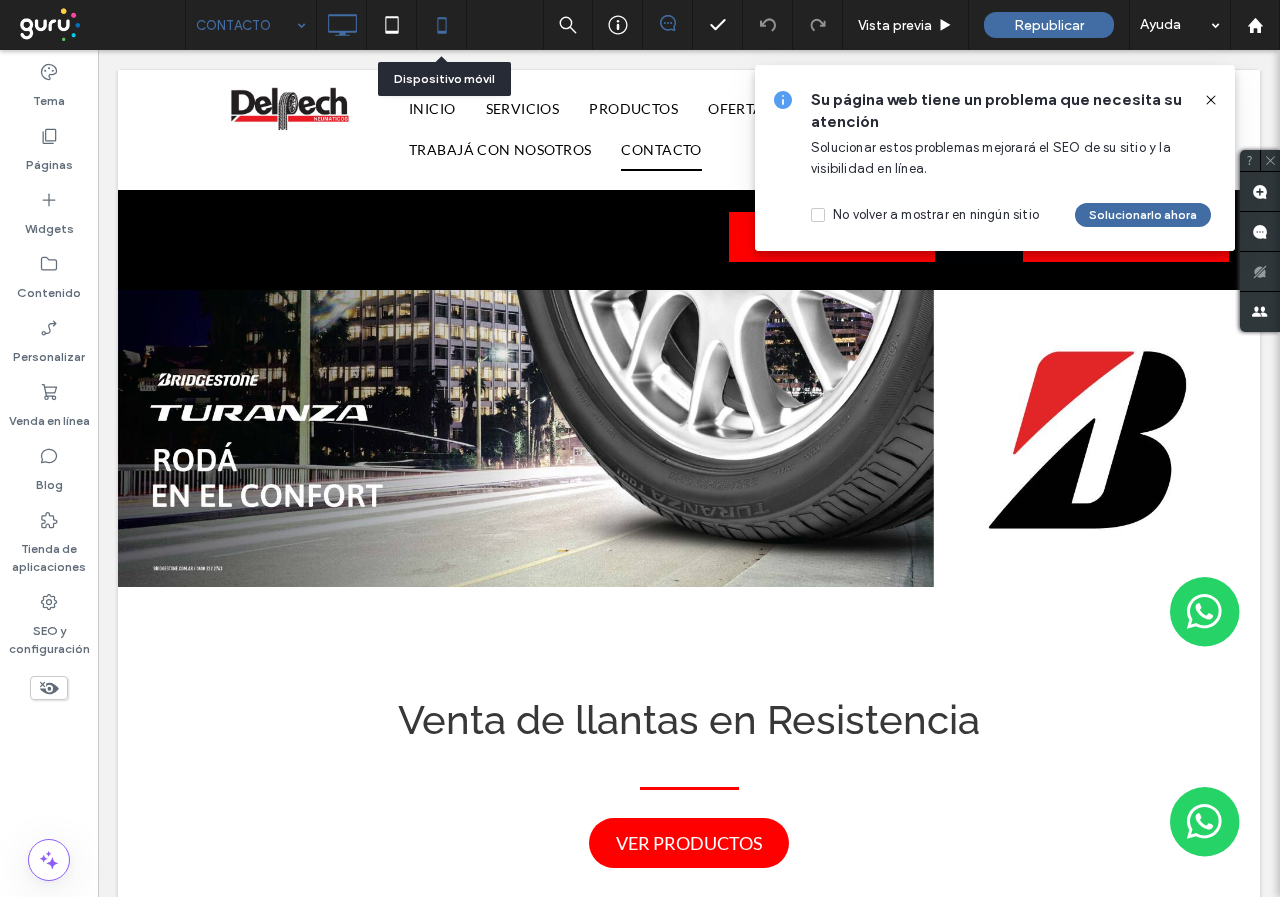 click 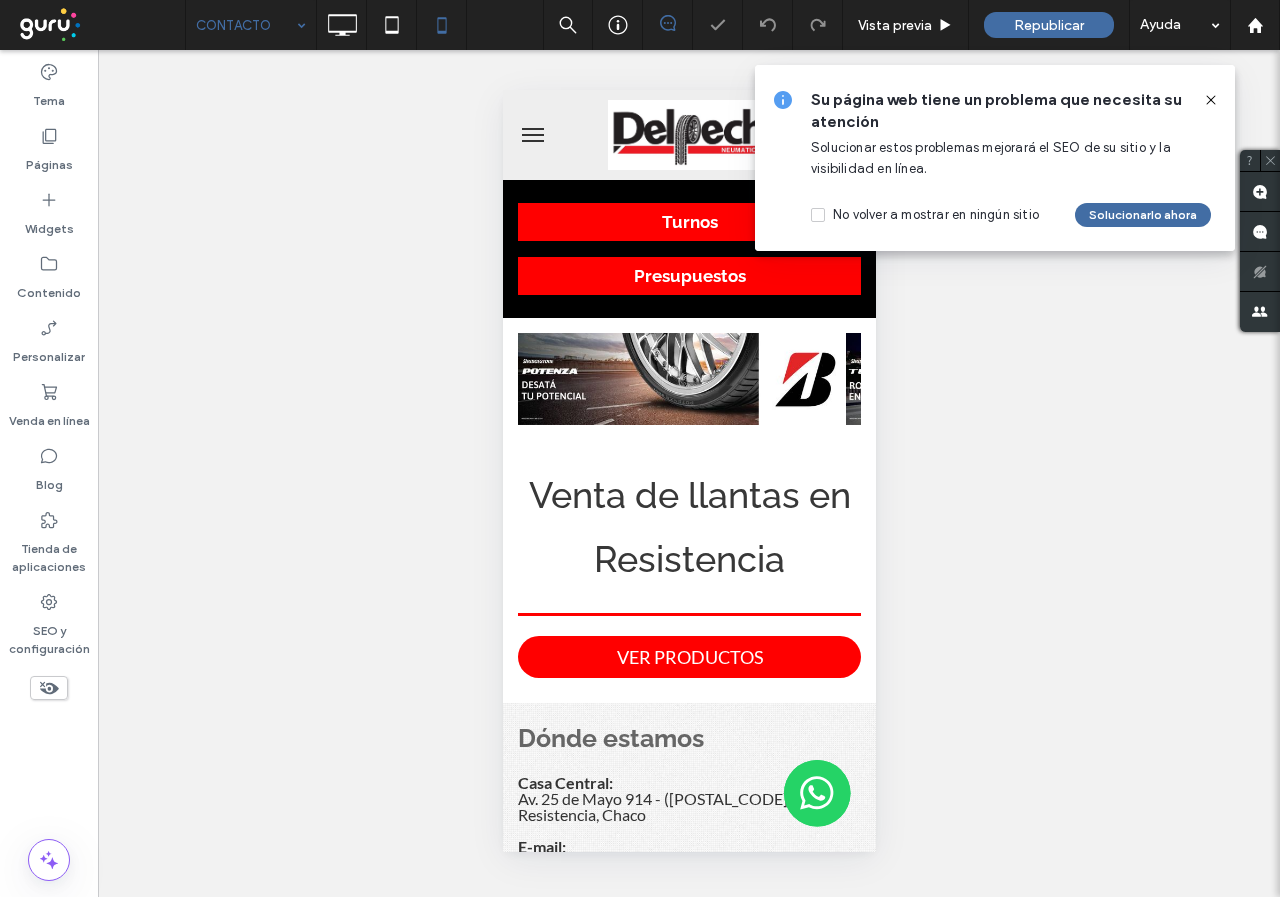 scroll, scrollTop: 0, scrollLeft: 0, axis: both 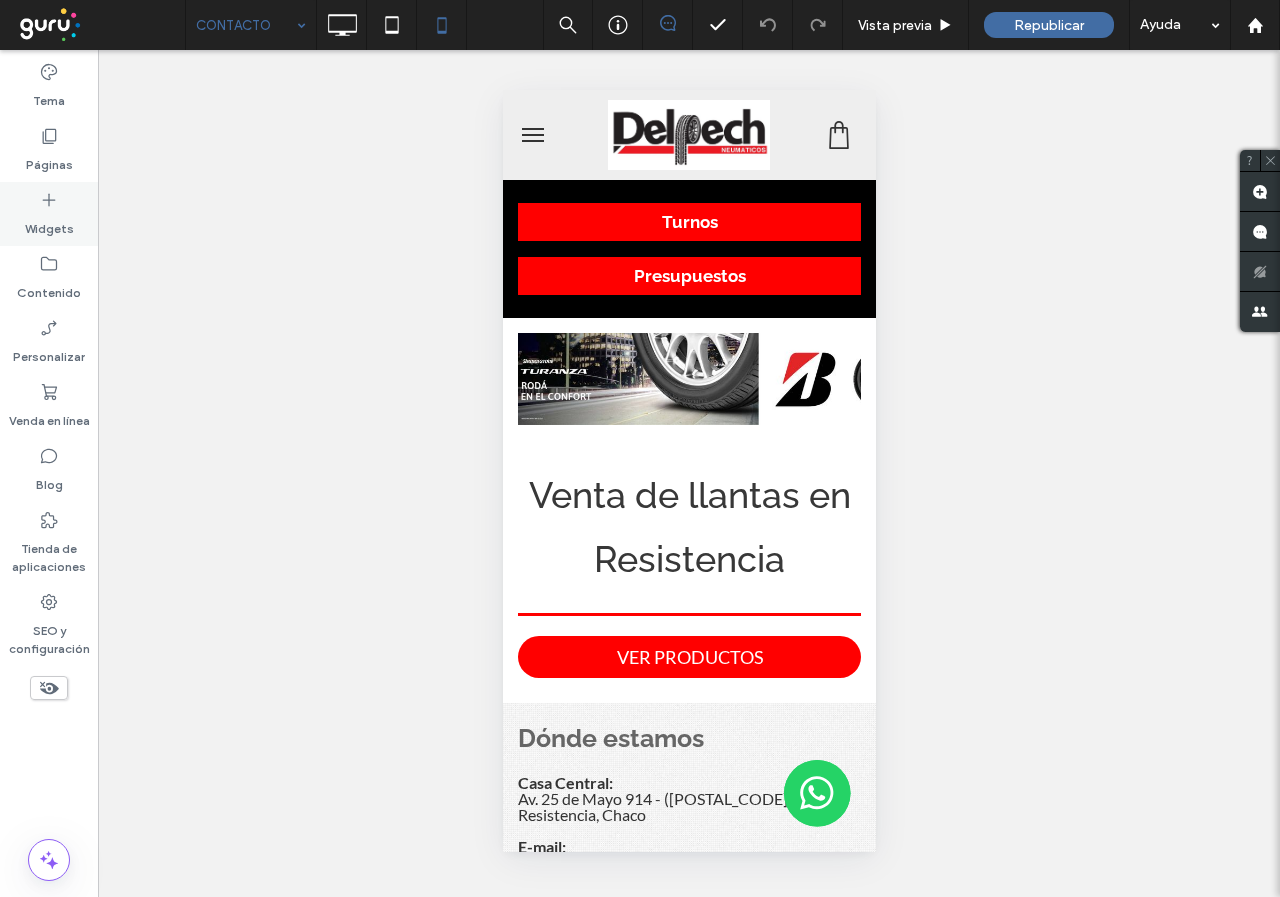 click 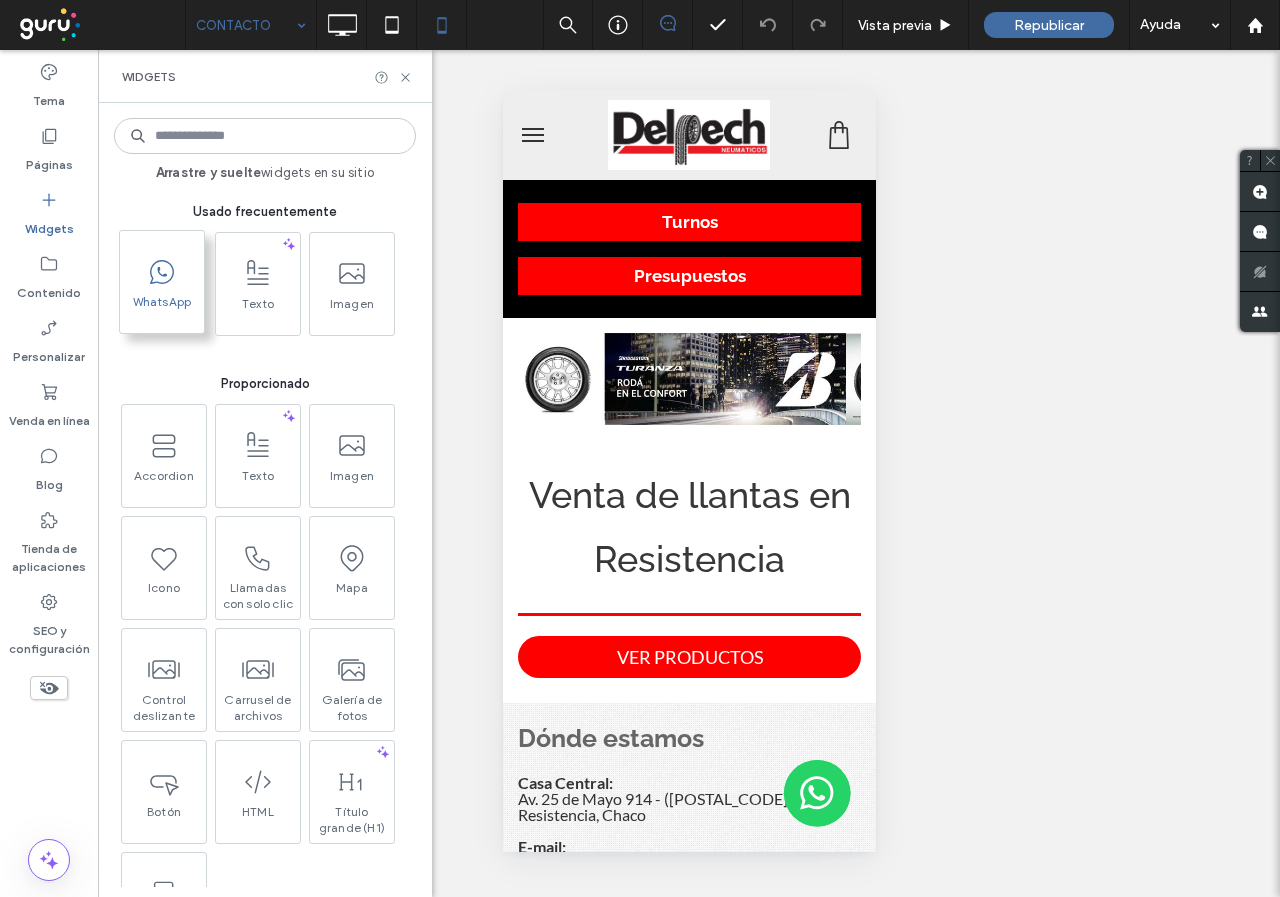 click 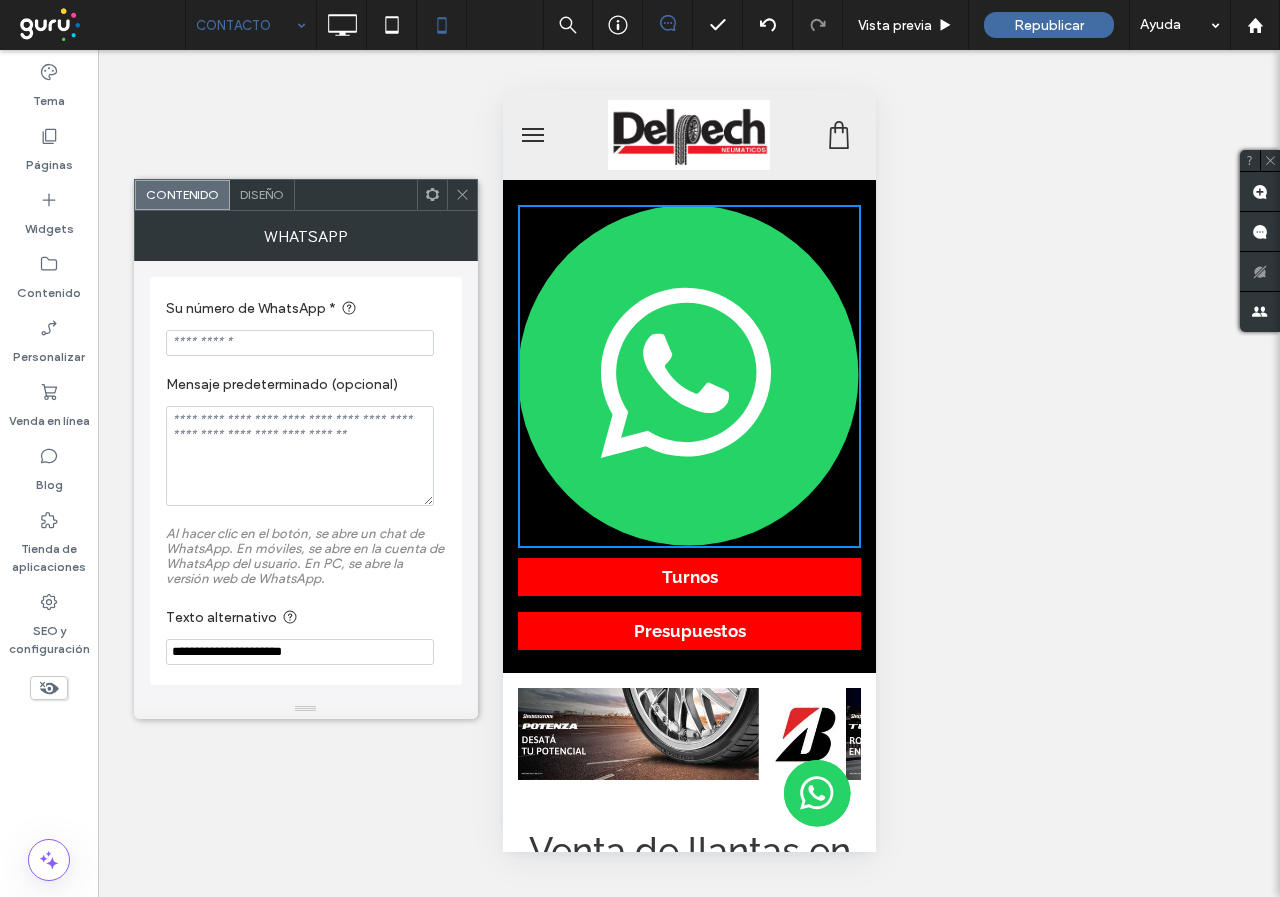 click at bounding box center (300, 343) 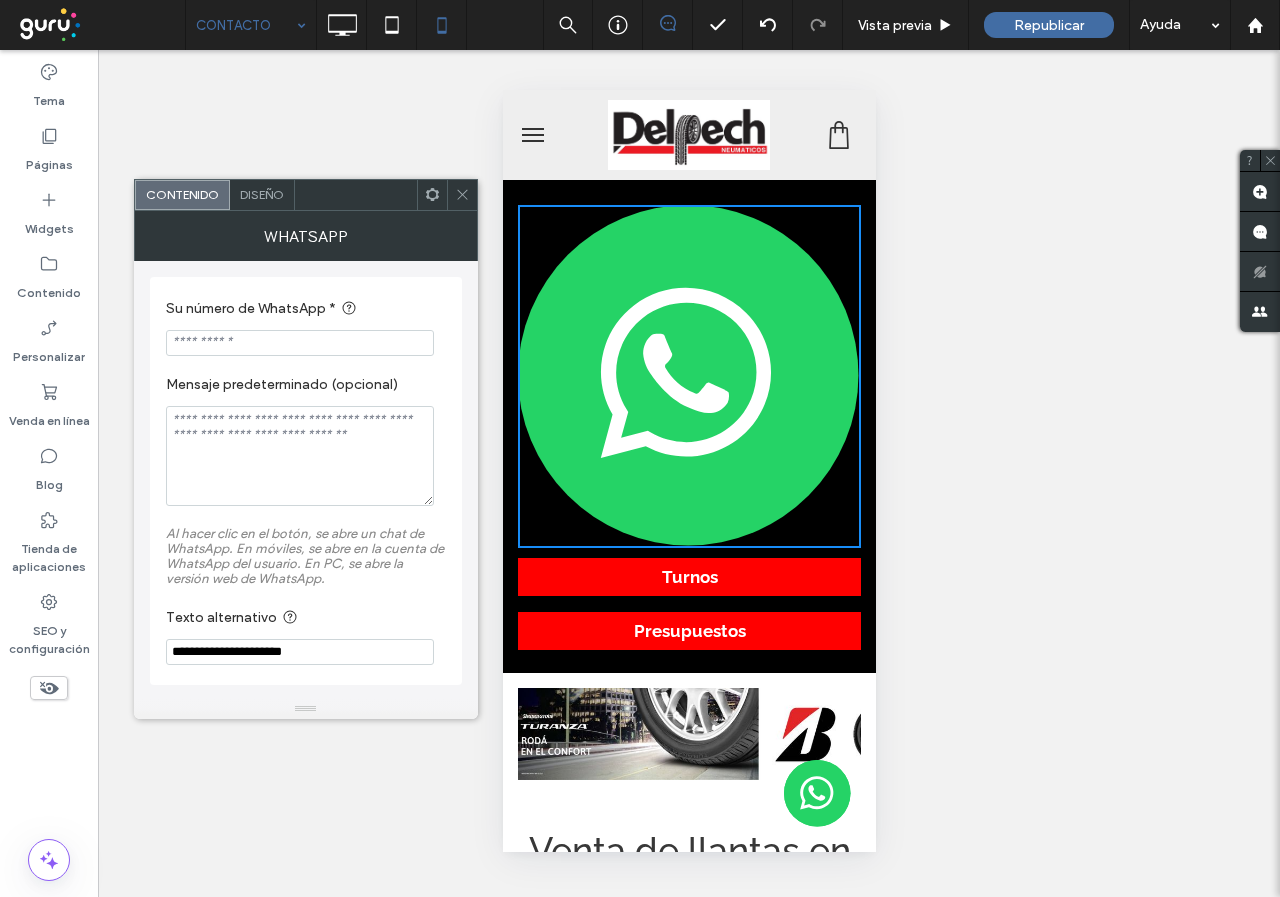 paste on "**********" 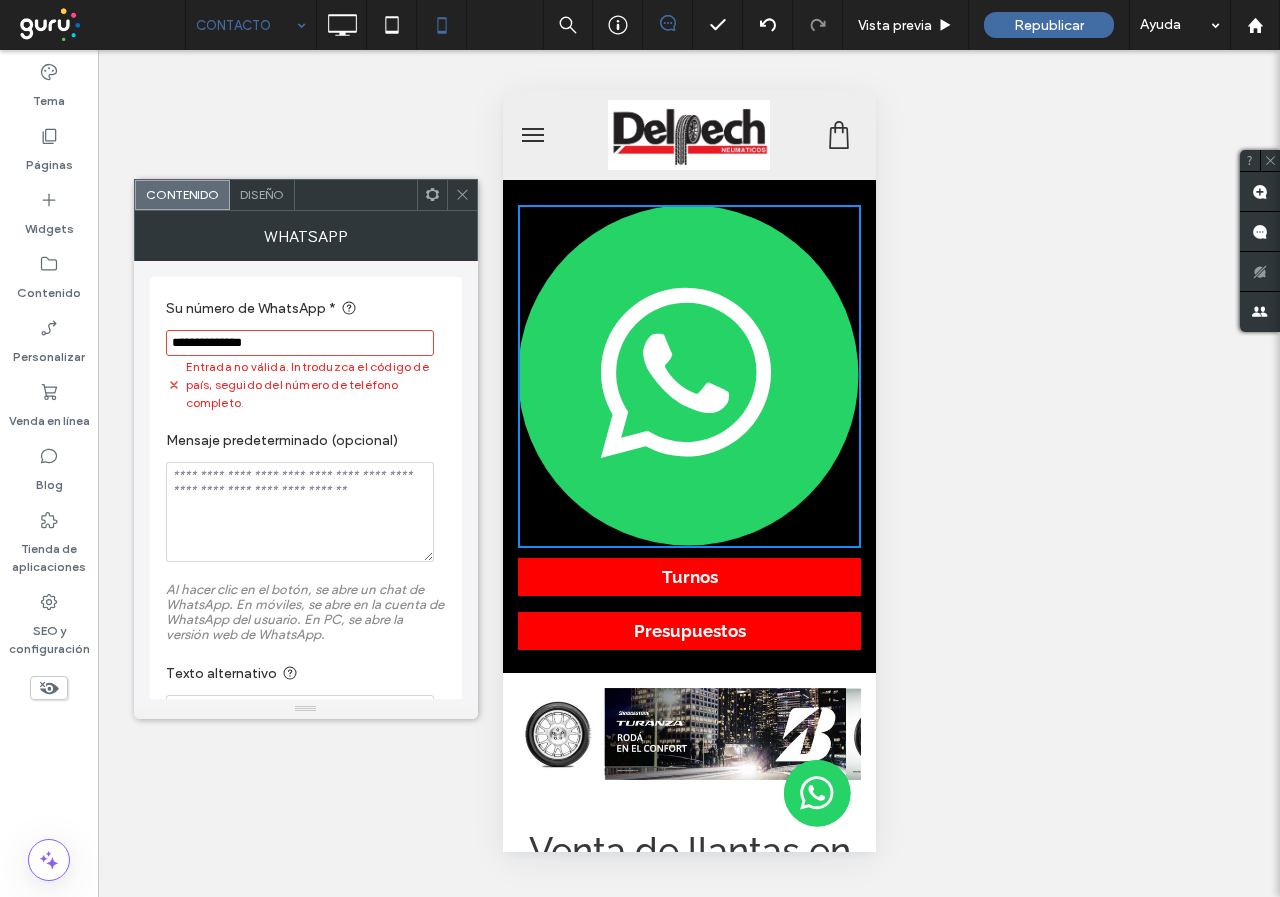 type on "**********" 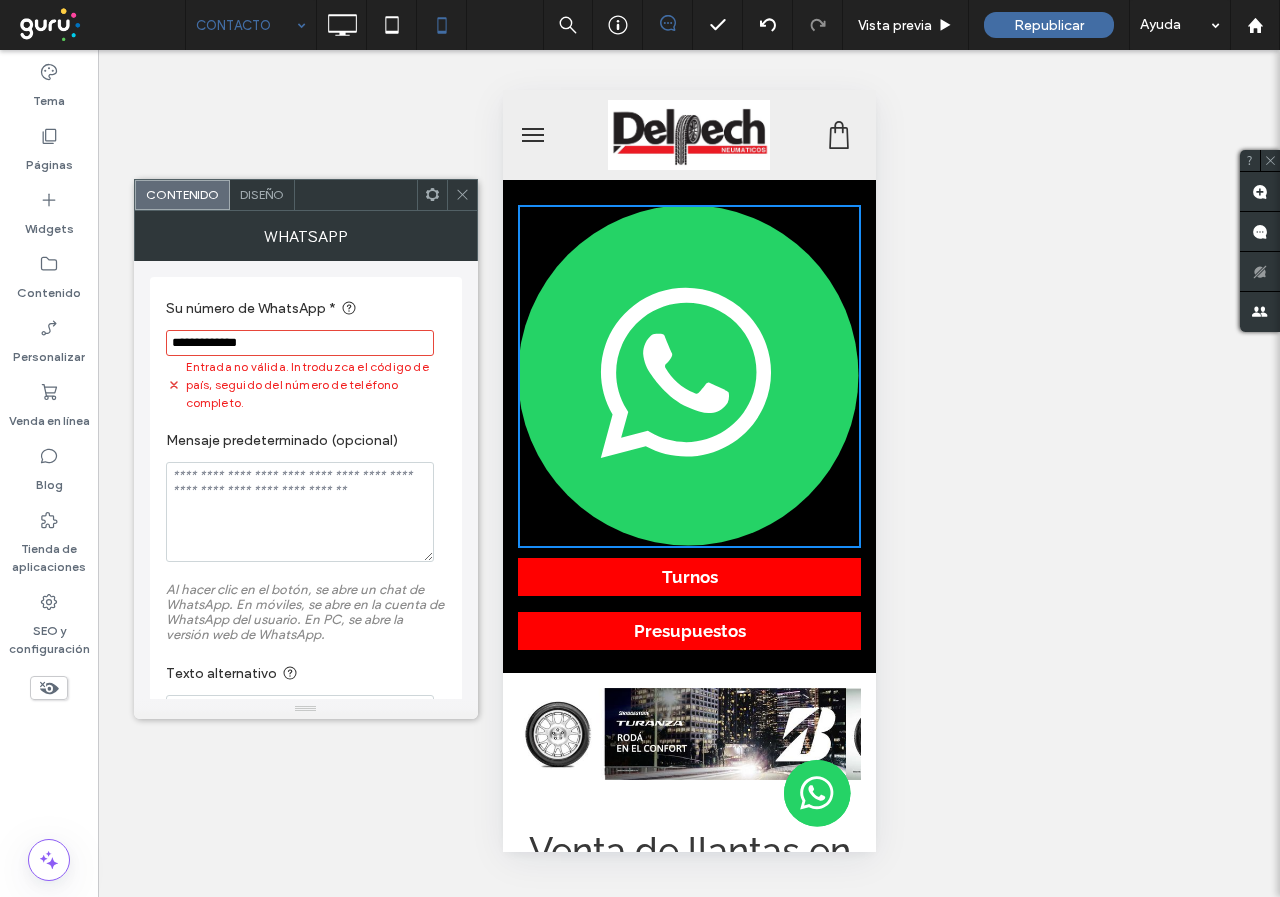 click at bounding box center (300, 512) 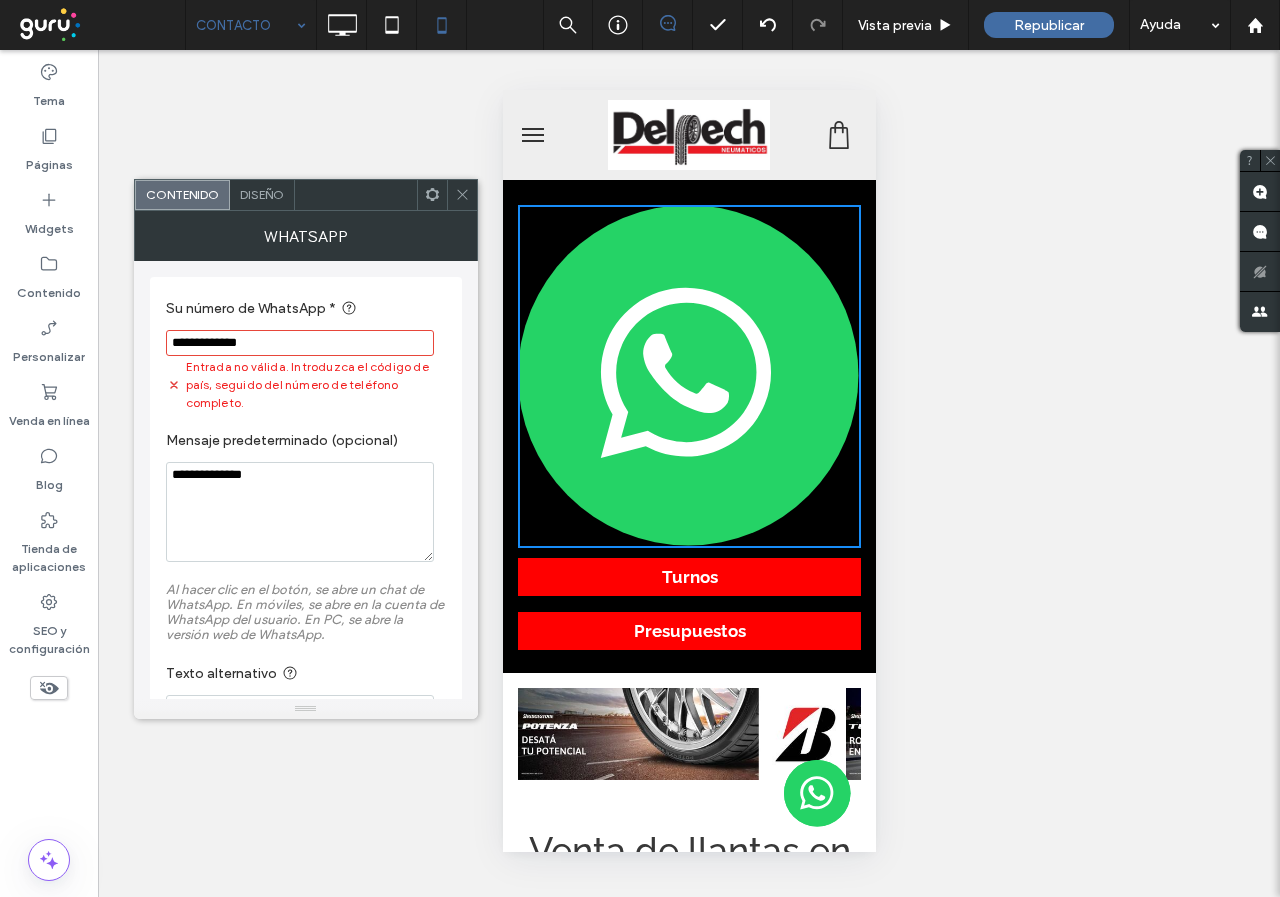 scroll, scrollTop: 54, scrollLeft: 0, axis: vertical 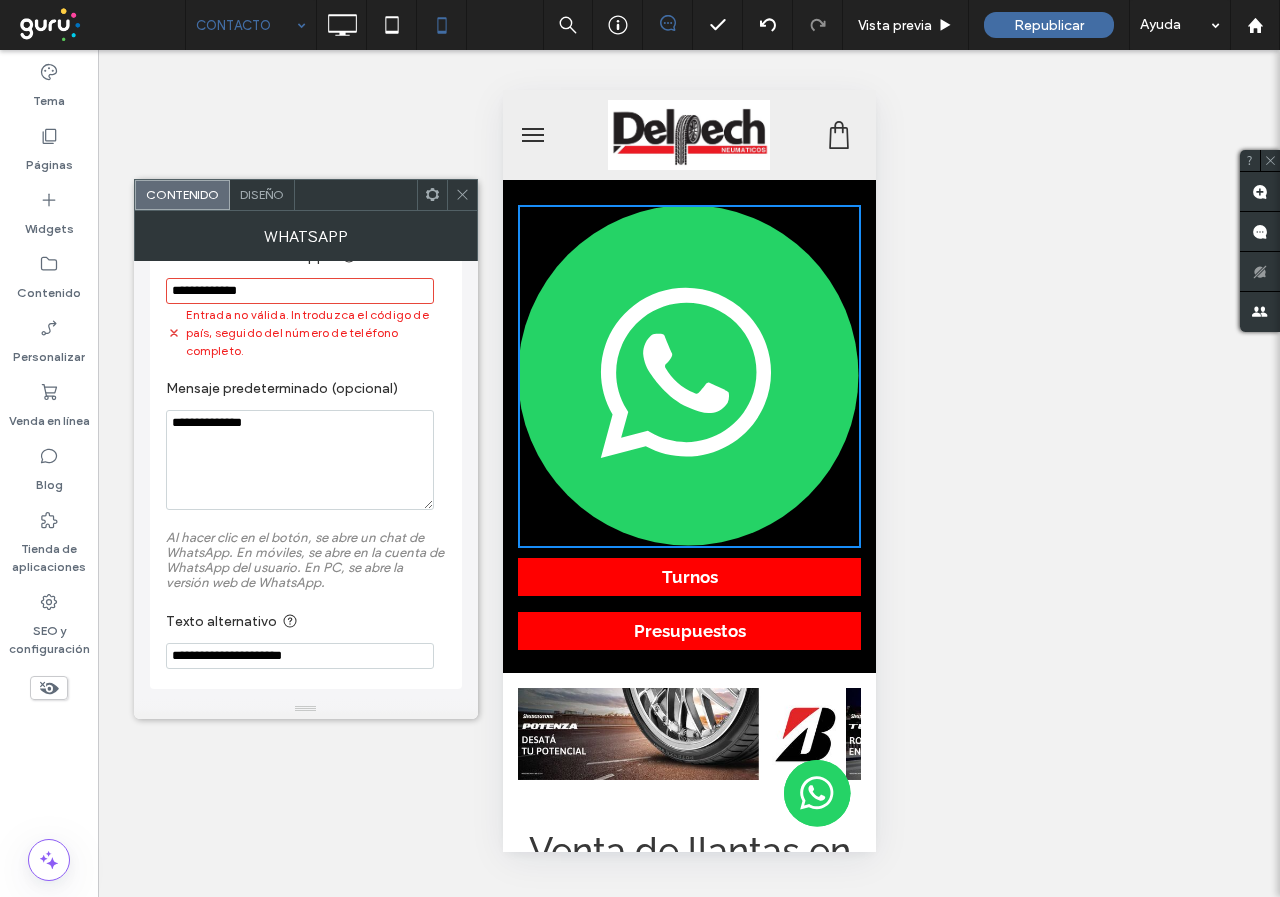 type on "**********" 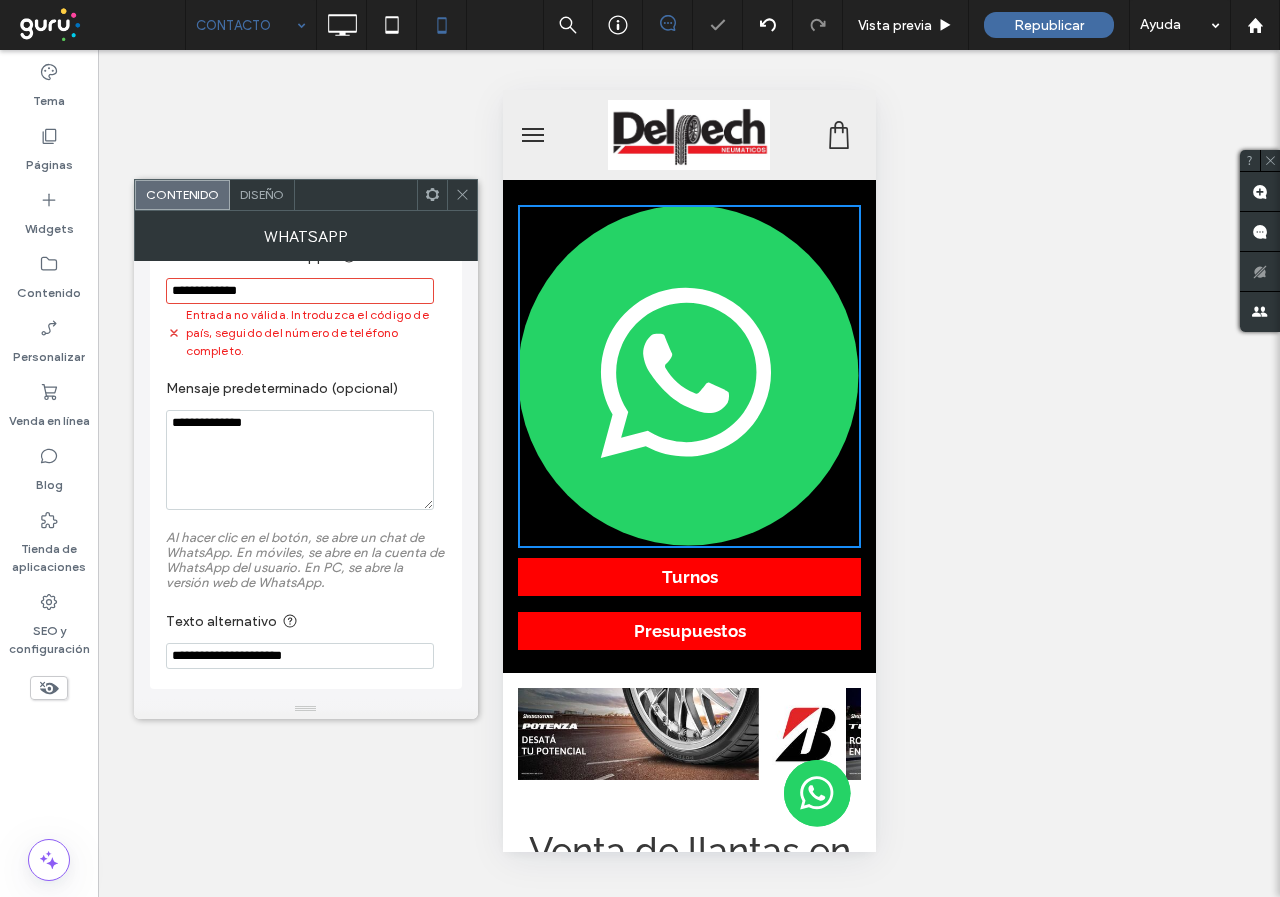 drag, startPoint x: 353, startPoint y: 663, endPoint x: 102, endPoint y: 659, distance: 251.03188 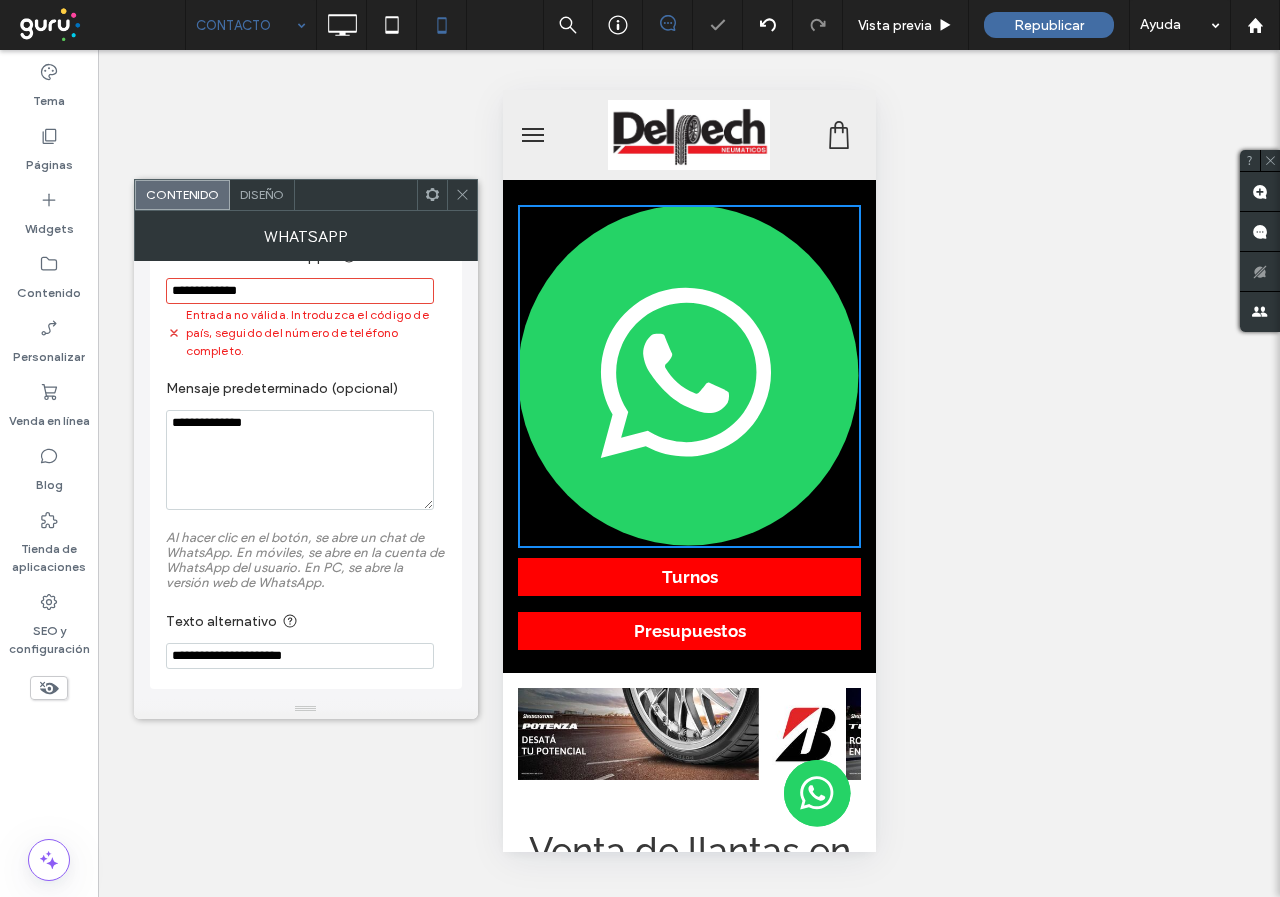 click on ".wqwq-1{fill:#231f20;}
.cls-1q, .cls-2q { fill-rule: evenodd; }
.cls-2q { fill: #6e8188; }
True_local
Agendize
HealthEngine
x_close_popup
from_your_site
multi_language
zoom-out
zoom-in
z_vimeo
z_yelp
z_picassa
w_vCita
youtube
yelp
x2
x
x_x
x_alignright
x_handwritten
wrench
wordpress
windowsvv
win8
whats_app
wallet
warning-sign
w_youtube
w_youtube_channel
w_yelp
w_video
w_twitter
w_title
w_tabs
w_social_icons
w_spacer
w_share
w_rss_feed
w_recent-posts
w_push
w_paypal
w_photo_gallery" at bounding box center (640, 448) 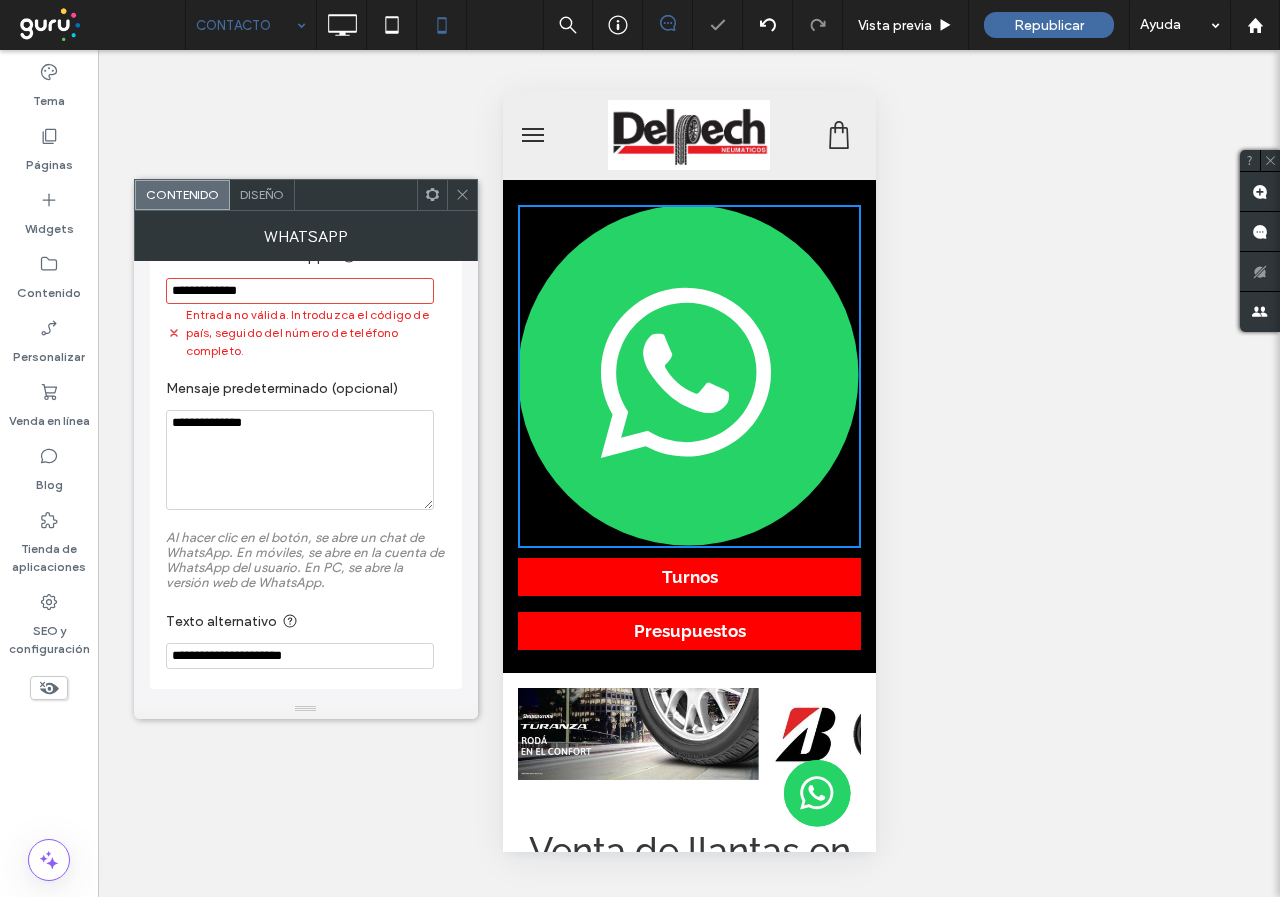 paste 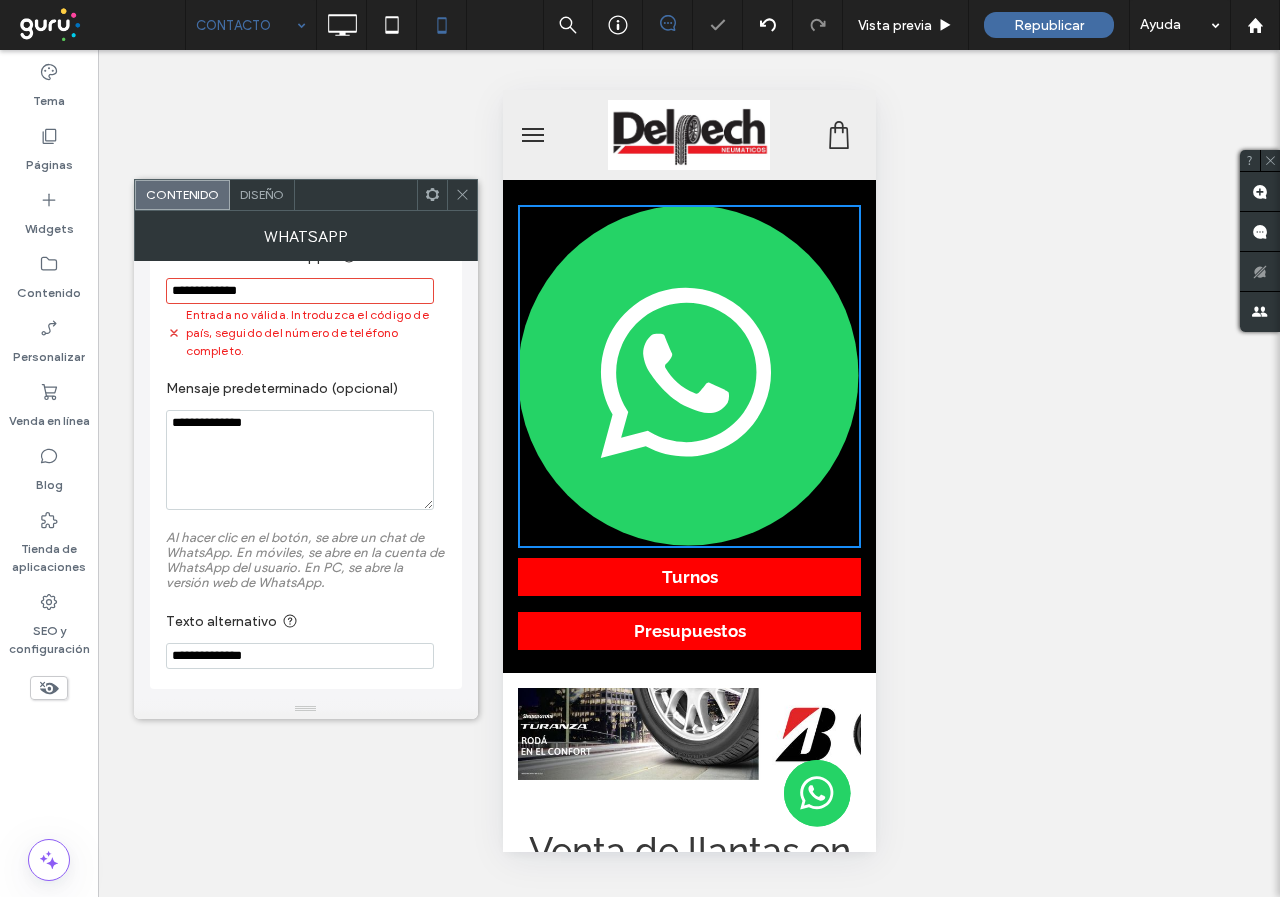 type on "**********" 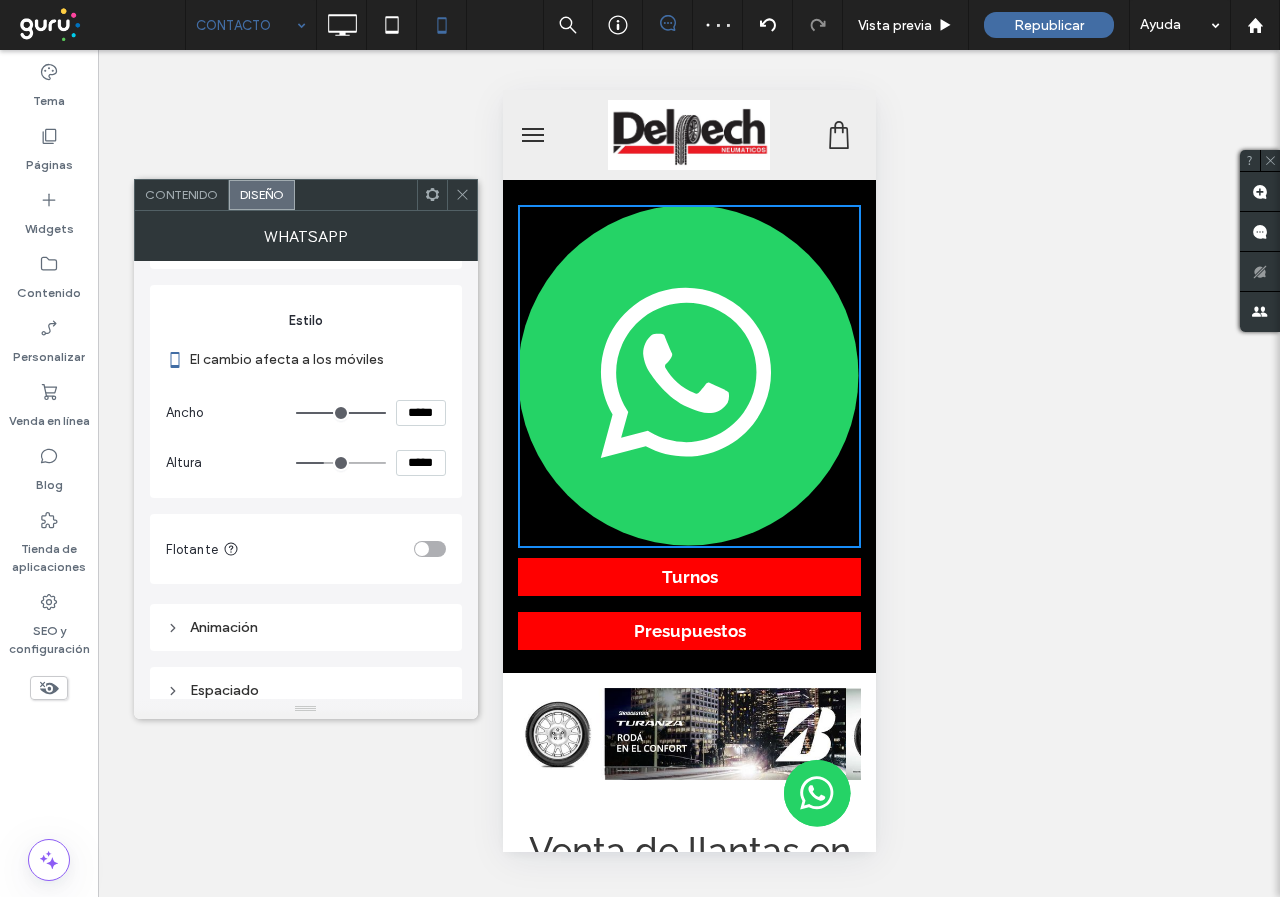 scroll, scrollTop: 167, scrollLeft: 0, axis: vertical 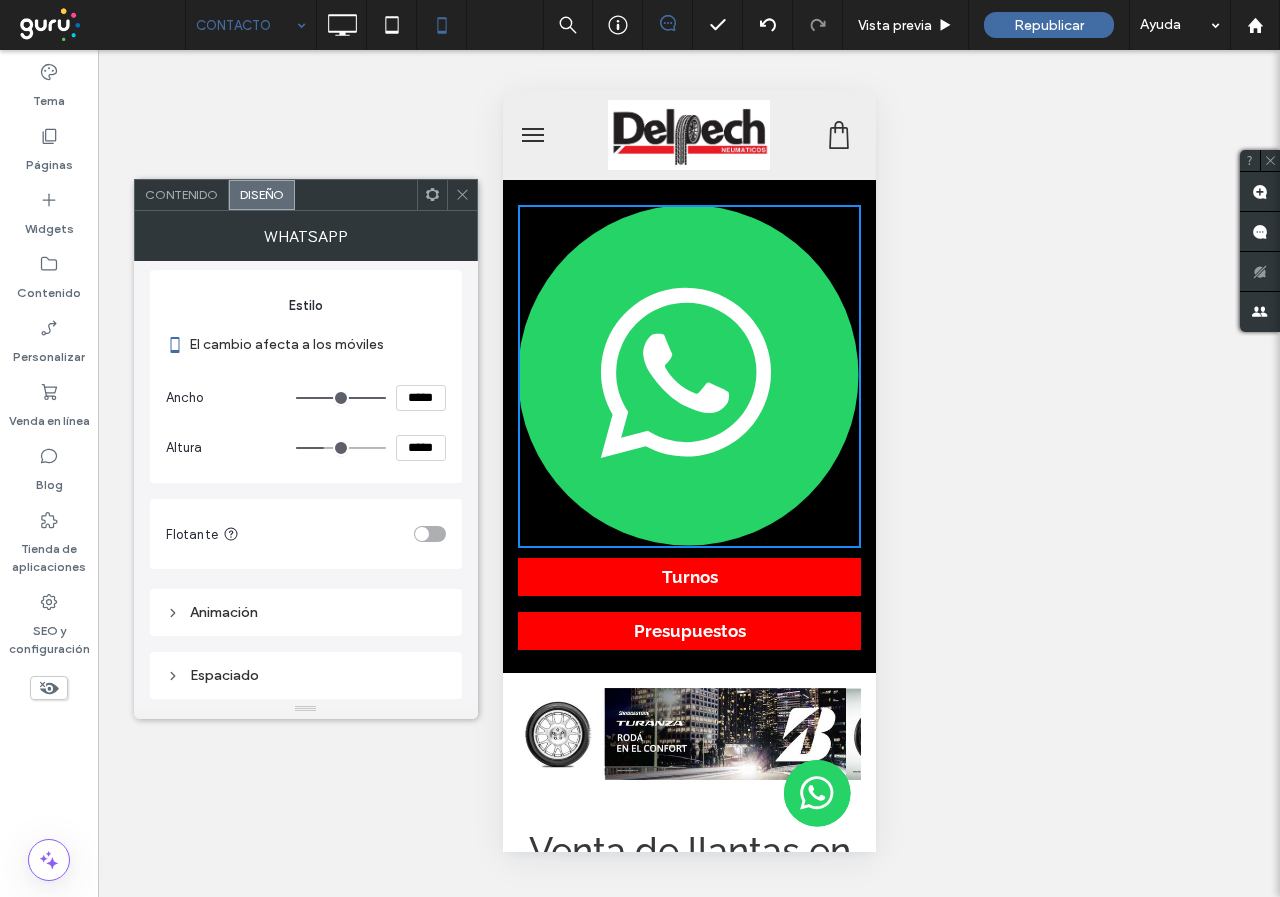 drag, startPoint x: 402, startPoint y: 402, endPoint x: 453, endPoint y: 404, distance: 51.0392 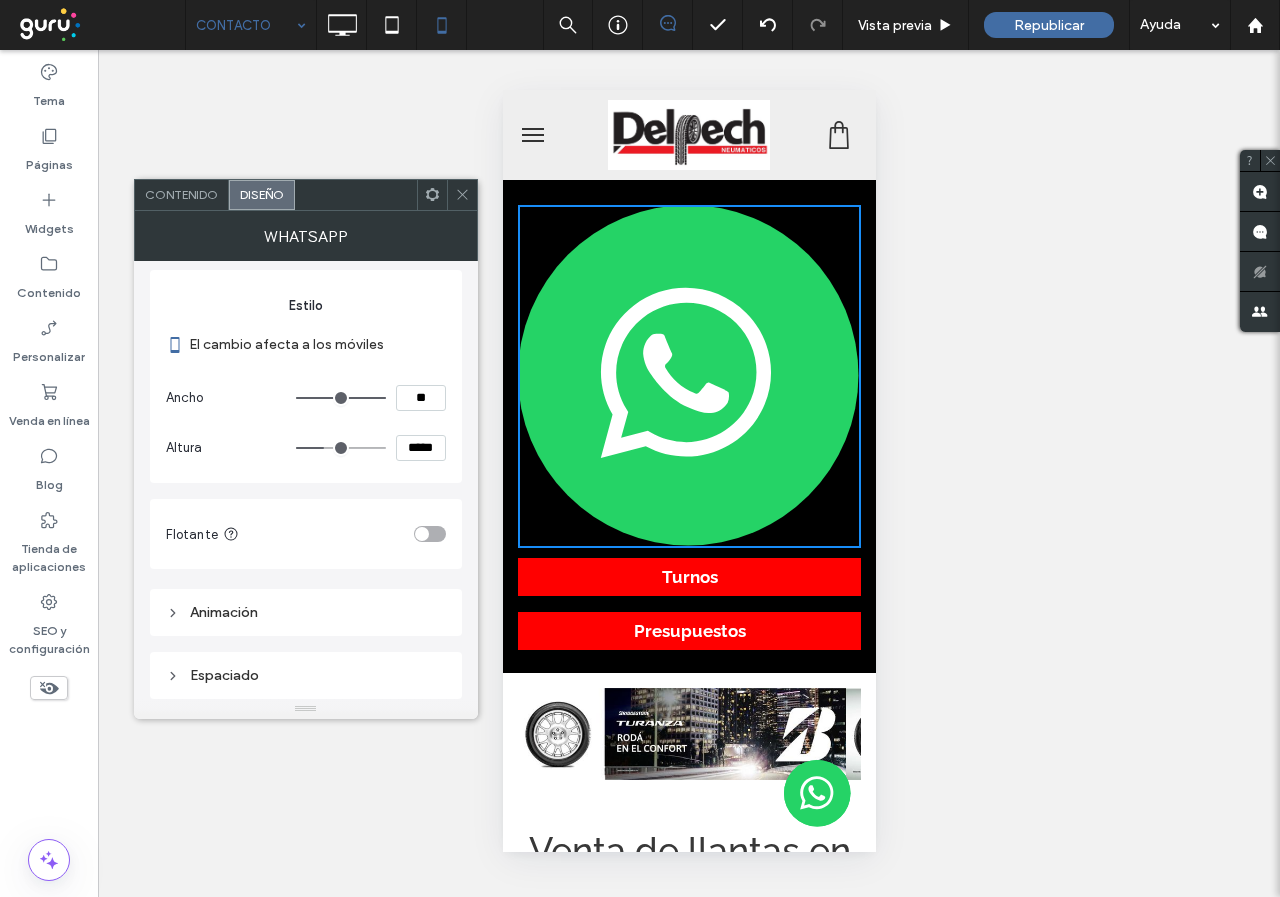 type on "**" 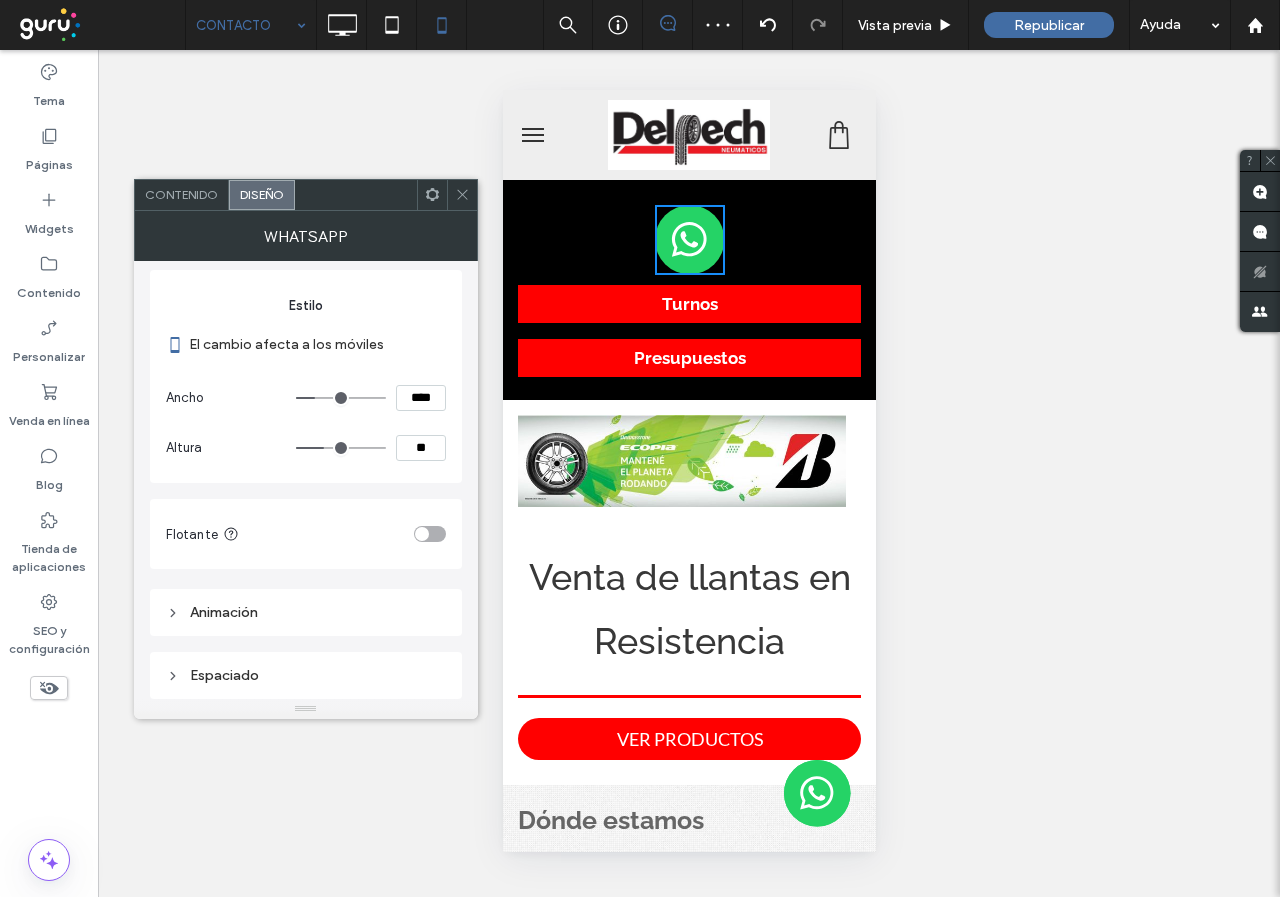 type on "**" 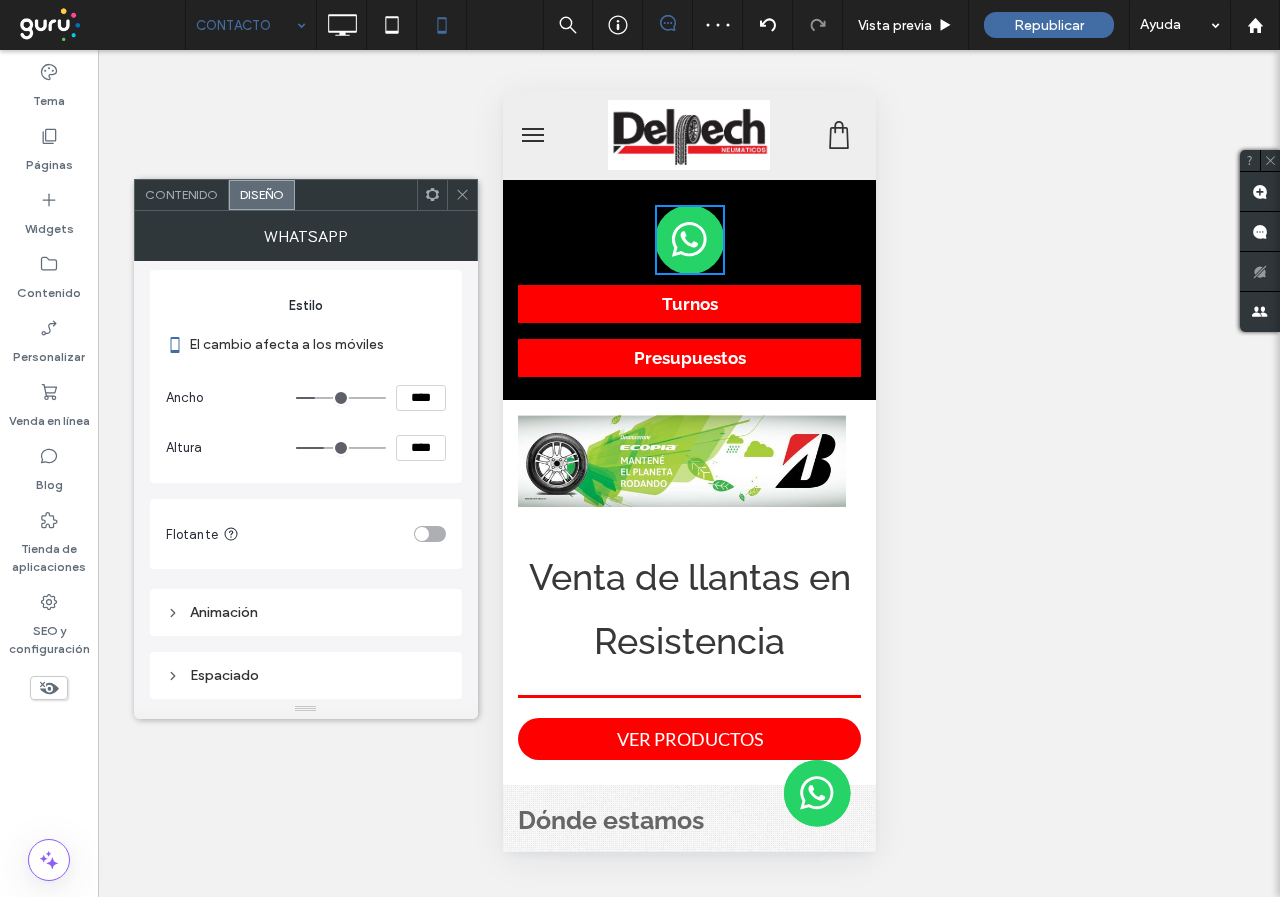 click at bounding box center [430, 534] 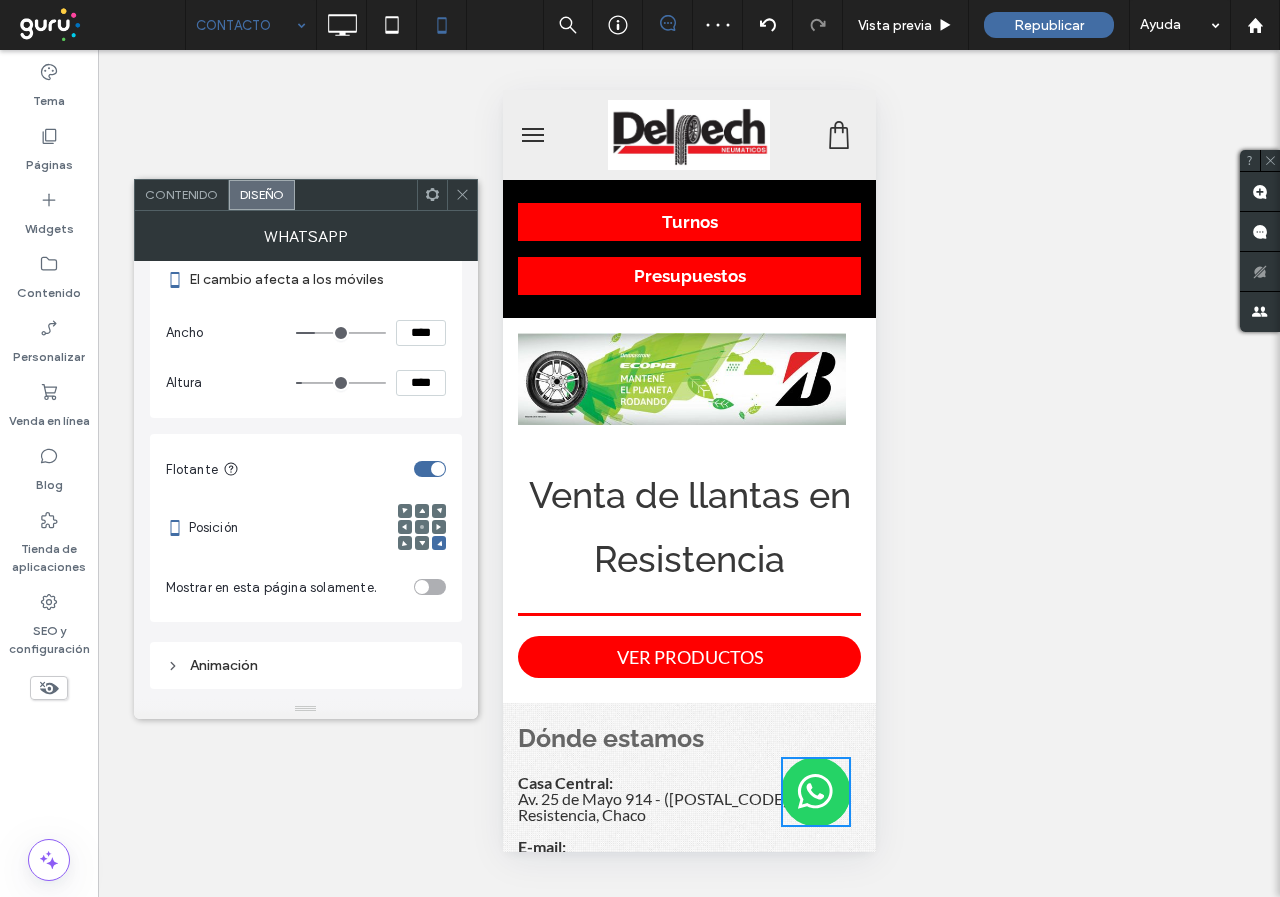 scroll, scrollTop: 267, scrollLeft: 0, axis: vertical 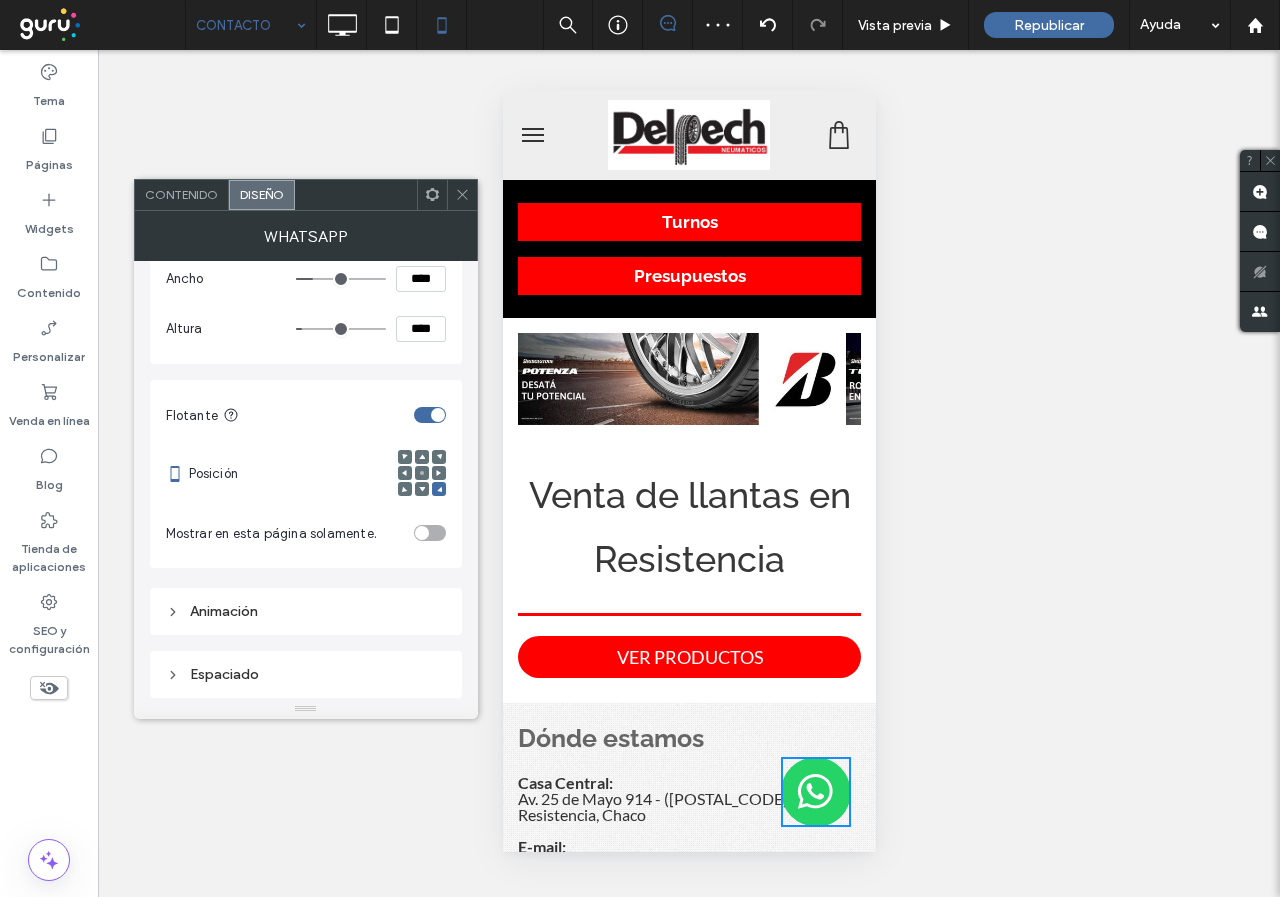 click on "Espaciado" at bounding box center (306, 674) 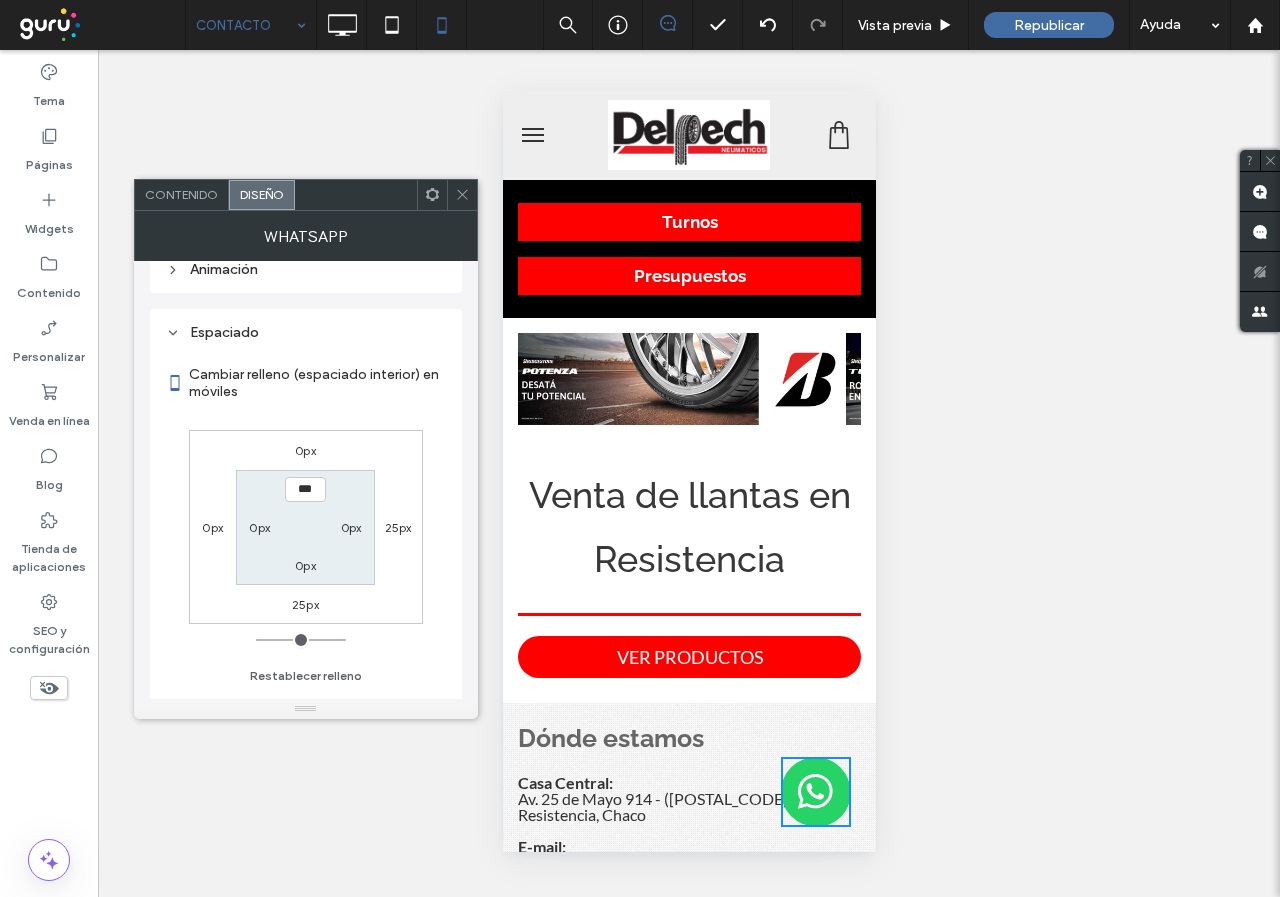 scroll, scrollTop: 635, scrollLeft: 0, axis: vertical 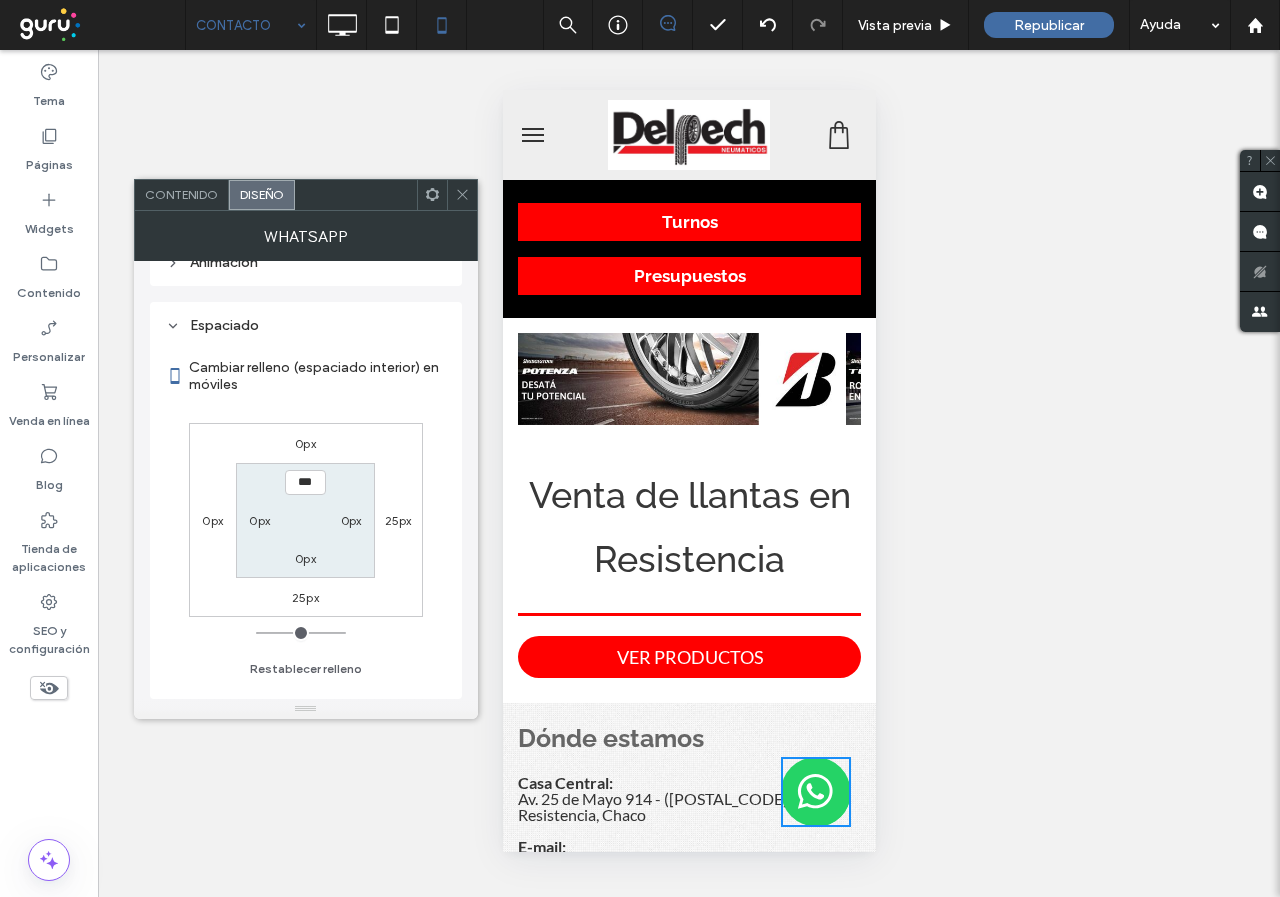 click on "0px 25px 25px 0px *** 0px 0px 0px" at bounding box center [306, 520] 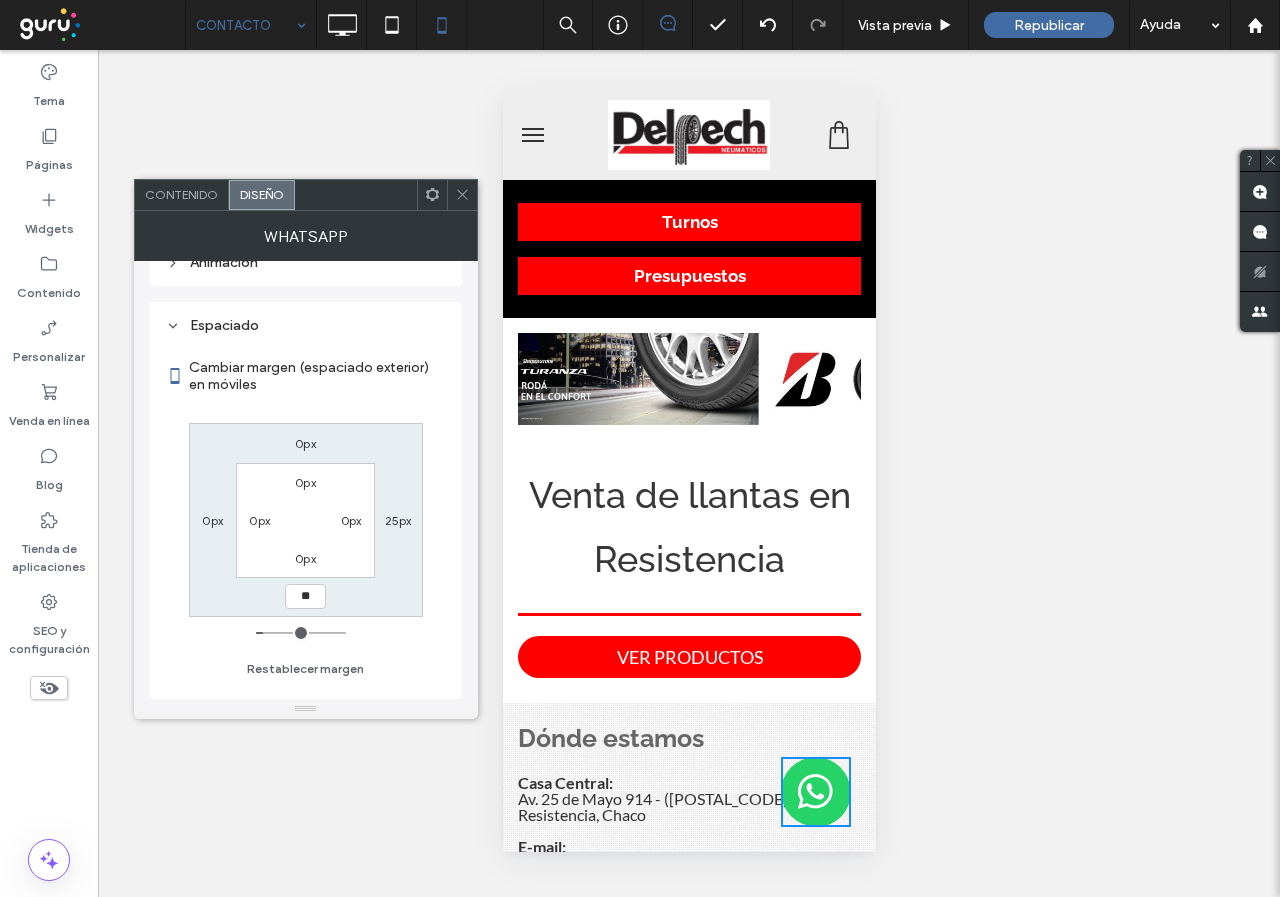 type on "**" 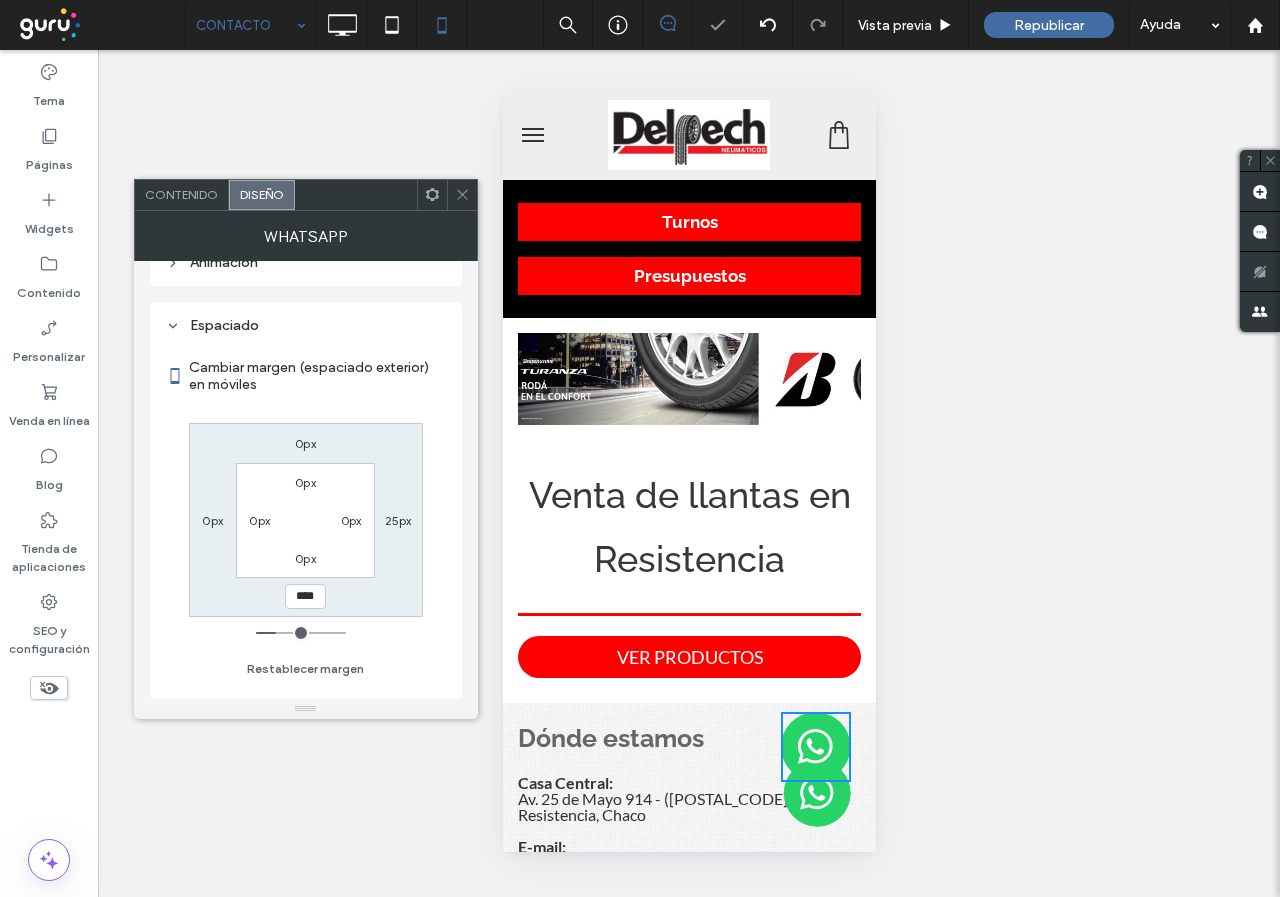 click 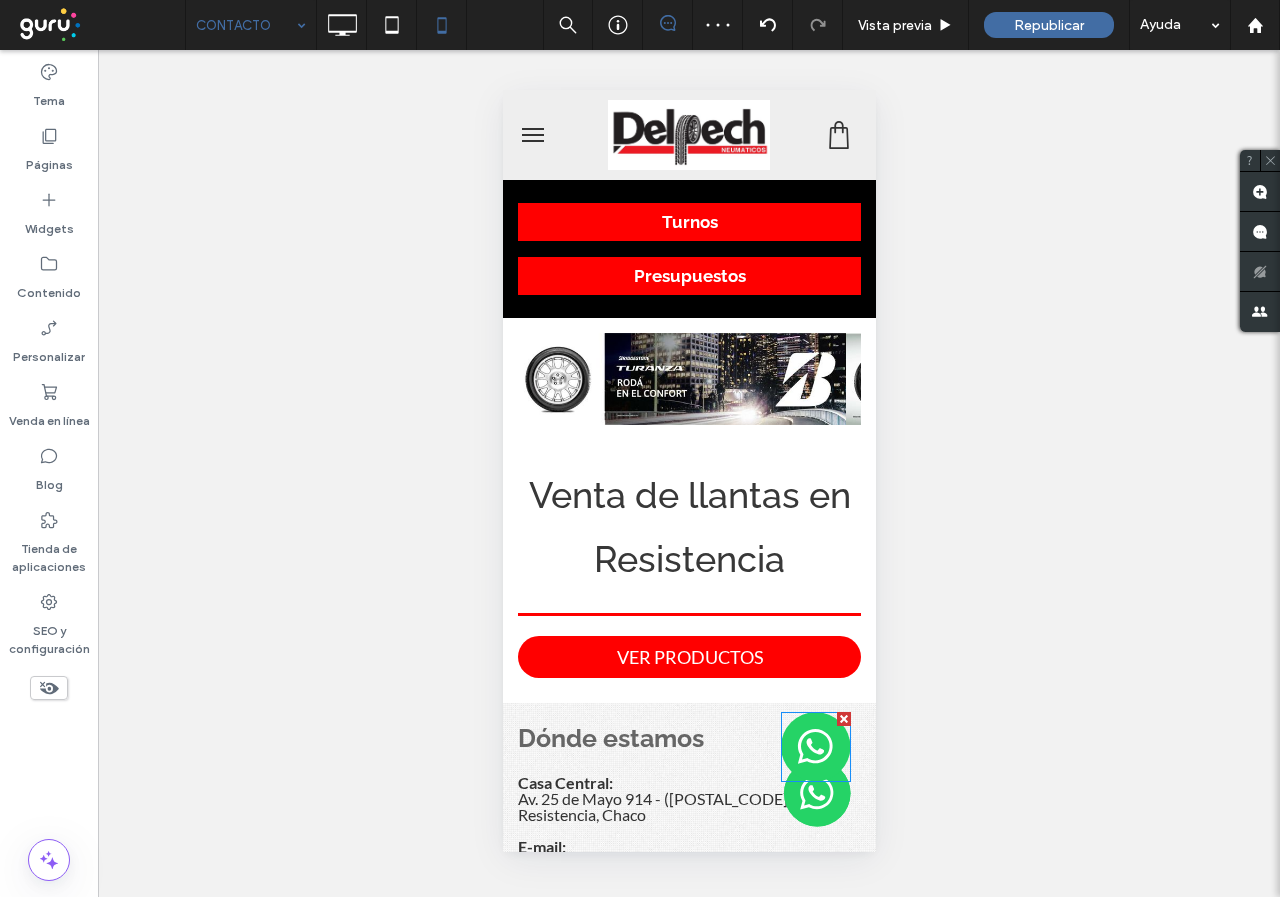 click at bounding box center [815, 747] 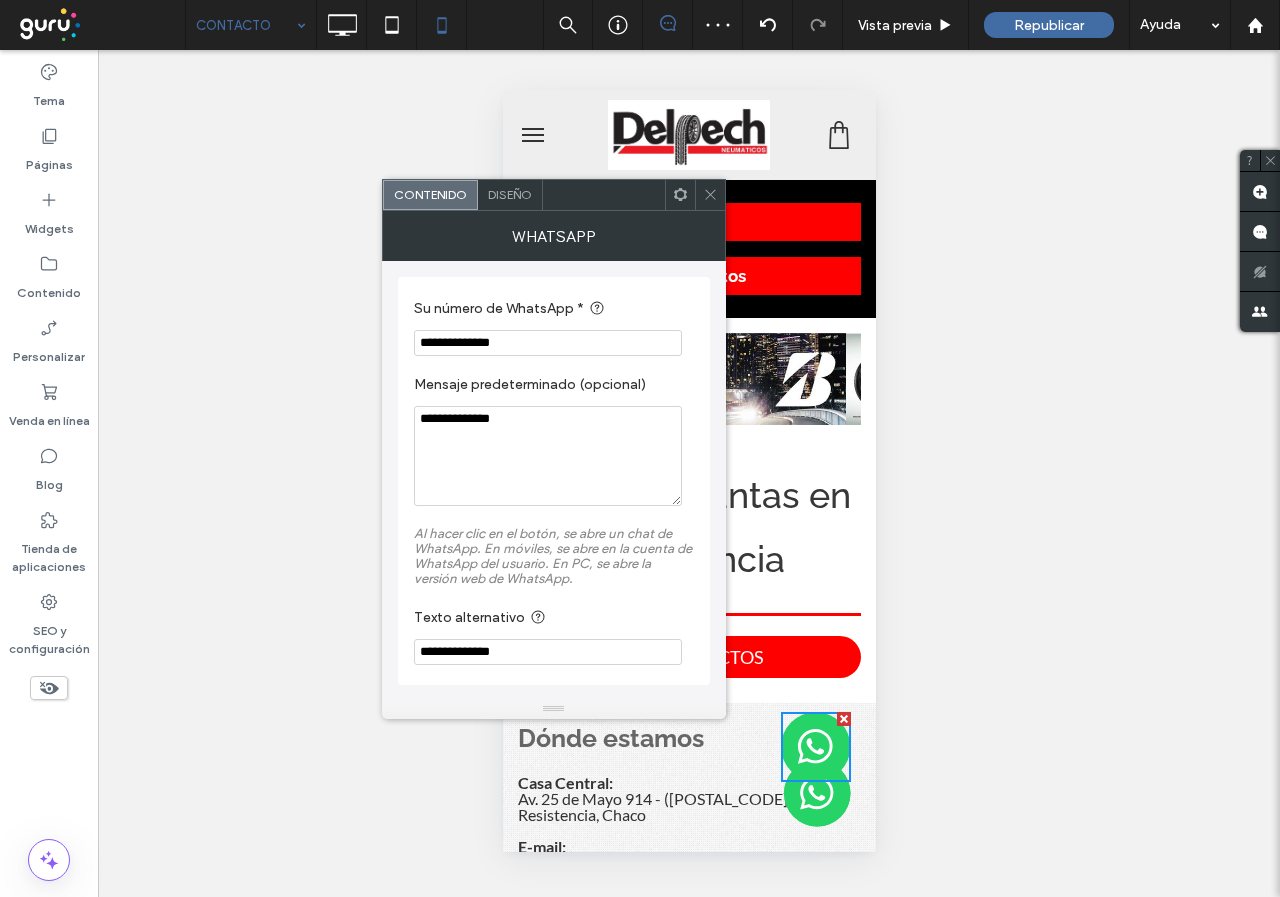 click on "Diseño" at bounding box center [510, 194] 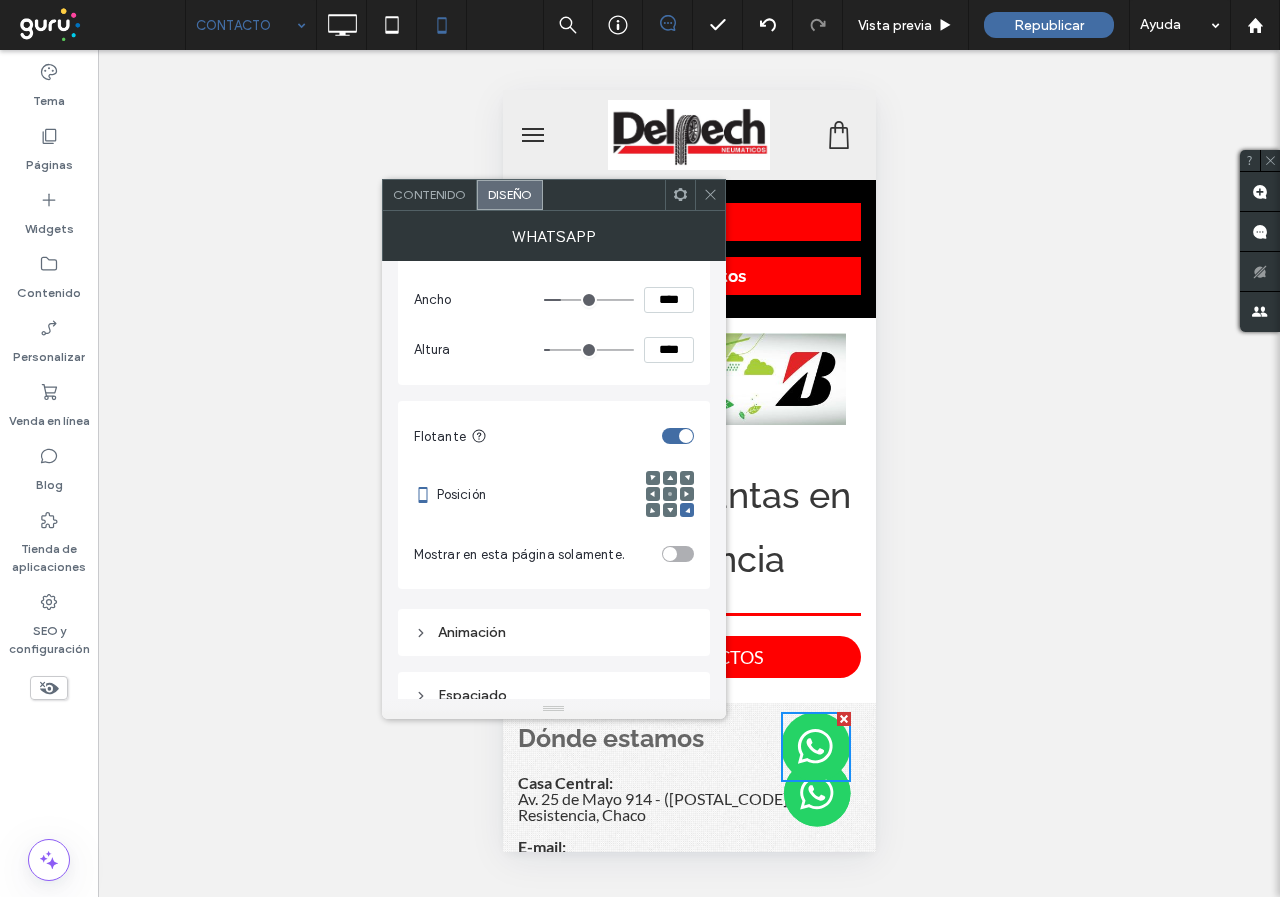 scroll, scrollTop: 285, scrollLeft: 0, axis: vertical 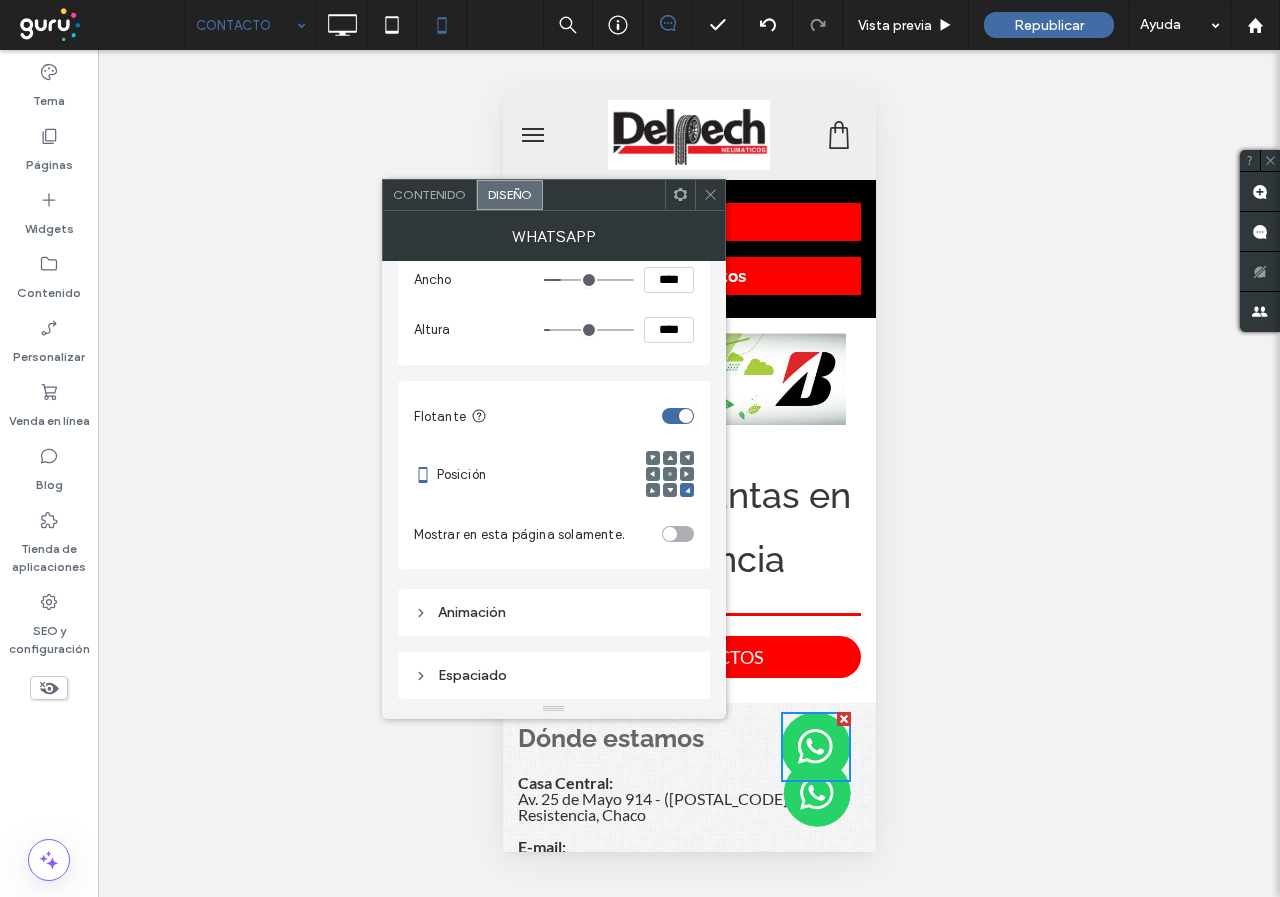 click on "Espaciado" at bounding box center [554, 675] 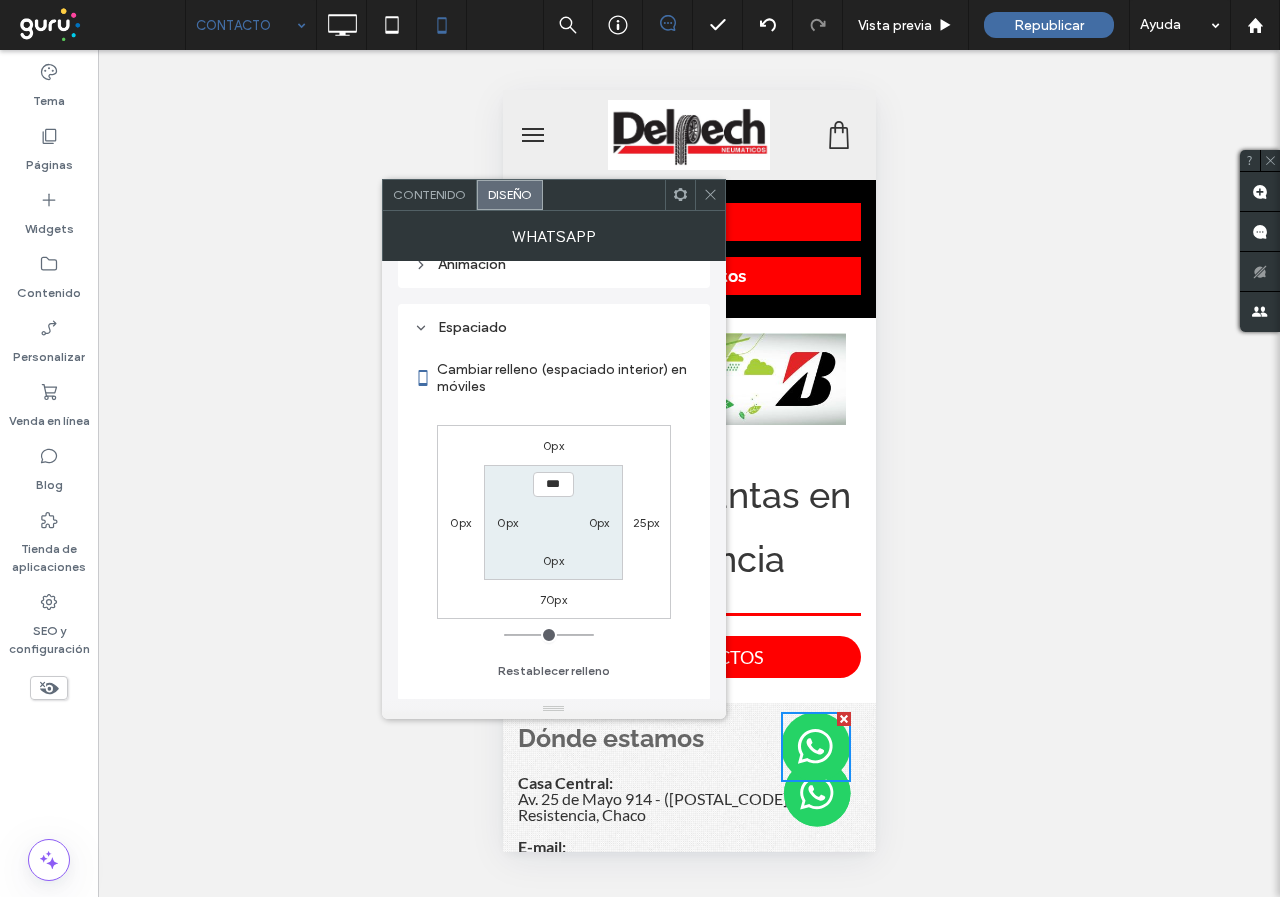 scroll, scrollTop: 635, scrollLeft: 0, axis: vertical 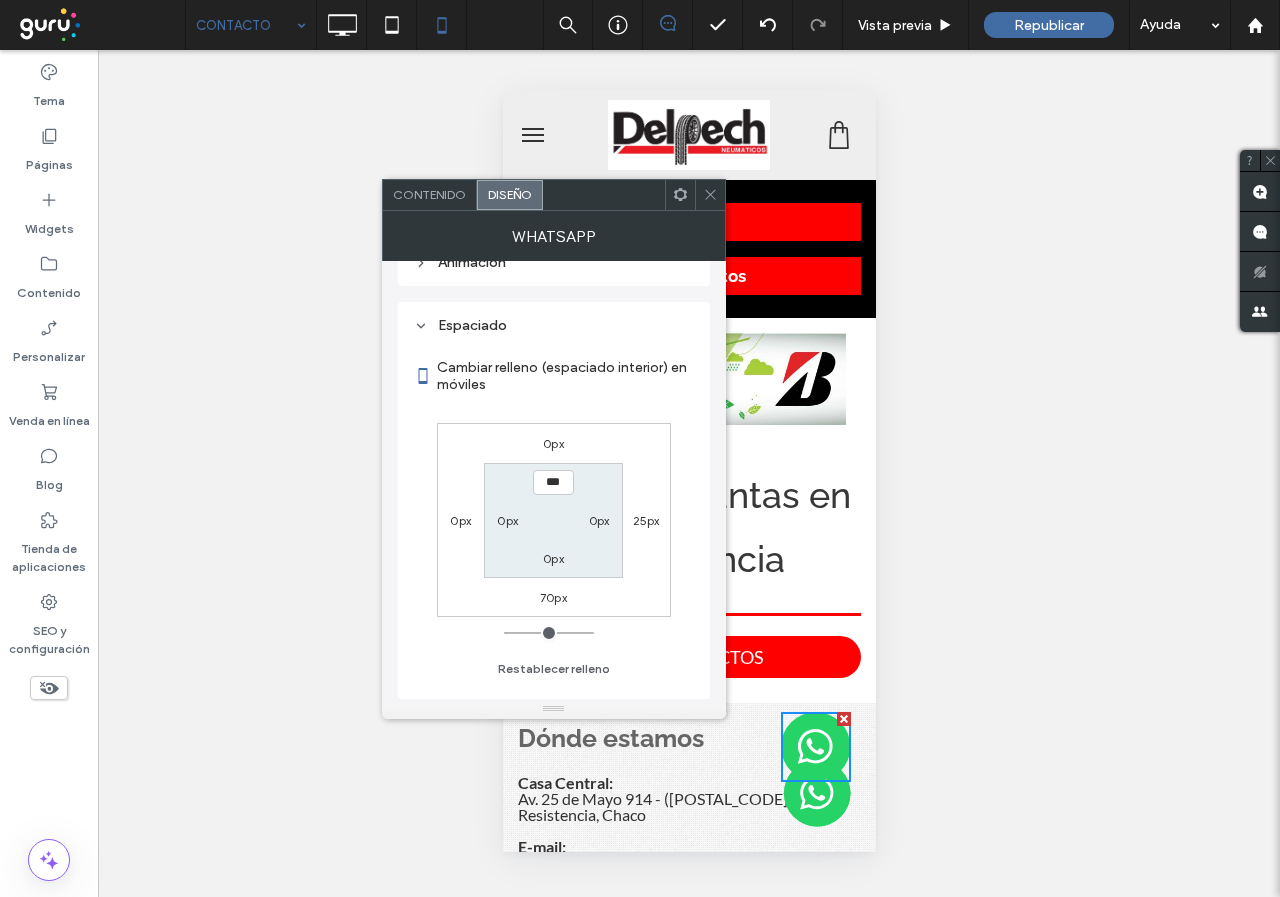 click on "70px" at bounding box center (553, 597) 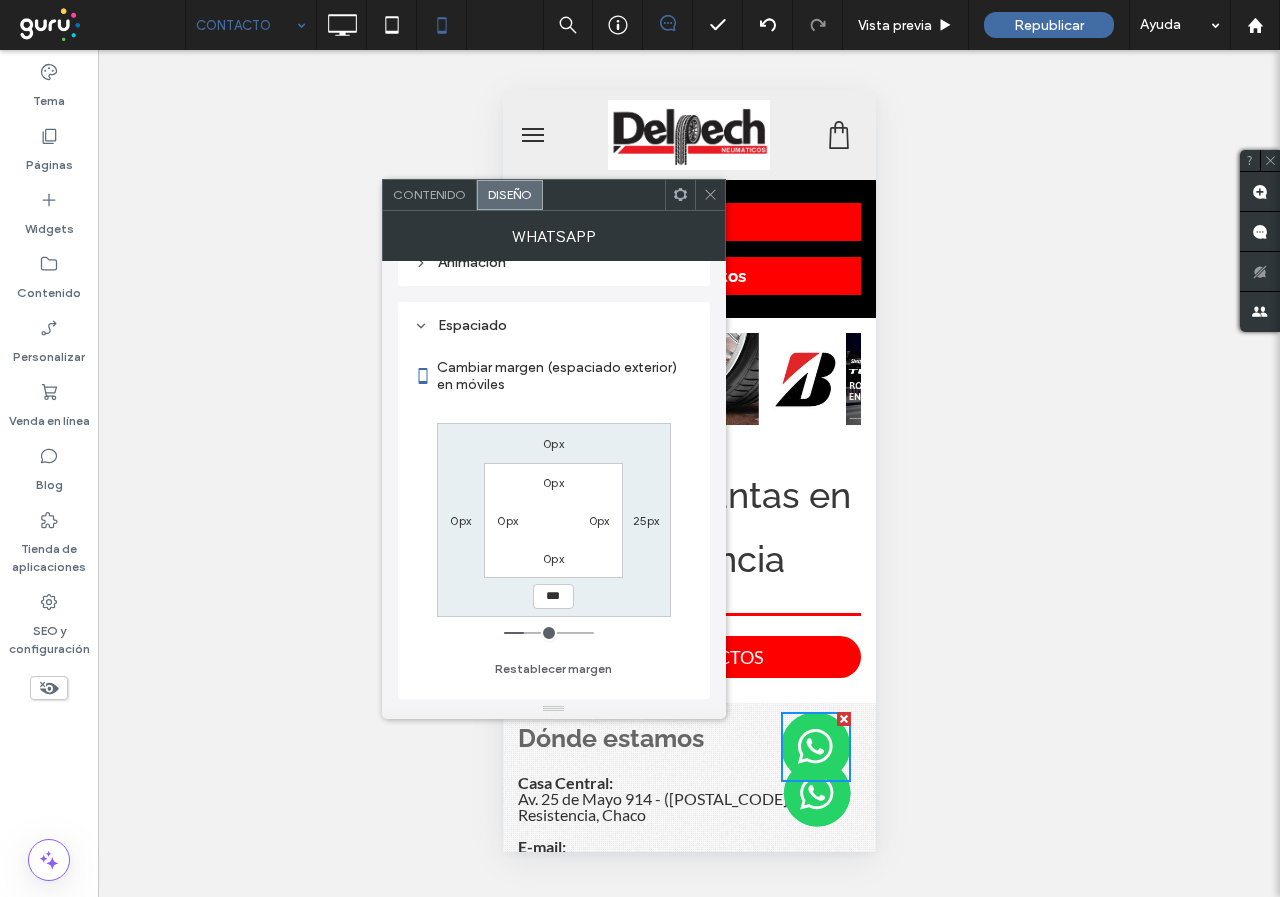 type on "***" 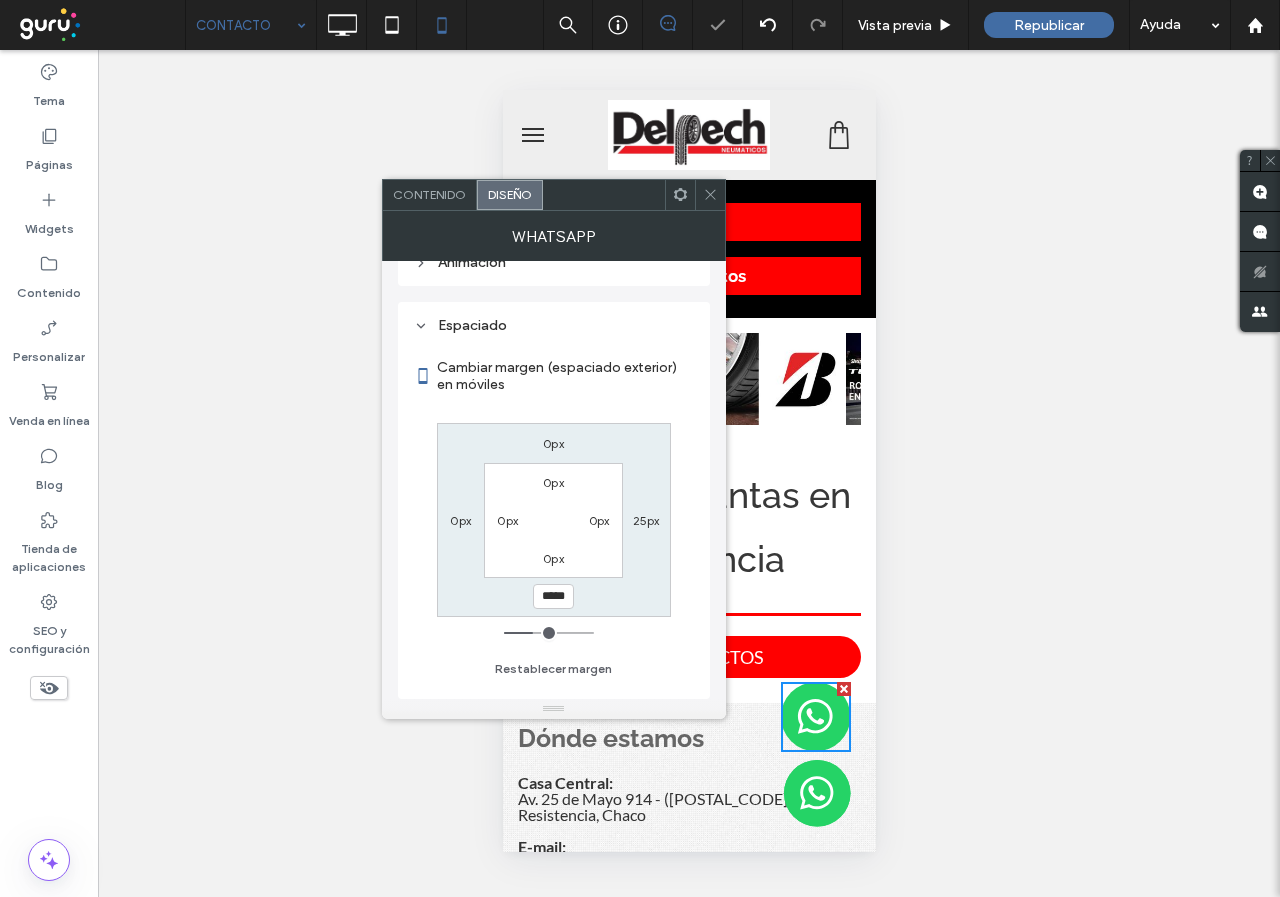 click at bounding box center [710, 195] 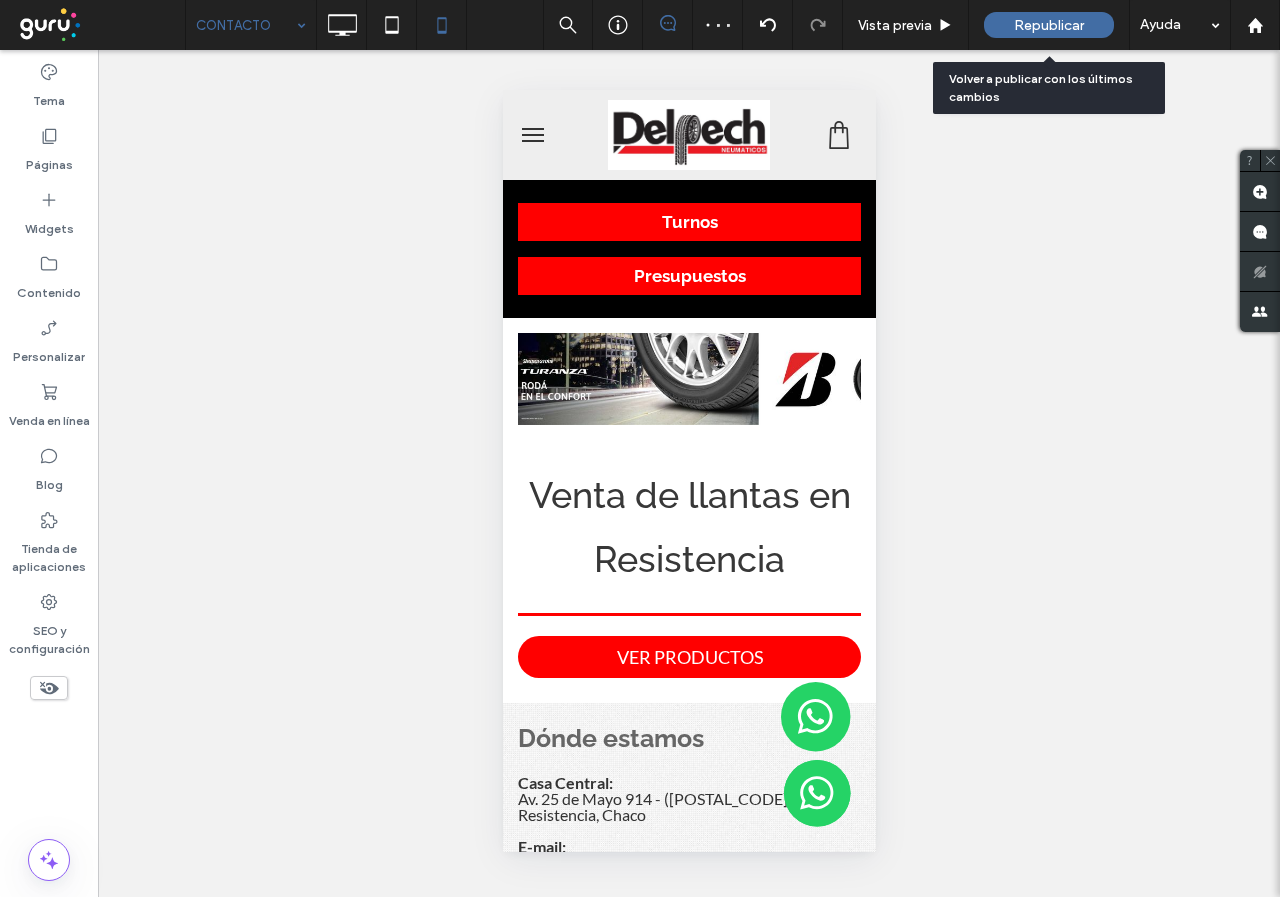 click on "Republicar" at bounding box center (1049, 25) 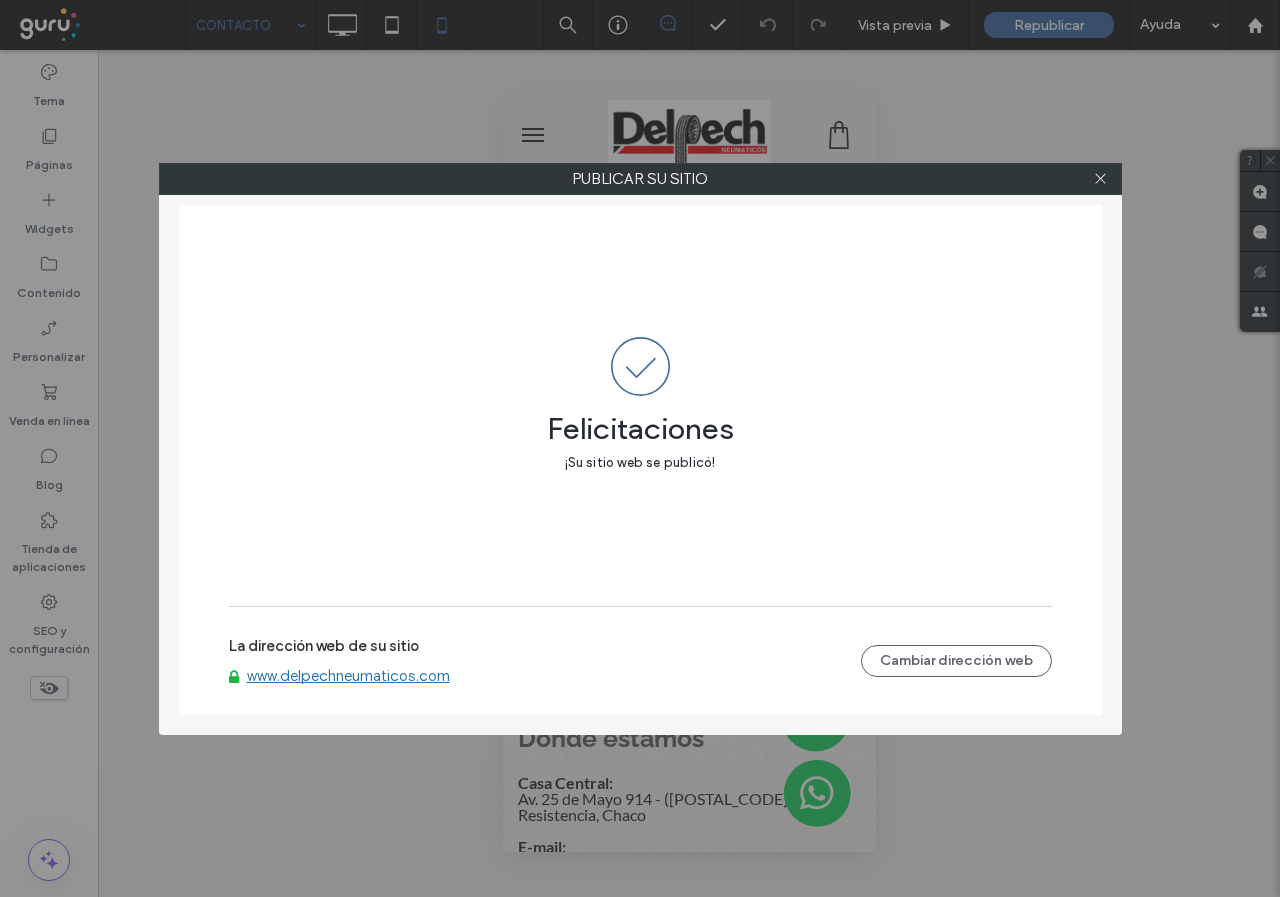 click on "www.delpechneumaticos.com" at bounding box center (348, 676) 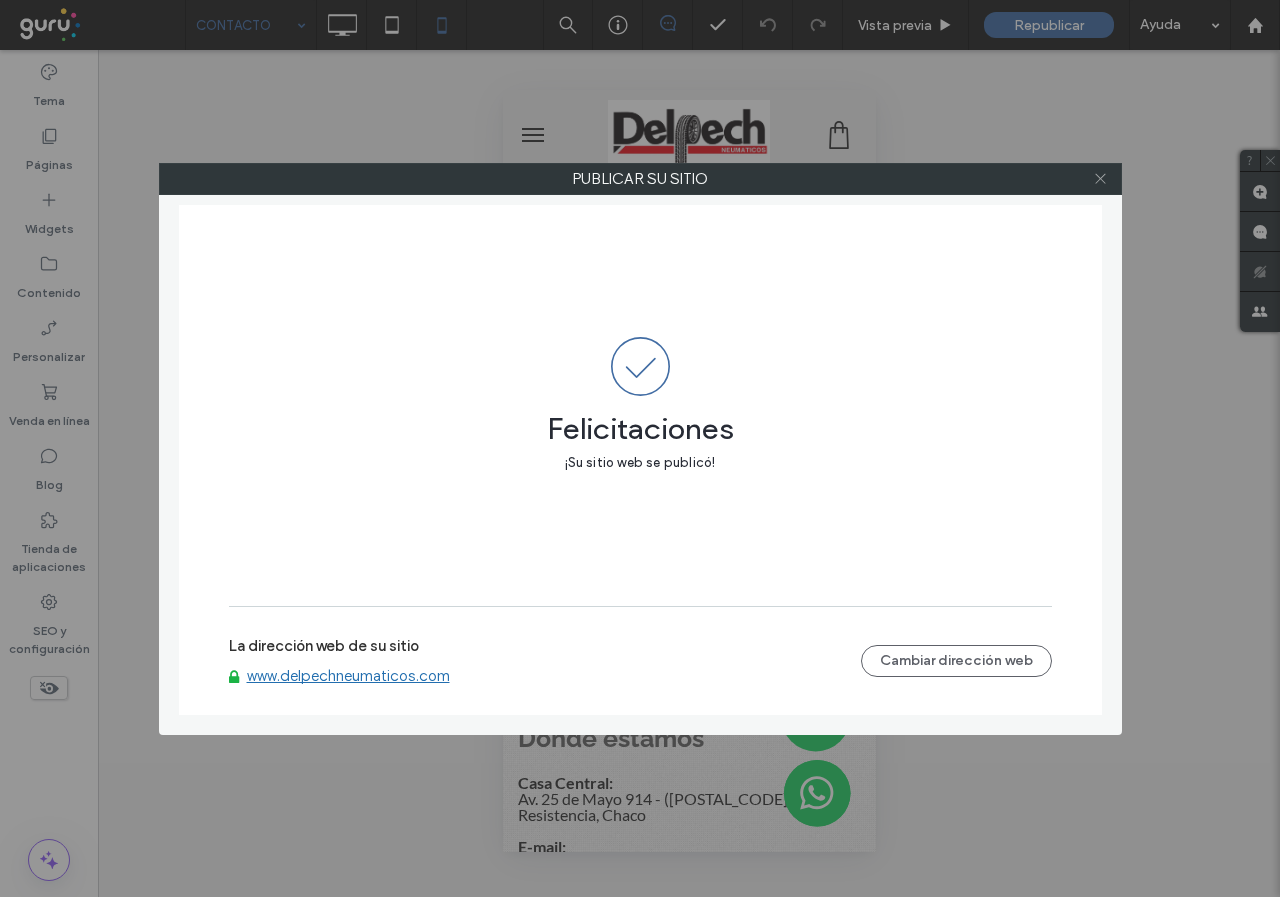 click 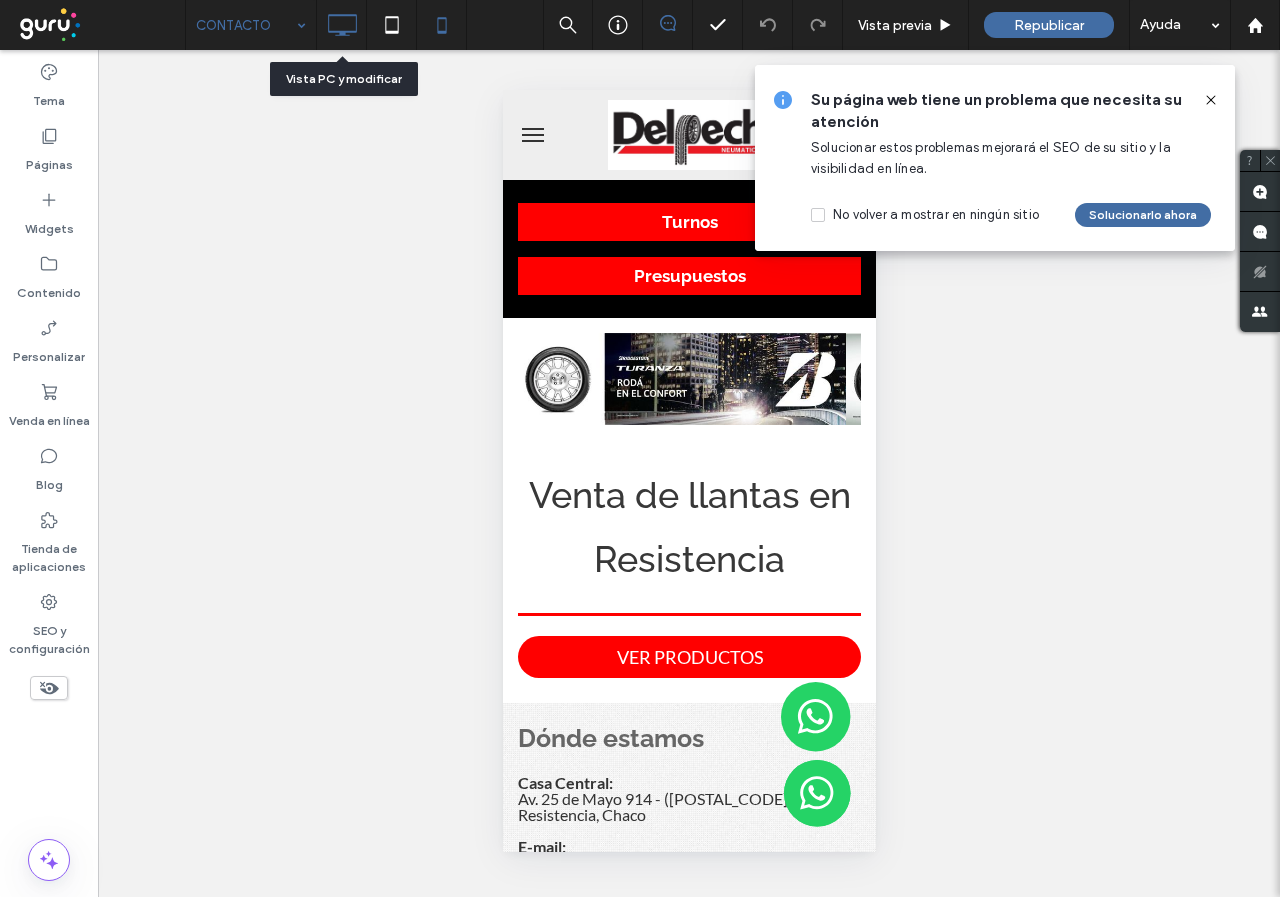 click 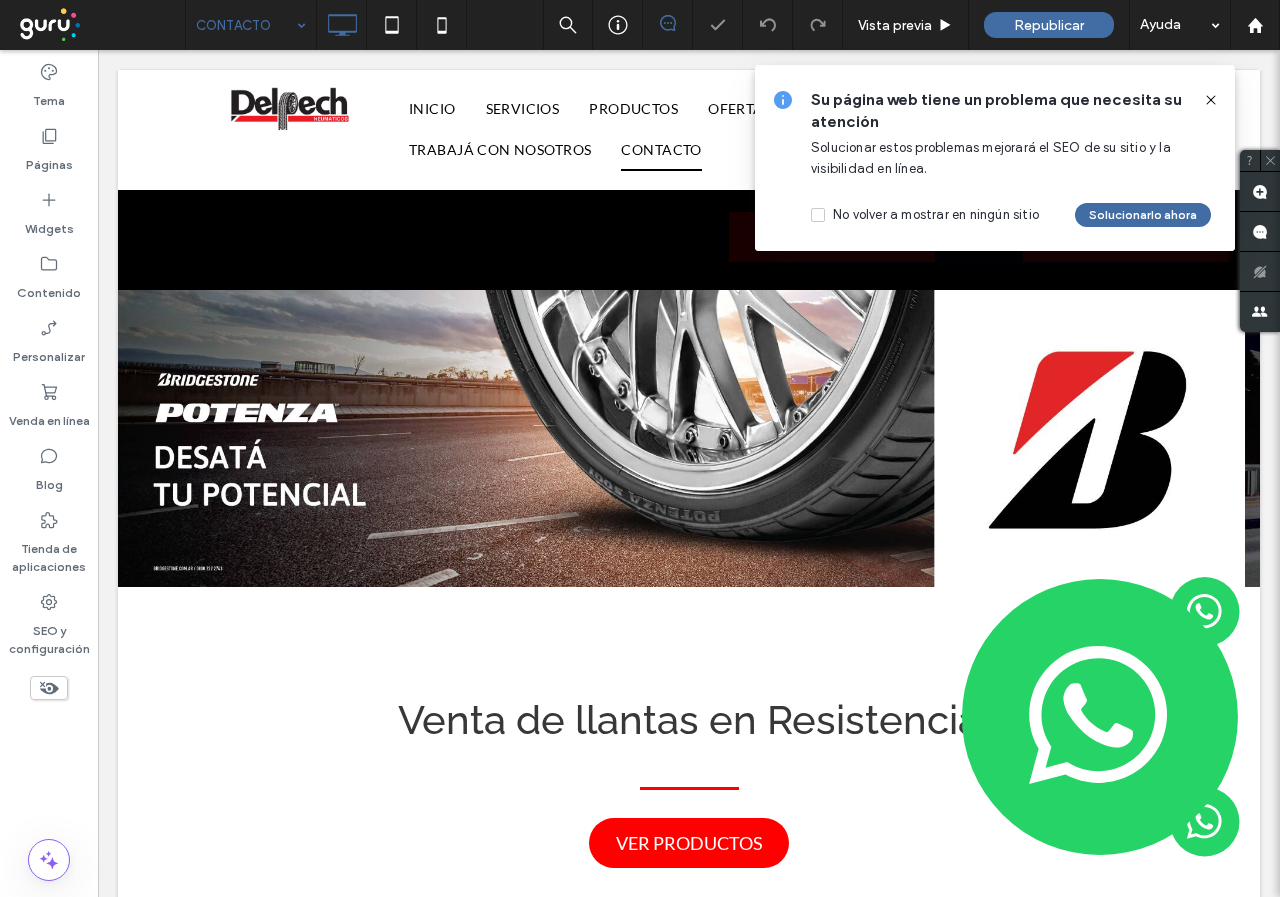 scroll, scrollTop: 0, scrollLeft: 0, axis: both 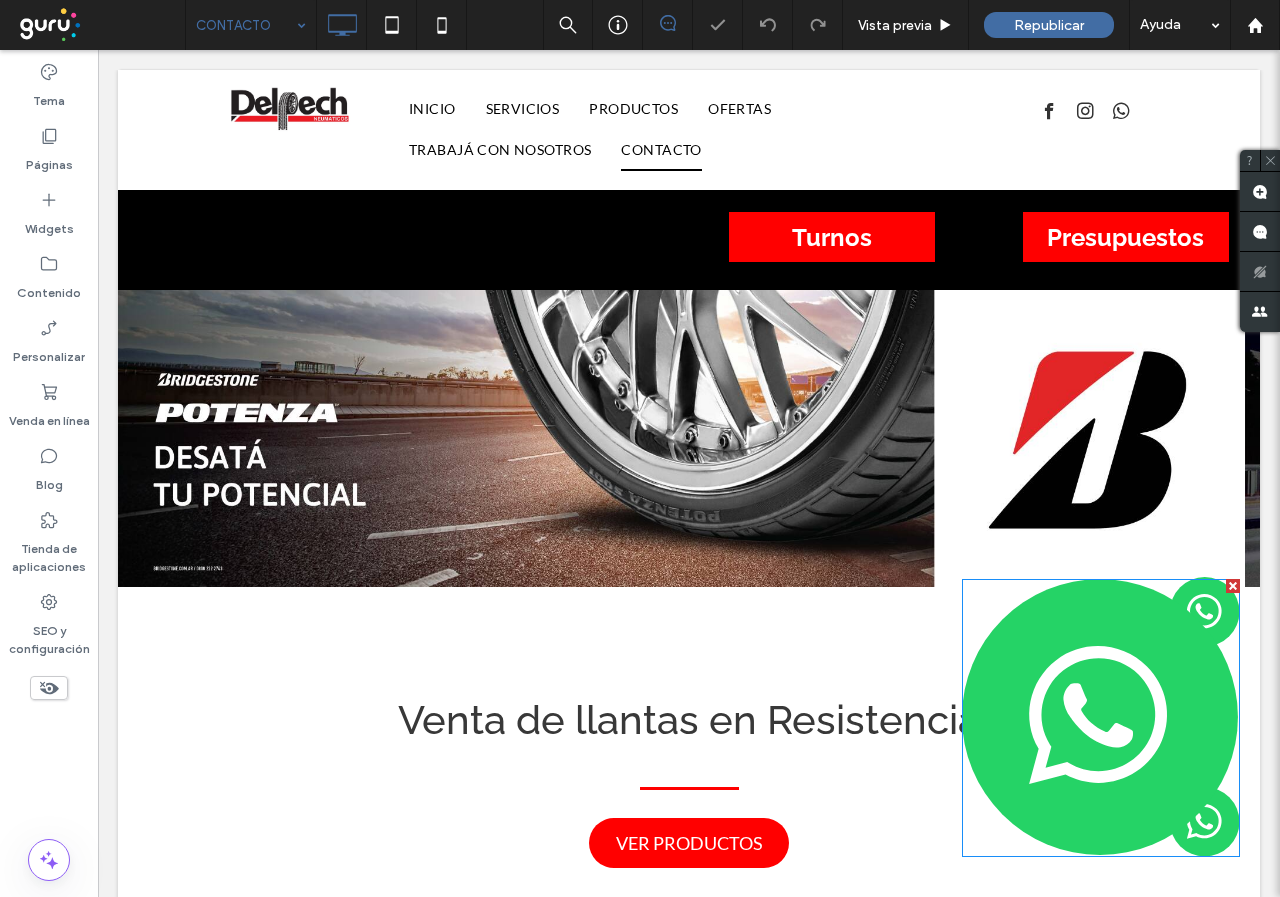 click at bounding box center [1233, 586] 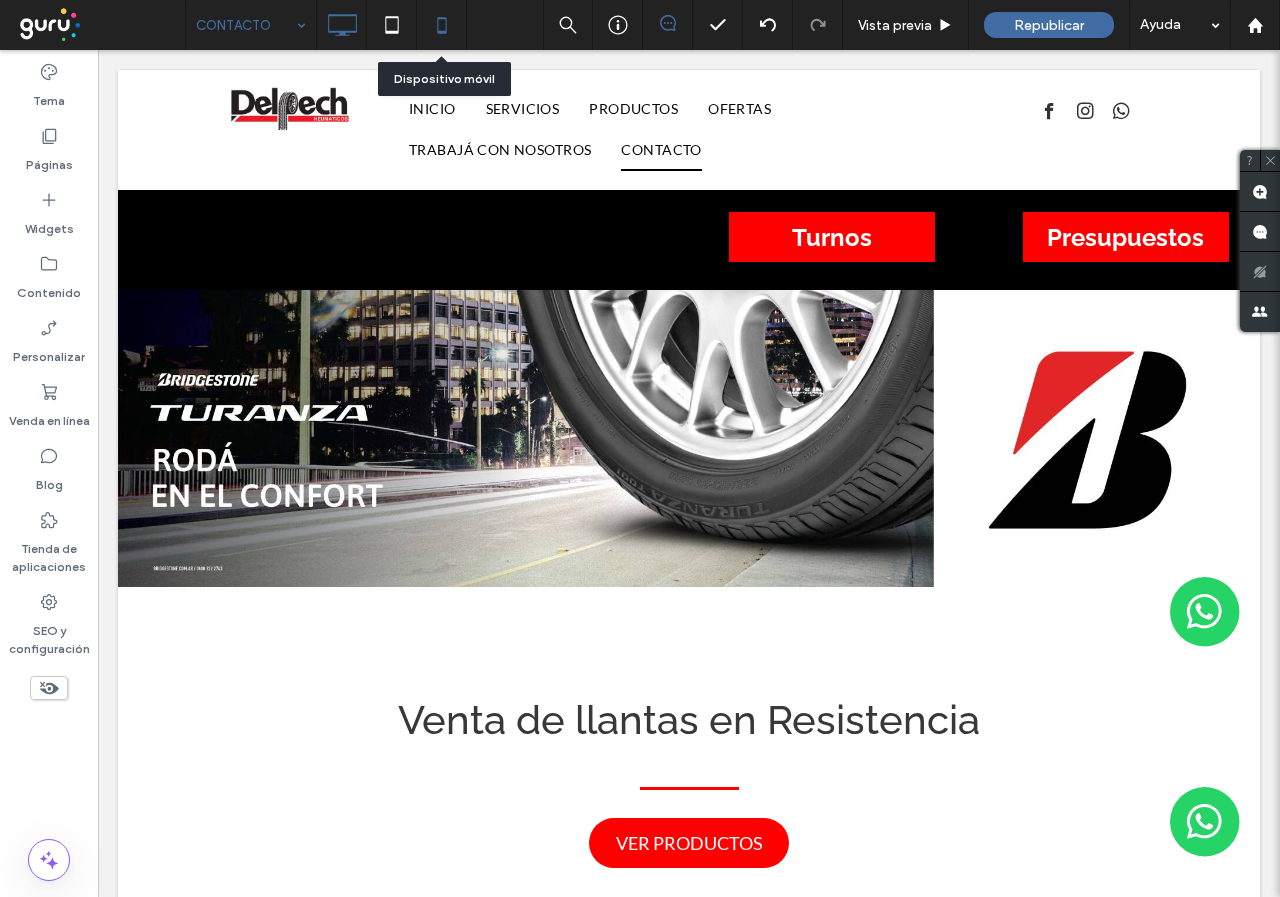 click 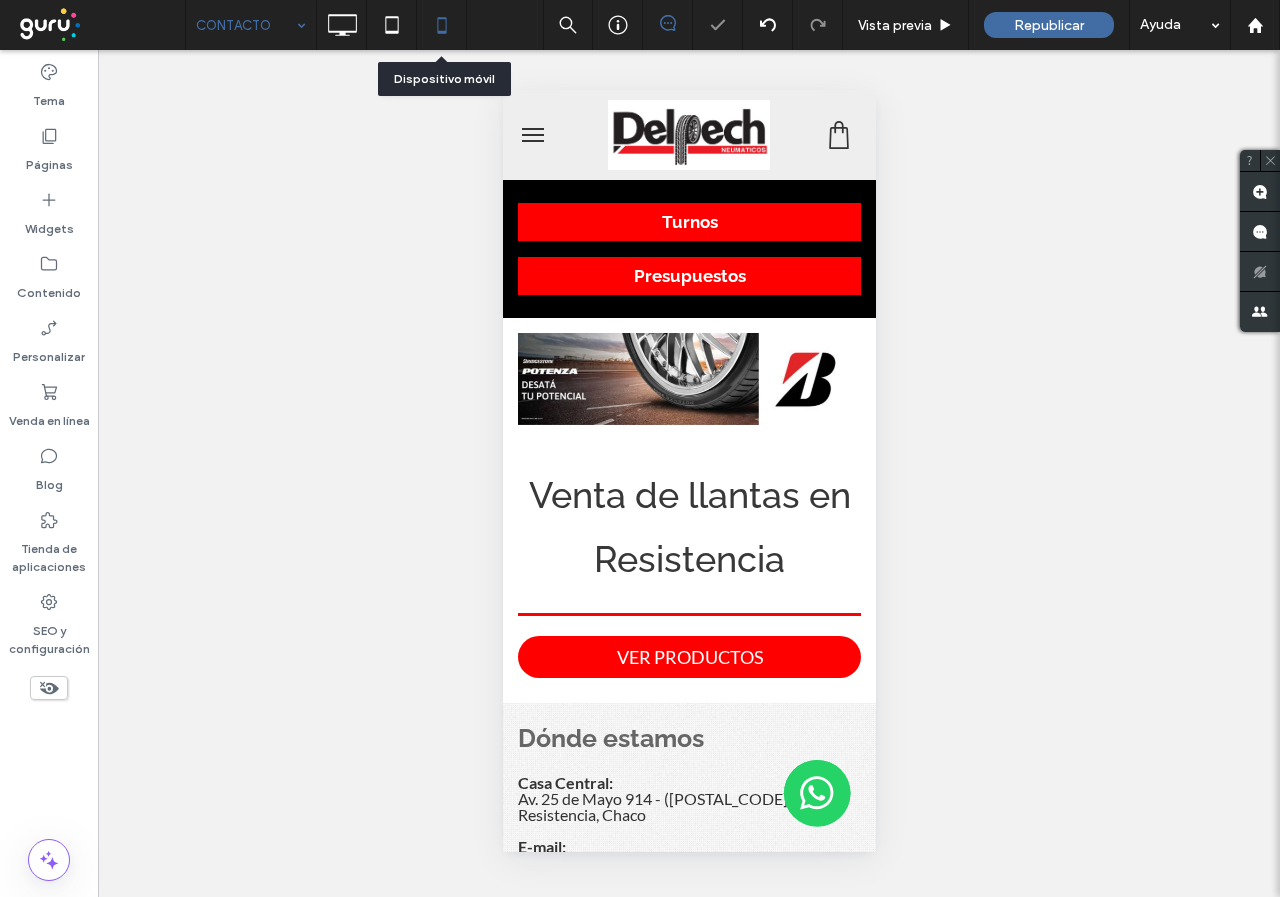 scroll, scrollTop: 0, scrollLeft: 0, axis: both 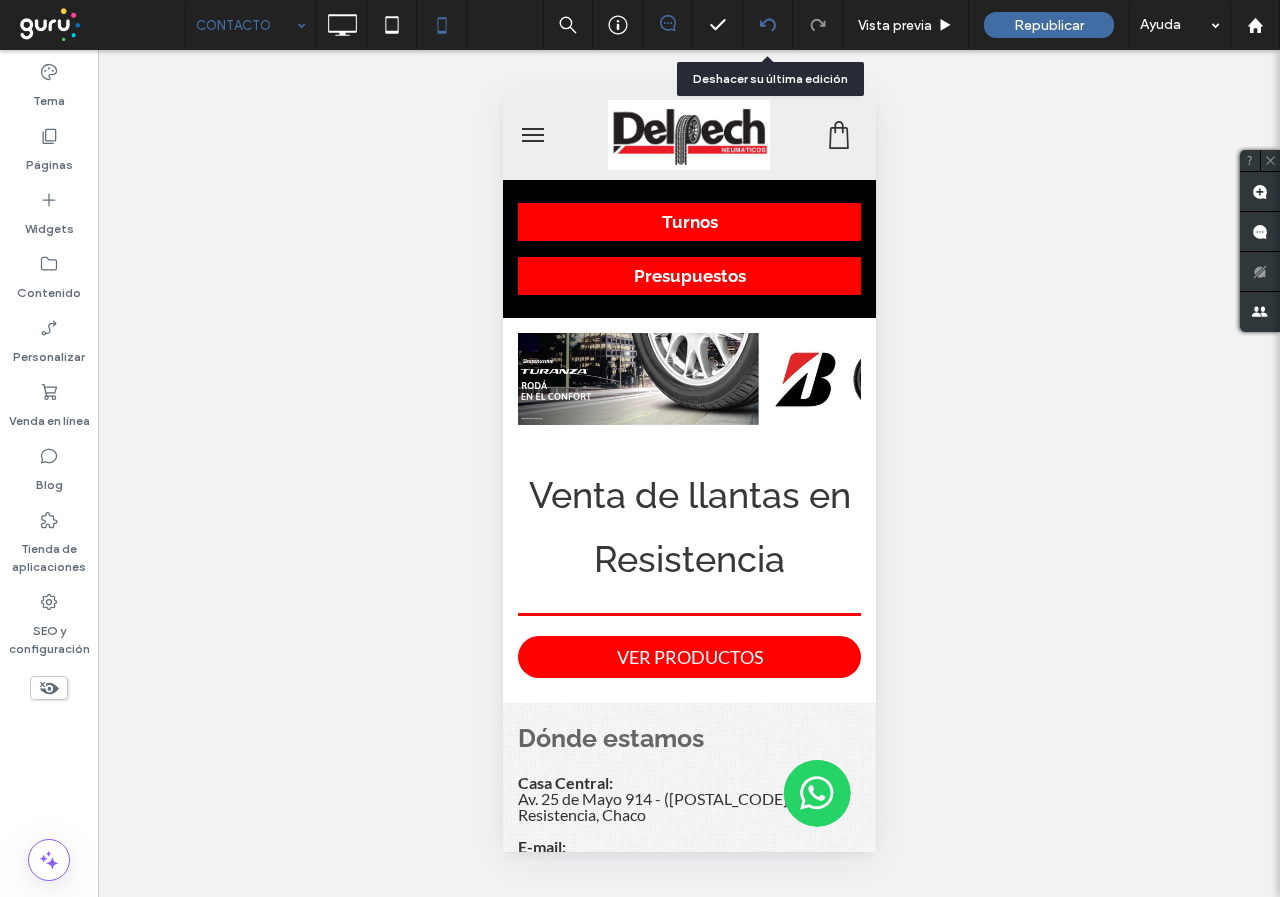 click 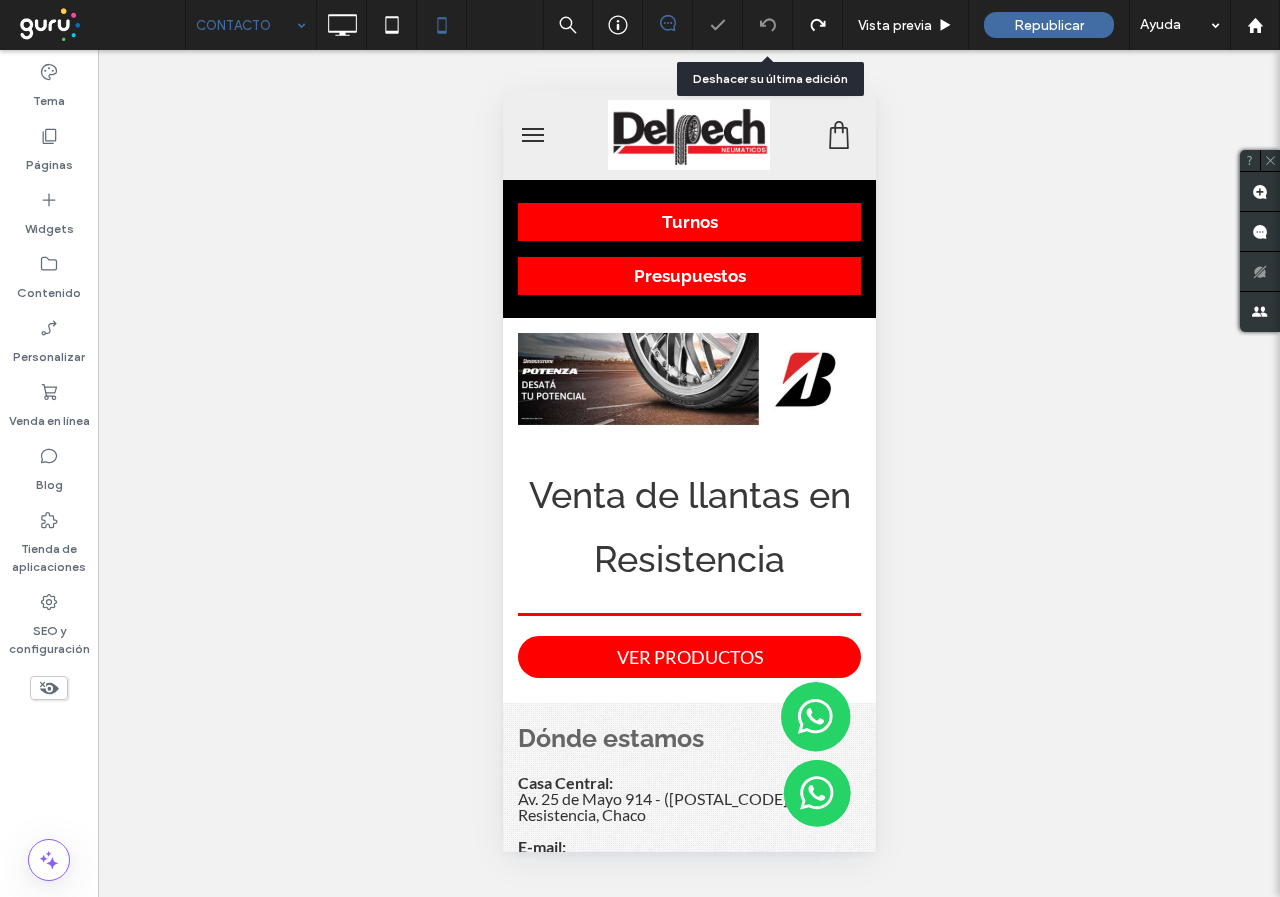 scroll, scrollTop: 0, scrollLeft: 0, axis: both 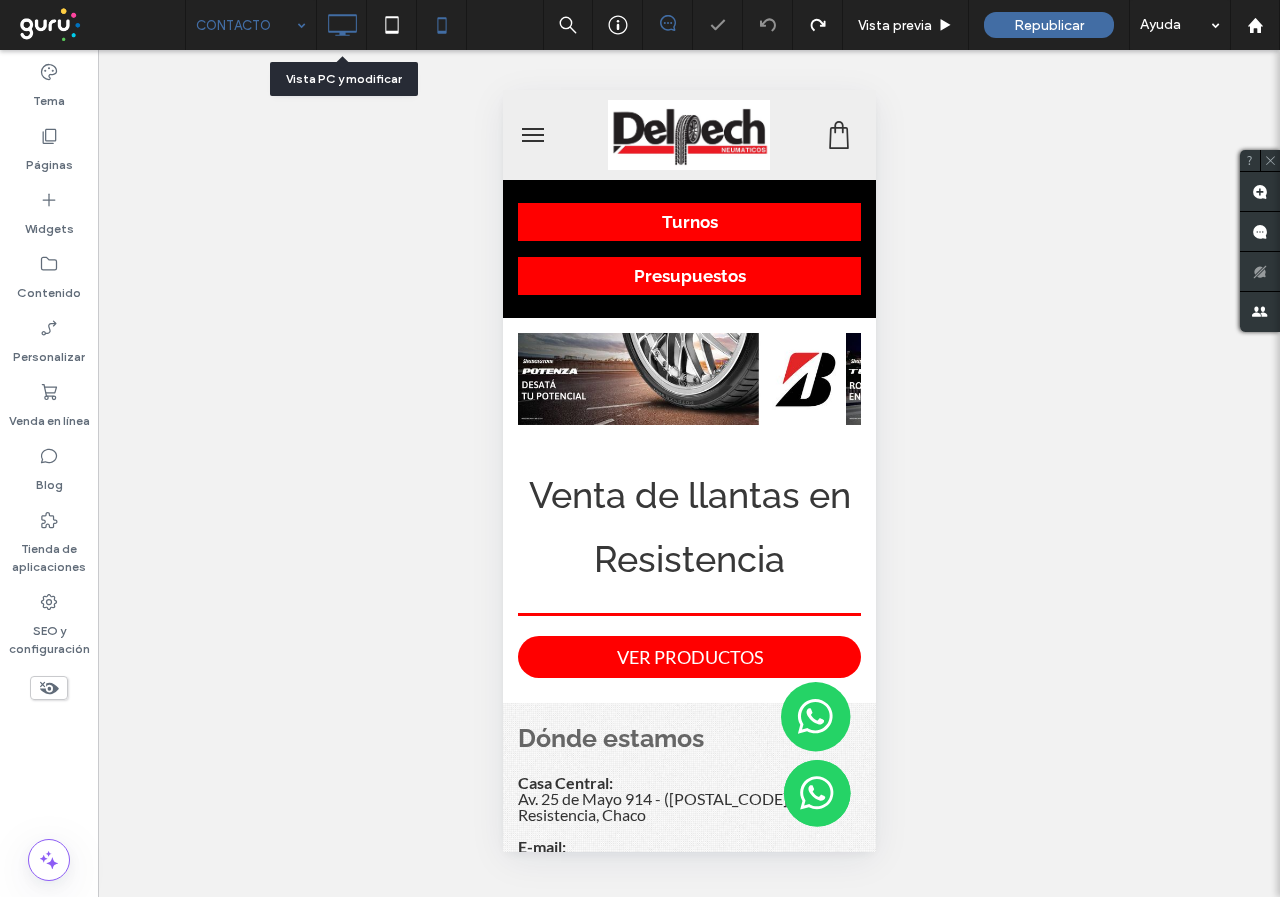 click 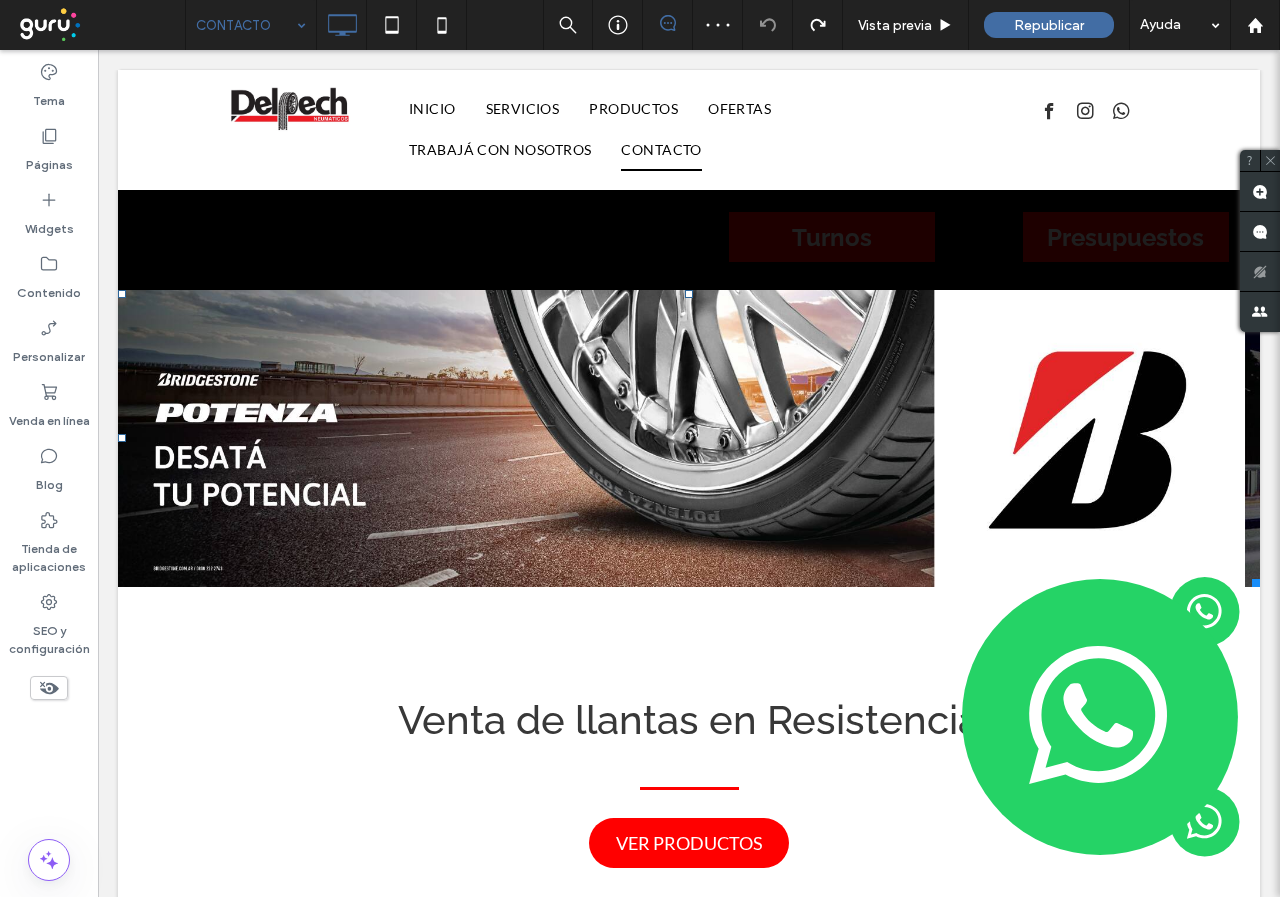 scroll, scrollTop: 0, scrollLeft: 0, axis: both 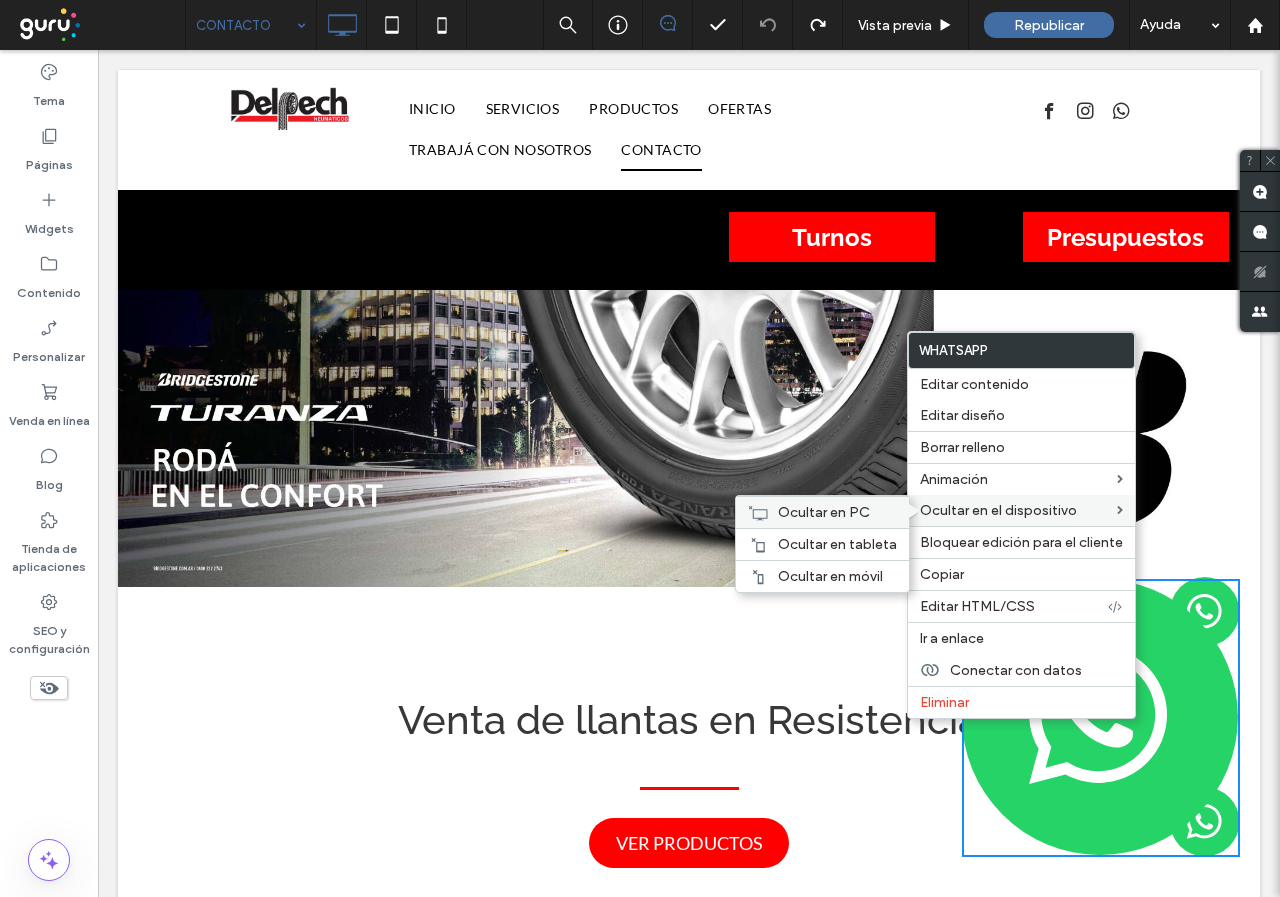 click on "Ocultar en PC" at bounding box center [822, 512] 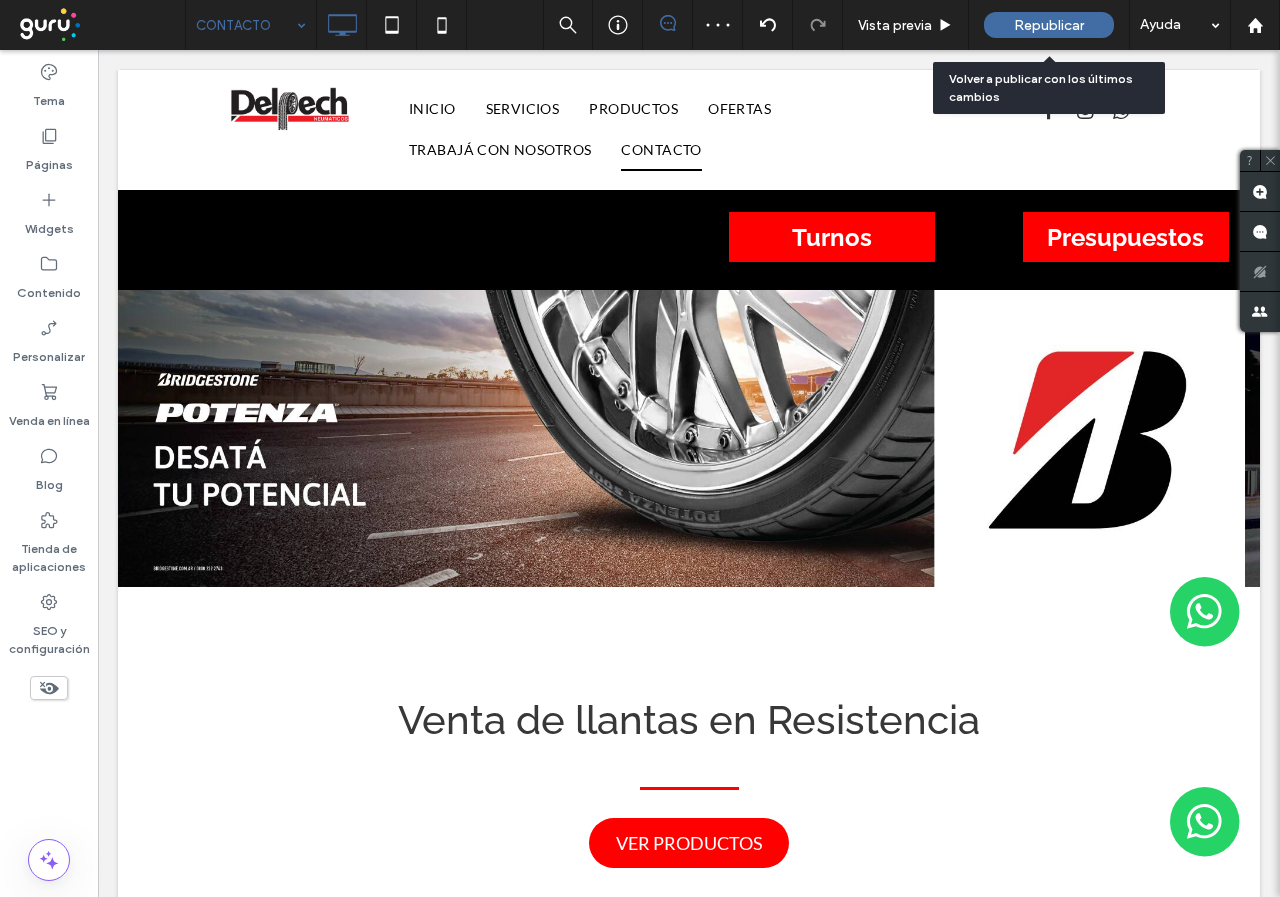 click on "Republicar" at bounding box center (1049, 25) 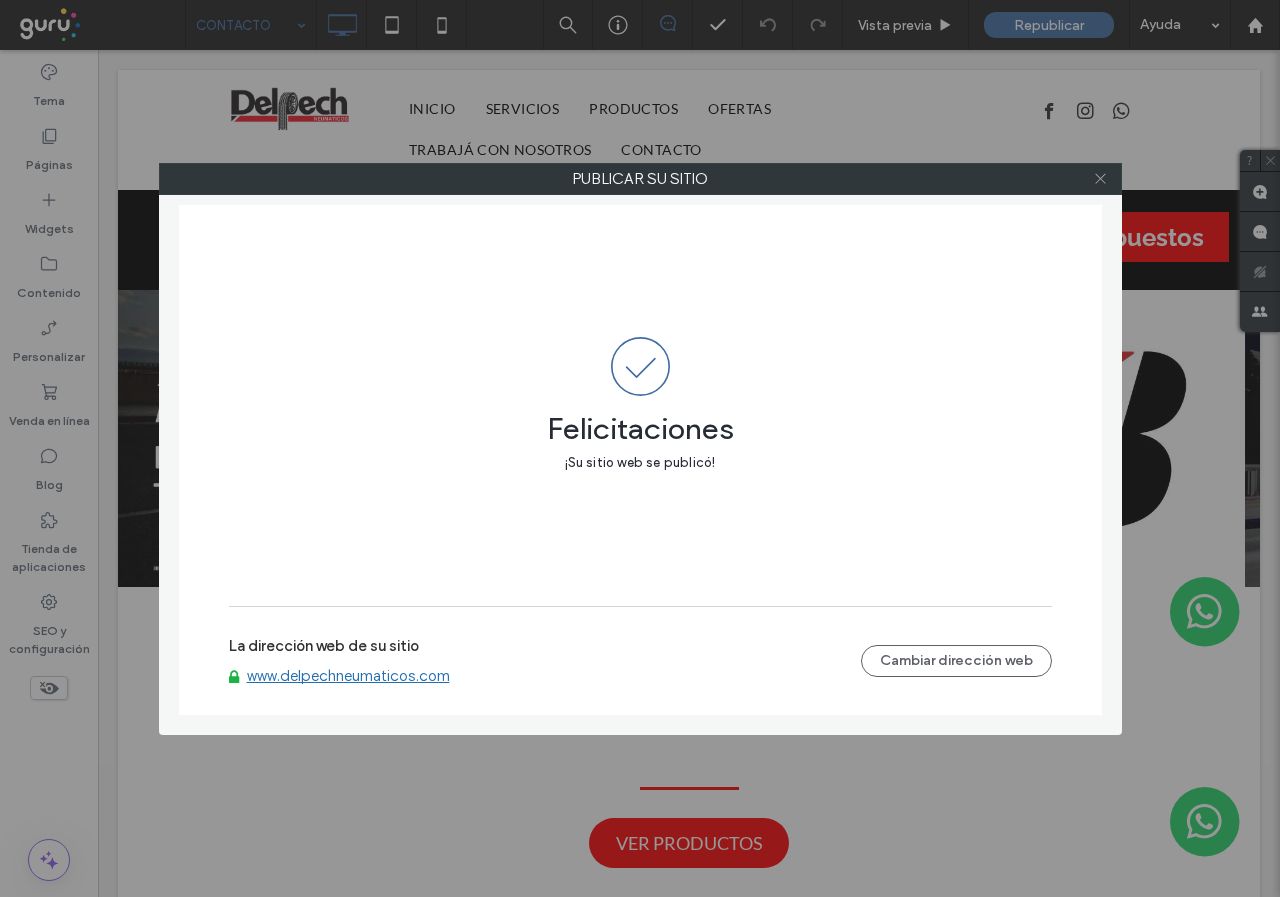 click 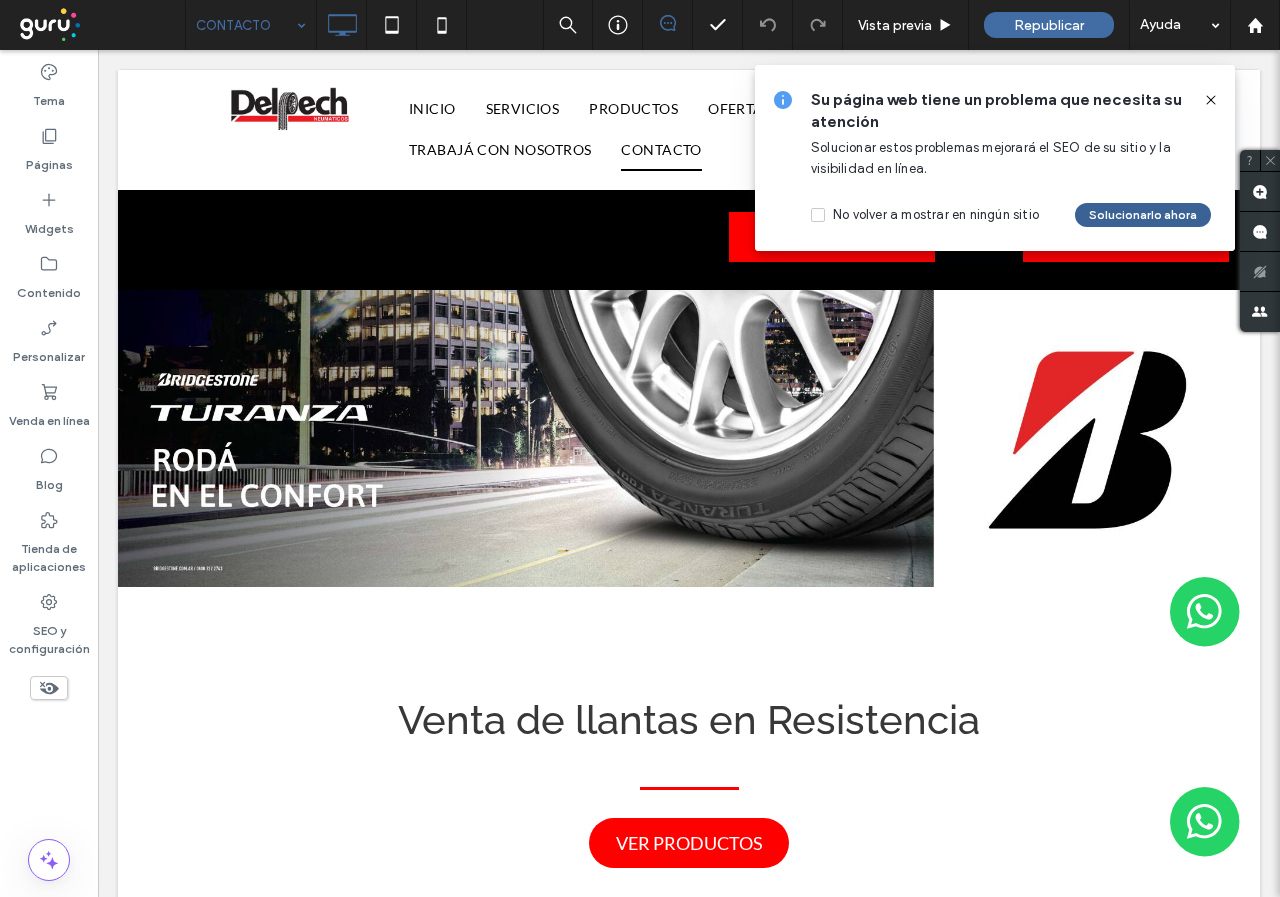 click on "Solucionarlo ahora" at bounding box center [1143, 215] 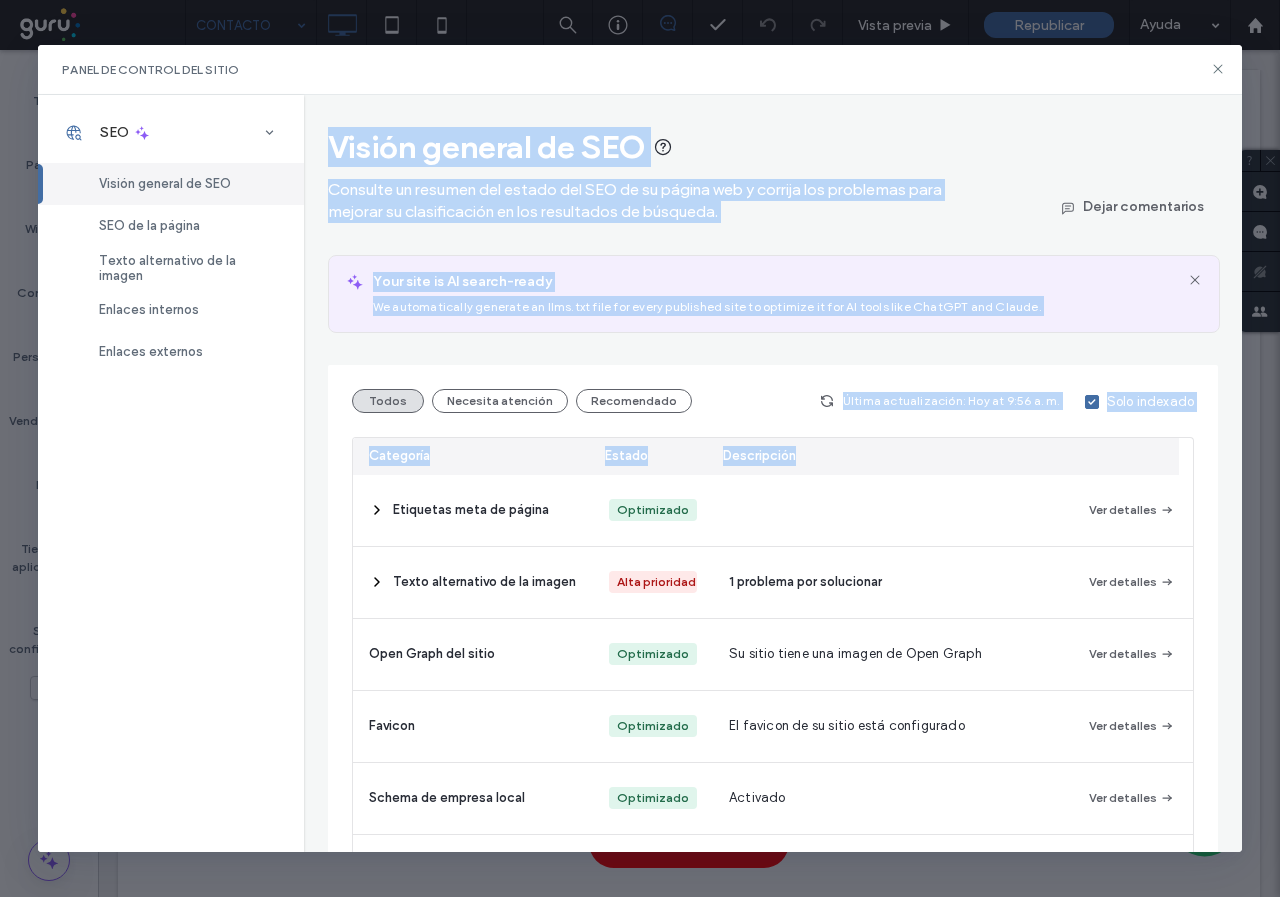 drag, startPoint x: 1218, startPoint y: 68, endPoint x: 1003, endPoint y: 474, distance: 459.41376 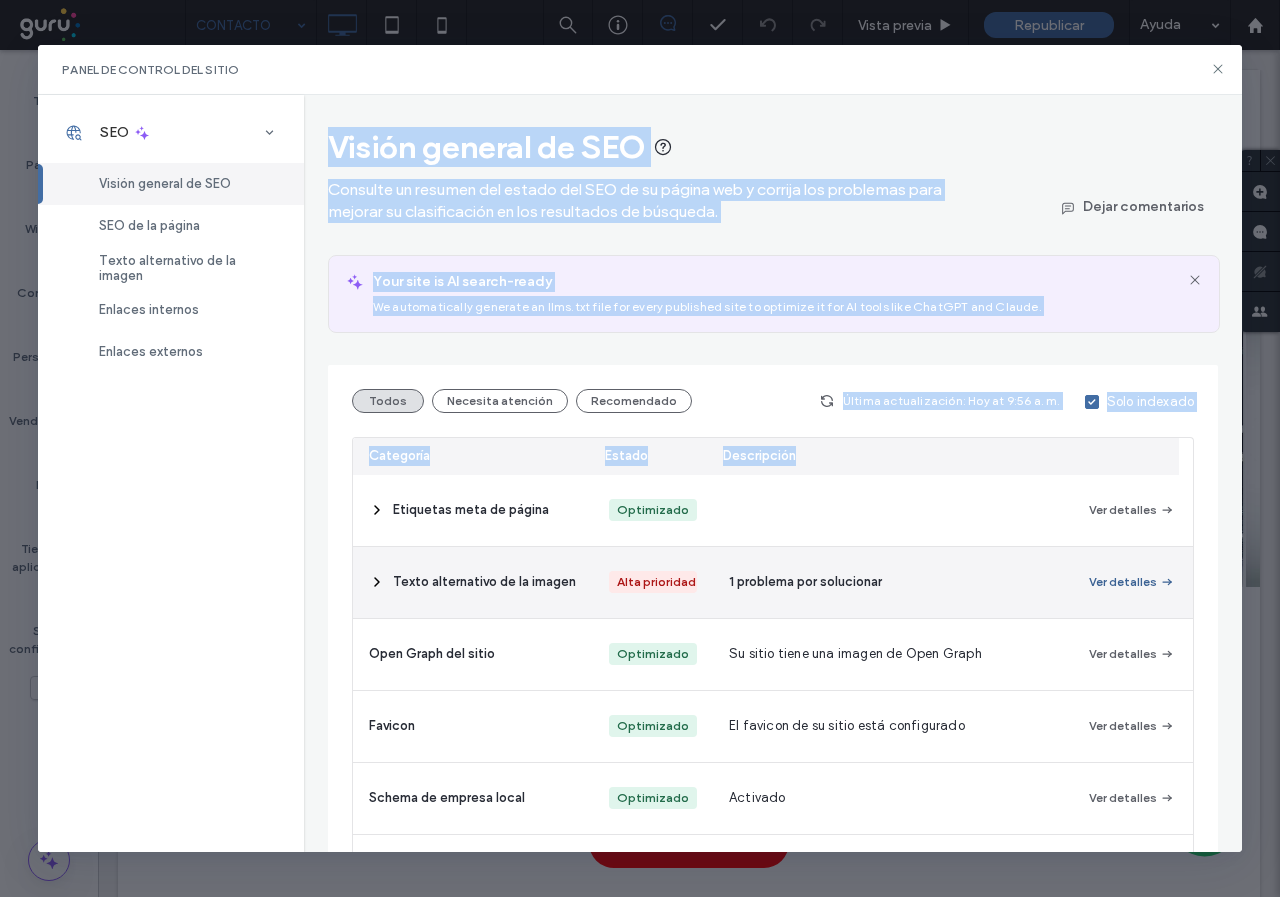 click on "Ver detalles" at bounding box center (1132, 582) 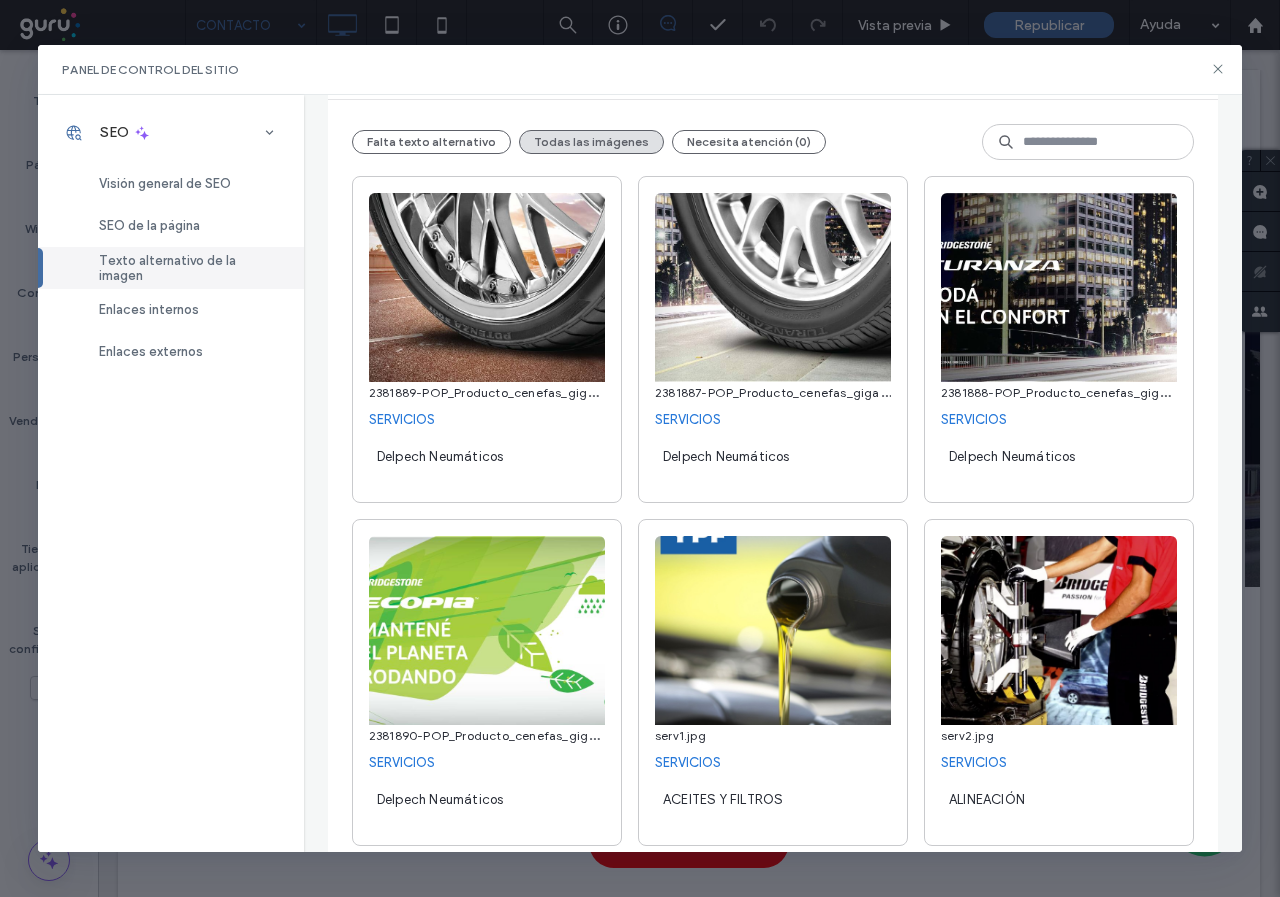 scroll, scrollTop: 0, scrollLeft: 0, axis: both 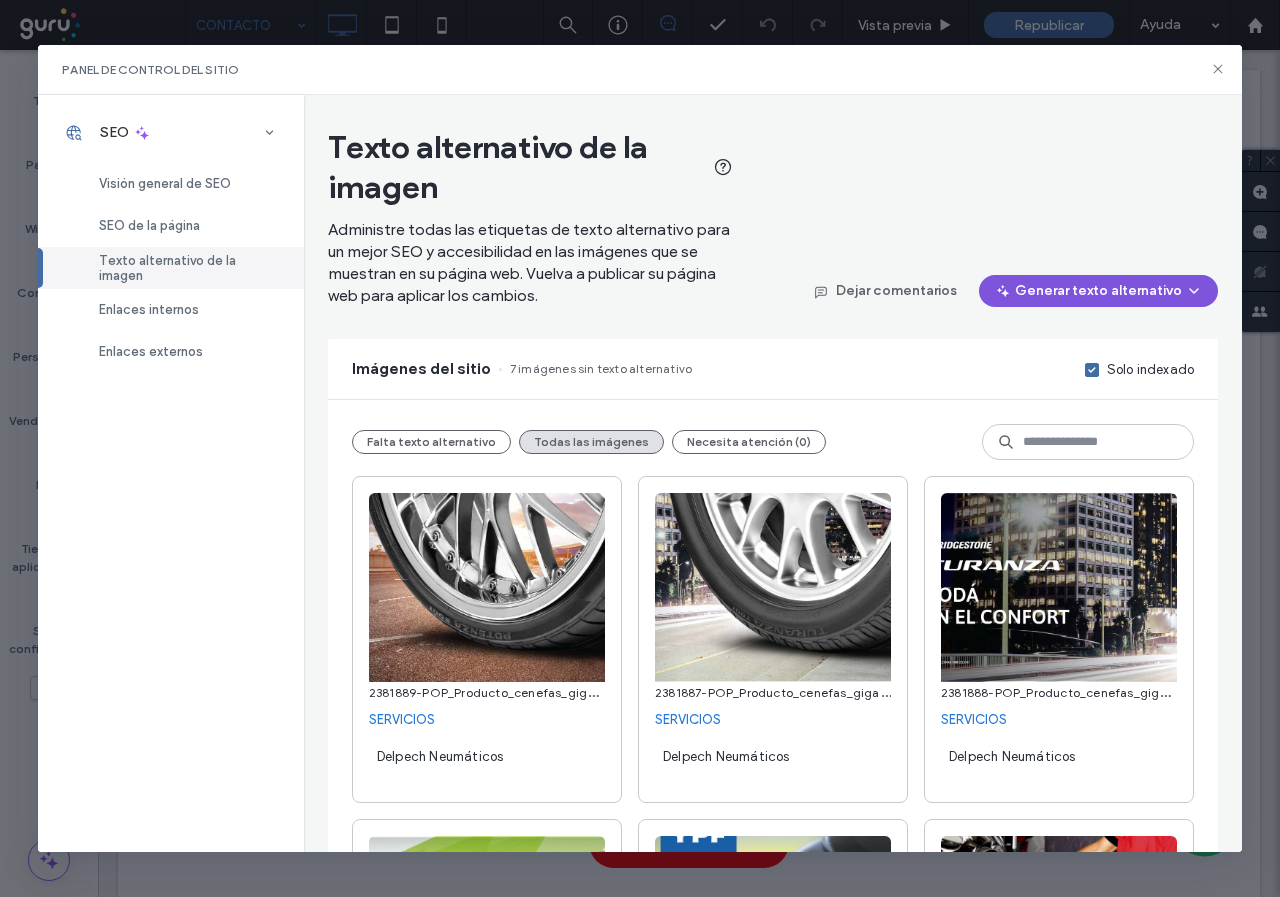 click on "Generar texto alternativo" at bounding box center [1098, 291] 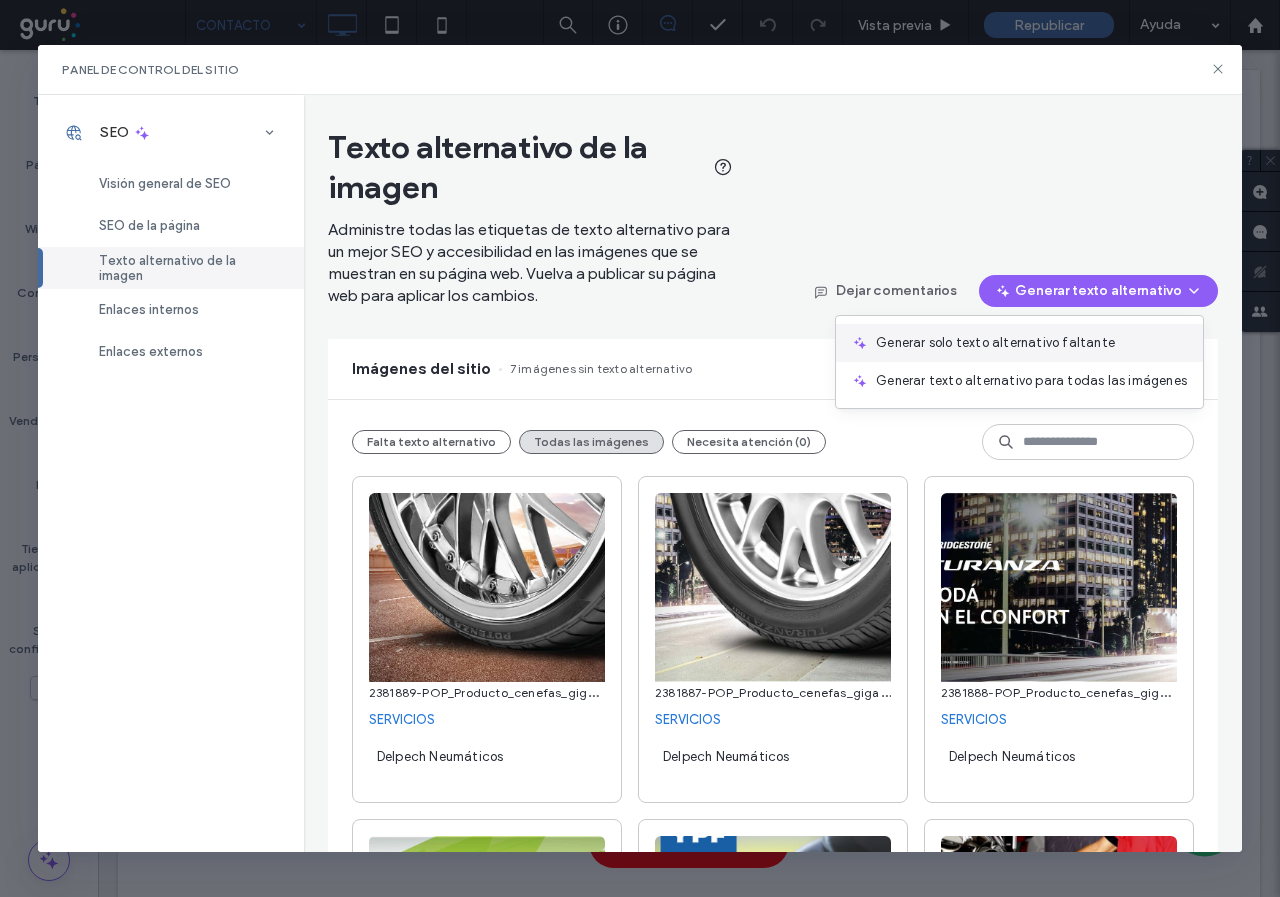 click on "Generar solo texto alternativo faltante" at bounding box center (995, 343) 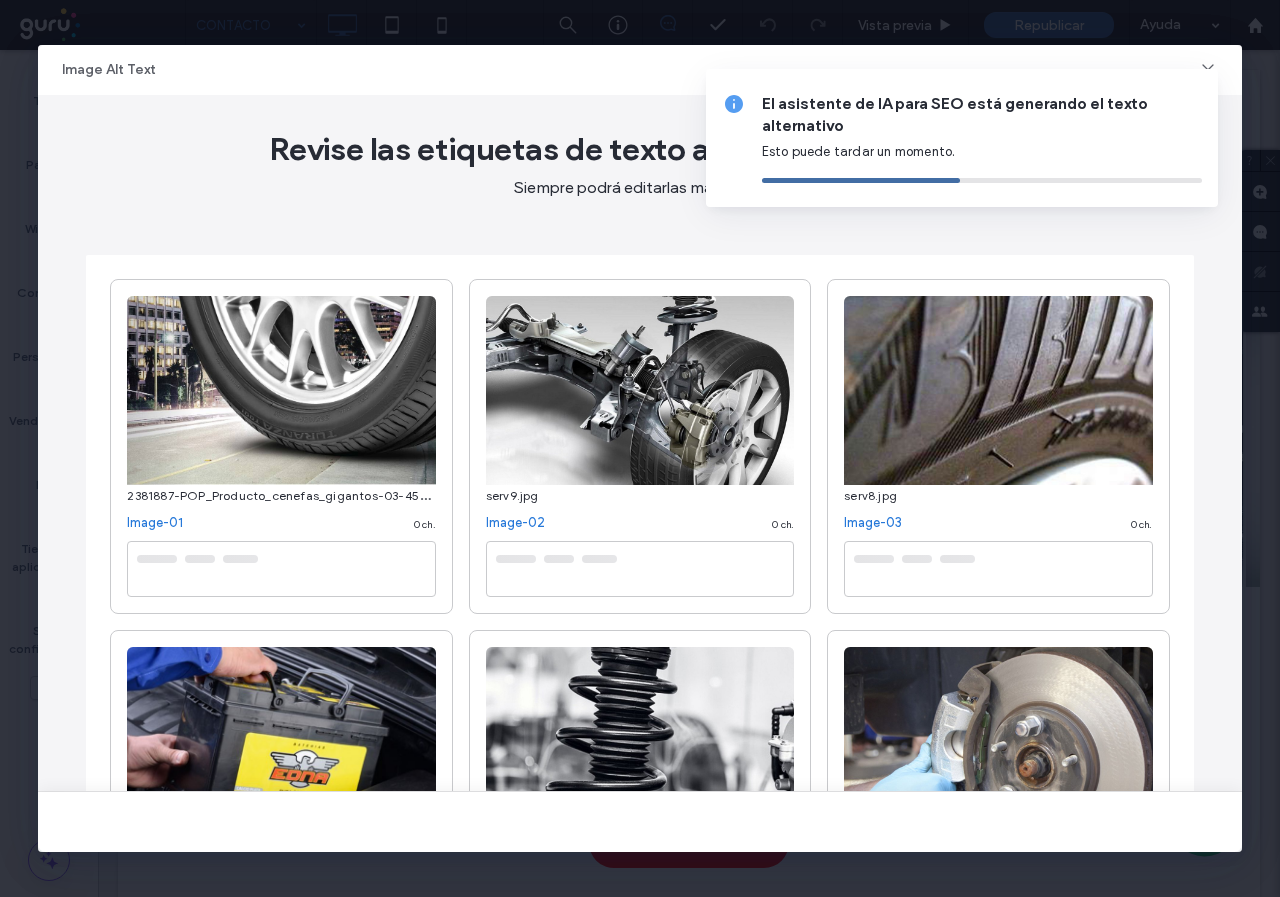 type on "**********" 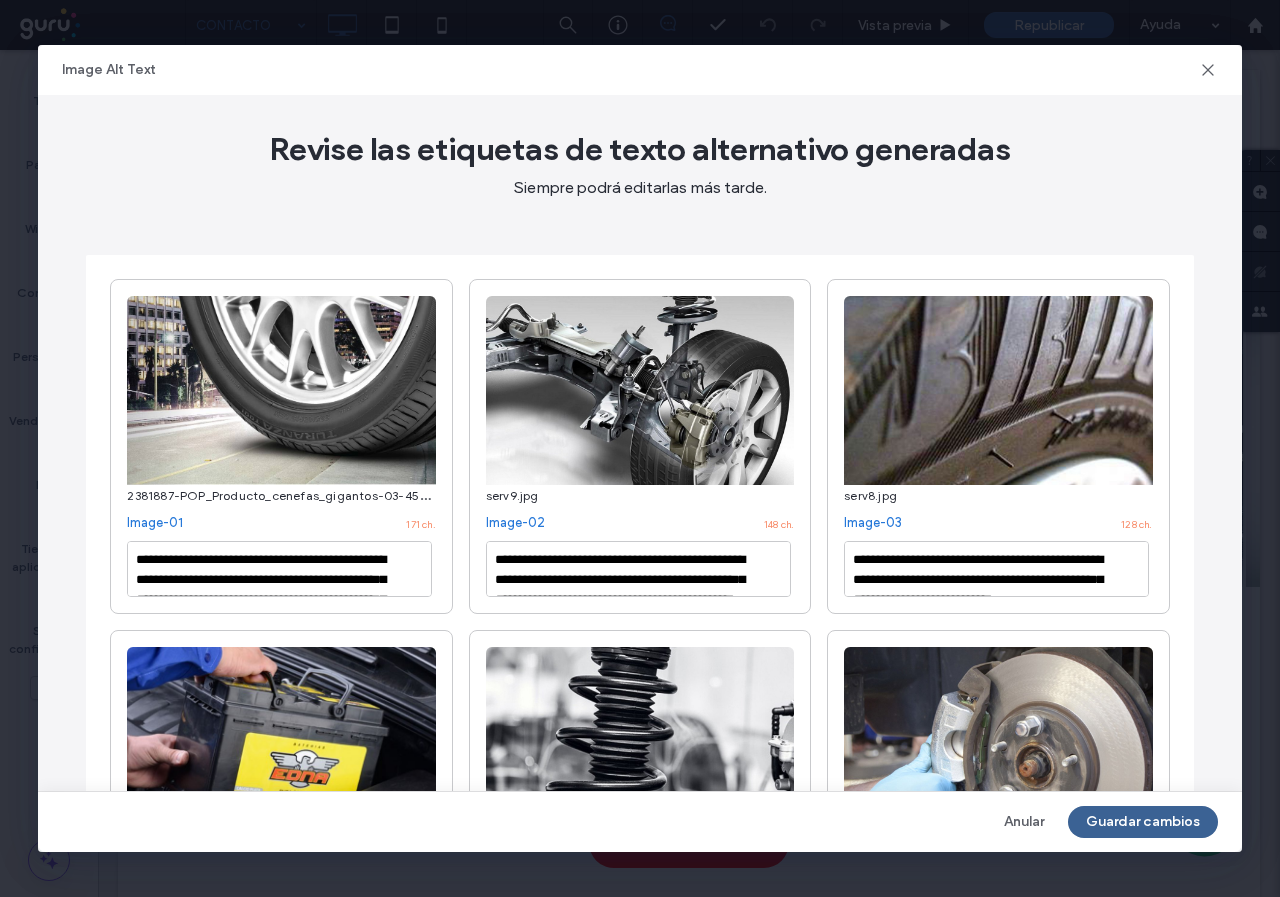 click on "Guardar cambios" at bounding box center (1143, 822) 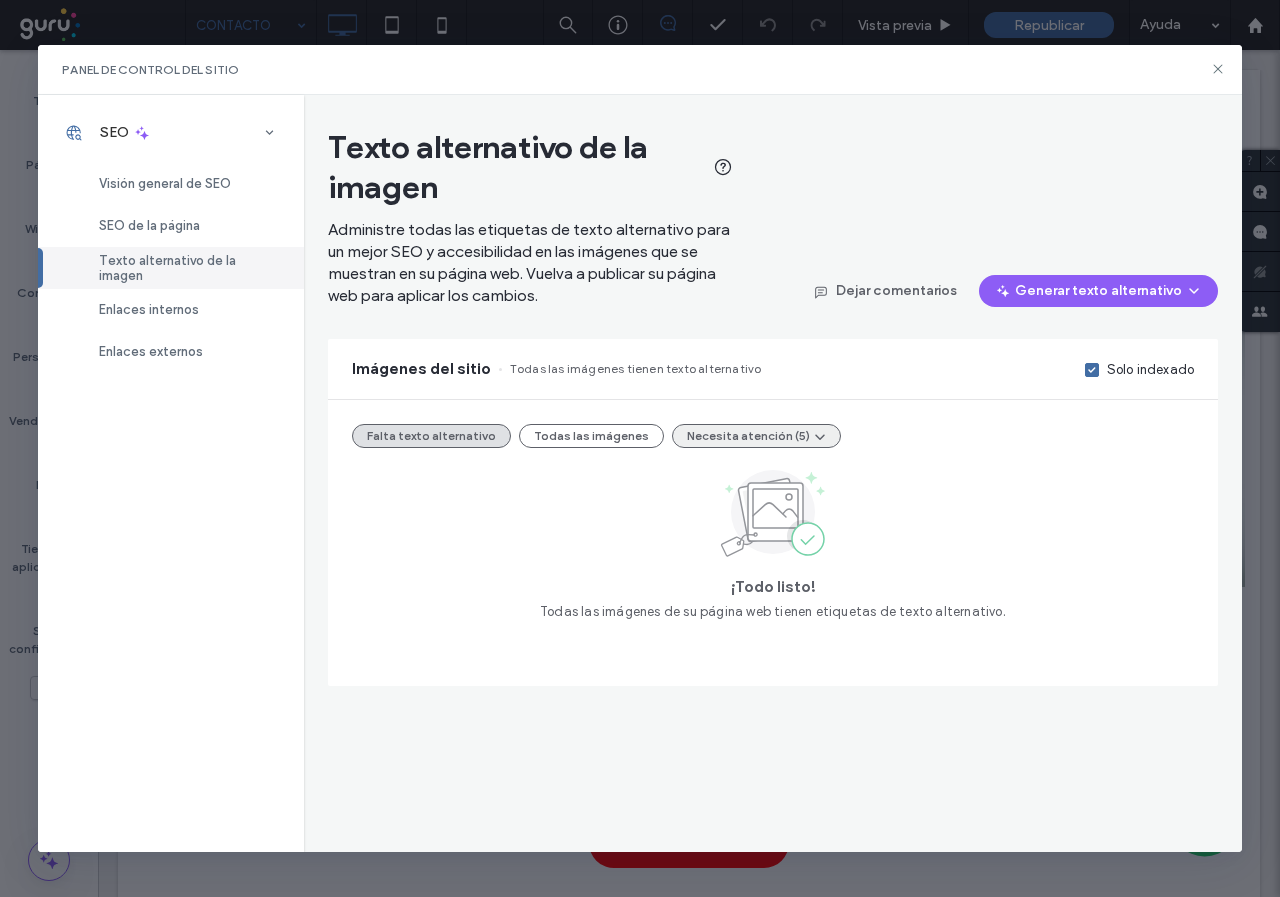 click on "Necesita atención (5)" at bounding box center (756, 436) 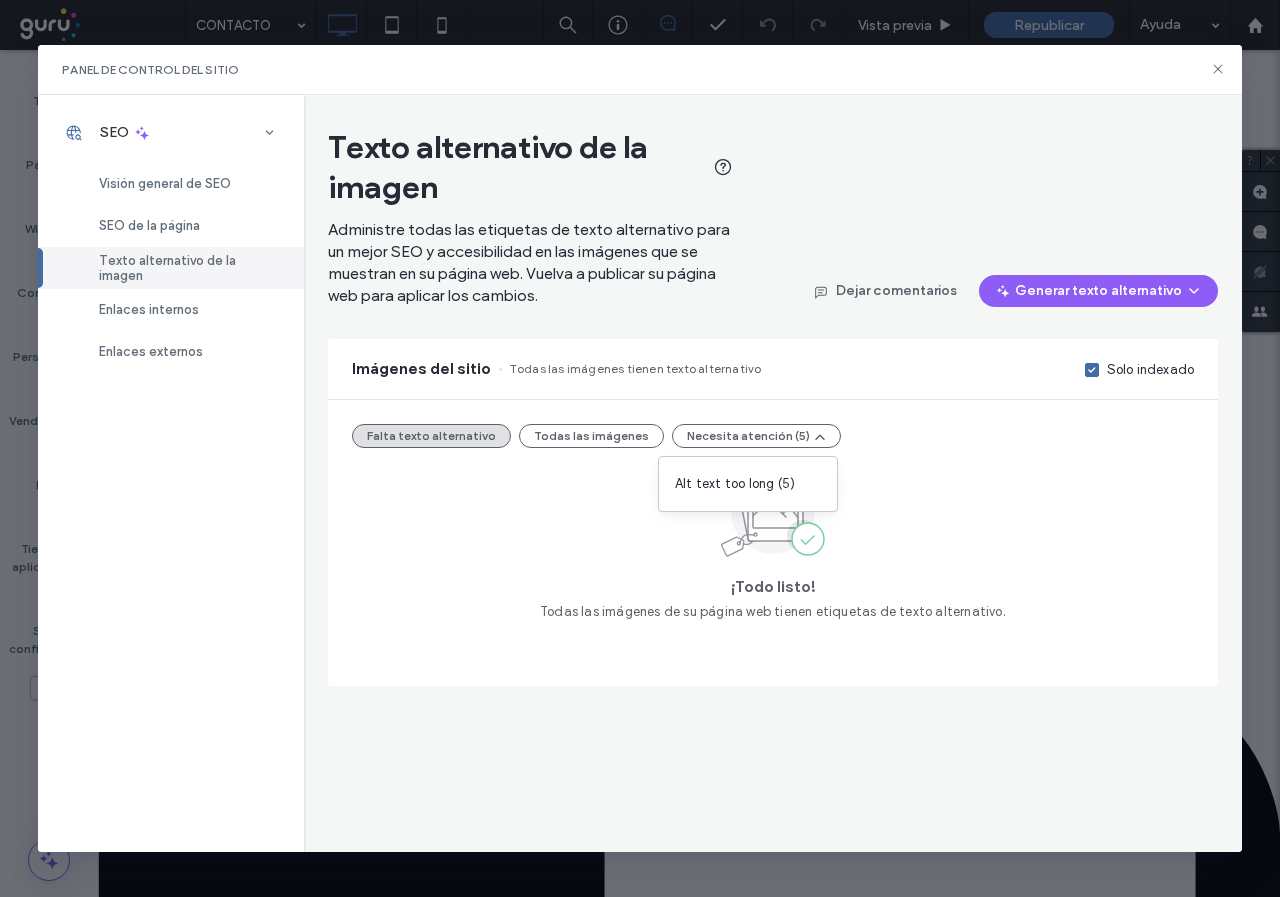 scroll, scrollTop: 0, scrollLeft: 0, axis: both 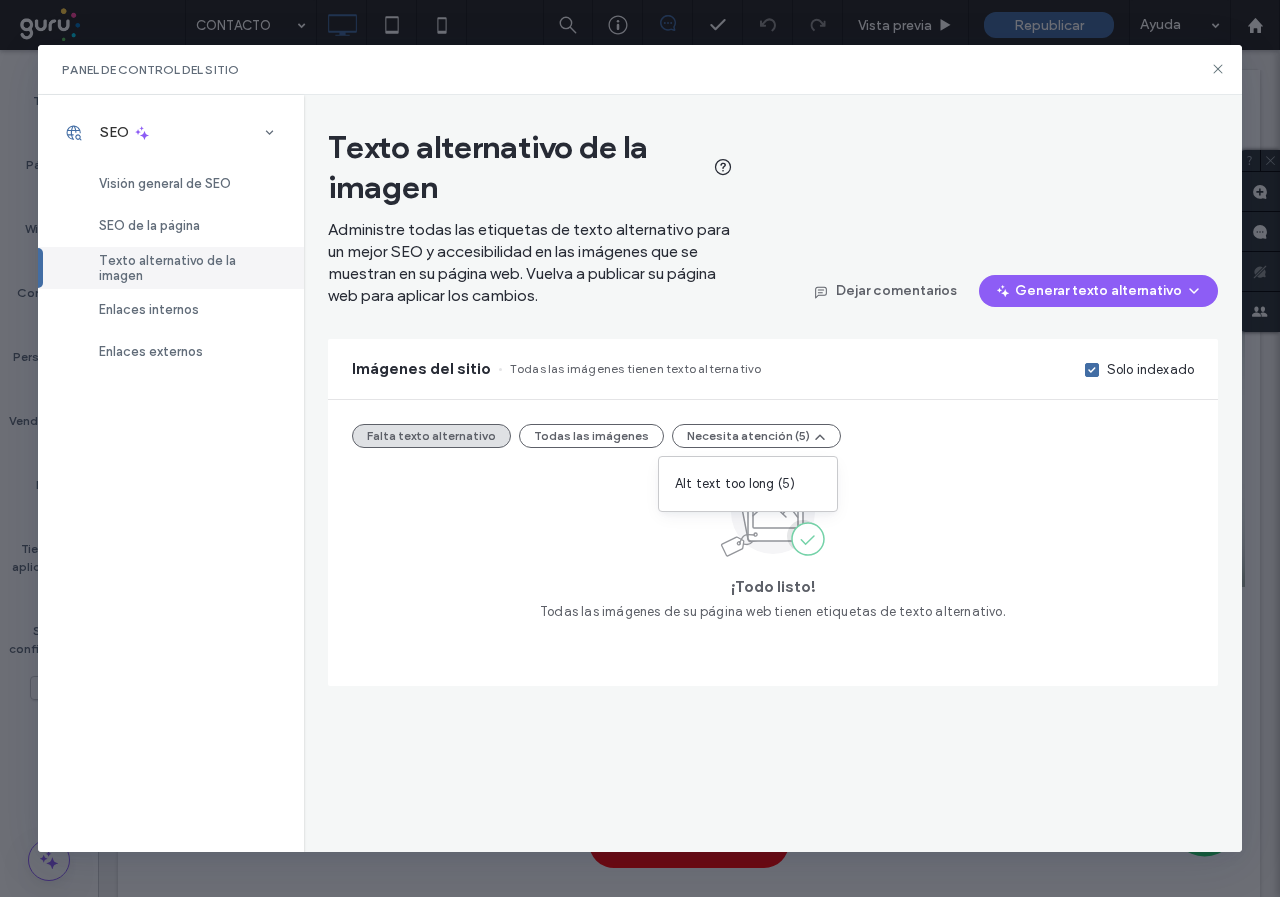 type 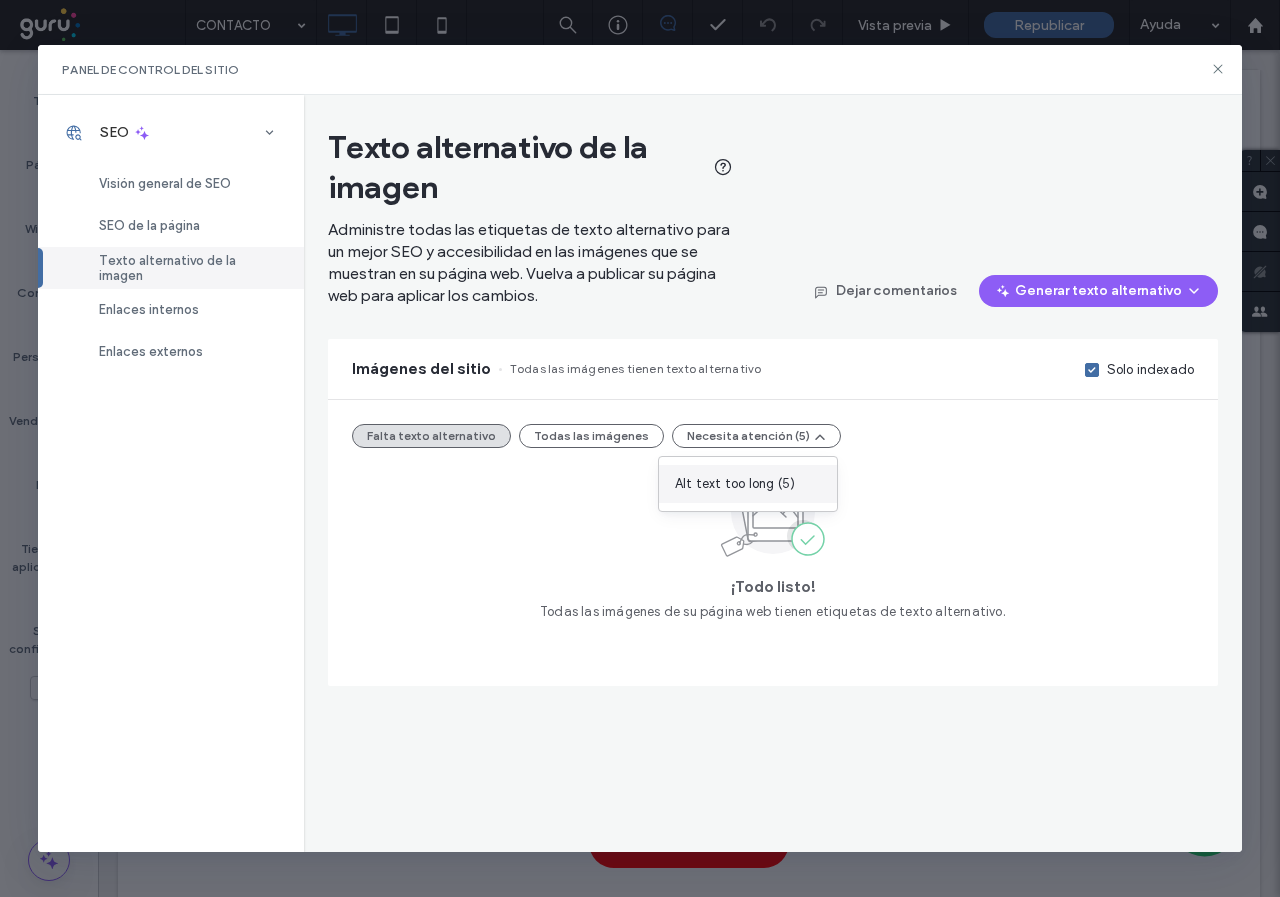 click on "Alt text too long (5)" at bounding box center [735, 484] 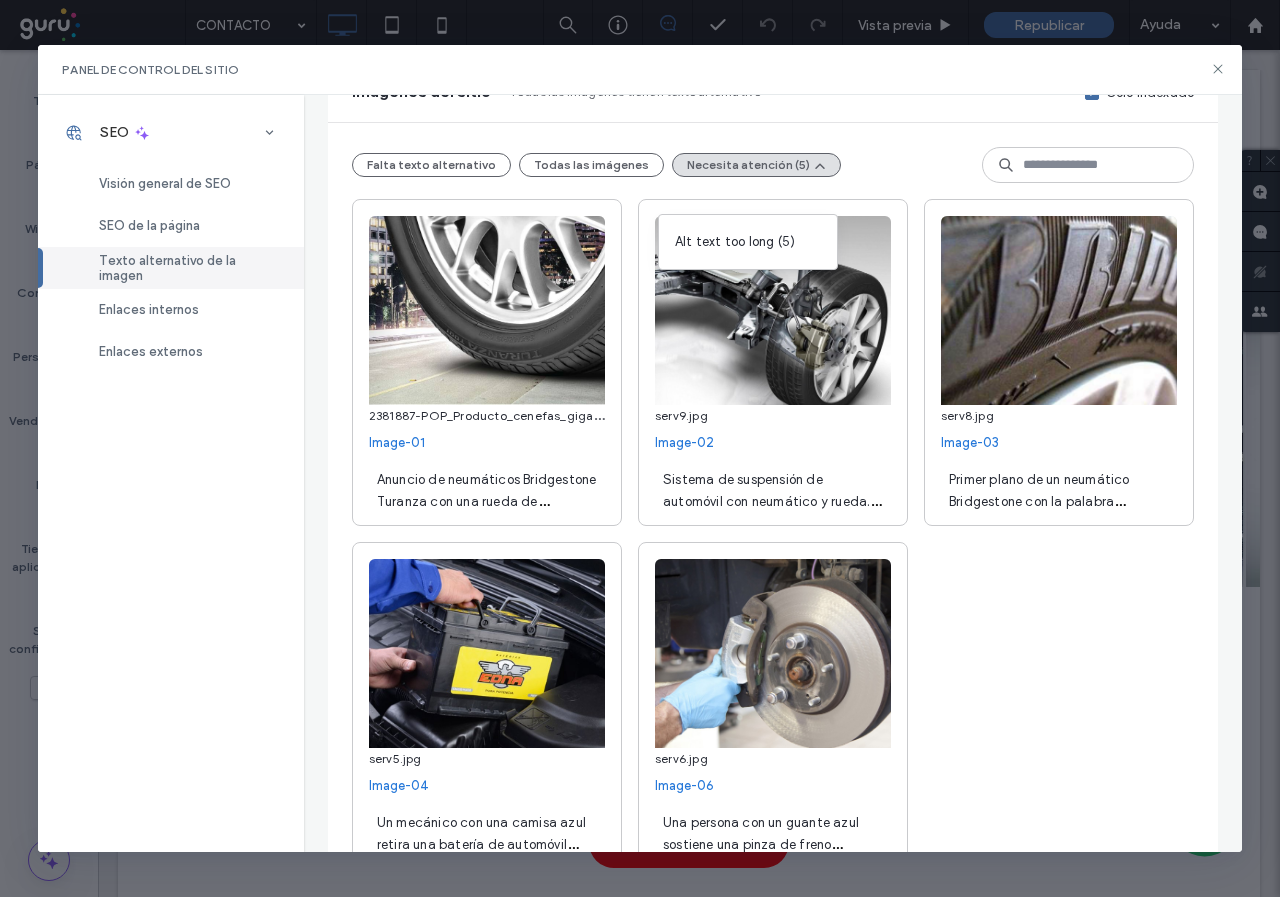 scroll, scrollTop: 300, scrollLeft: 0, axis: vertical 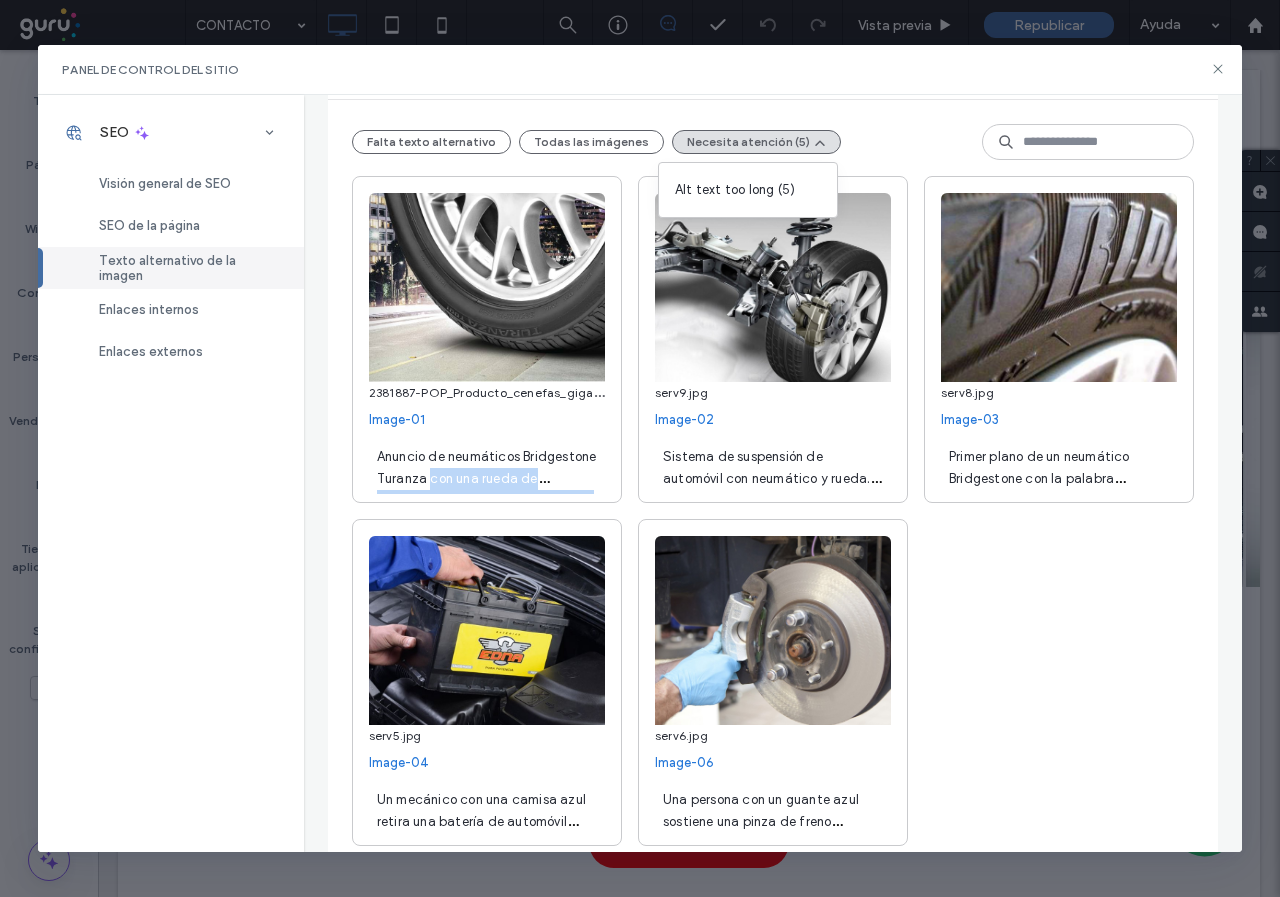 drag, startPoint x: 651, startPoint y: 455, endPoint x: 762, endPoint y: 506, distance: 122.15564 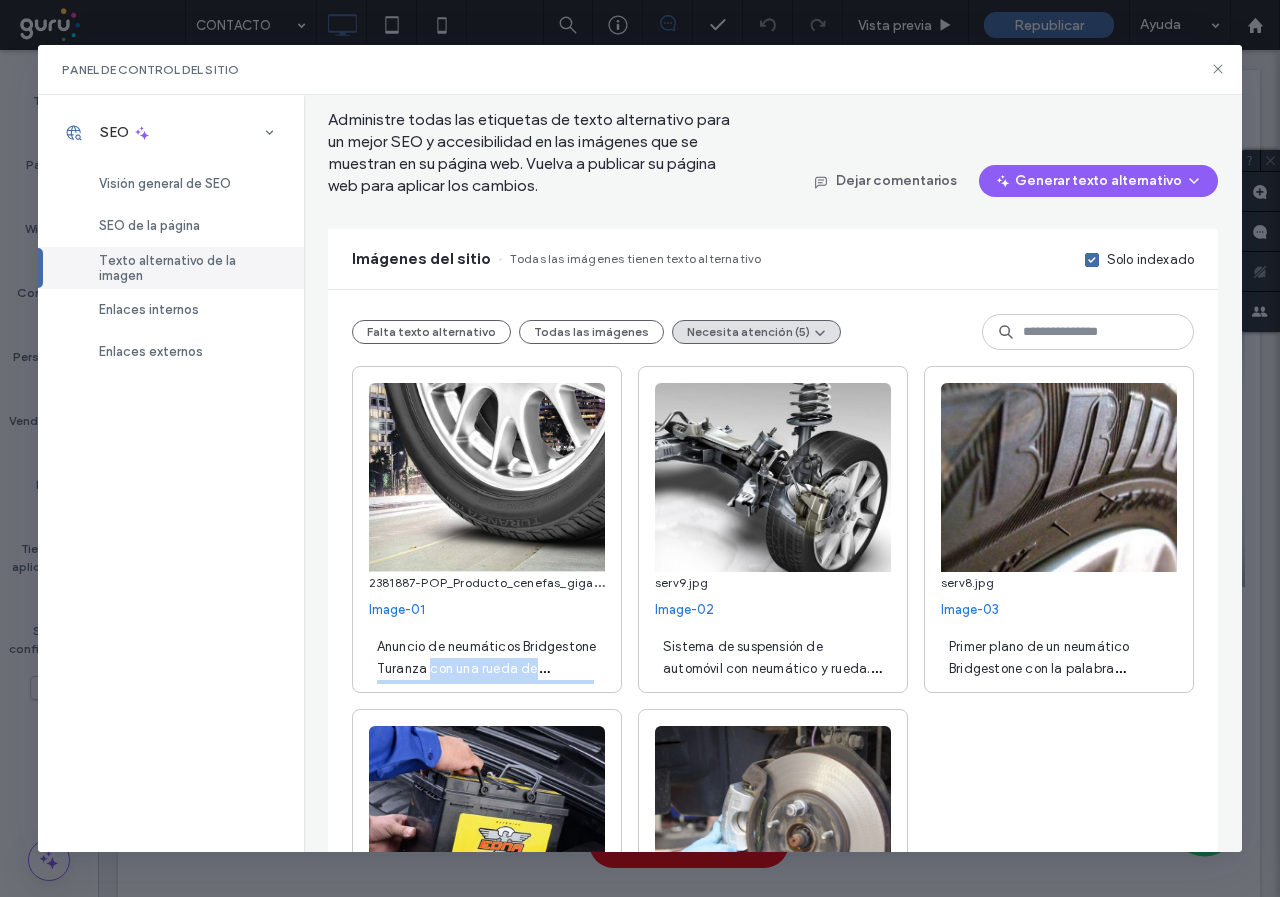 scroll, scrollTop: 0, scrollLeft: 0, axis: both 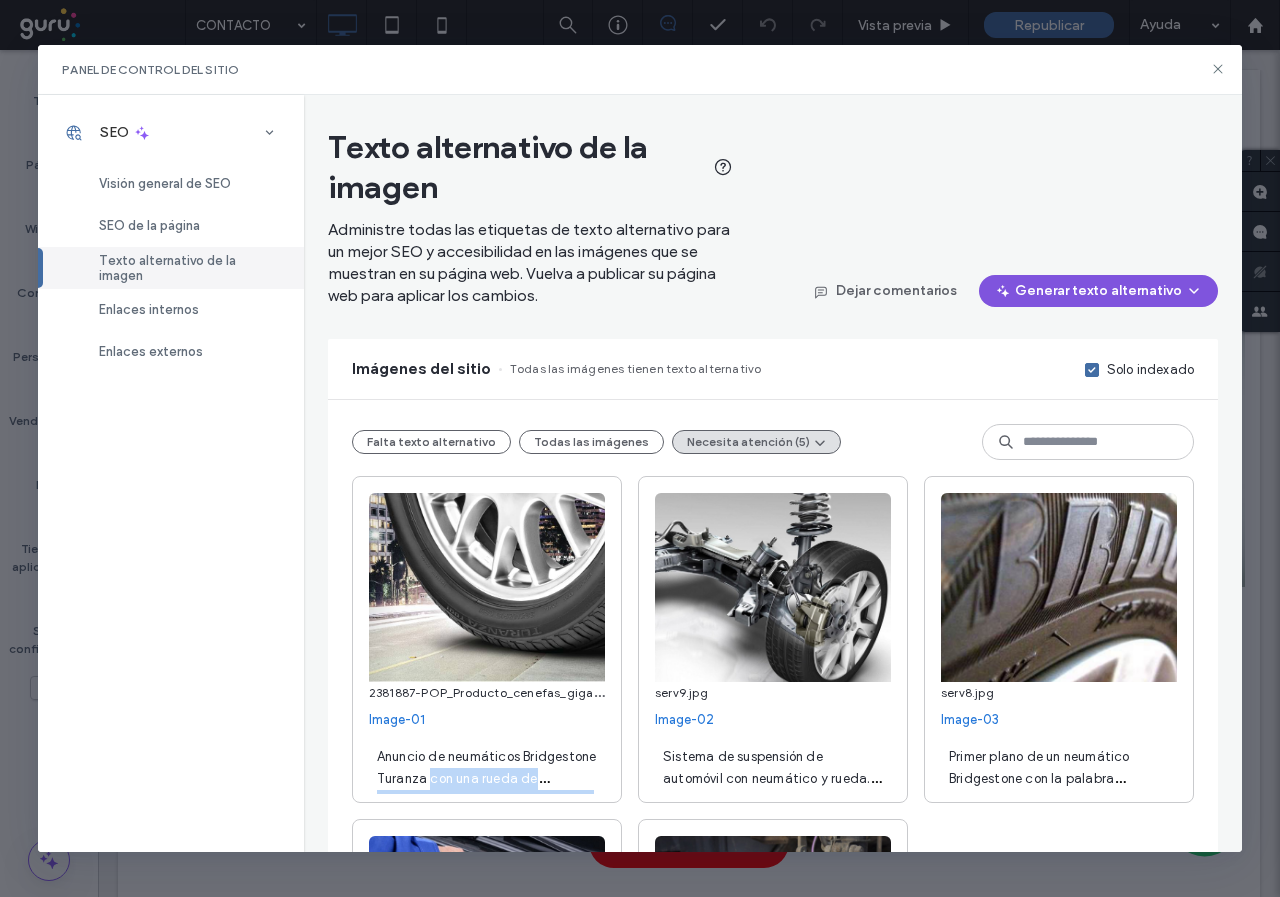 click on "Generar texto alternativo" at bounding box center (1098, 291) 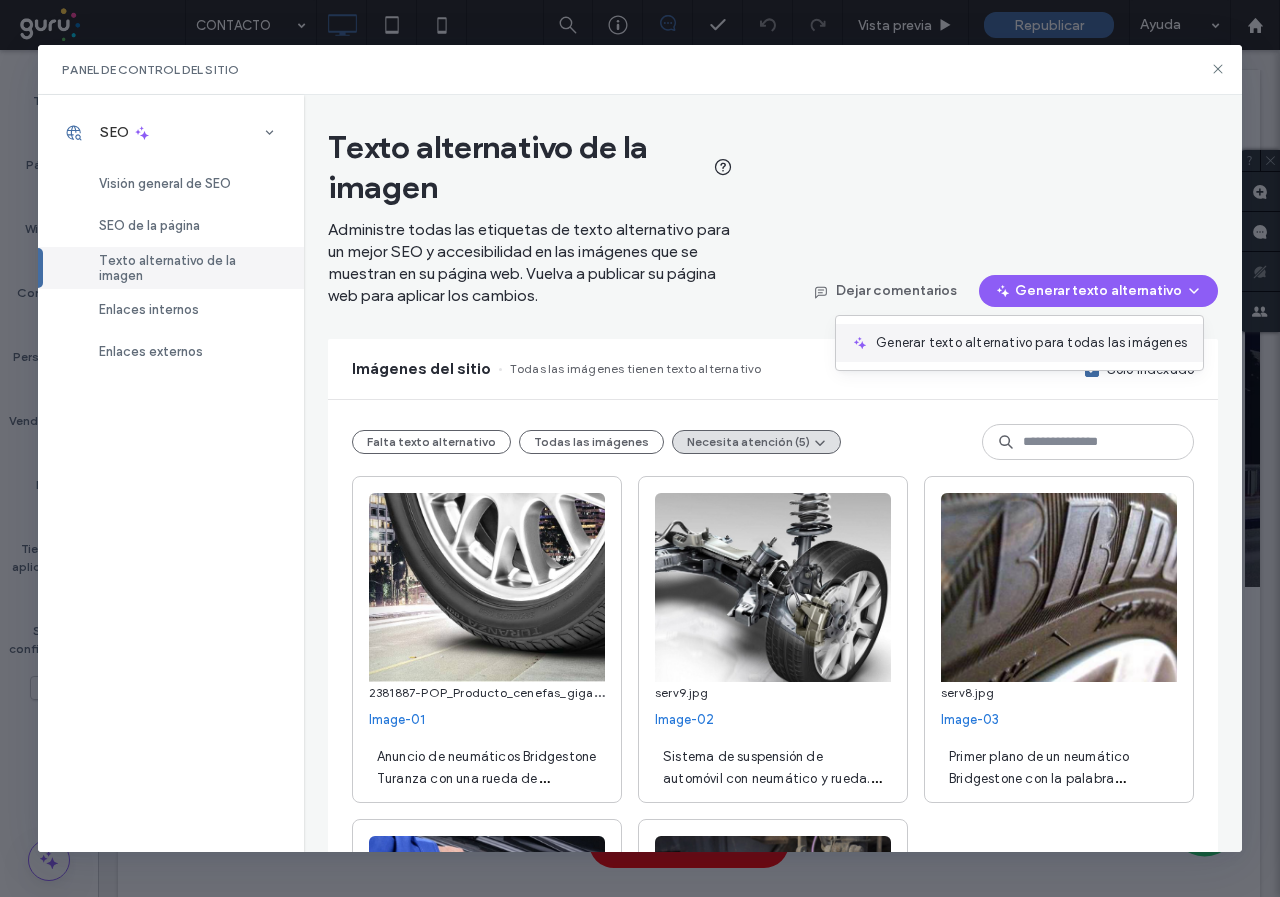 click on "Generar texto alternativo para todas las imágenes" at bounding box center (1031, 343) 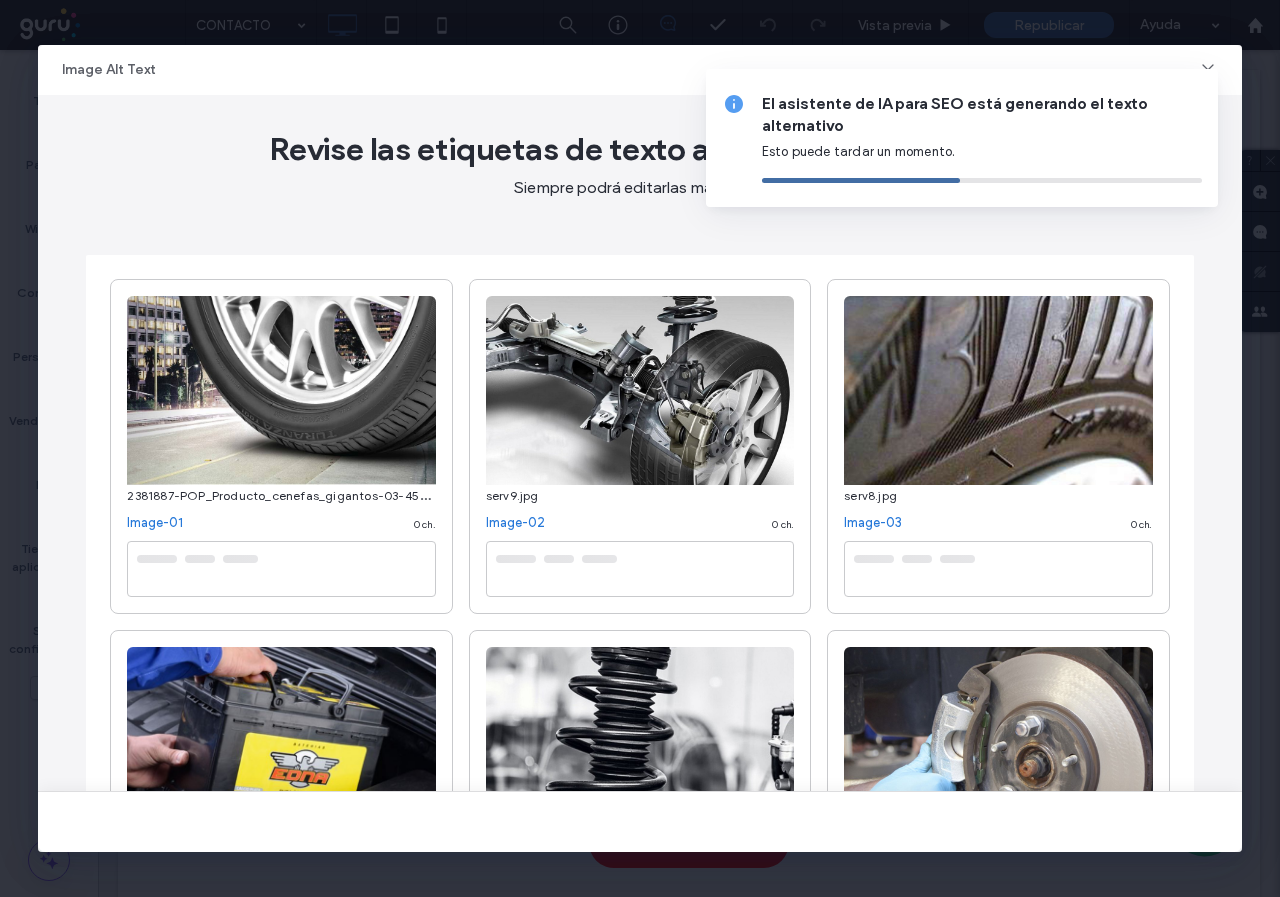type on "**********" 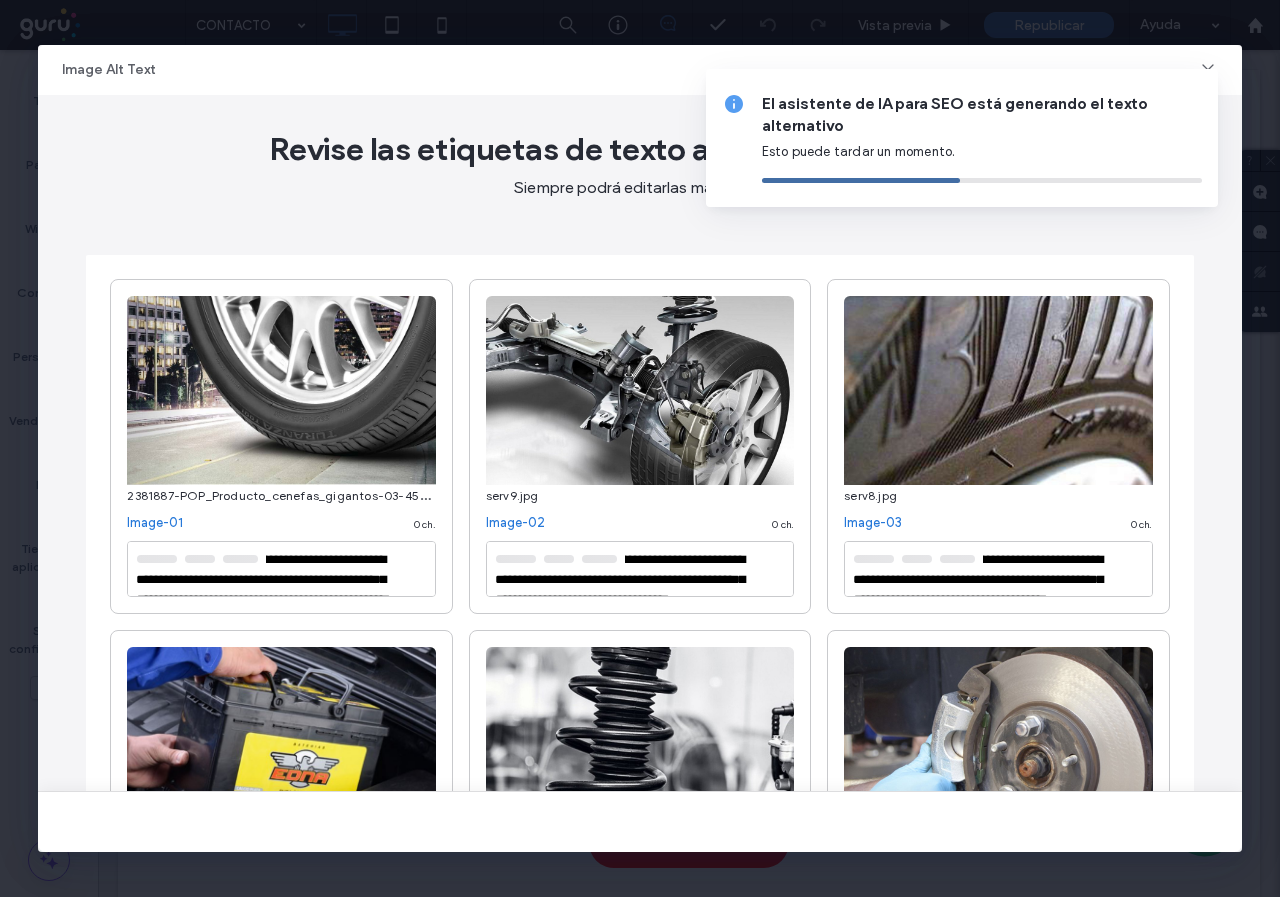 type on "**********" 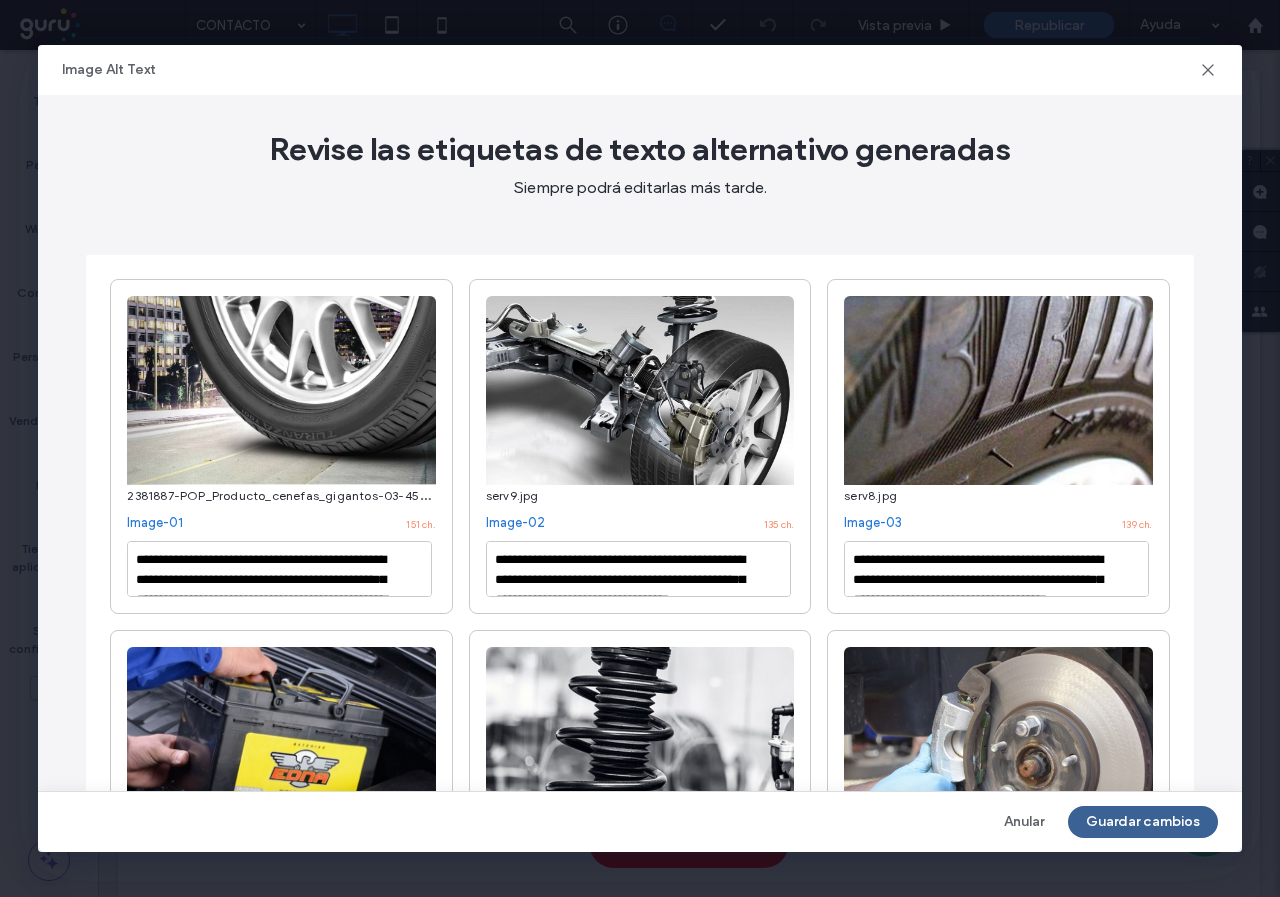 click on "Guardar cambios" at bounding box center [1143, 822] 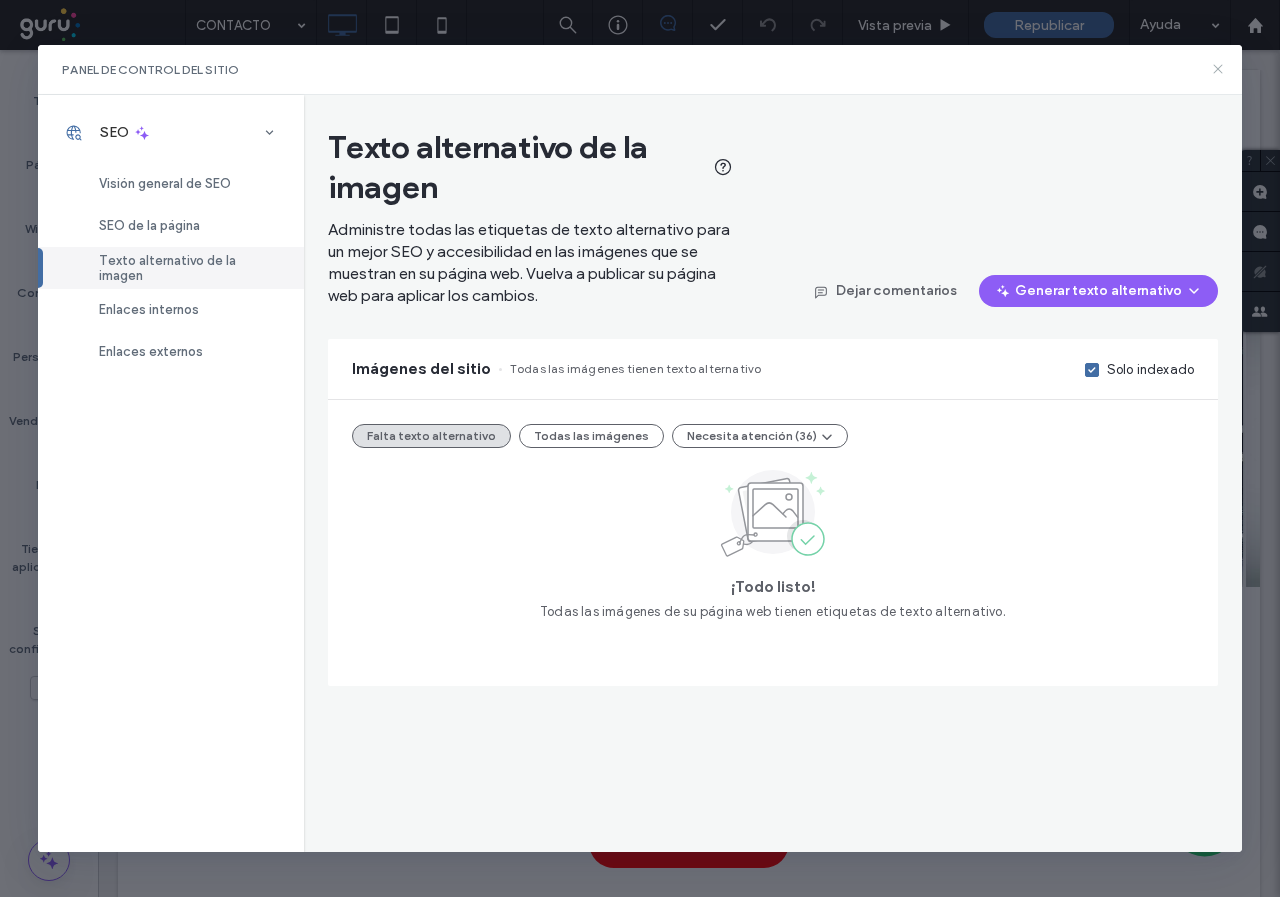 click 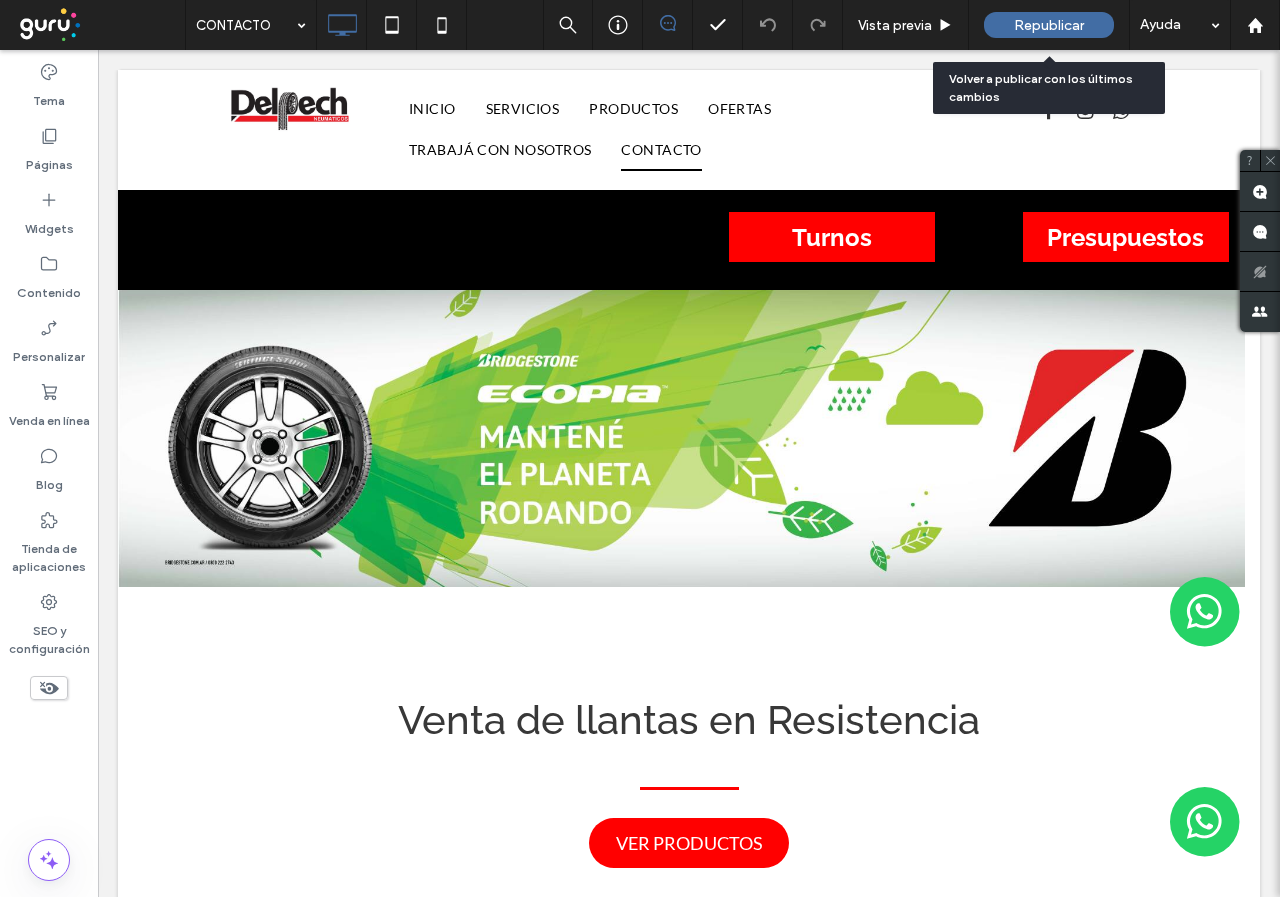 click on "Republicar" at bounding box center (1049, 25) 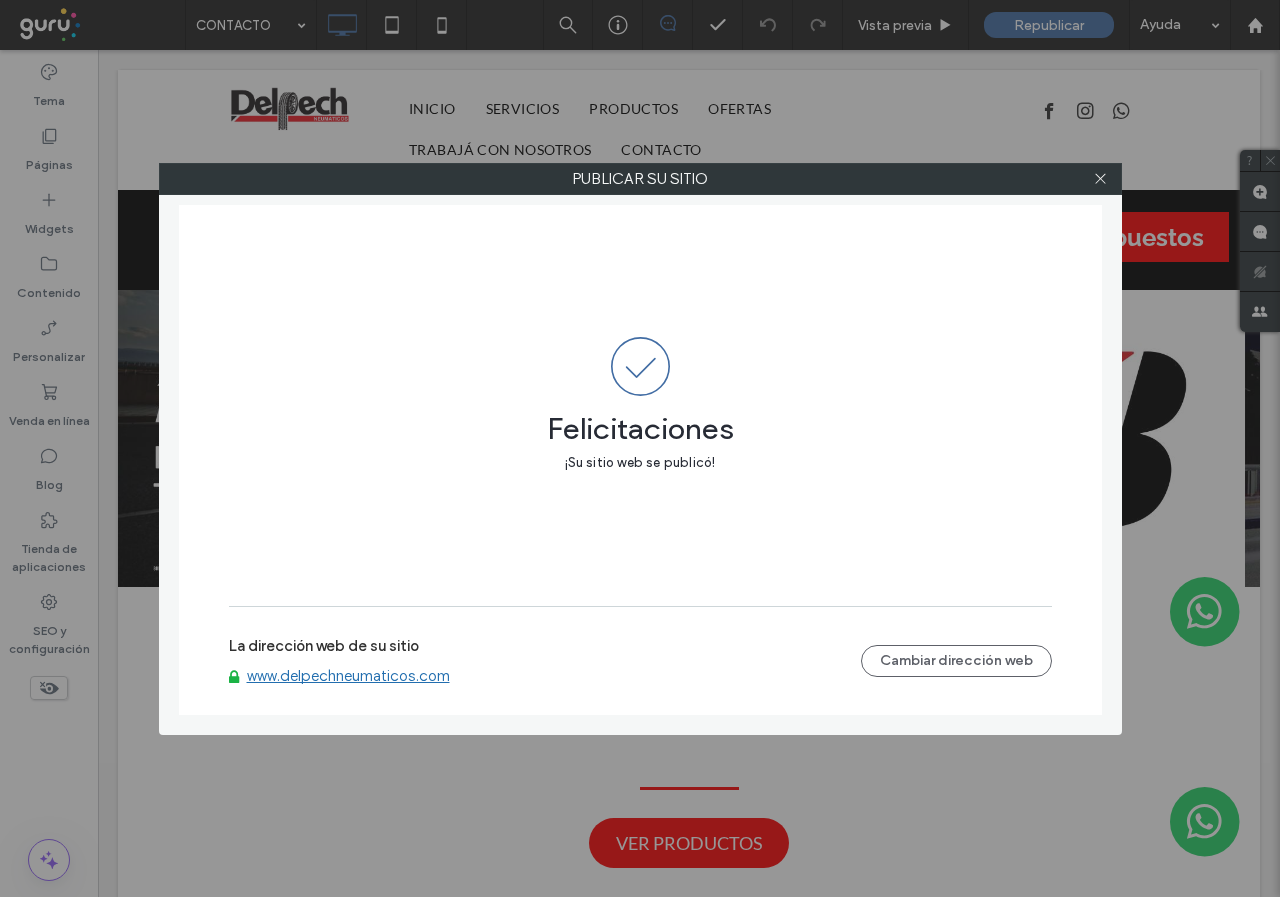 click on "www.delpechneumaticos.com" at bounding box center (348, 676) 